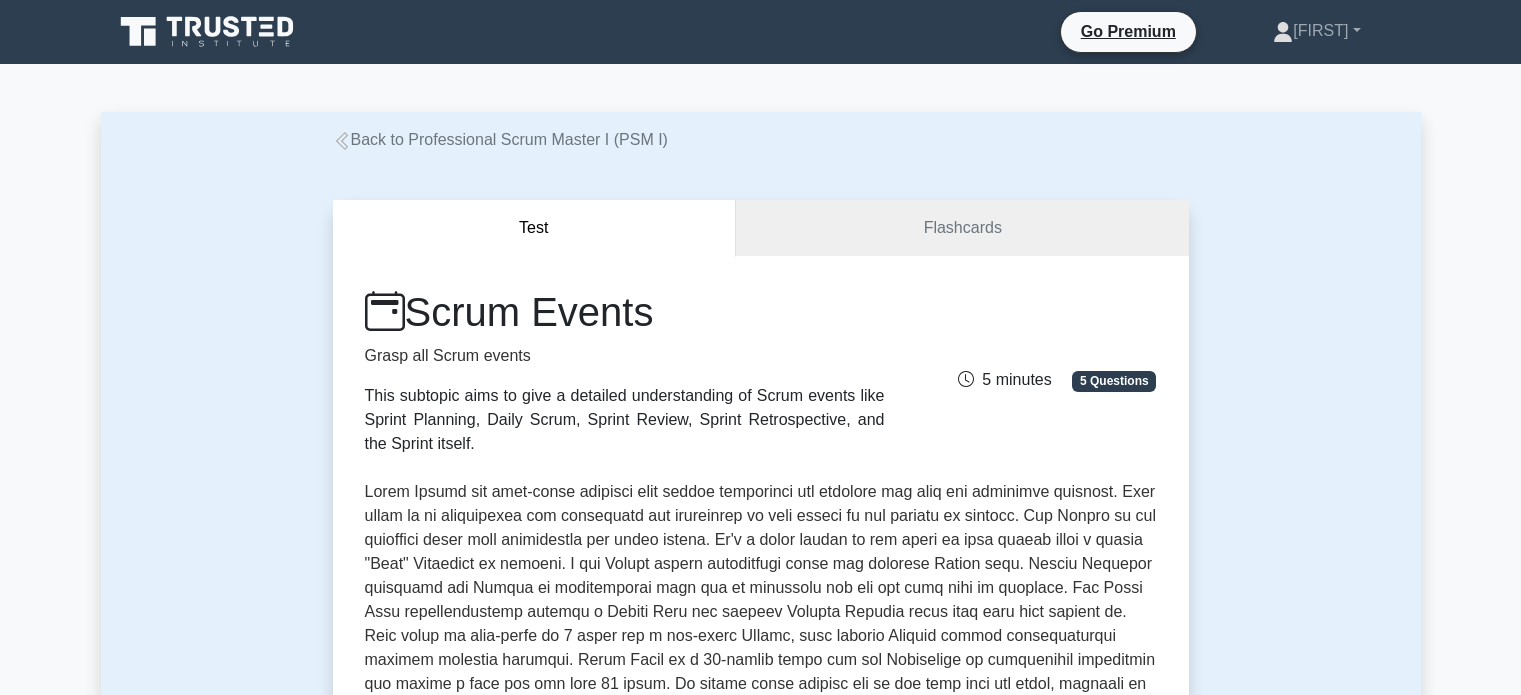 scroll, scrollTop: 756, scrollLeft: 0, axis: vertical 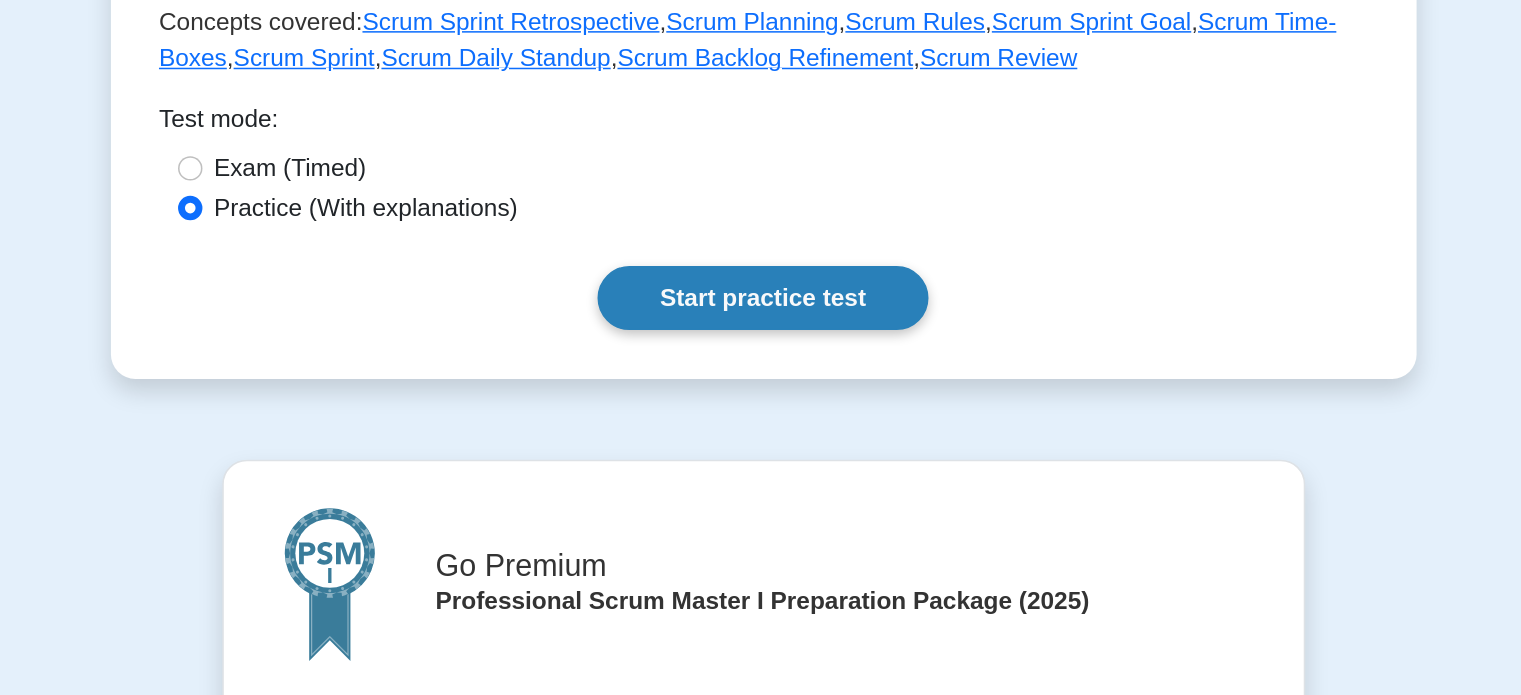 click on "Start practice test" at bounding box center [760, 204] 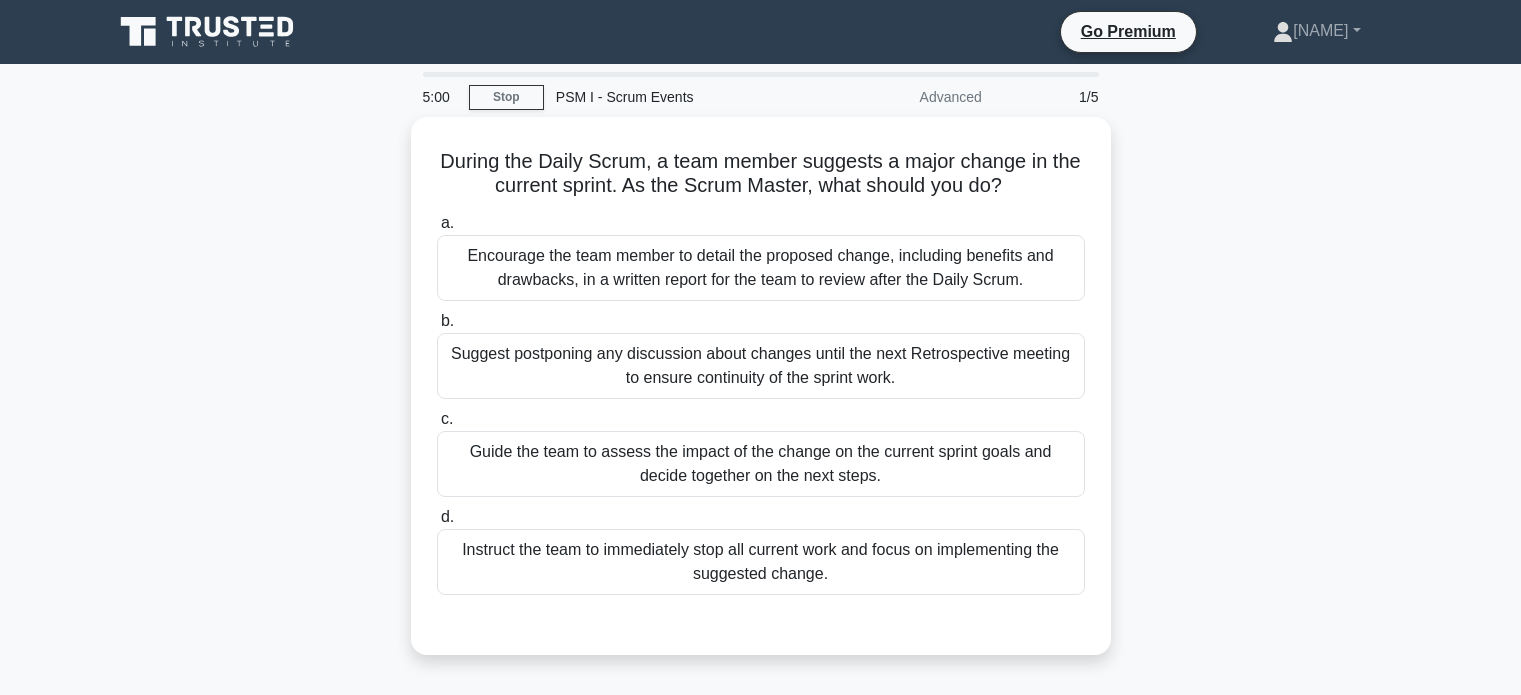 scroll, scrollTop: 0, scrollLeft: 0, axis: both 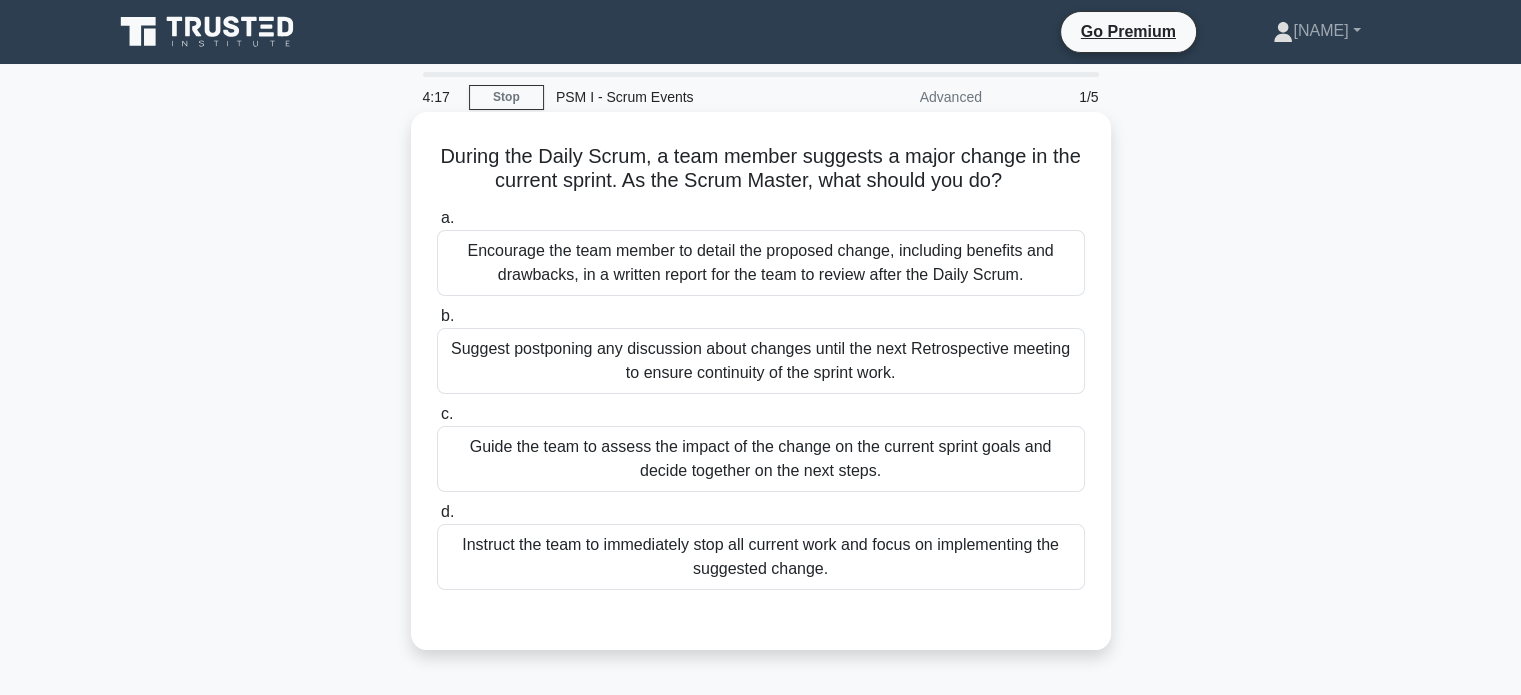 click on "Suggest postponing any discussion about changes until the next Retrospective meeting to ensure continuity of the sprint work." at bounding box center [761, 361] 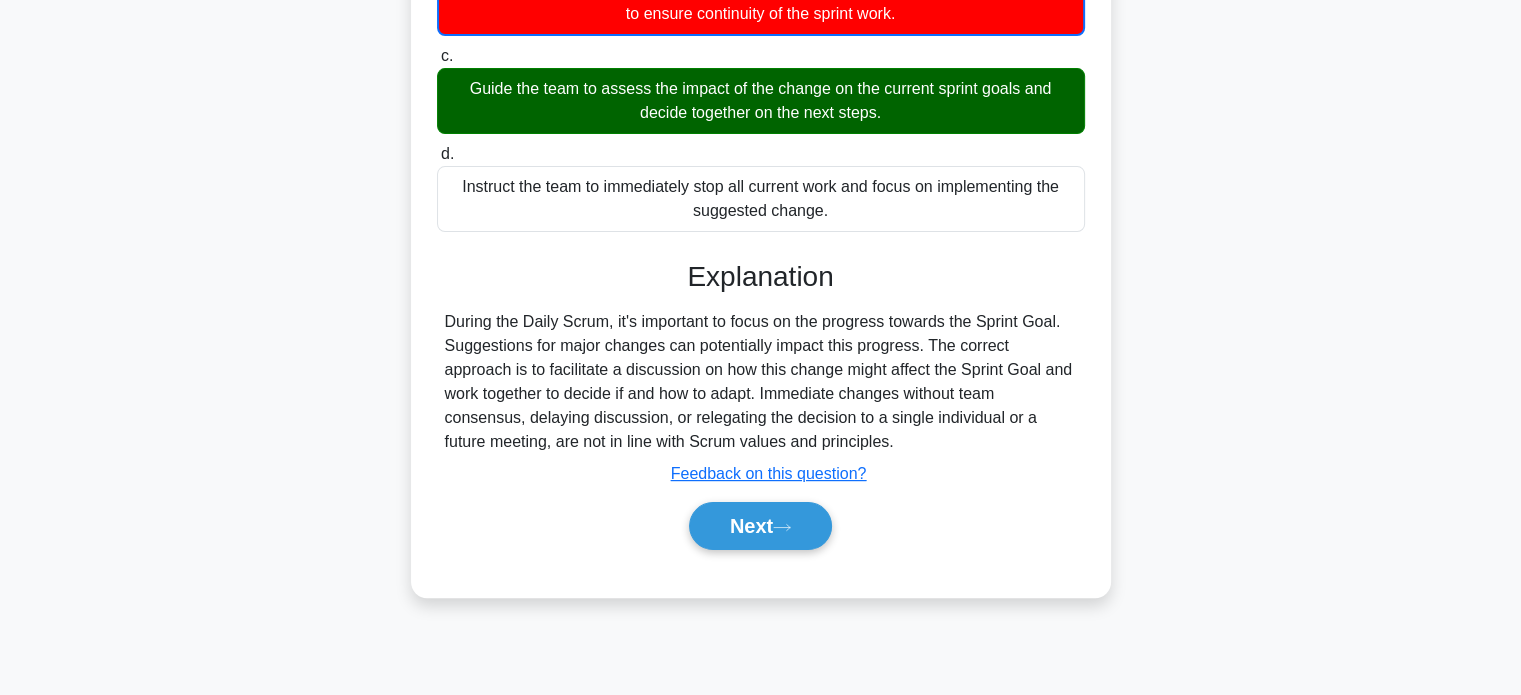 scroll, scrollTop: 385, scrollLeft: 0, axis: vertical 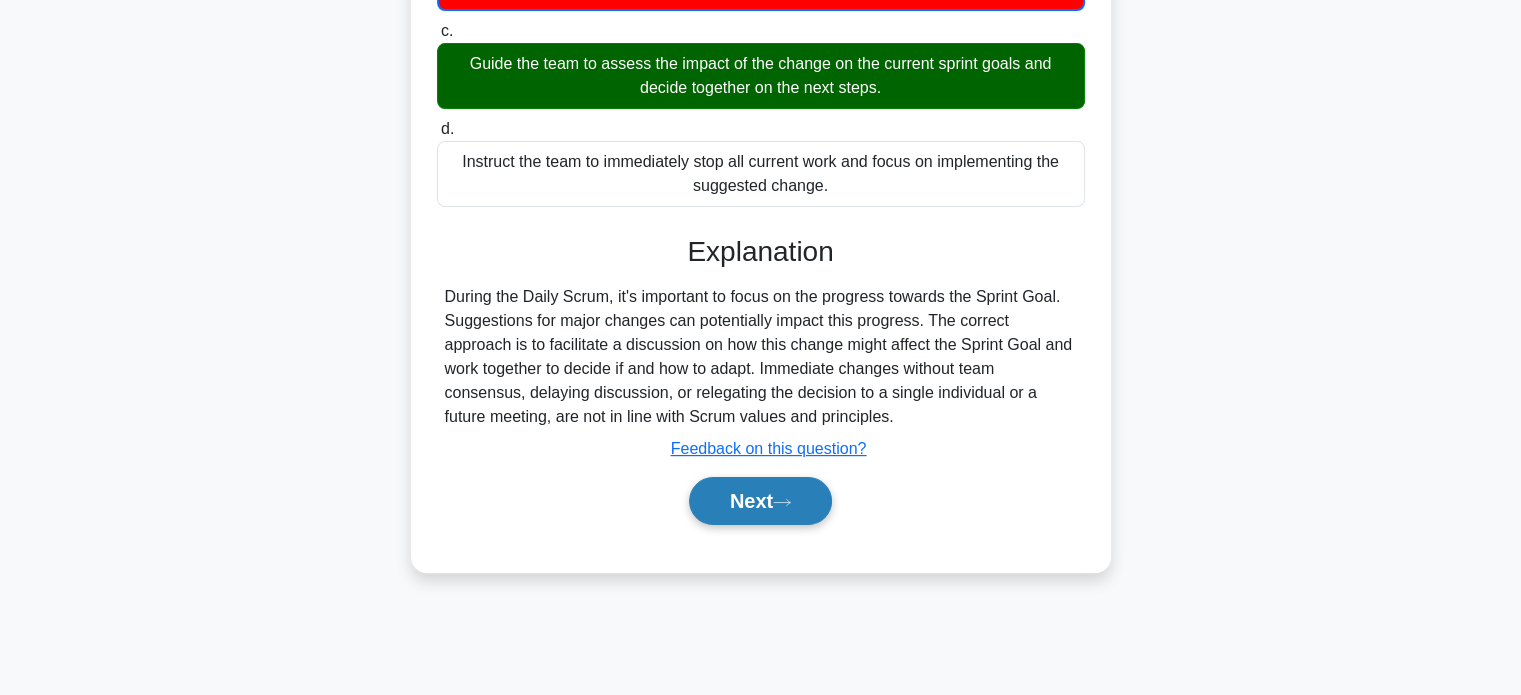 click on "Next" at bounding box center (760, 501) 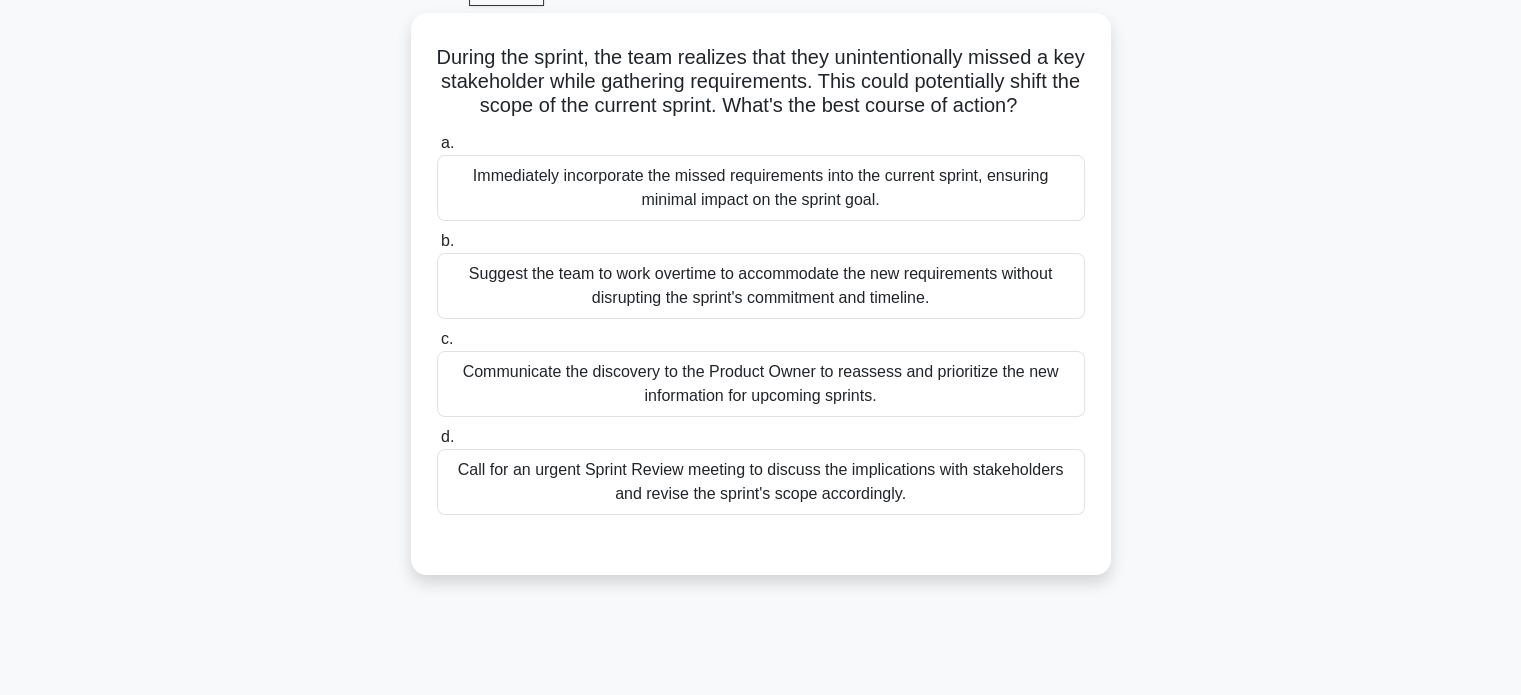 scroll, scrollTop: 104, scrollLeft: 0, axis: vertical 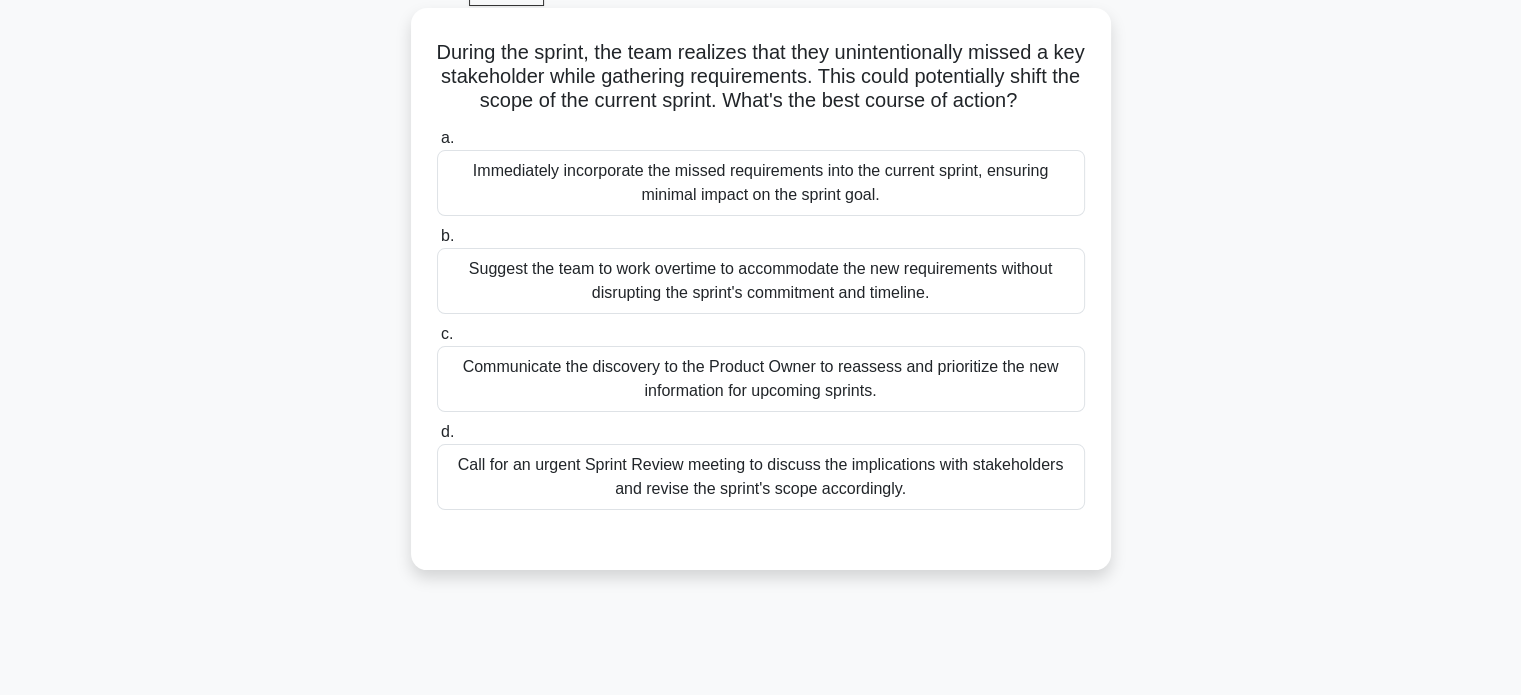 click on "Communicate the discovery to the Product Owner to reassess and prioritize the new information for upcoming sprints." at bounding box center [761, 379] 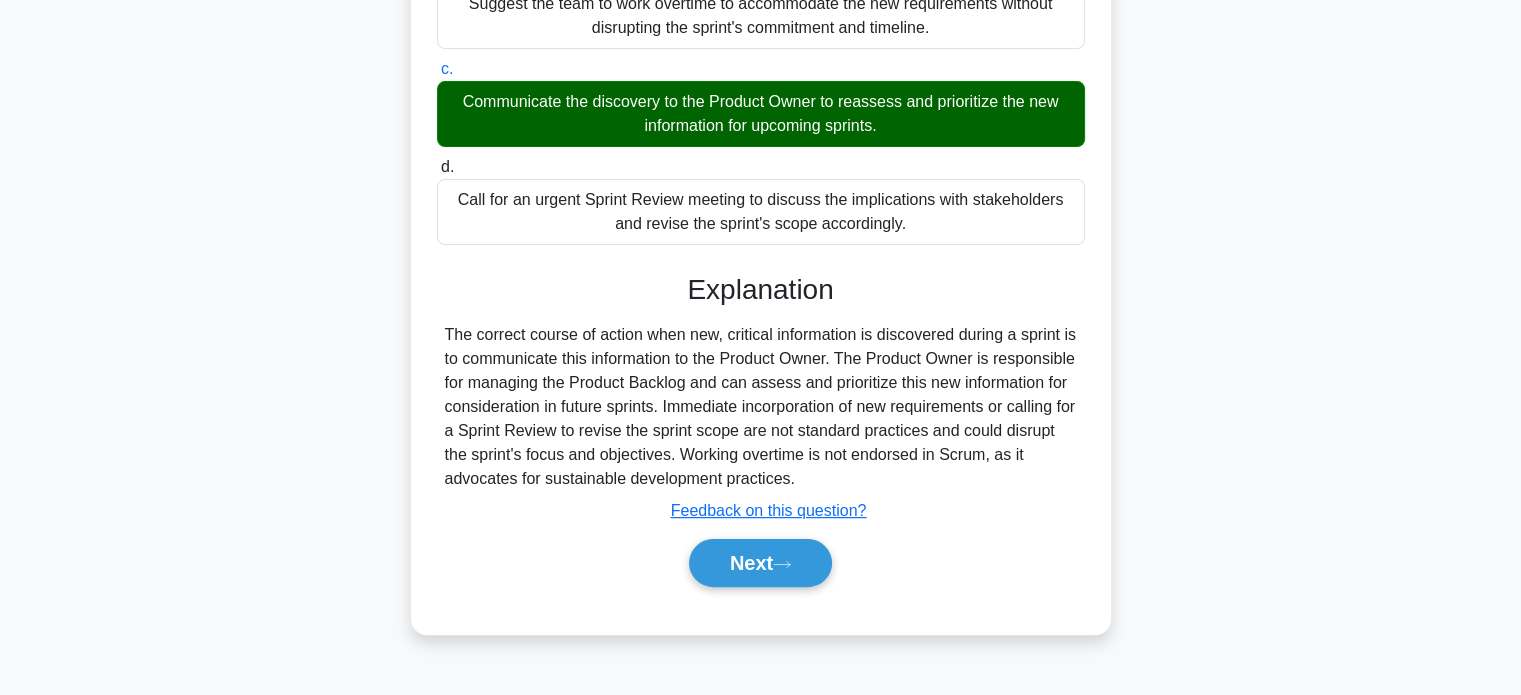 scroll, scrollTop: 385, scrollLeft: 0, axis: vertical 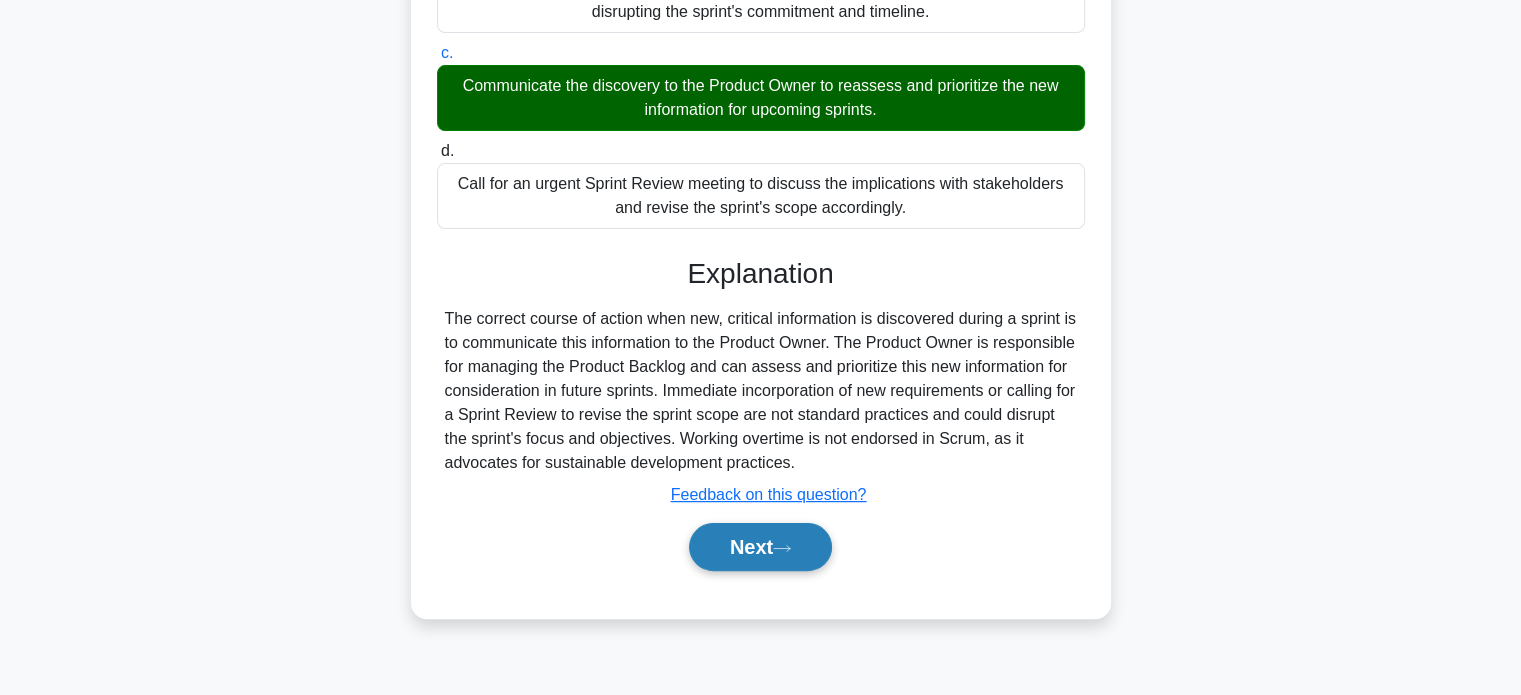 click on "Next" at bounding box center (760, 547) 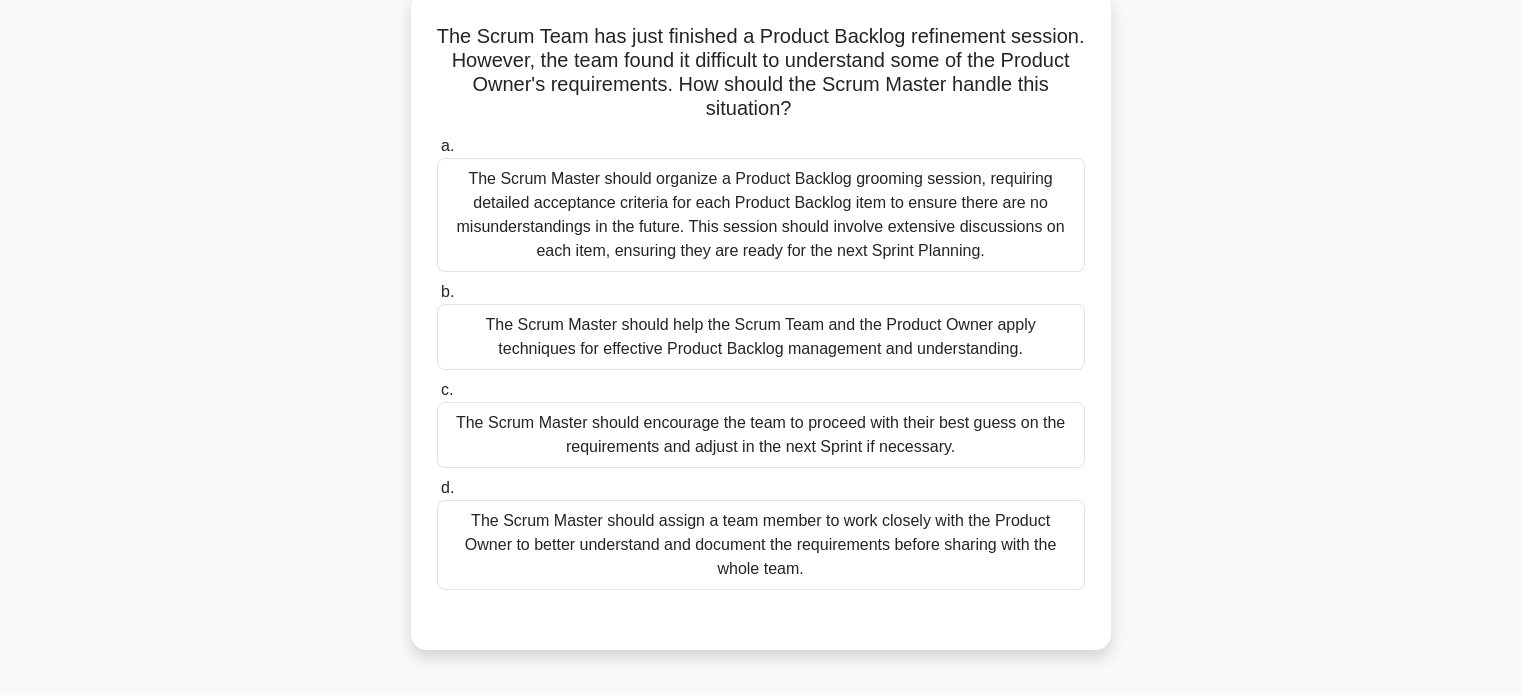 scroll, scrollTop: 85, scrollLeft: 0, axis: vertical 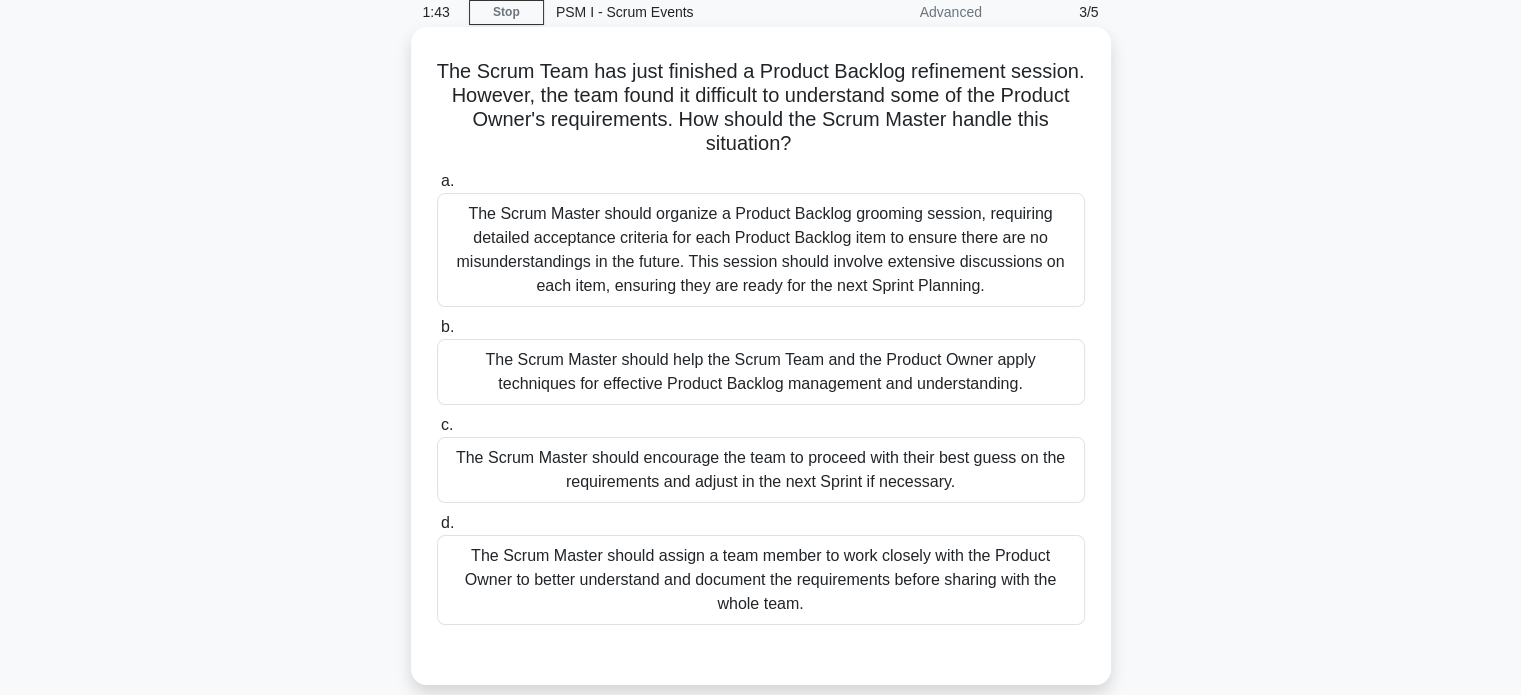 click on "The Scrum Master should help the Scrum Team and the Product Owner apply techniques for effective Product Backlog management and understanding." at bounding box center (761, 372) 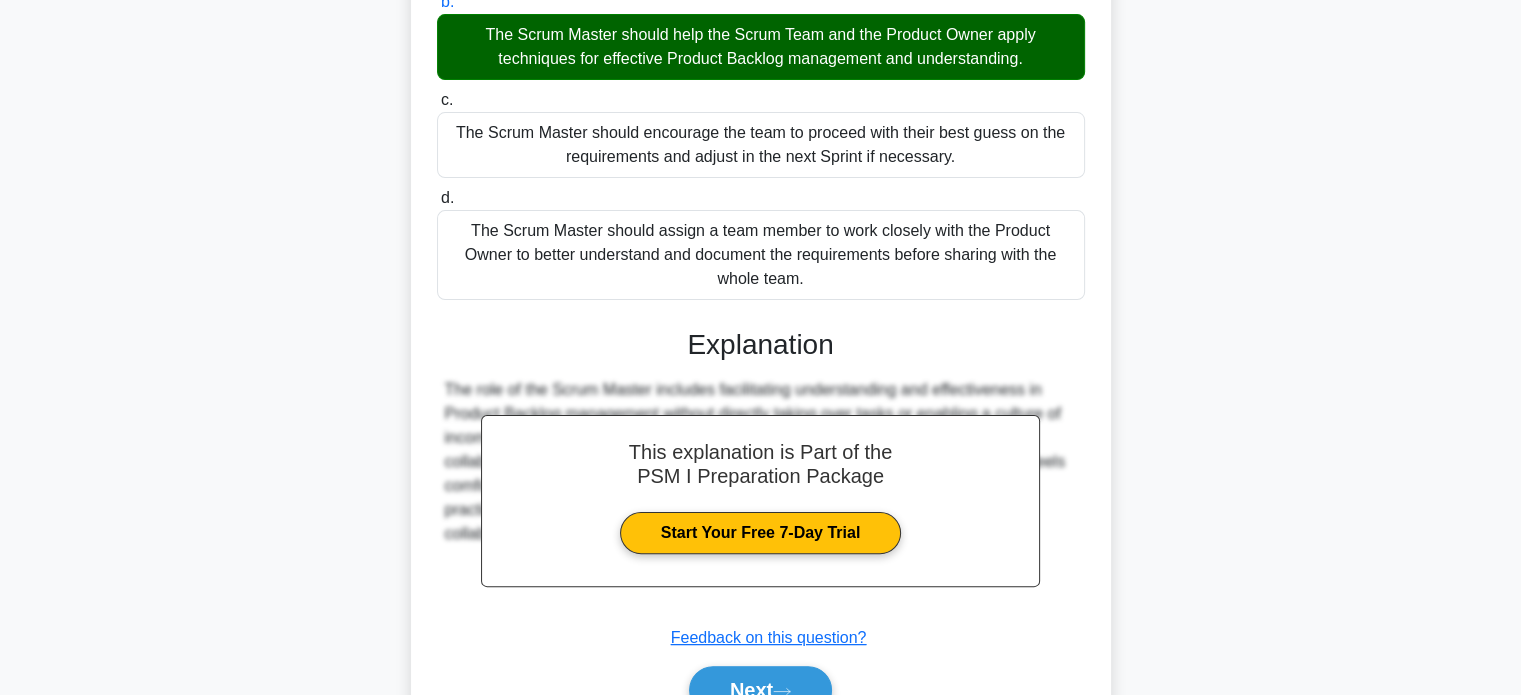 scroll, scrollTop: 512, scrollLeft: 0, axis: vertical 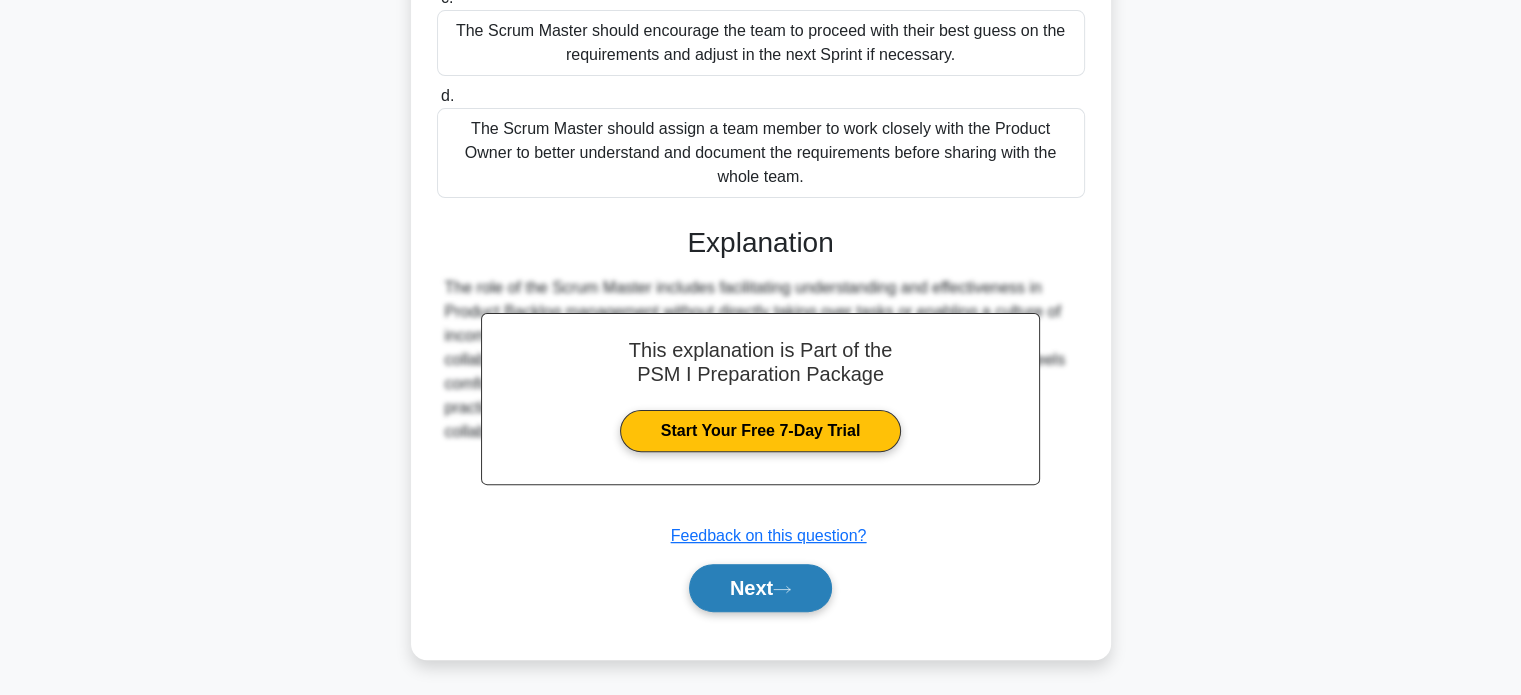 click on "Next" at bounding box center [760, 588] 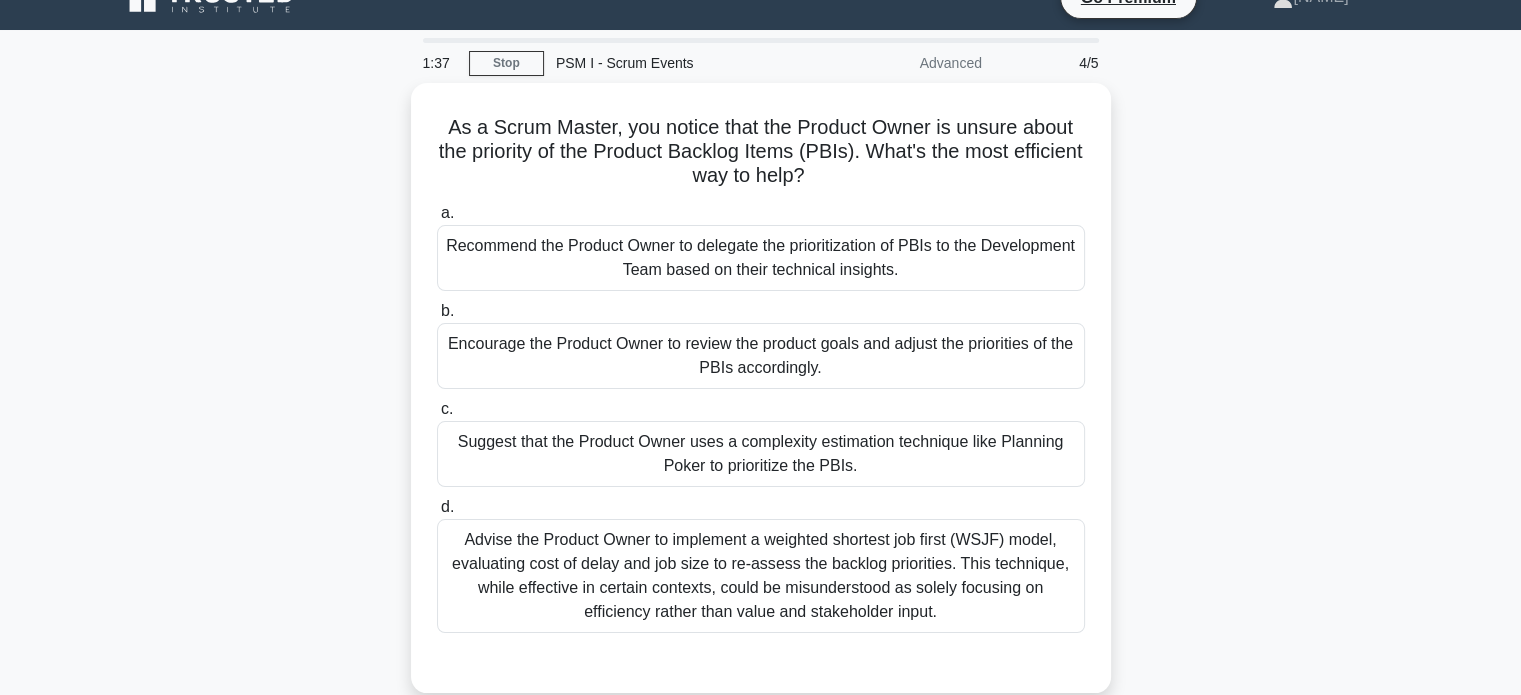 scroll, scrollTop: 33, scrollLeft: 0, axis: vertical 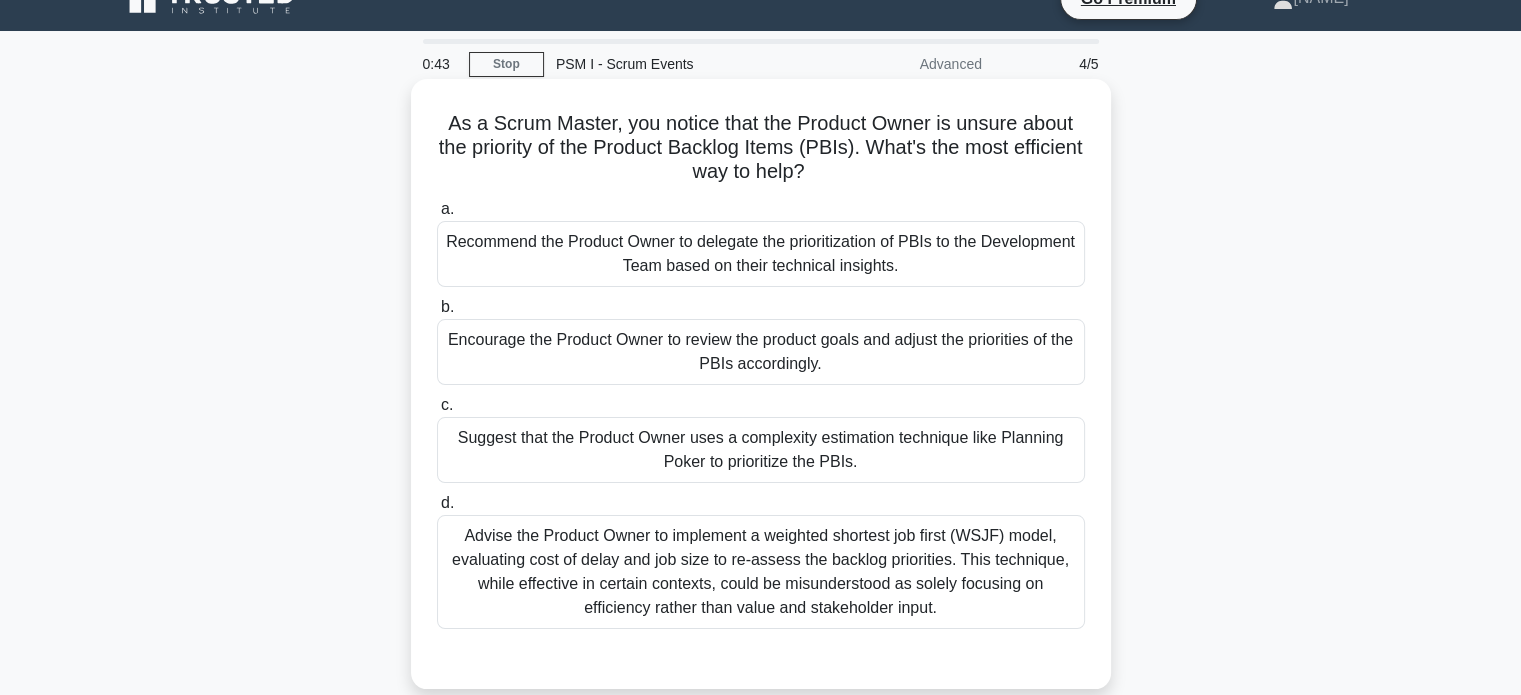 click on "Encourage the Product Owner to review the product goals and adjust the priorities of the PBIs accordingly." at bounding box center (761, 352) 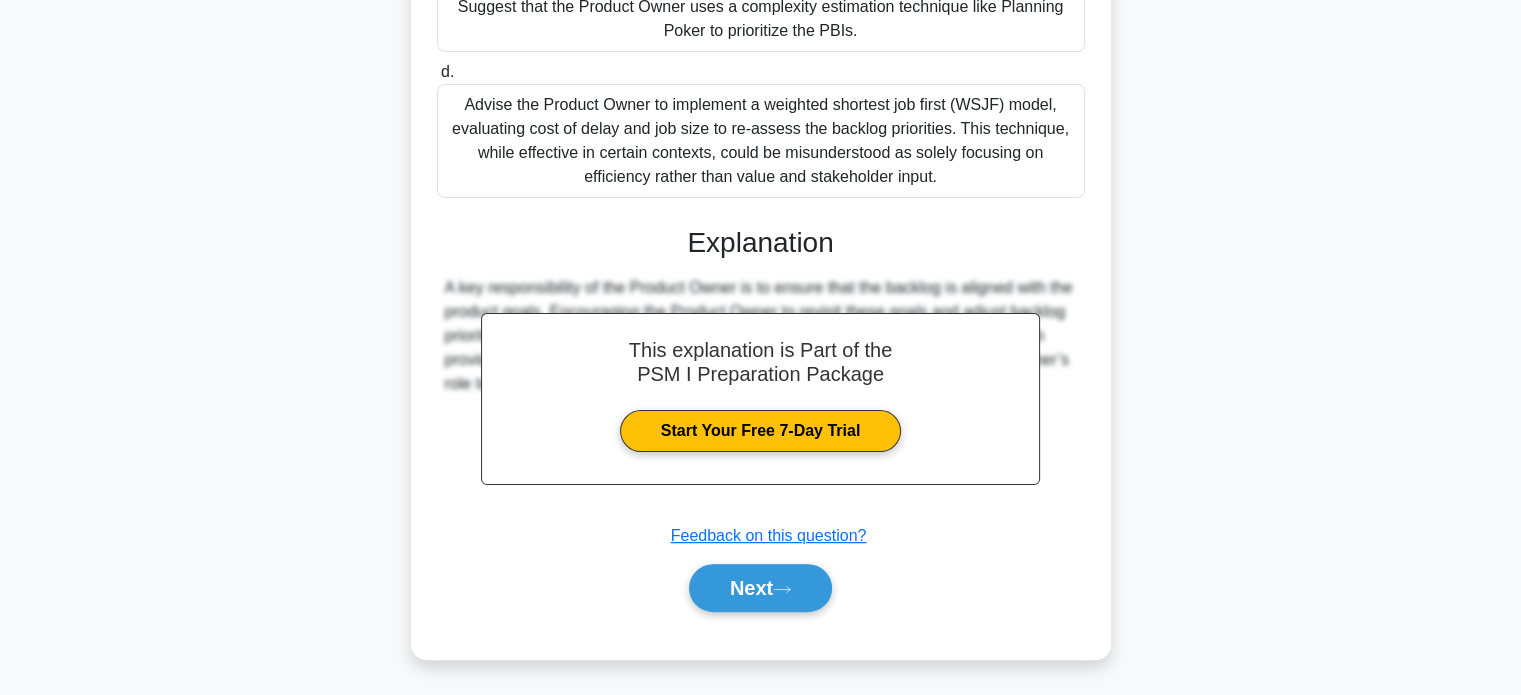 scroll, scrollTop: 464, scrollLeft: 0, axis: vertical 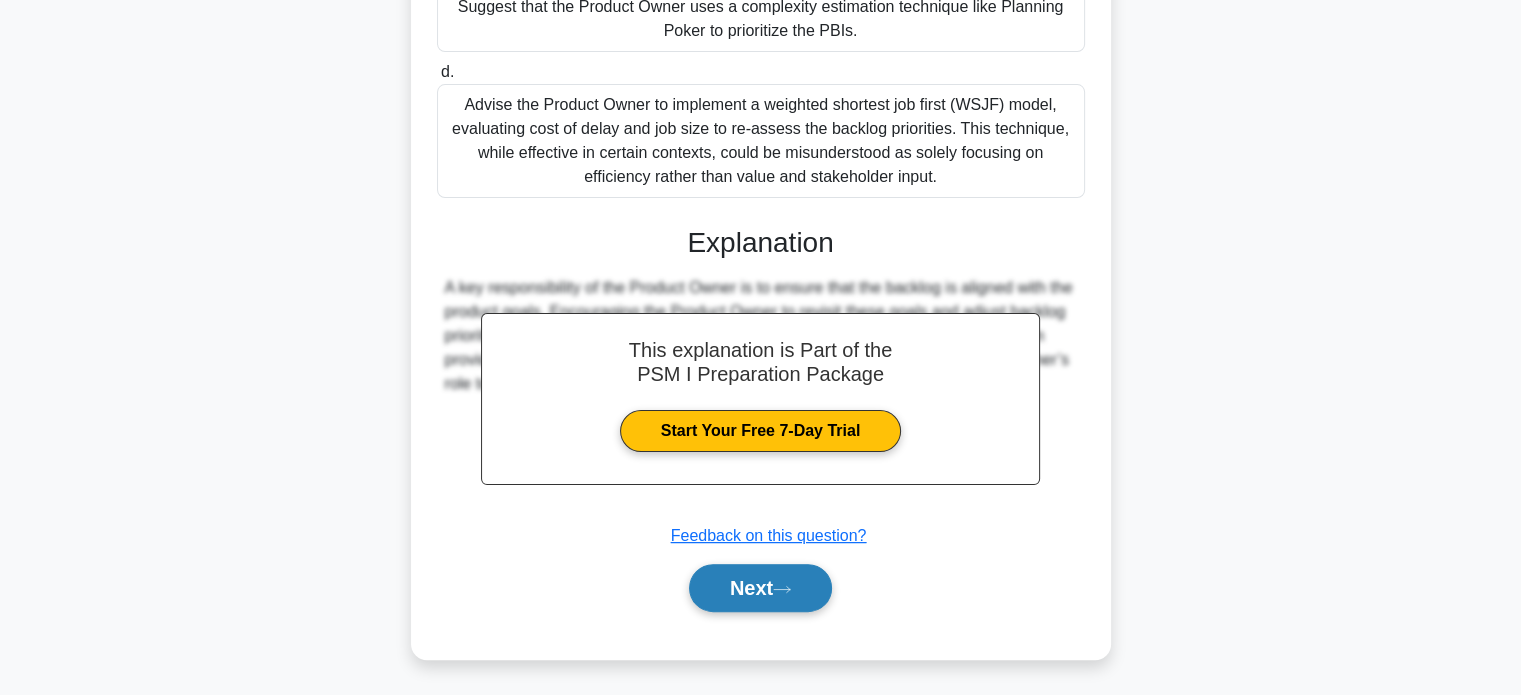 click on "Next" at bounding box center [760, 588] 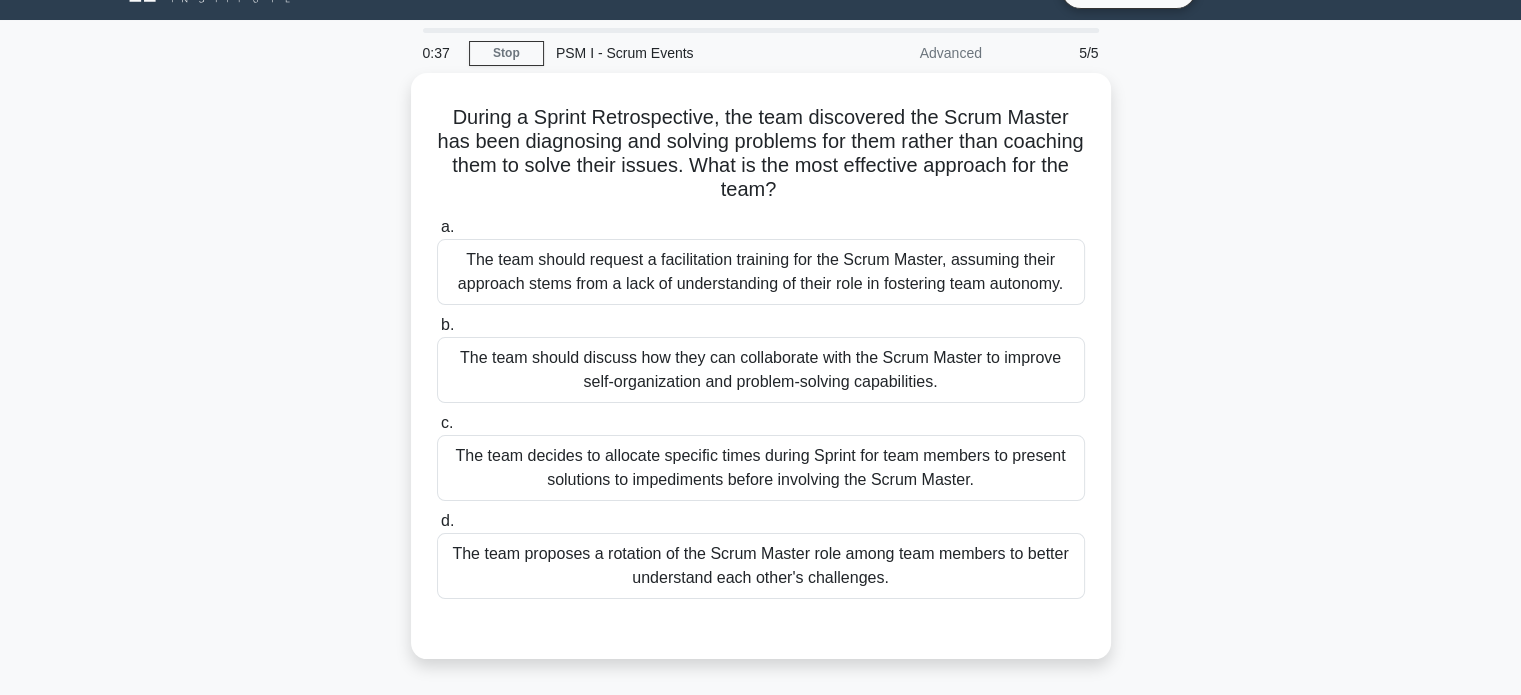 scroll, scrollTop: 43, scrollLeft: 0, axis: vertical 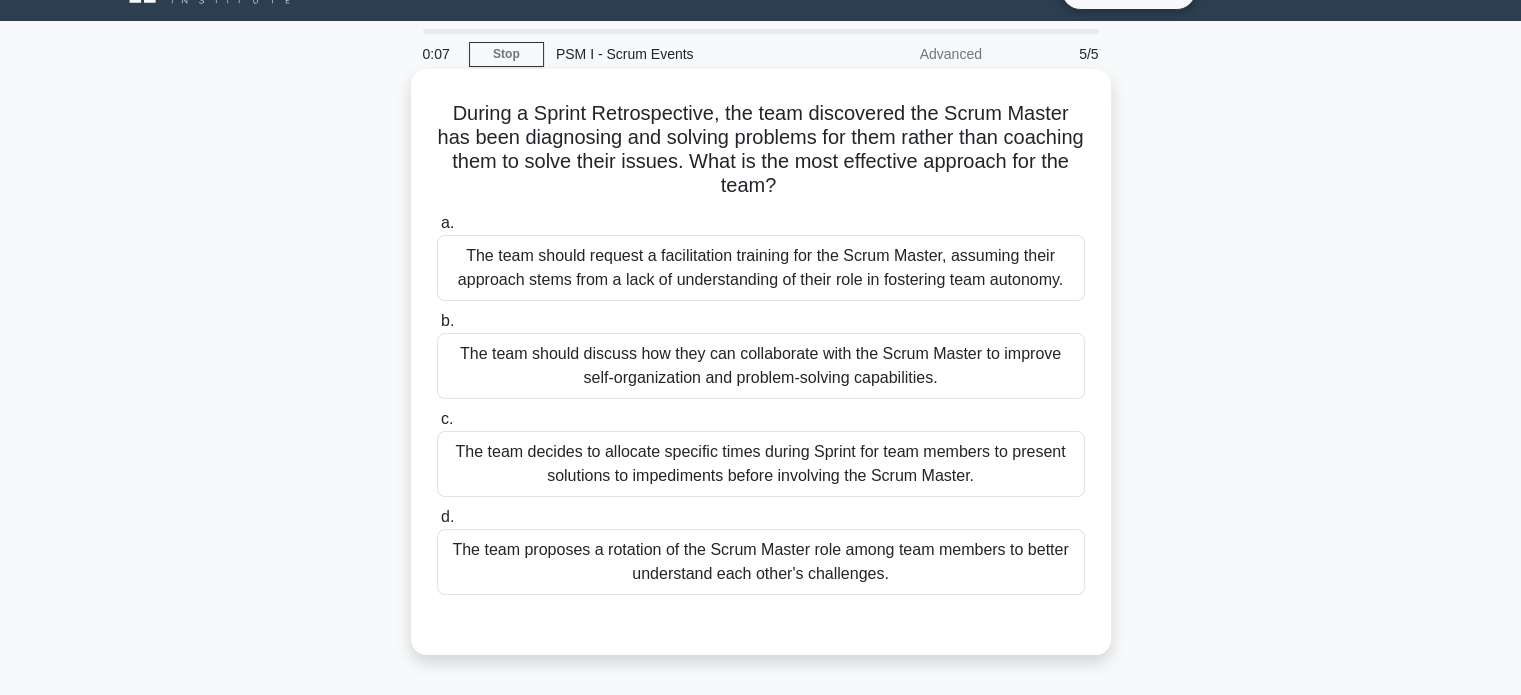click on "The team should discuss how they can collaborate with the Scrum Master to improve self-organization and problem-solving capabilities." at bounding box center (761, 366) 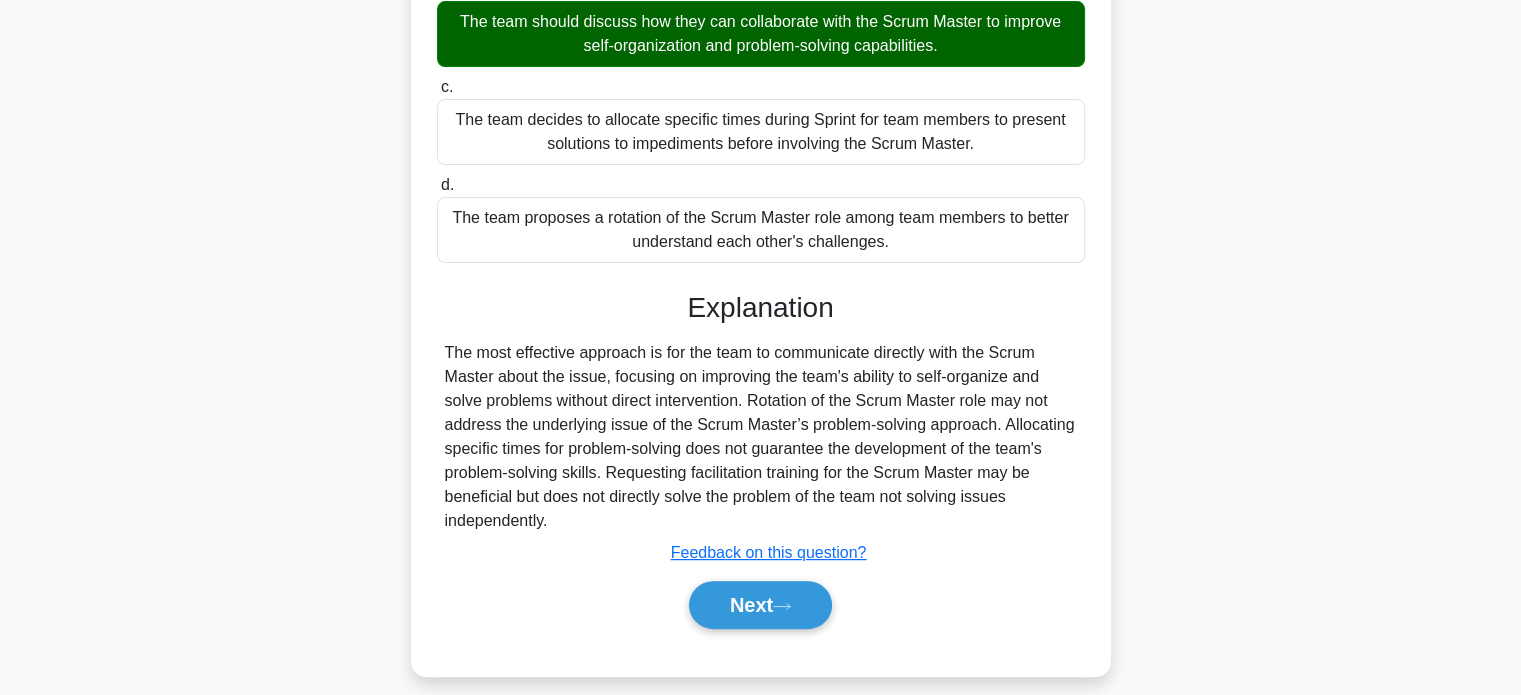 scroll, scrollTop: 379, scrollLeft: 0, axis: vertical 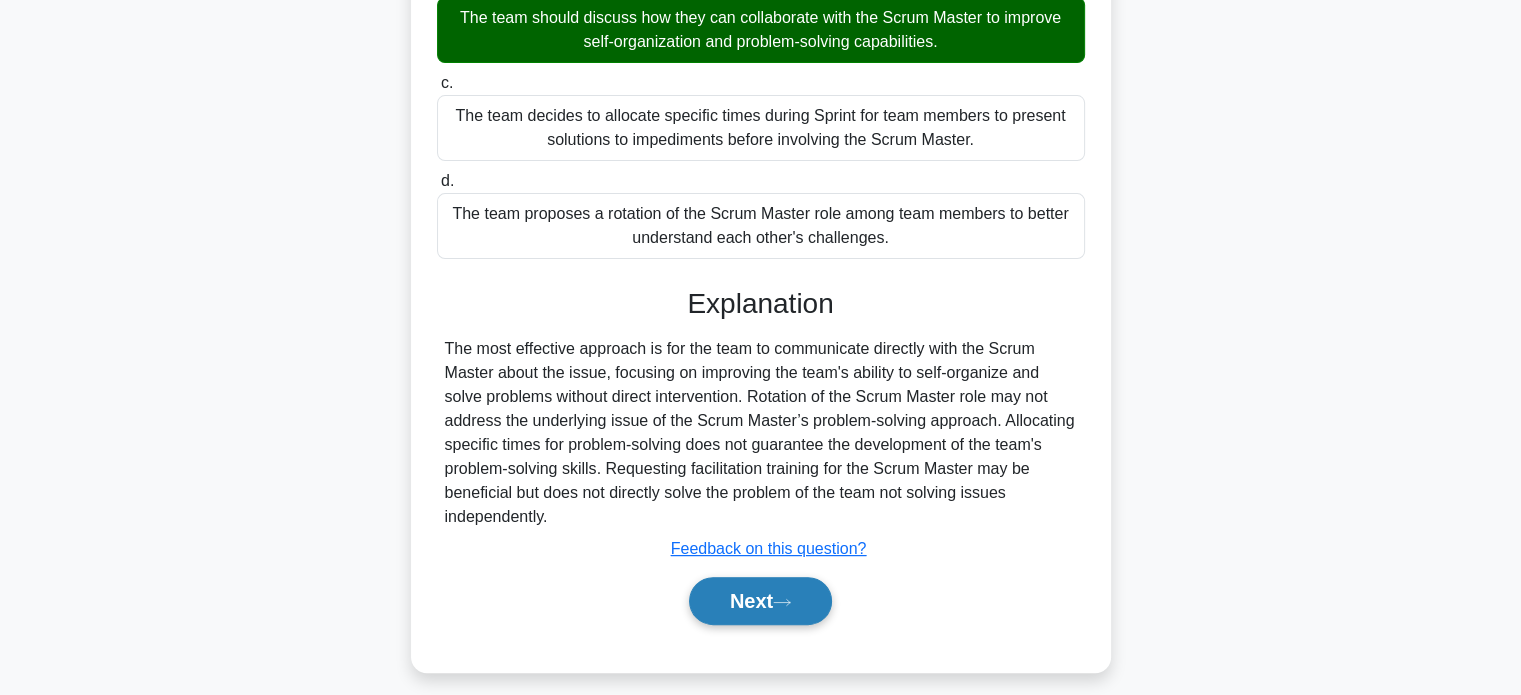 click on "Next" at bounding box center [760, 601] 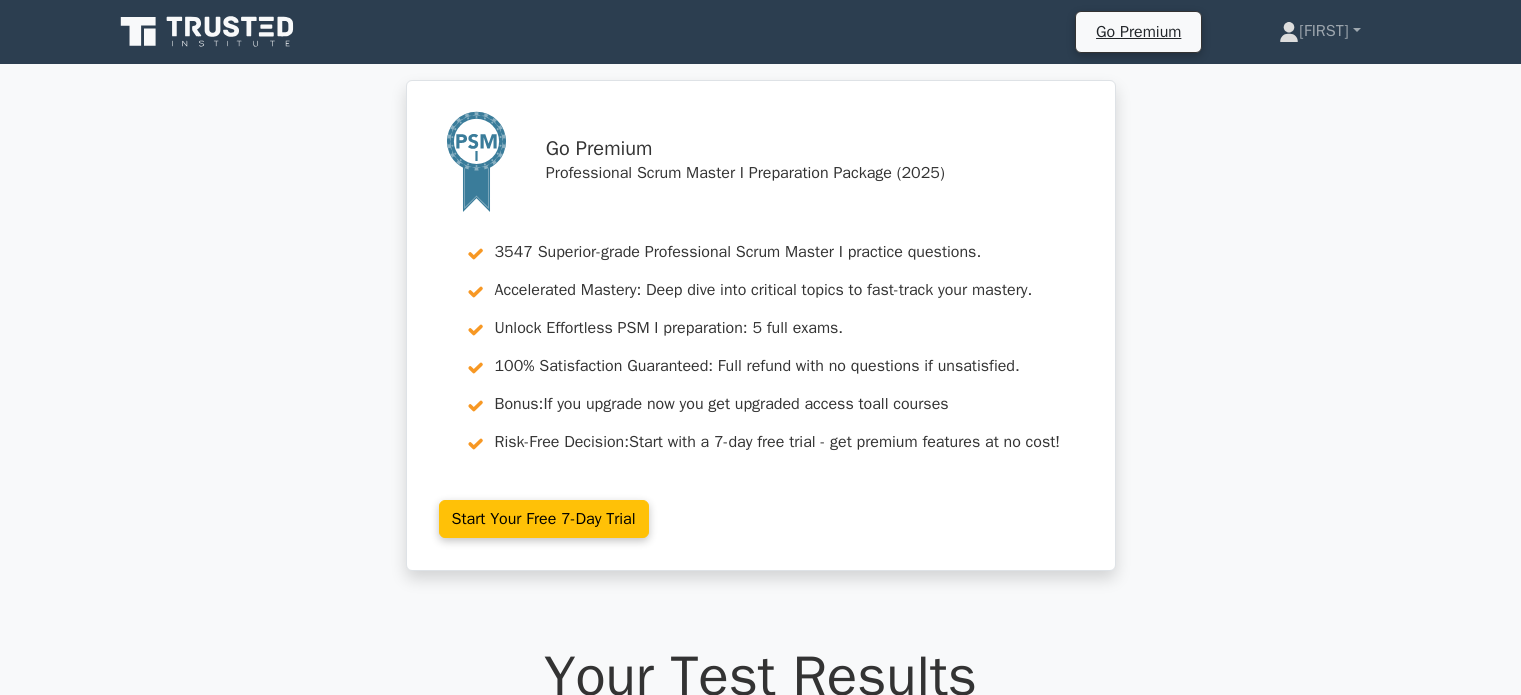 scroll, scrollTop: 0, scrollLeft: 0, axis: both 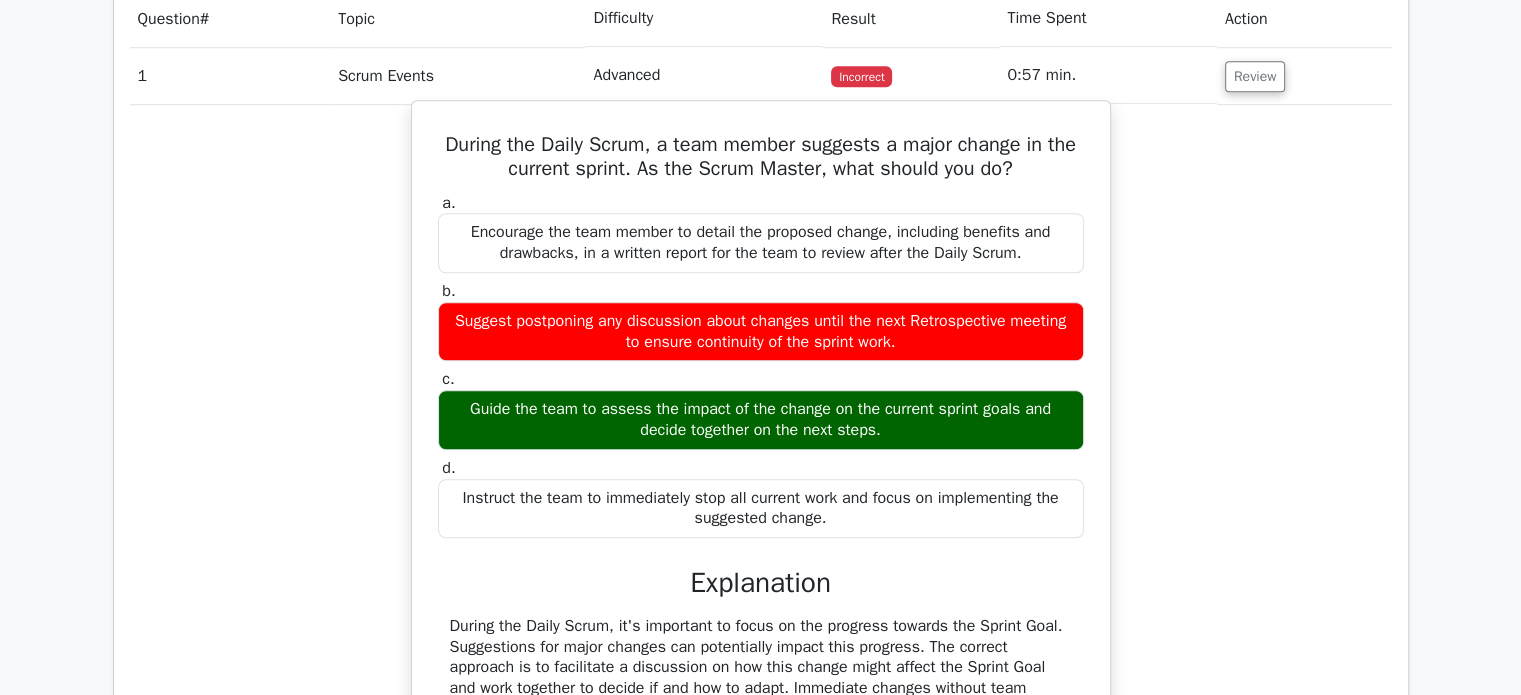 click on "During the Daily Scrum, a team member suggests a major change in the current sprint. As the Scrum Master, what should you do?" at bounding box center [761, 157] 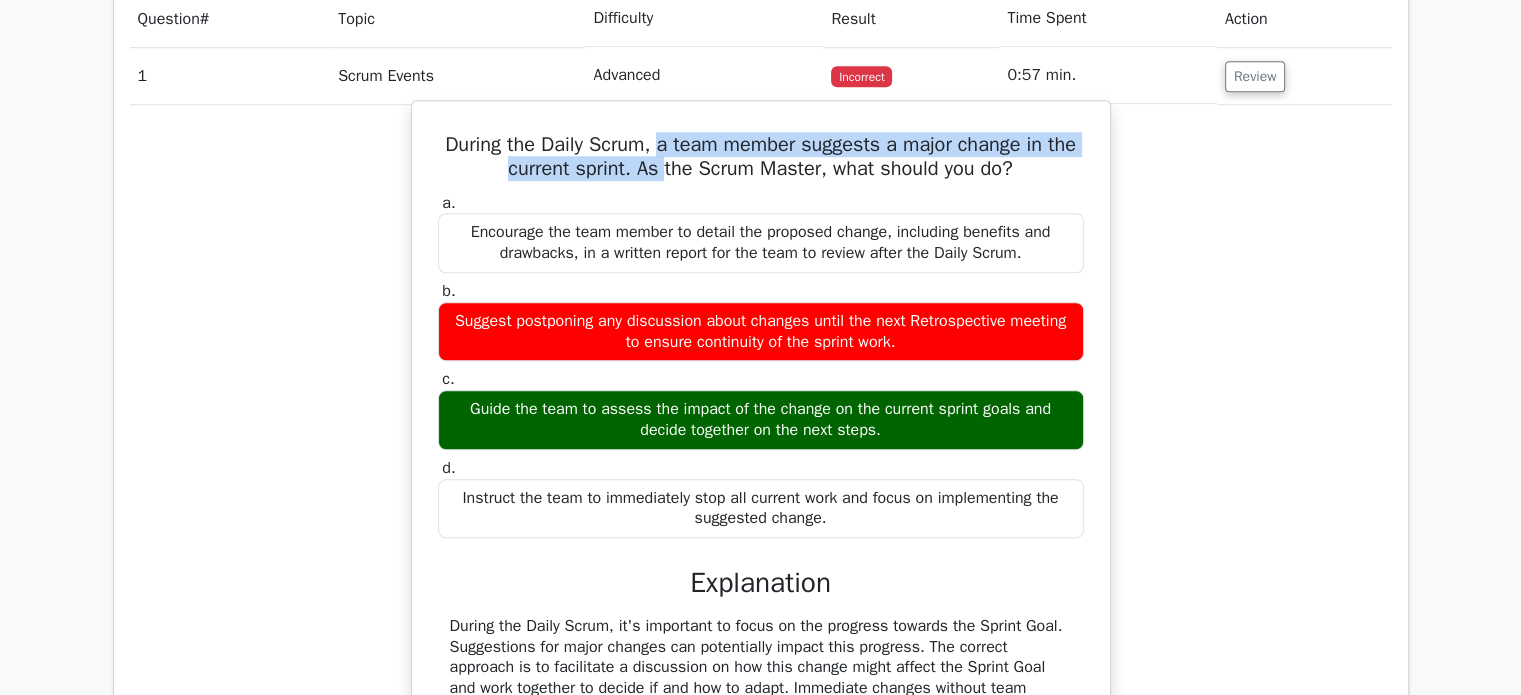 click on "During the Daily Scrum, a team member suggests a major change in the current sprint. As the Scrum Master, what should you do?" at bounding box center (761, 157) 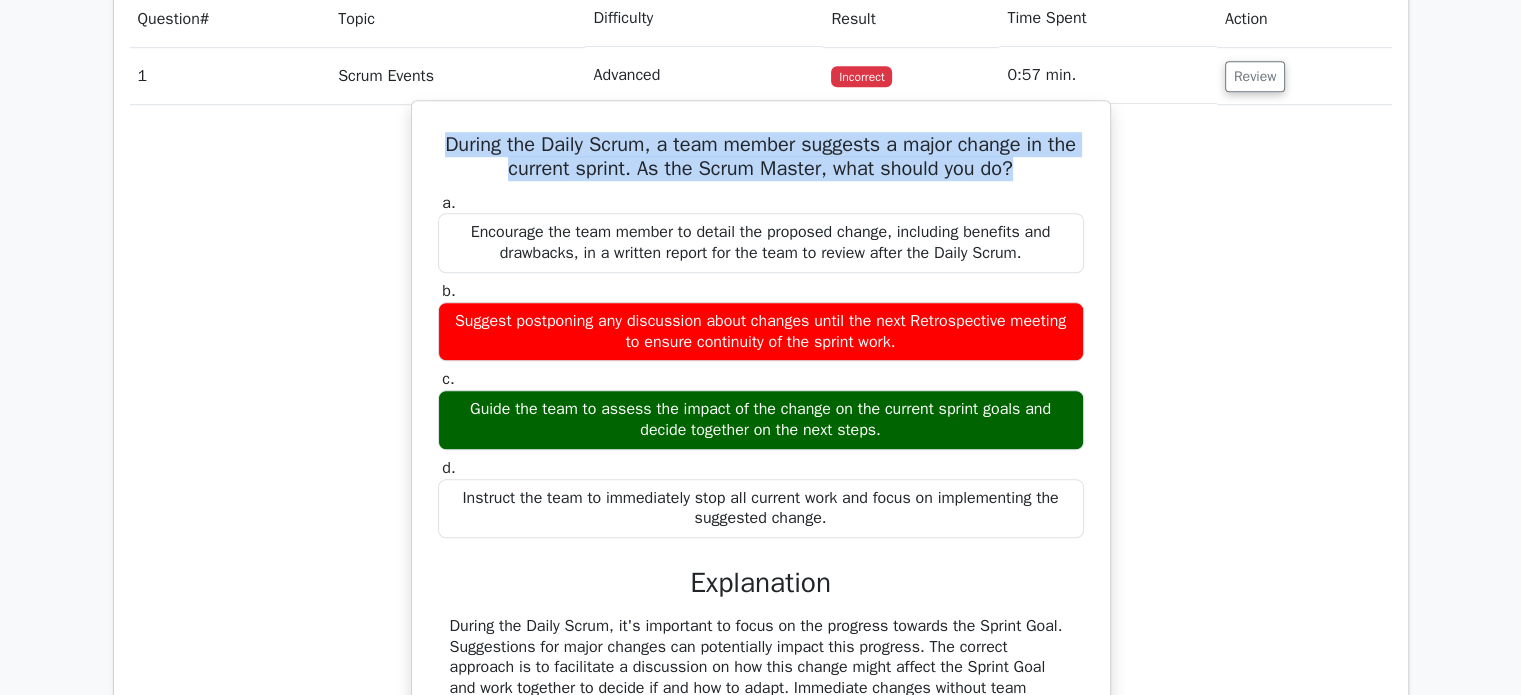 click on "During the Daily Scrum, a team member suggests a major change in the current sprint. As the Scrum Master, what should you do?" at bounding box center (761, 157) 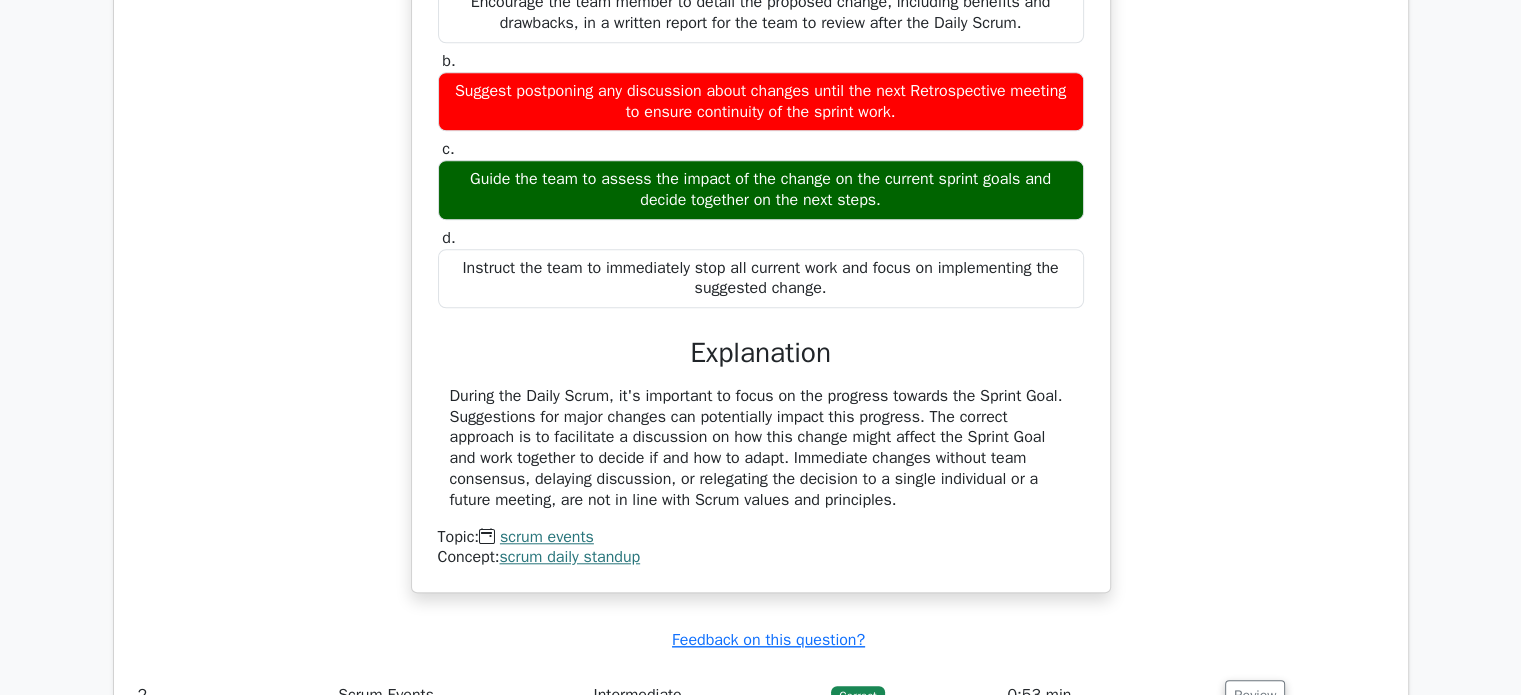 scroll, scrollTop: 1723, scrollLeft: 0, axis: vertical 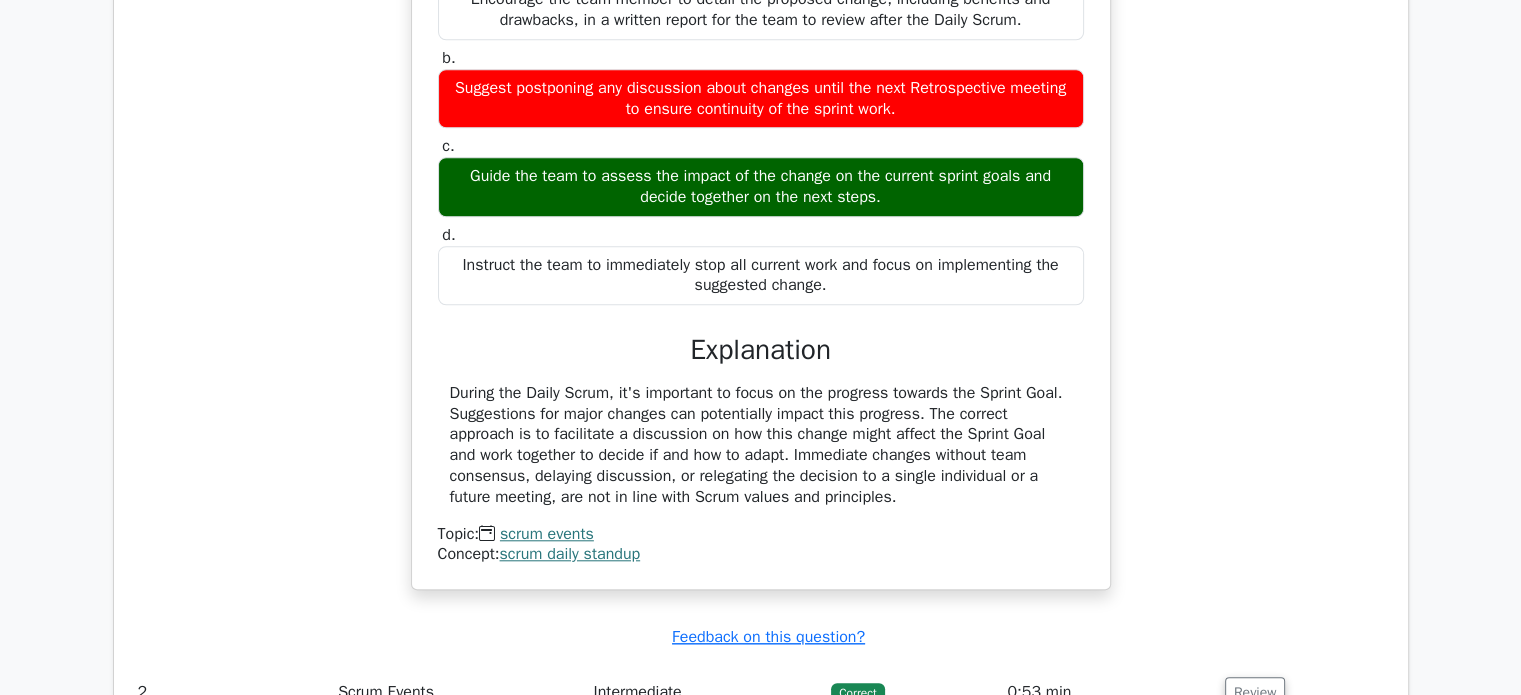 drag, startPoint x: 674, startPoint y: 335, endPoint x: 916, endPoint y: 485, distance: 284.7174 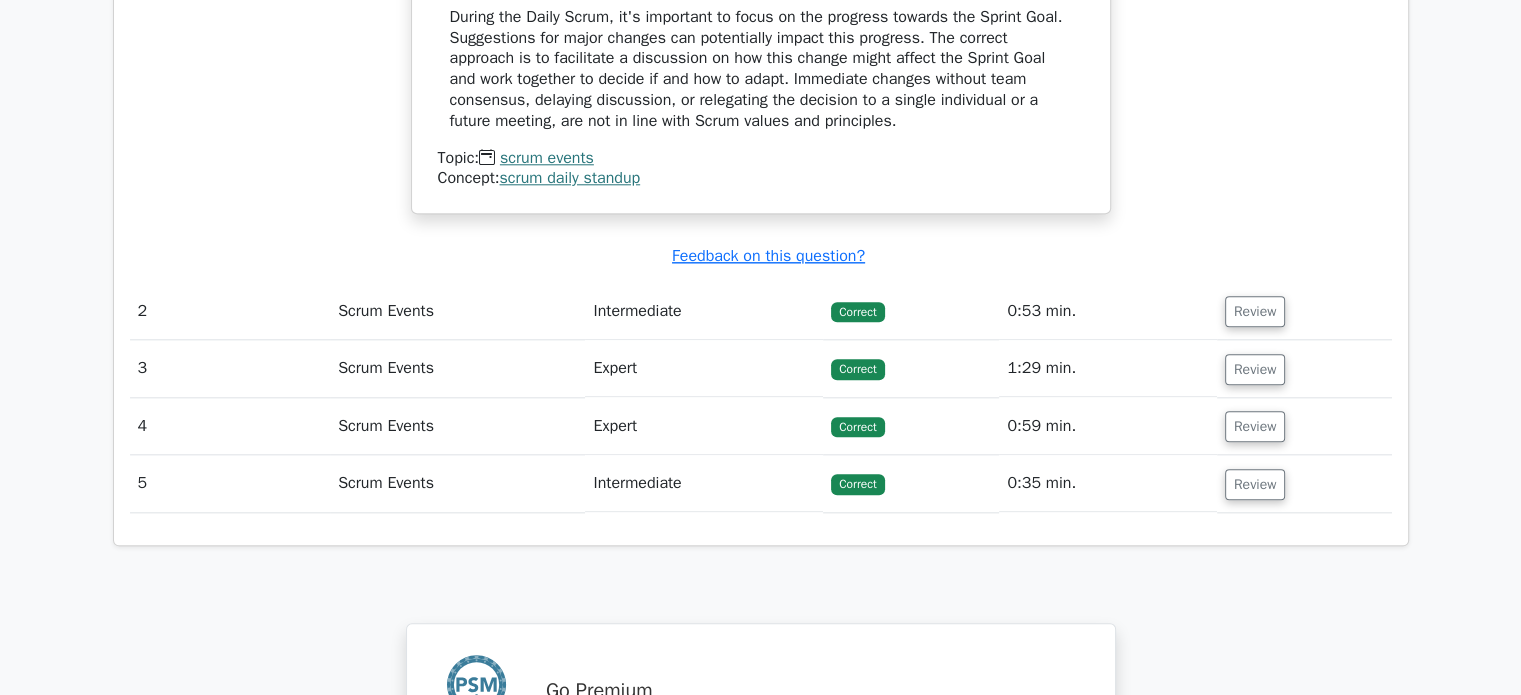 scroll, scrollTop: 2147, scrollLeft: 0, axis: vertical 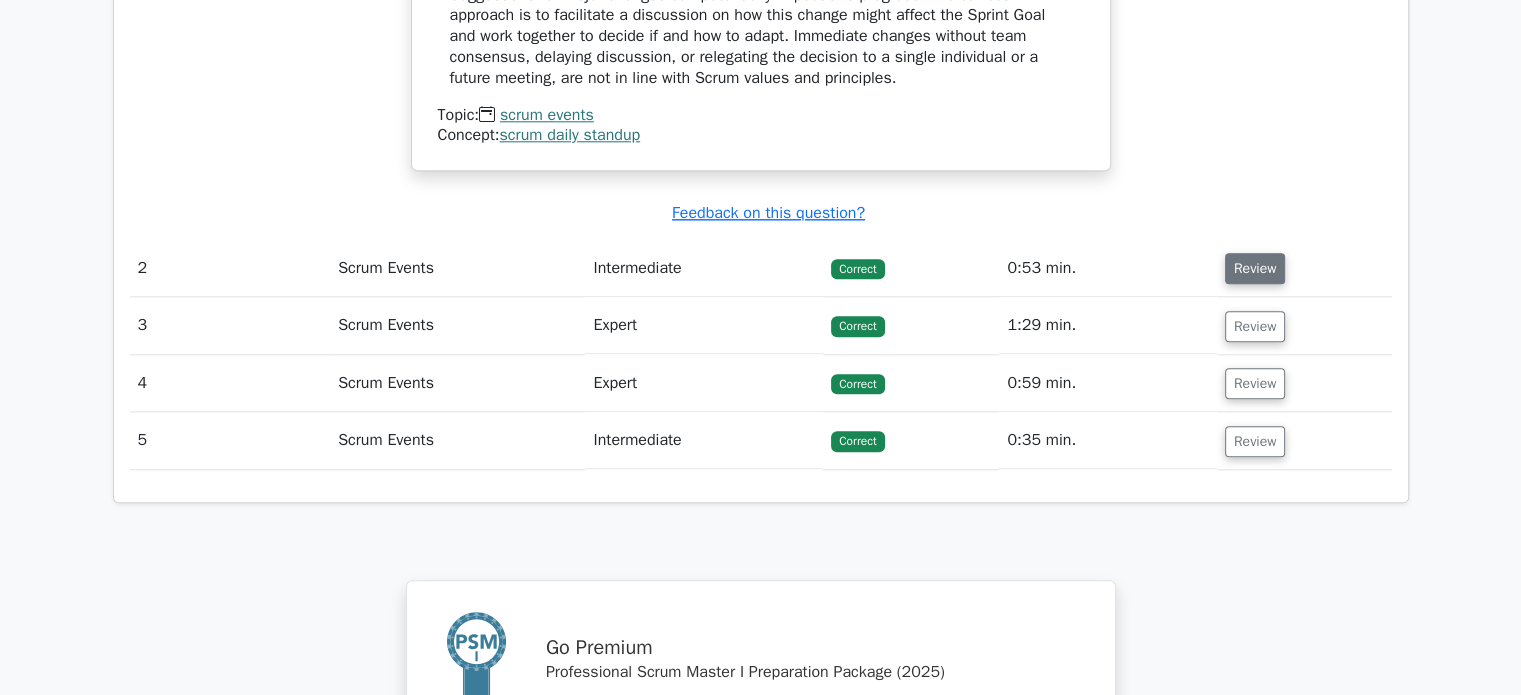 click on "Review" at bounding box center [1255, 268] 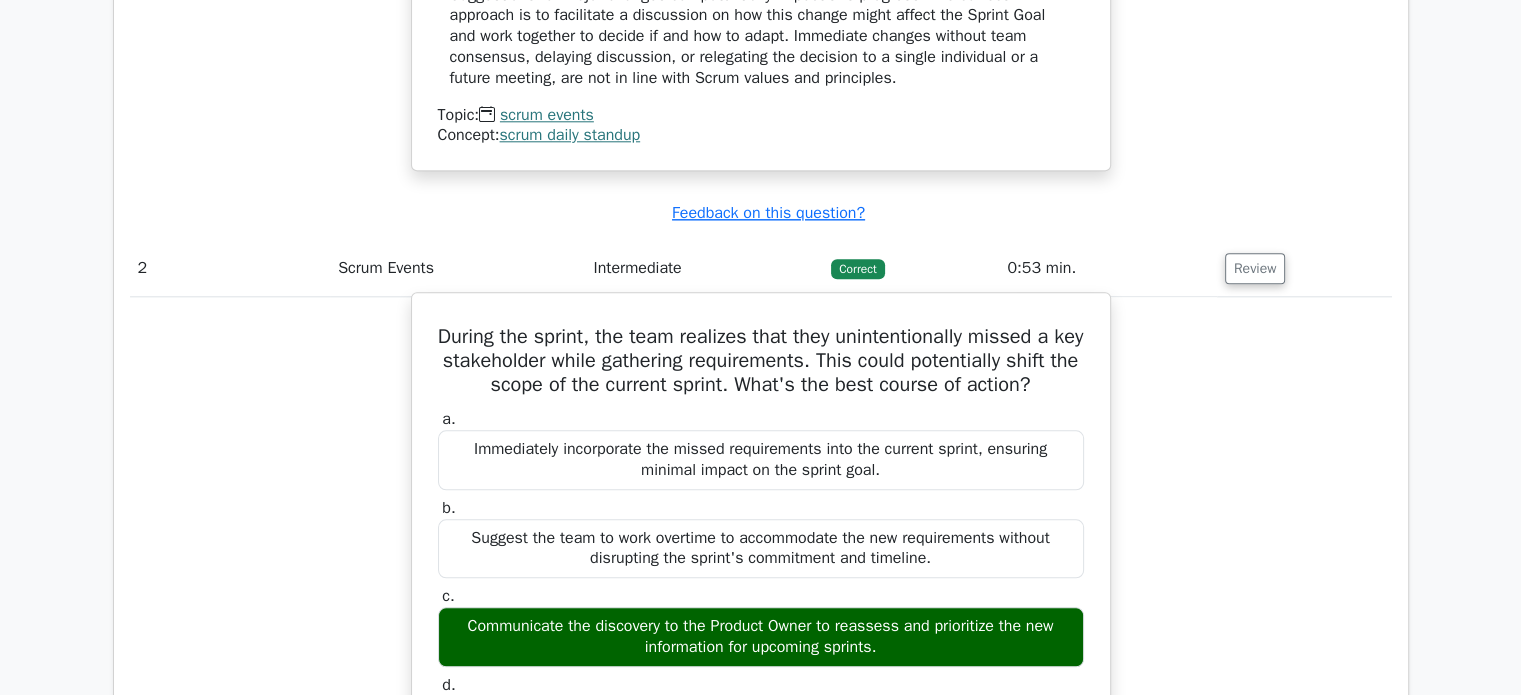 click on "During the sprint, the team realizes that they unintentionally missed a key stakeholder while gathering requirements. This could potentially shift the scope of the current sprint. What's the best course of action?" at bounding box center [761, 361] 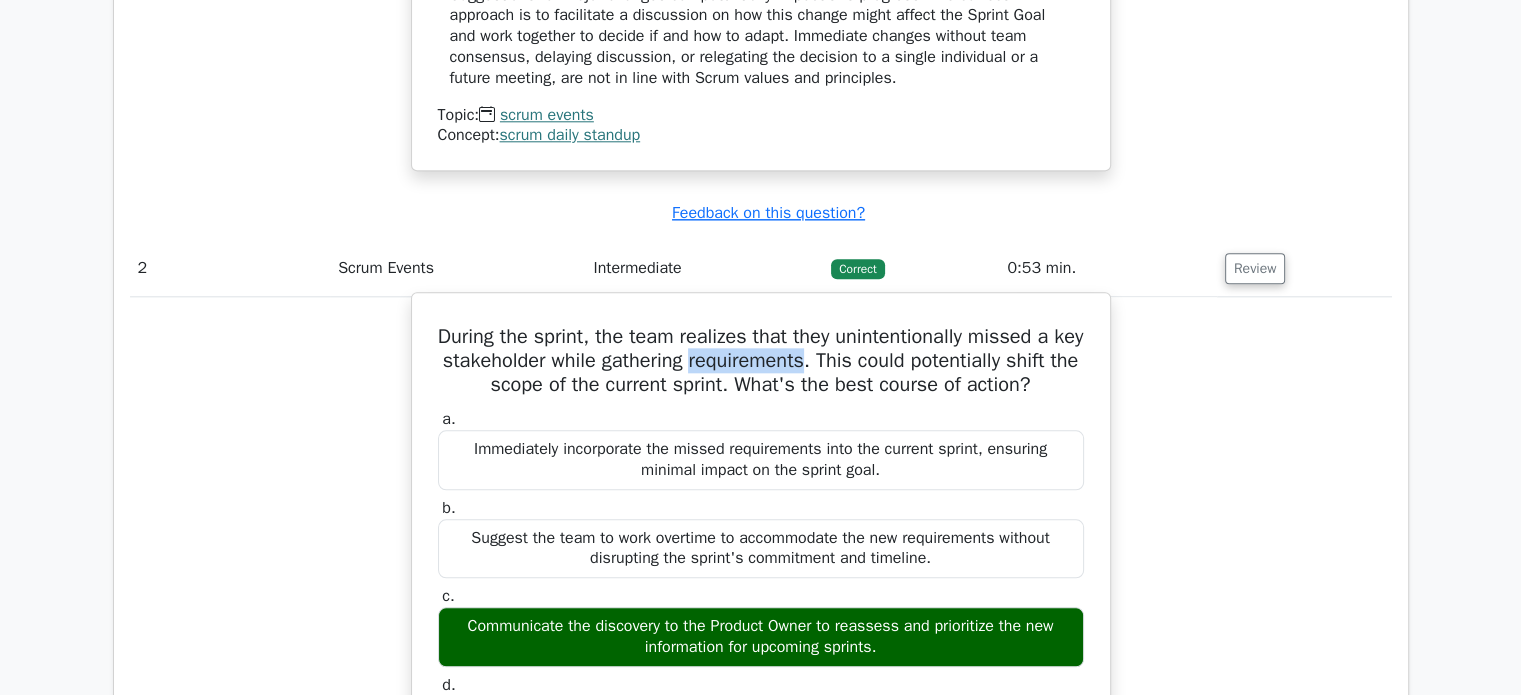 click on "During the sprint, the team realizes that they unintentionally missed a key stakeholder while gathering requirements. This could potentially shift the scope of the current sprint. What's the best course of action?" at bounding box center [761, 361] 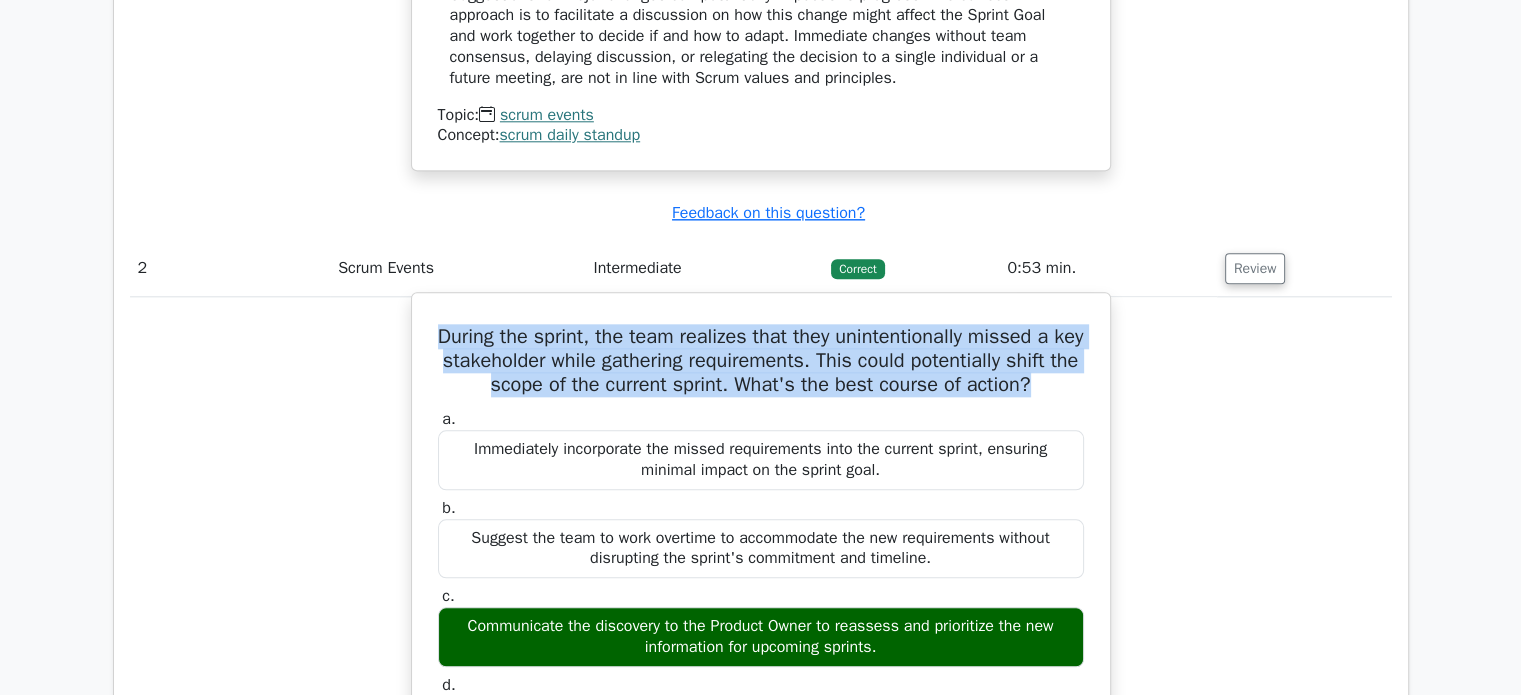 click on "During the sprint, the team realizes that they unintentionally missed a key stakeholder while gathering requirements. This could potentially shift the scope of the current sprint. What's the best course of action?" at bounding box center (761, 361) 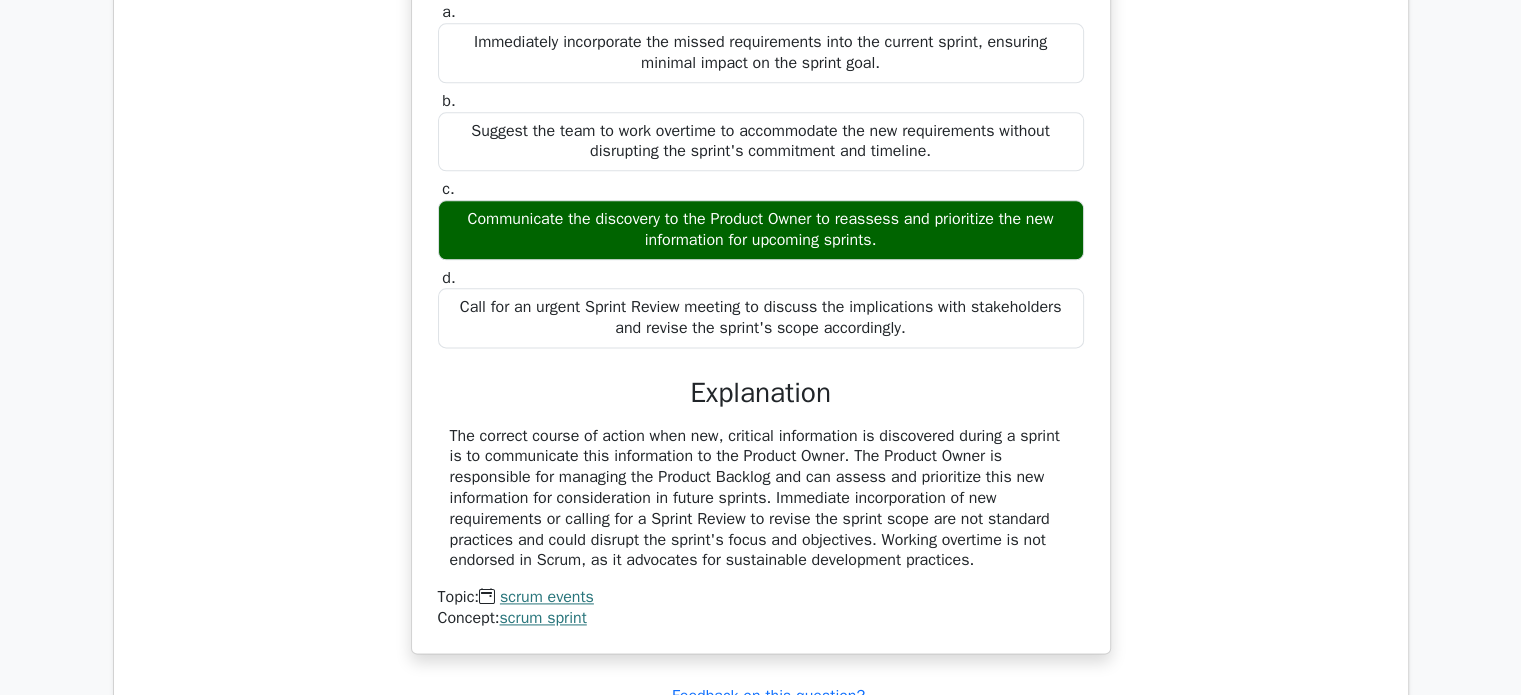 scroll, scrollTop: 2560, scrollLeft: 0, axis: vertical 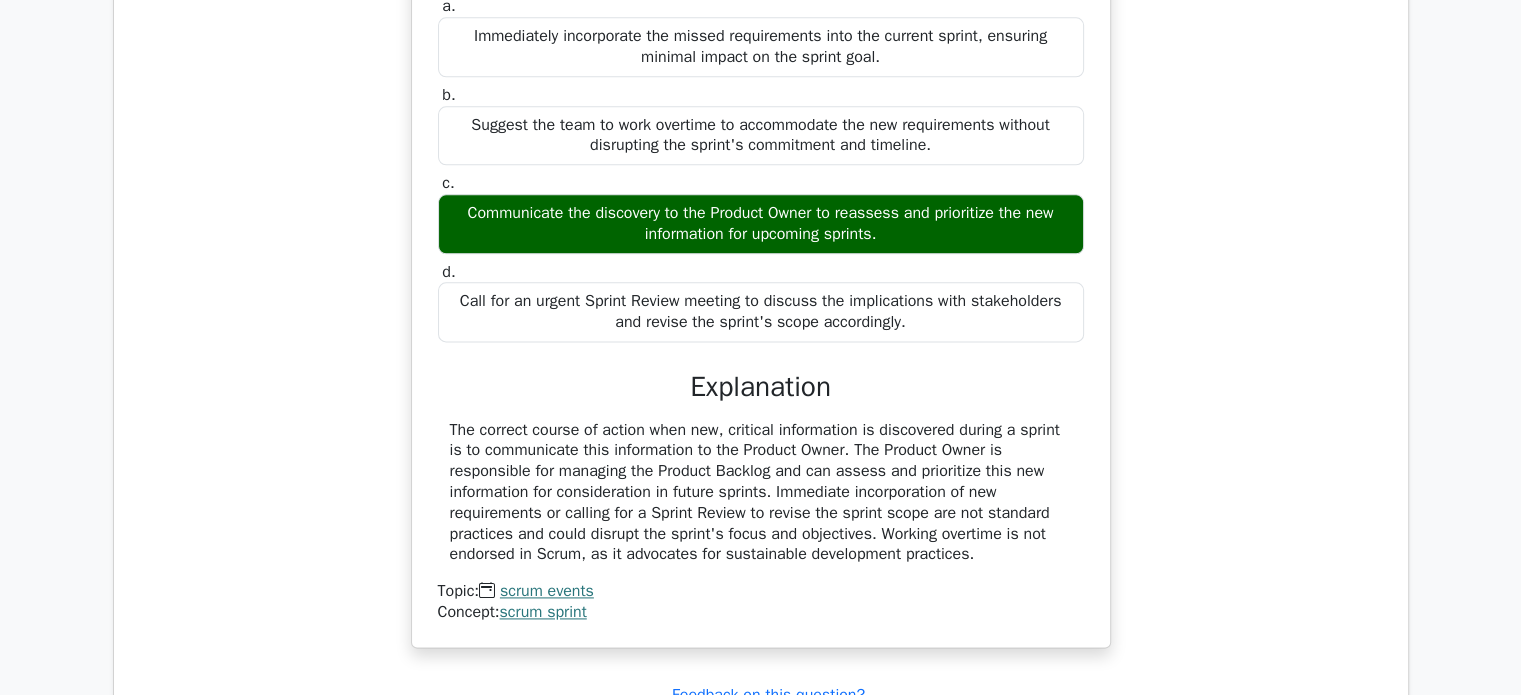 drag, startPoint x: 686, startPoint y: 364, endPoint x: 976, endPoint y: 546, distance: 342.3799 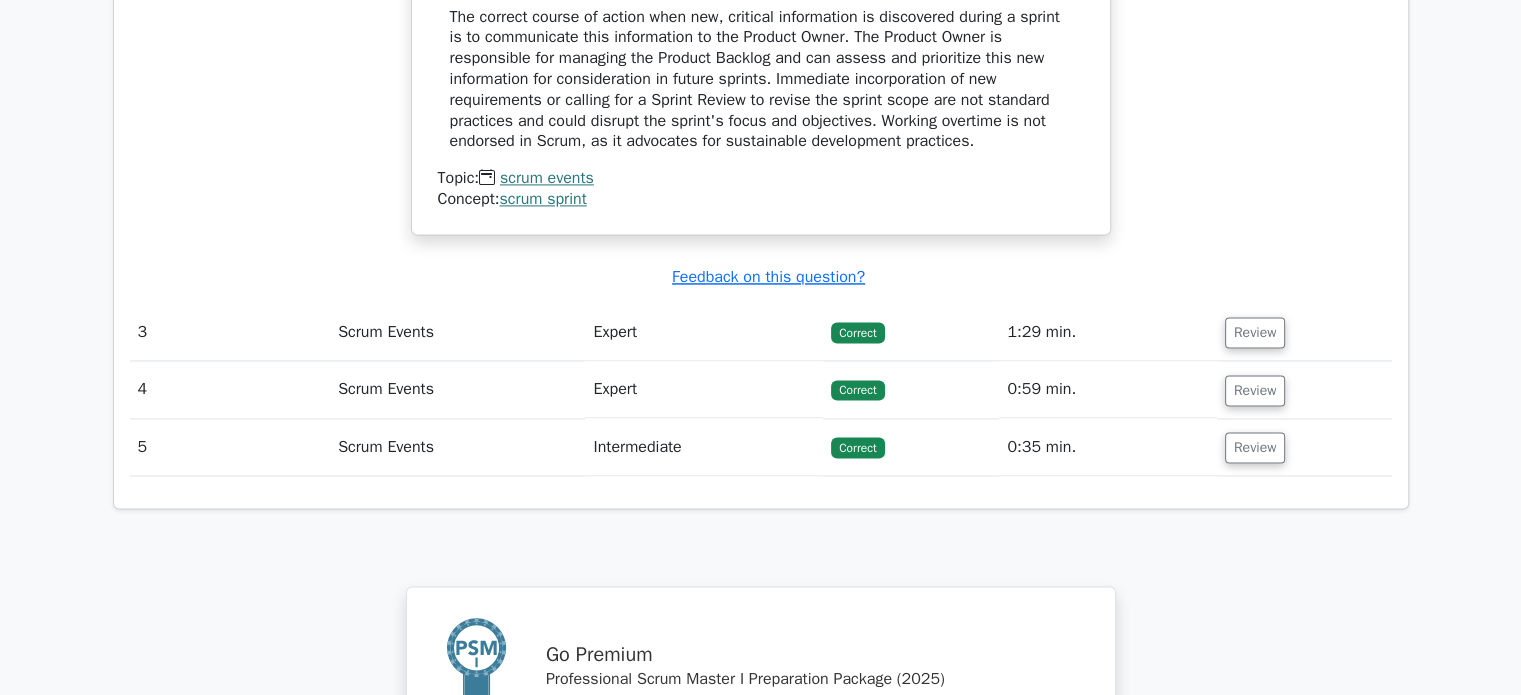 scroll, scrollTop: 2982, scrollLeft: 0, axis: vertical 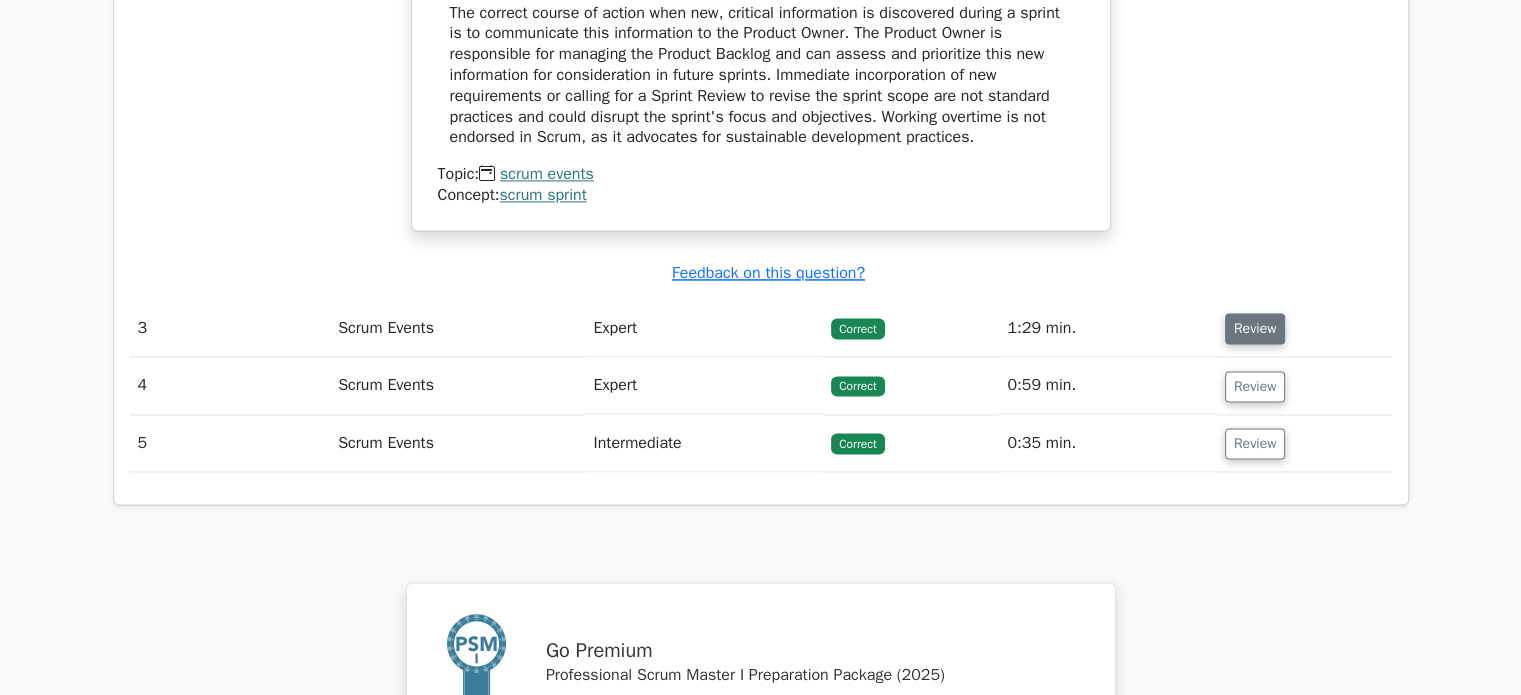 click on "Review" at bounding box center (1255, 328) 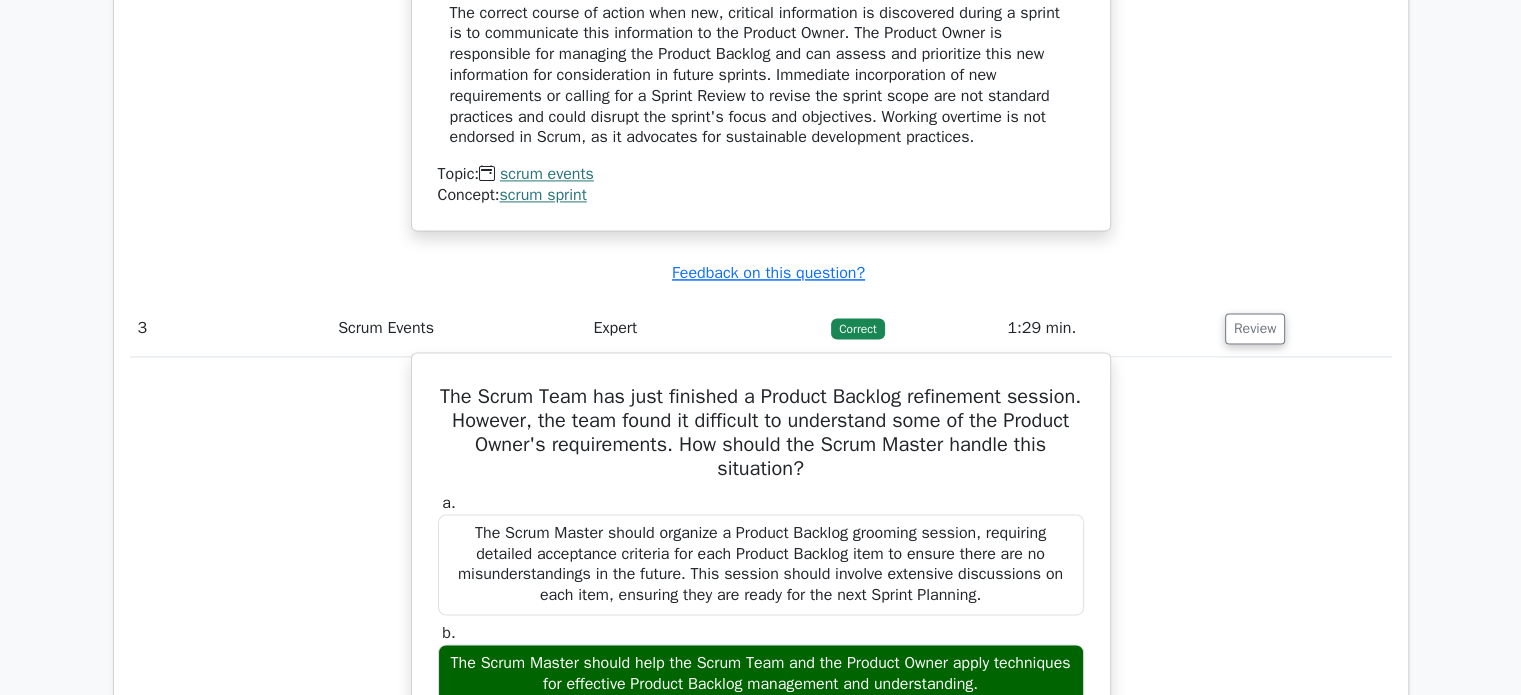 click on "The Scrum Team has just finished a Product Backlog refinement session. However, the team found it difficult to understand some of the Product Owner's requirements. How should the Scrum Master handle this situation?" at bounding box center [761, 433] 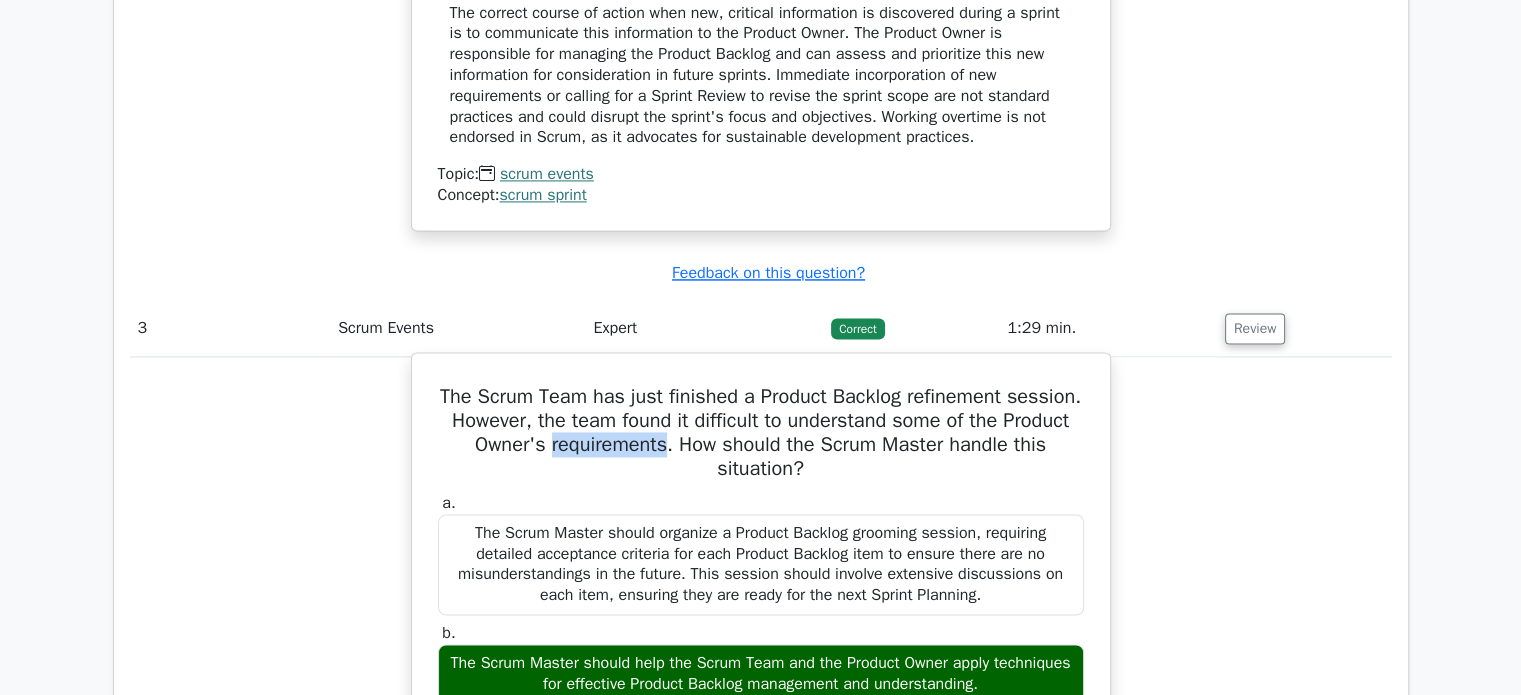click on "The Scrum Team has just finished a Product Backlog refinement session. However, the team found it difficult to understand some of the Product Owner's requirements. How should the Scrum Master handle this situation?" at bounding box center [761, 433] 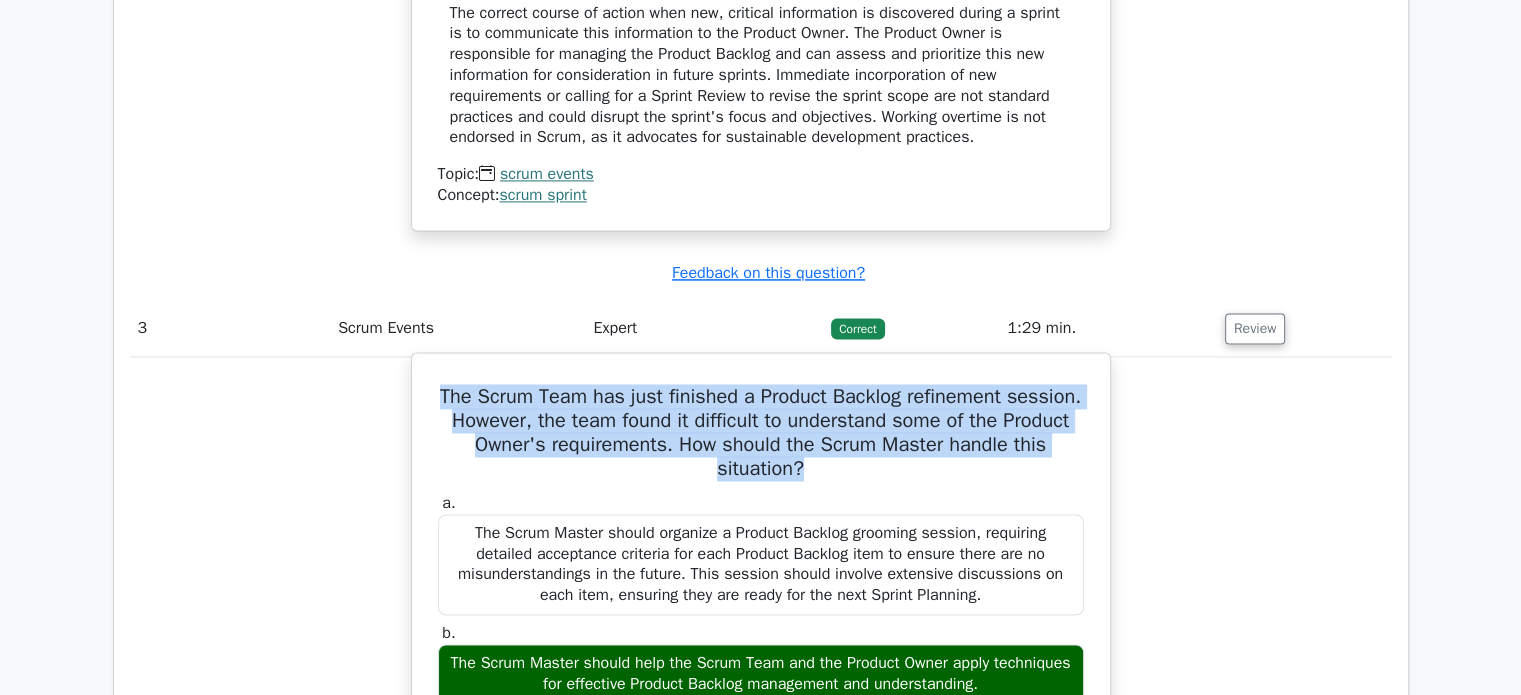 click on "The Scrum Team has just finished a Product Backlog refinement session. However, the team found it difficult to understand some of the Product Owner's requirements. How should the Scrum Master handle this situation?" at bounding box center [761, 433] 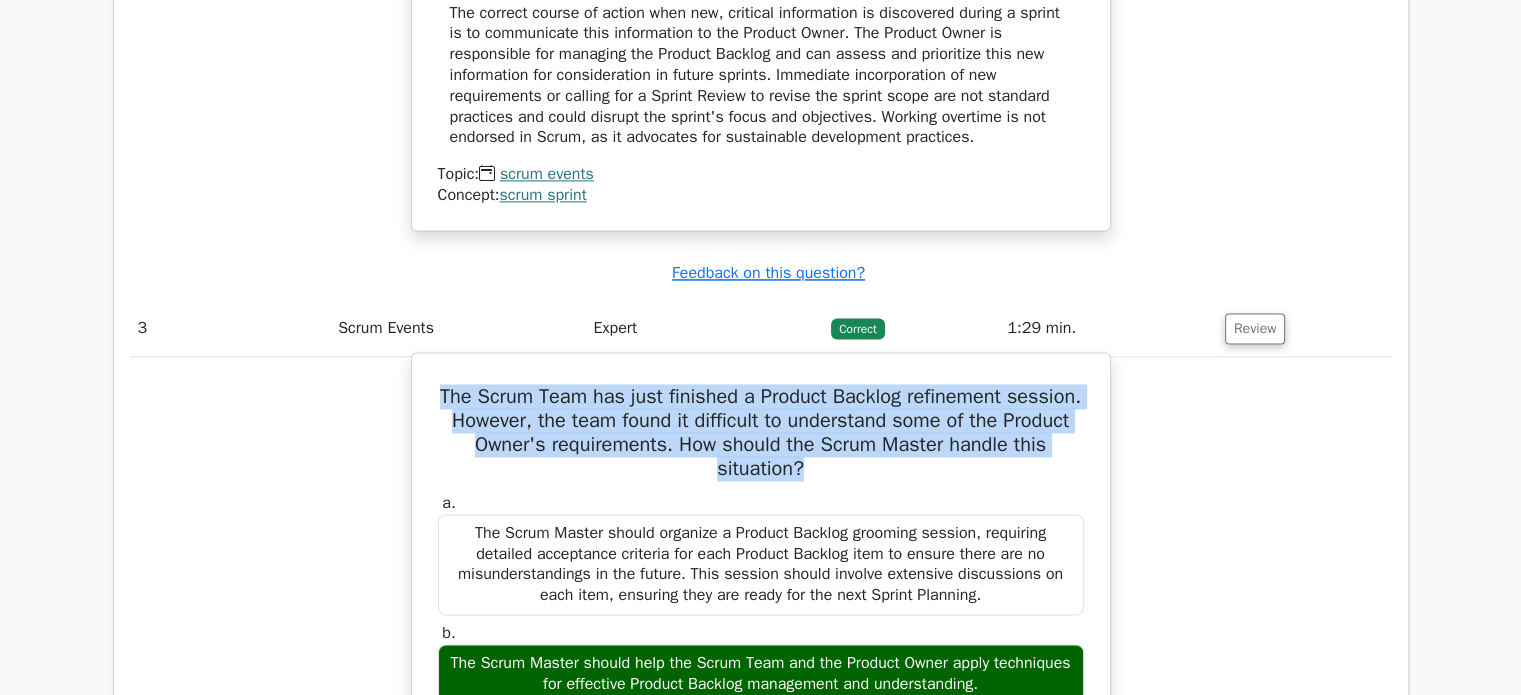 copy on "The Scrum Team has just finished a Product Backlog refinement session. However, the team found it difficult to understand some of the Product Owner's requirements. How should the Scrum Master handle this situation?" 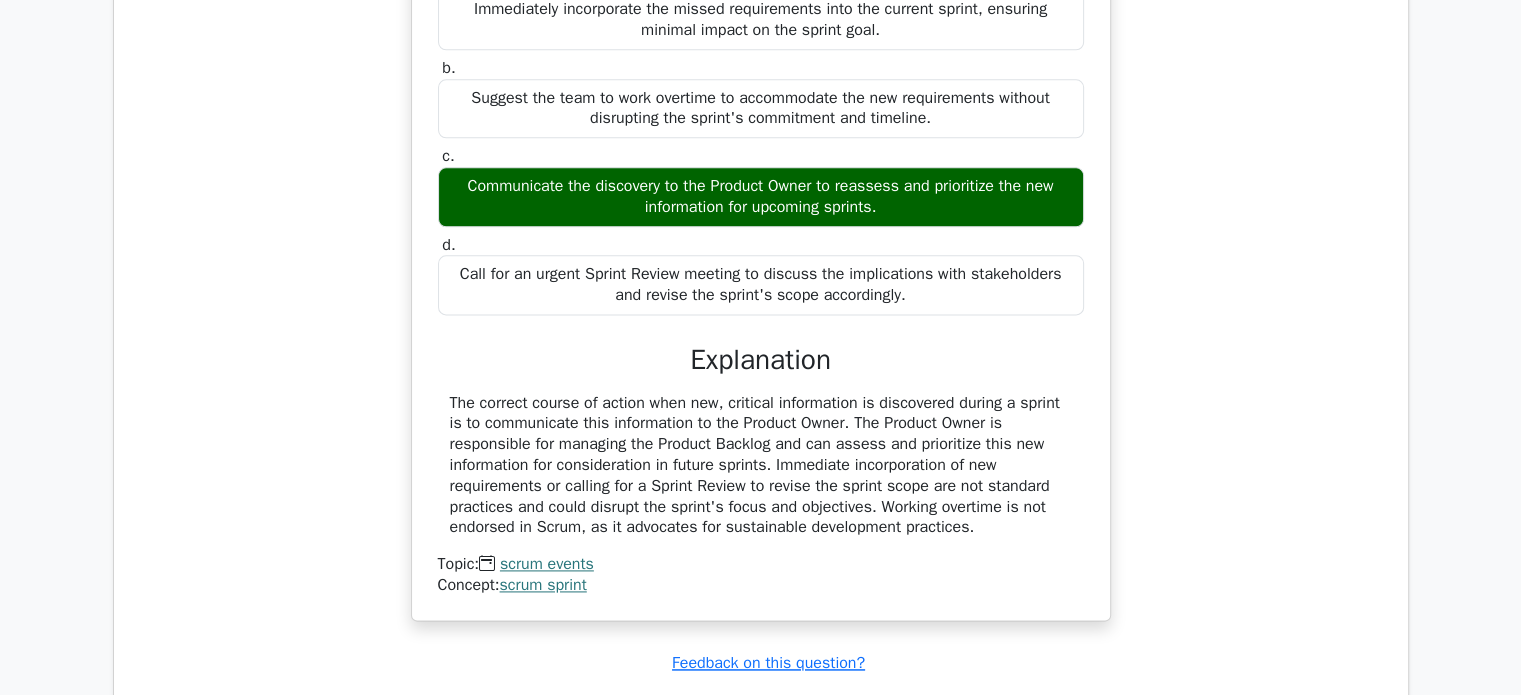 scroll, scrollTop: 2582, scrollLeft: 0, axis: vertical 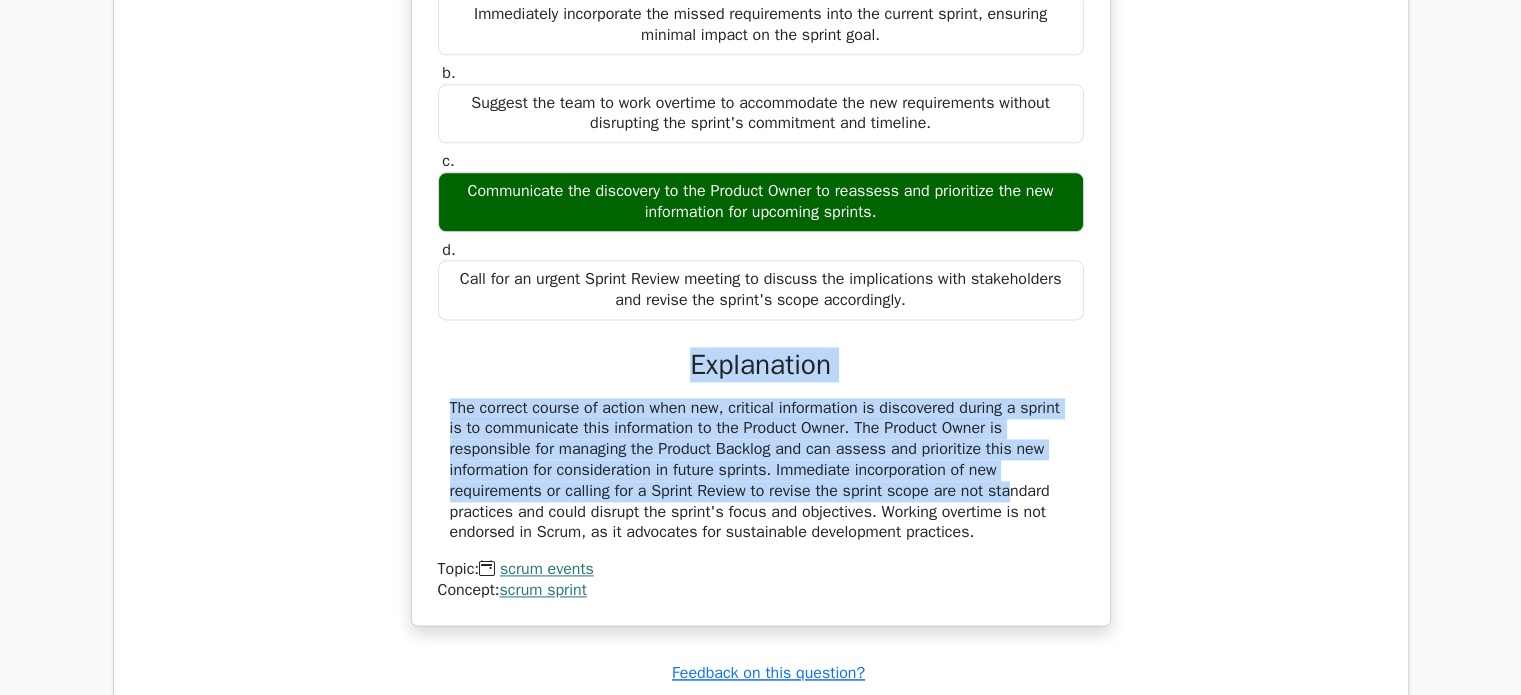 drag, startPoint x: 668, startPoint y: 352, endPoint x: 892, endPoint y: 488, distance: 262.05344 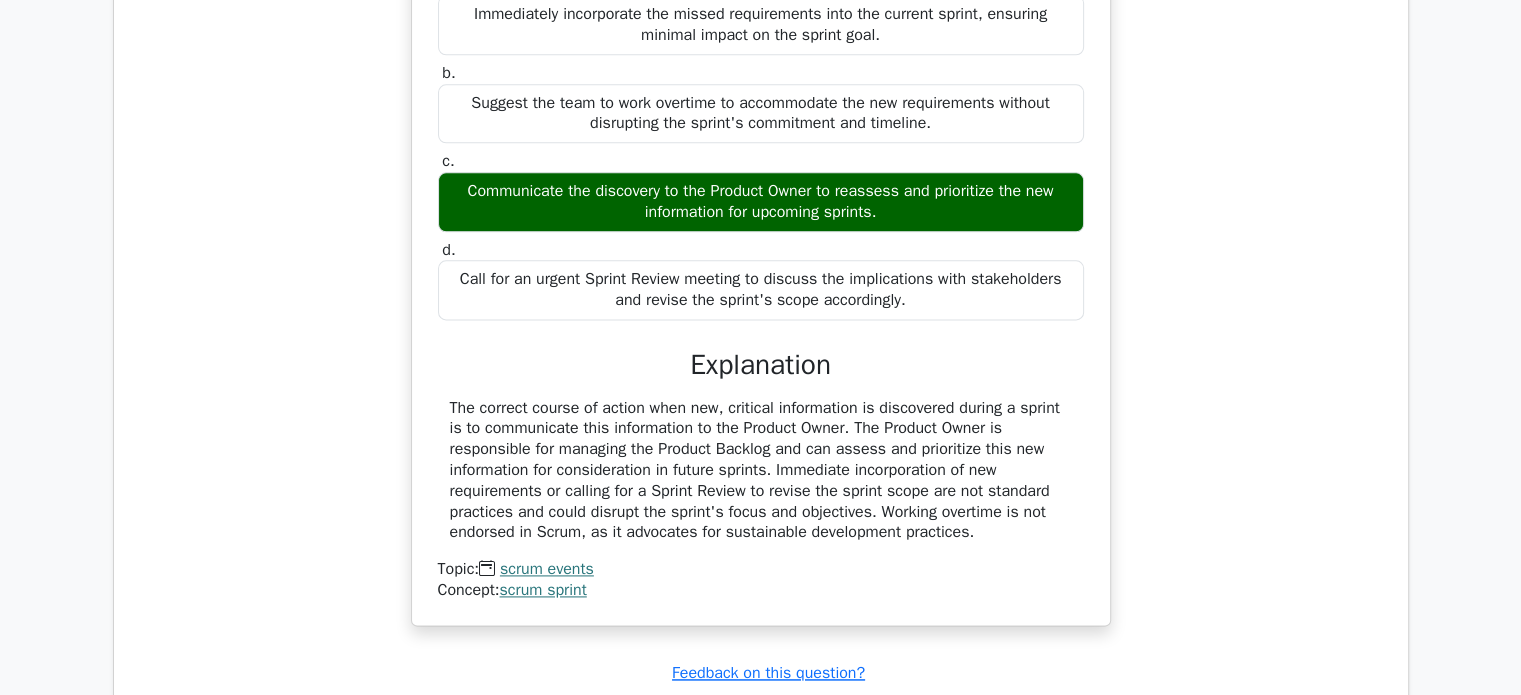 drag, startPoint x: 684, startPoint y: 349, endPoint x: 978, endPoint y: 528, distance: 344.2049 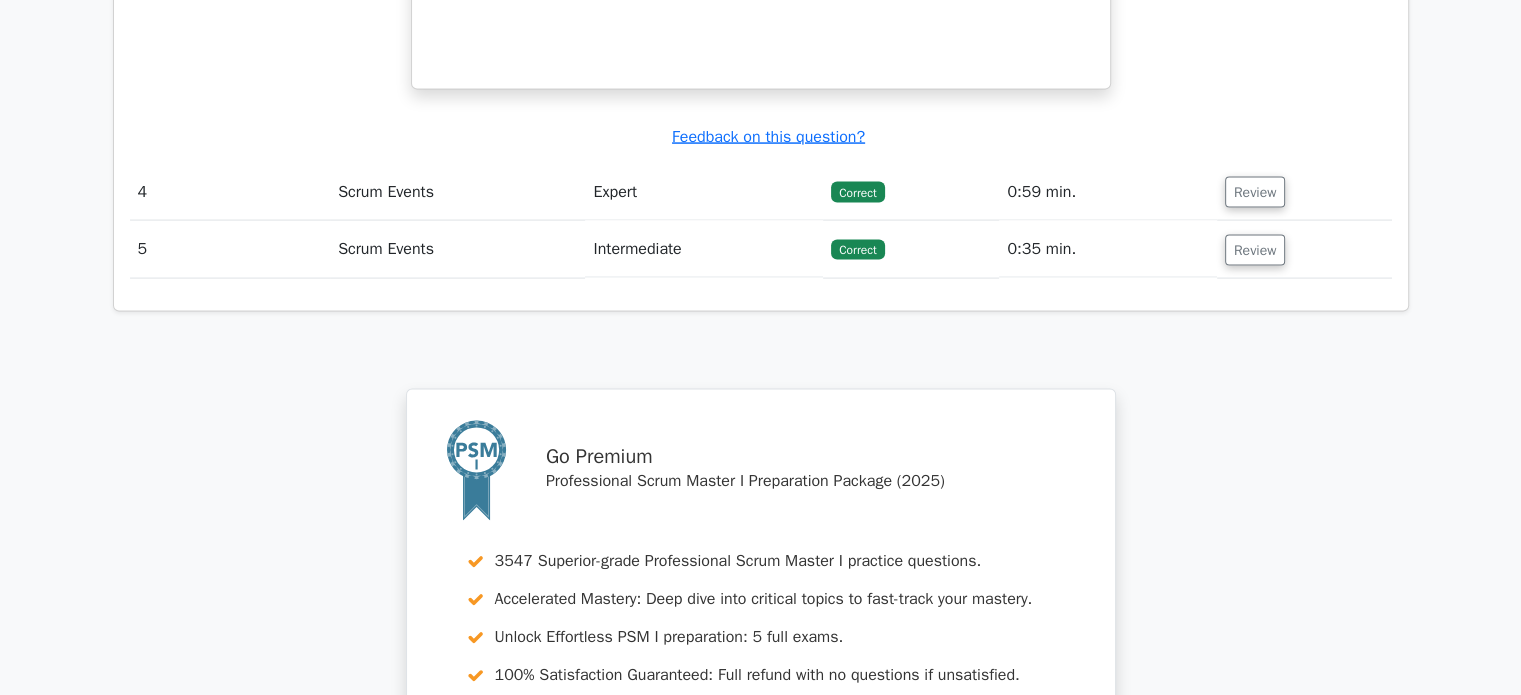 scroll, scrollTop: 4150, scrollLeft: 0, axis: vertical 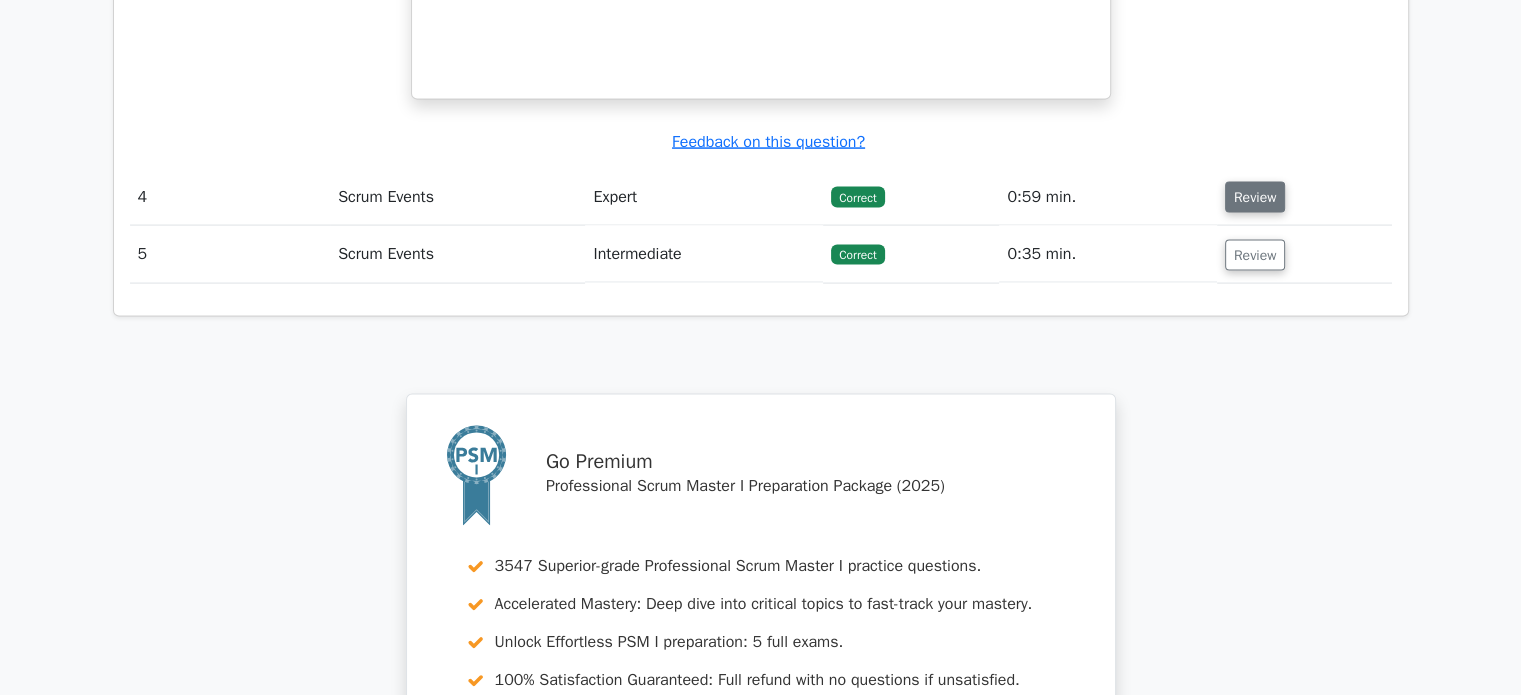 click on "Review" at bounding box center (1255, 197) 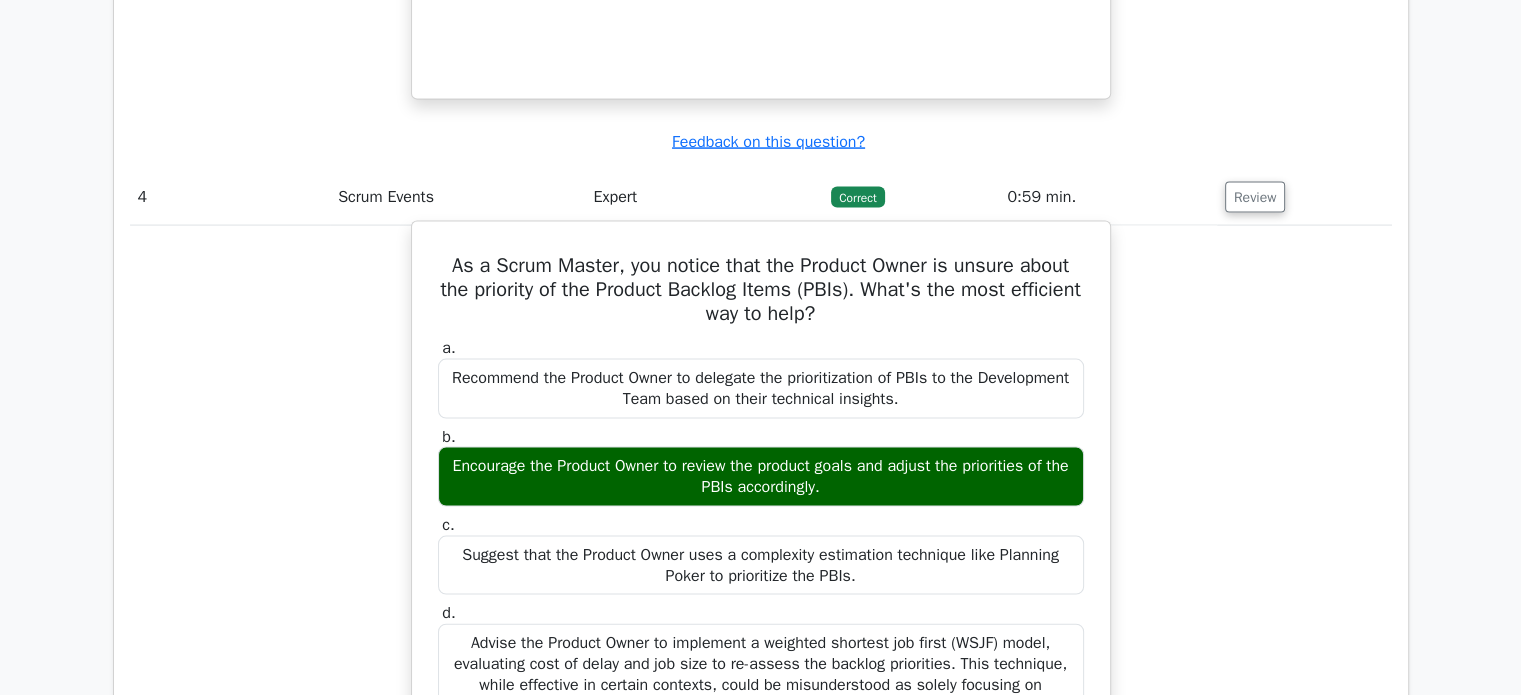 click on "As a Scrum Master, you notice that the Product Owner is unsure about the priority of the Product Backlog Items (PBIs). What's the most efficient way to help?" at bounding box center (761, 290) 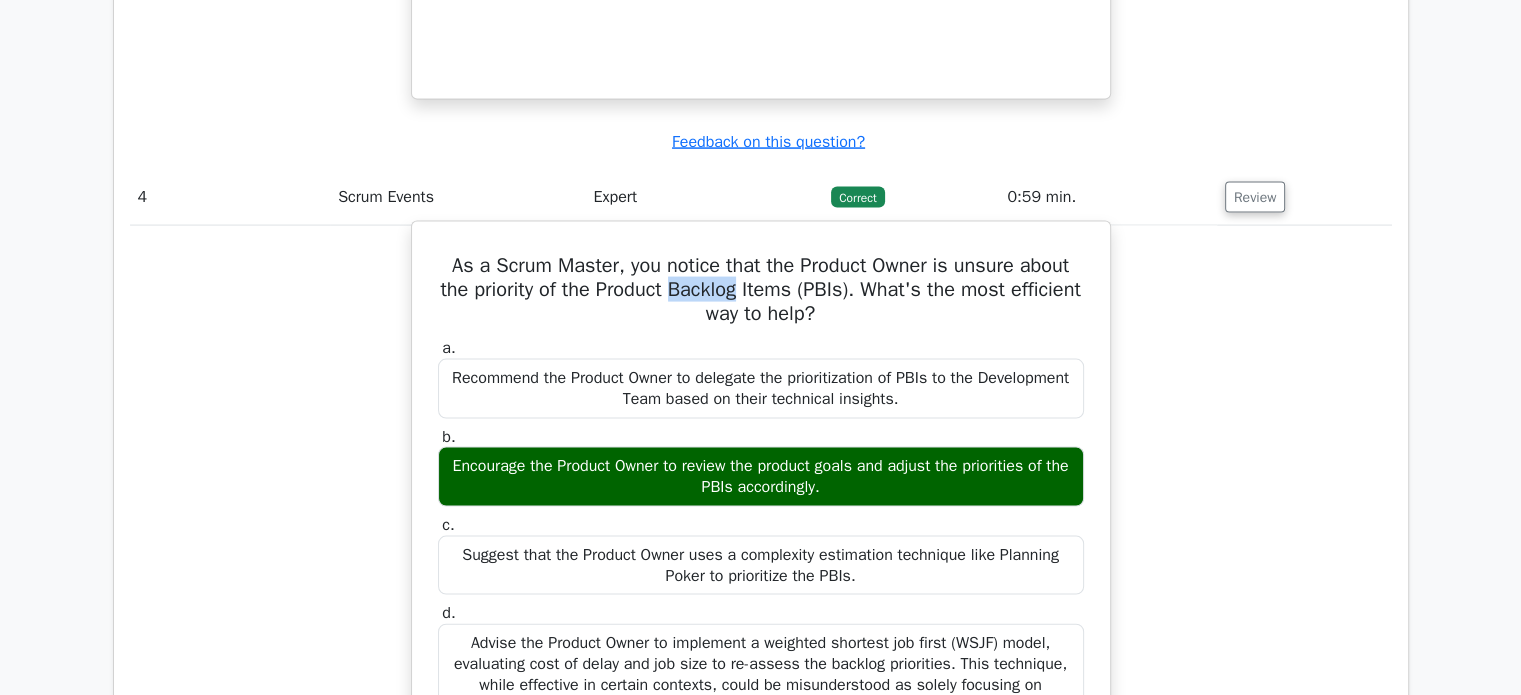click on "As a Scrum Master, you notice that the Product Owner is unsure about the priority of the Product Backlog Items (PBIs). What's the most efficient way to help?" at bounding box center (761, 290) 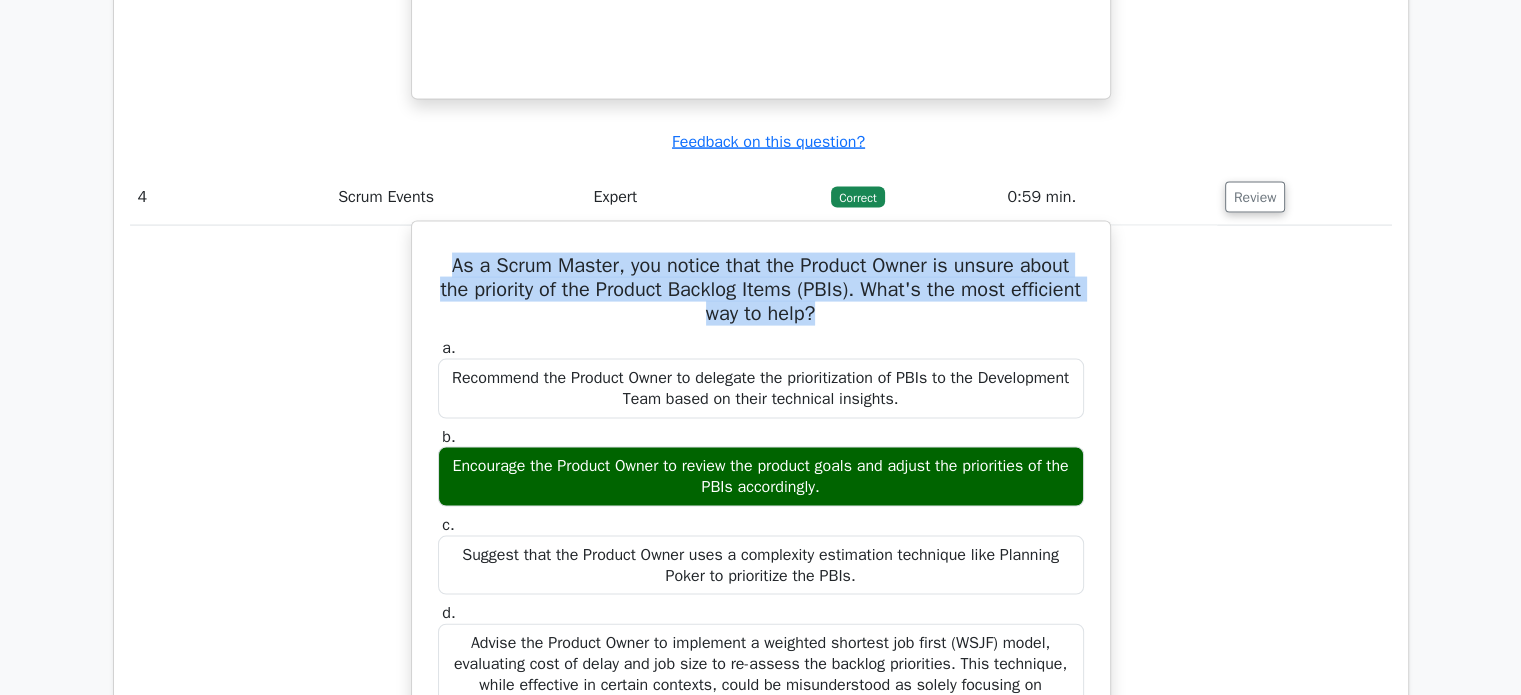 click on "As a Scrum Master, you notice that the Product Owner is unsure about the priority of the Product Backlog Items (PBIs). What's the most efficient way to help?" at bounding box center [761, 290] 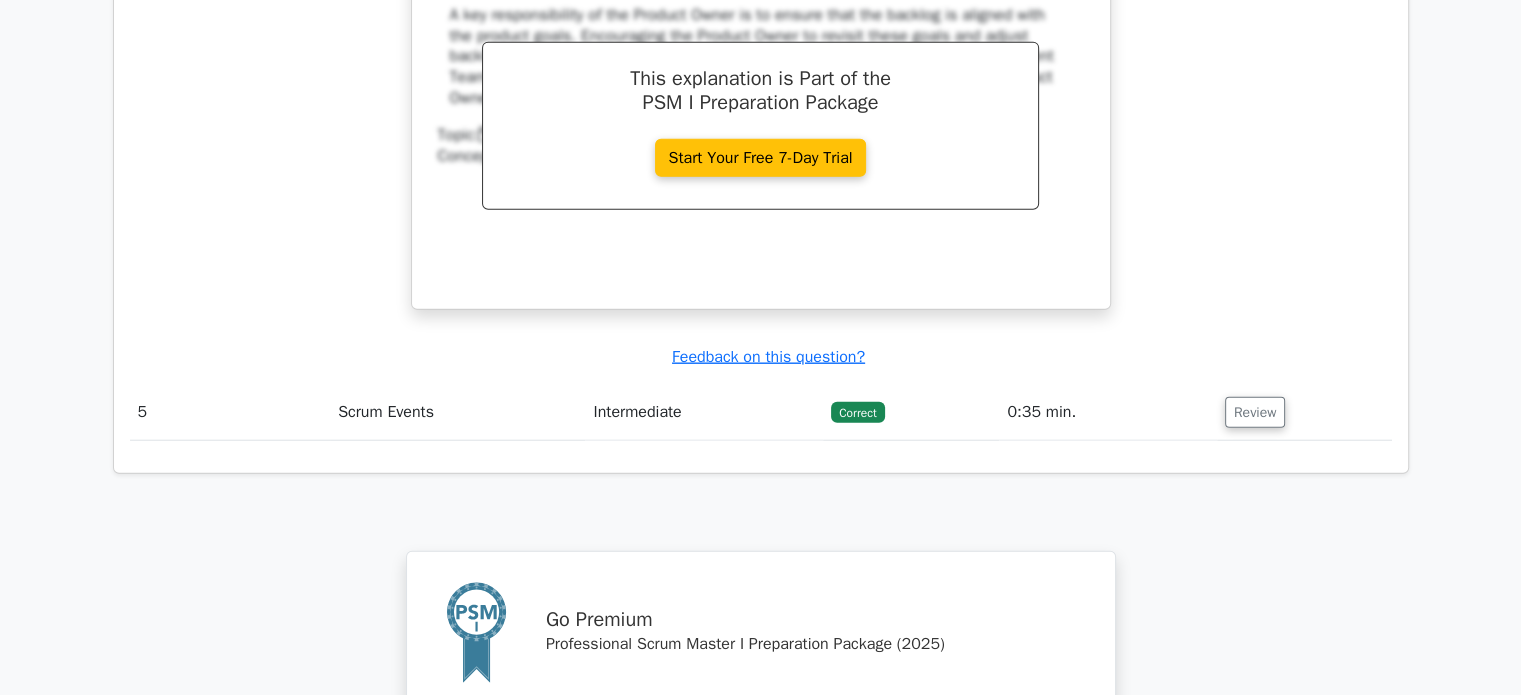 scroll, scrollTop: 4954, scrollLeft: 0, axis: vertical 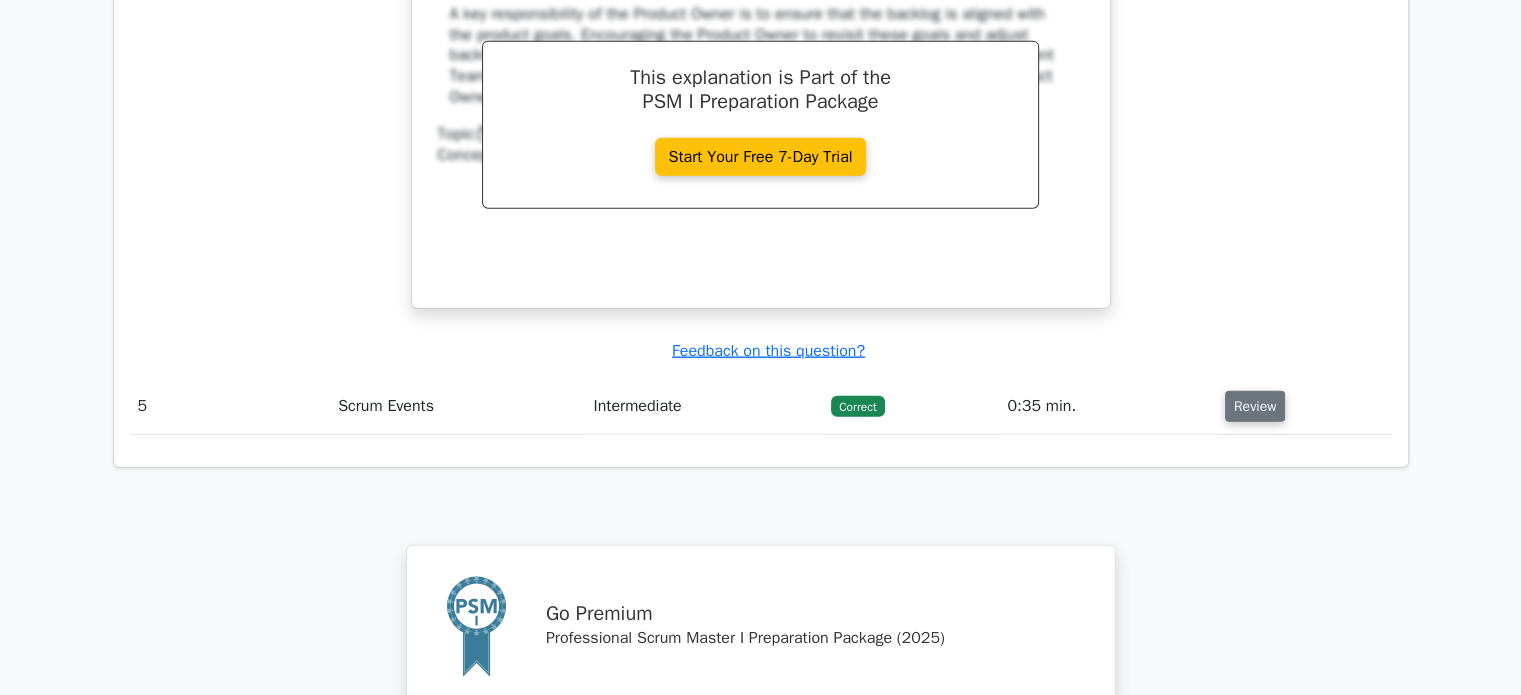 click on "Review" at bounding box center (1255, 406) 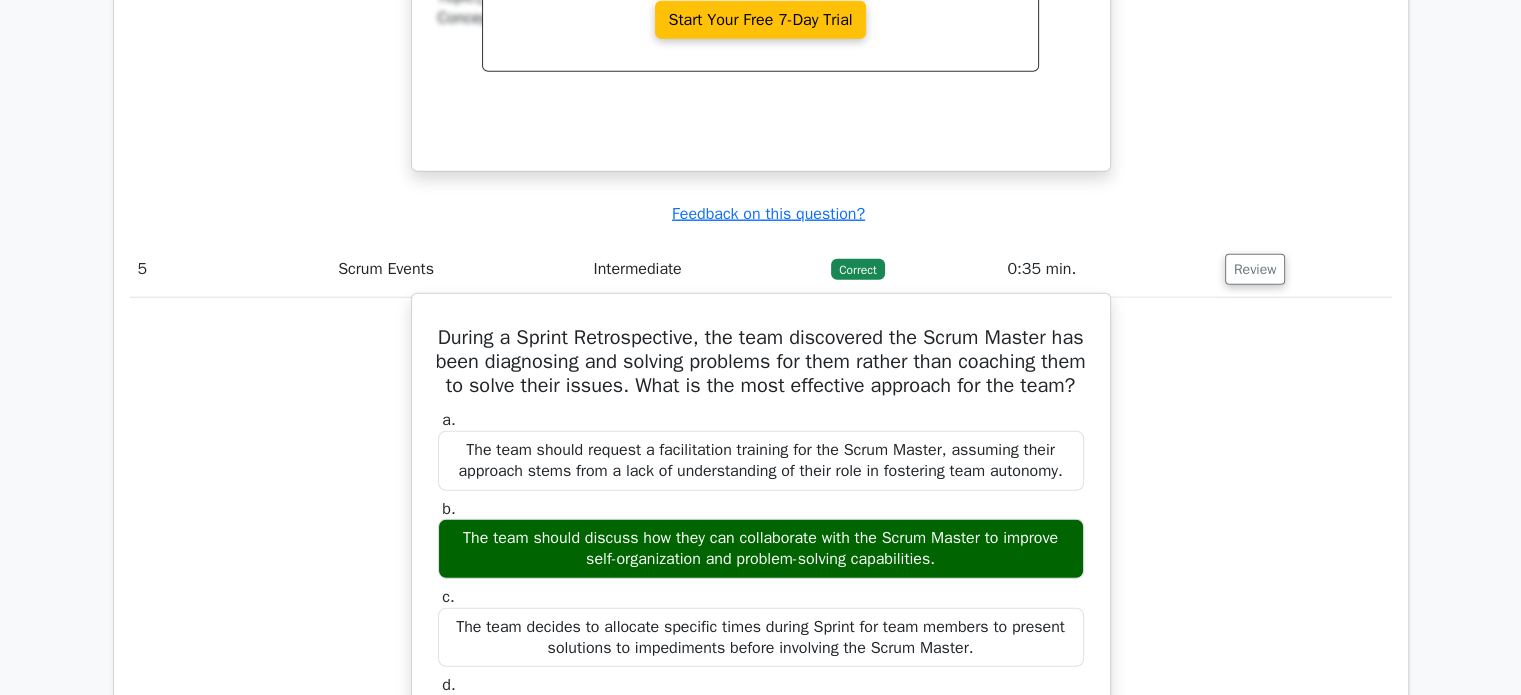 scroll, scrollTop: 5122, scrollLeft: 0, axis: vertical 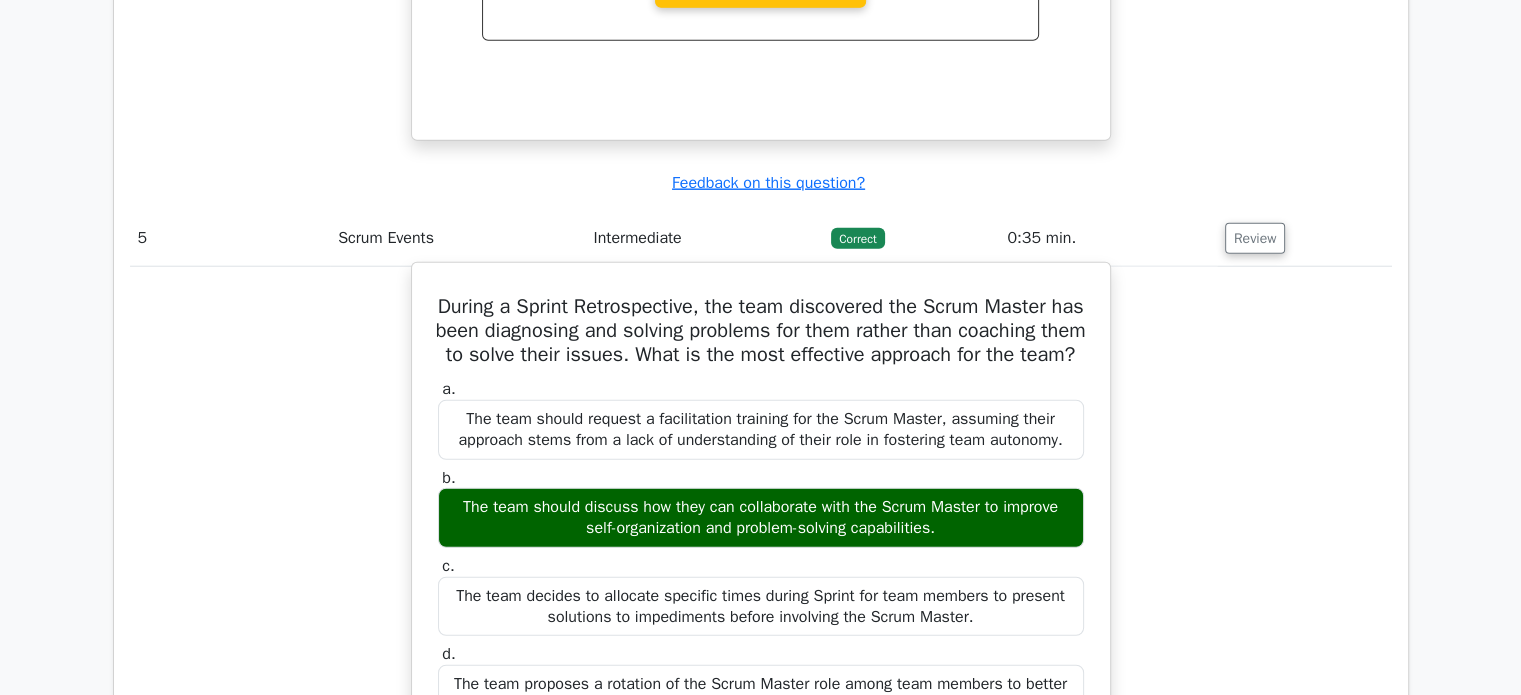 click on "During a Sprint Retrospective, the team discovered the Scrum Master has been diagnosing and solving problems for them rather than coaching them to solve their issues. What is the most effective approach for the team?" at bounding box center [761, 331] 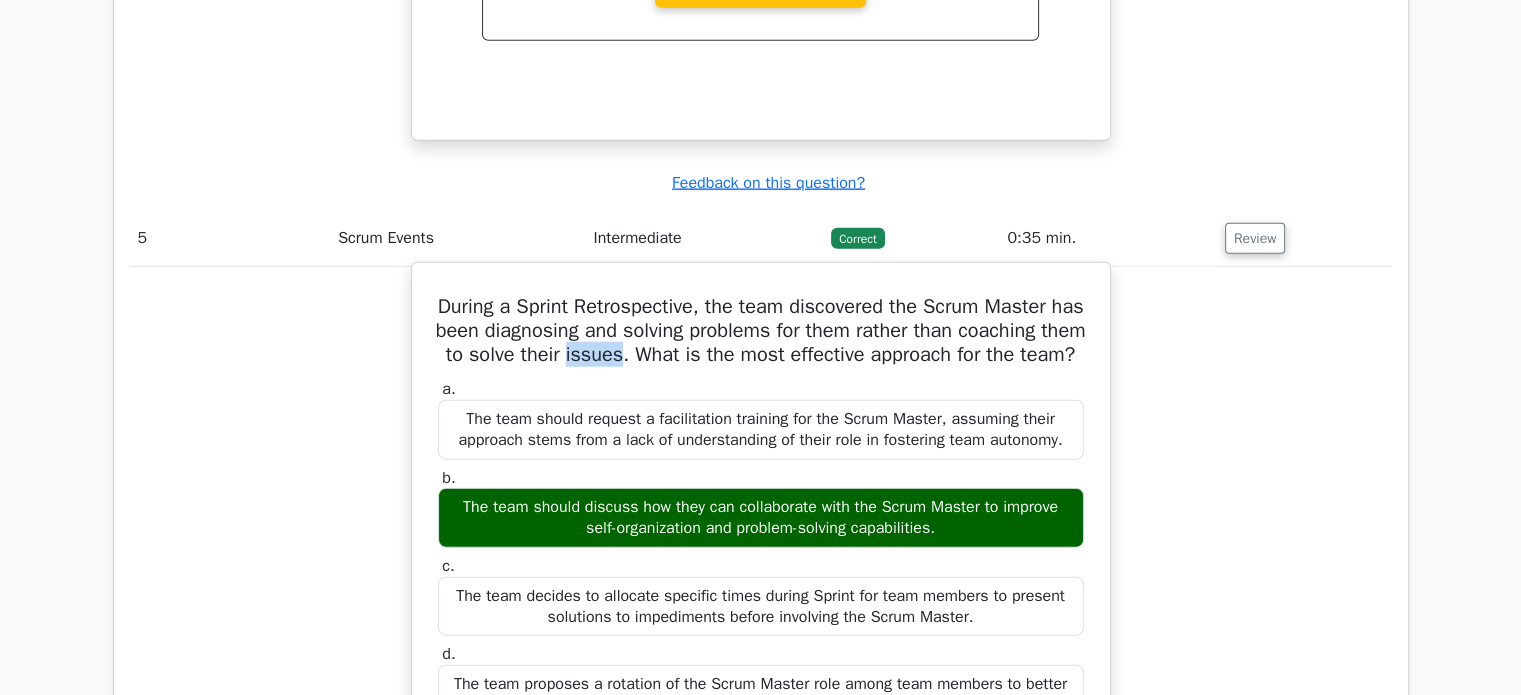 click on "During a Sprint Retrospective, the team discovered the Scrum Master has been diagnosing and solving problems for them rather than coaching them to solve their issues. What is the most effective approach for the team?" at bounding box center [761, 331] 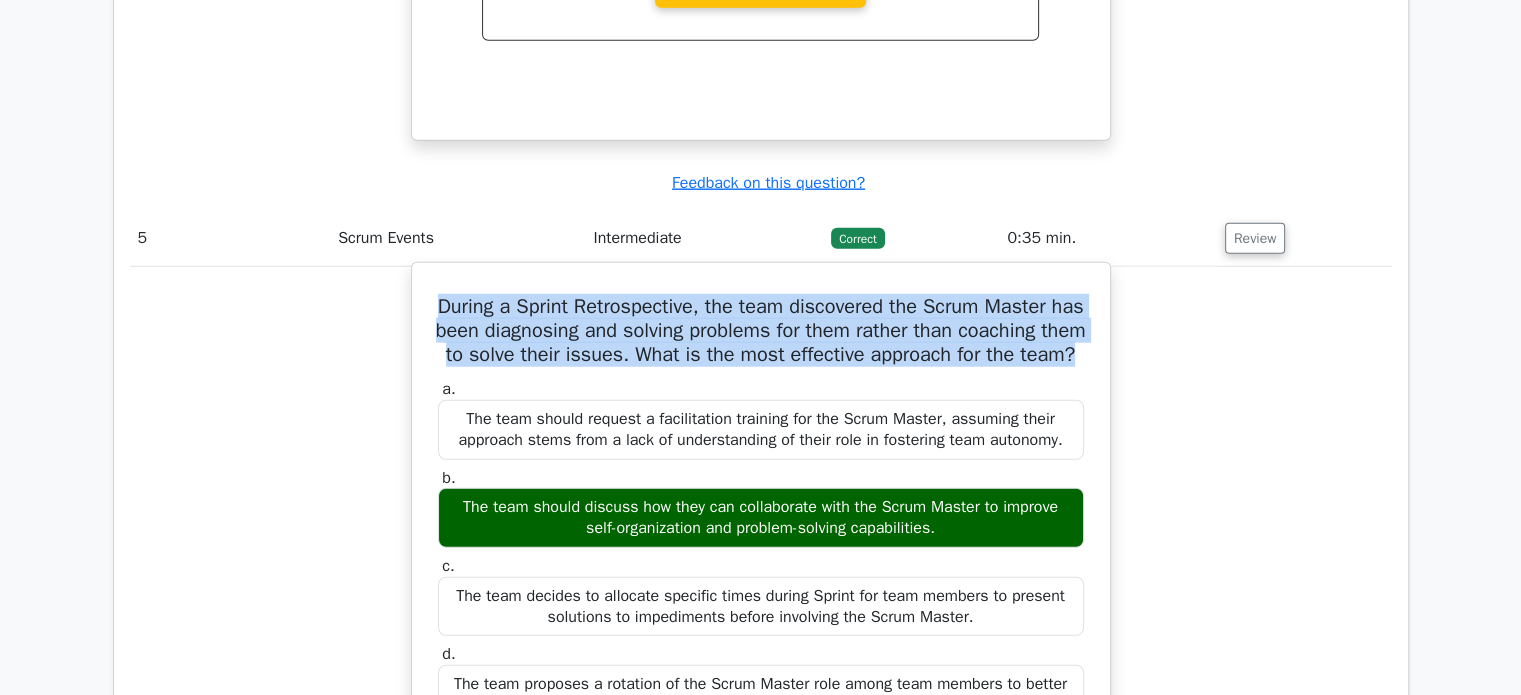 click on "During a Sprint Retrospective, the team discovered the Scrum Master has been diagnosing and solving problems for them rather than coaching them to solve their issues. What is the most effective approach for the team?" at bounding box center [761, 331] 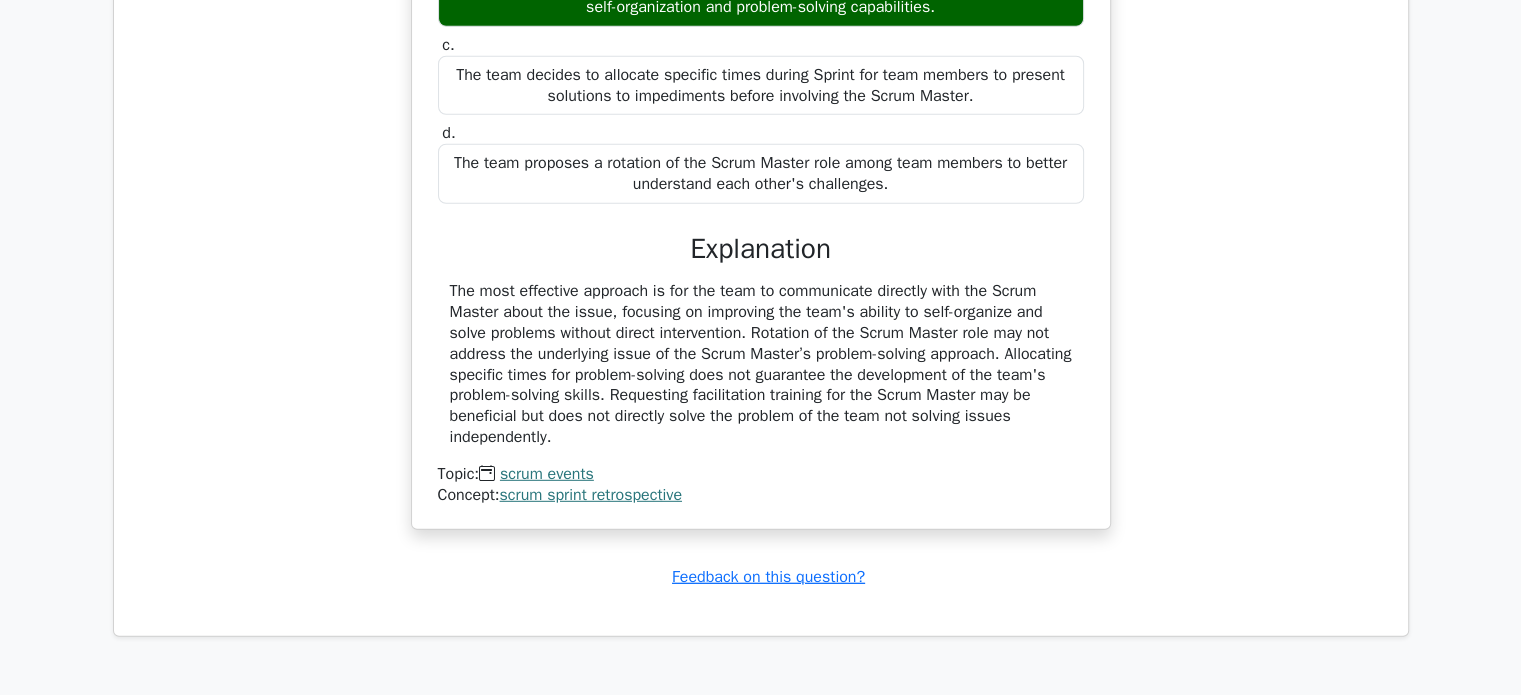 scroll, scrollTop: 5650, scrollLeft: 0, axis: vertical 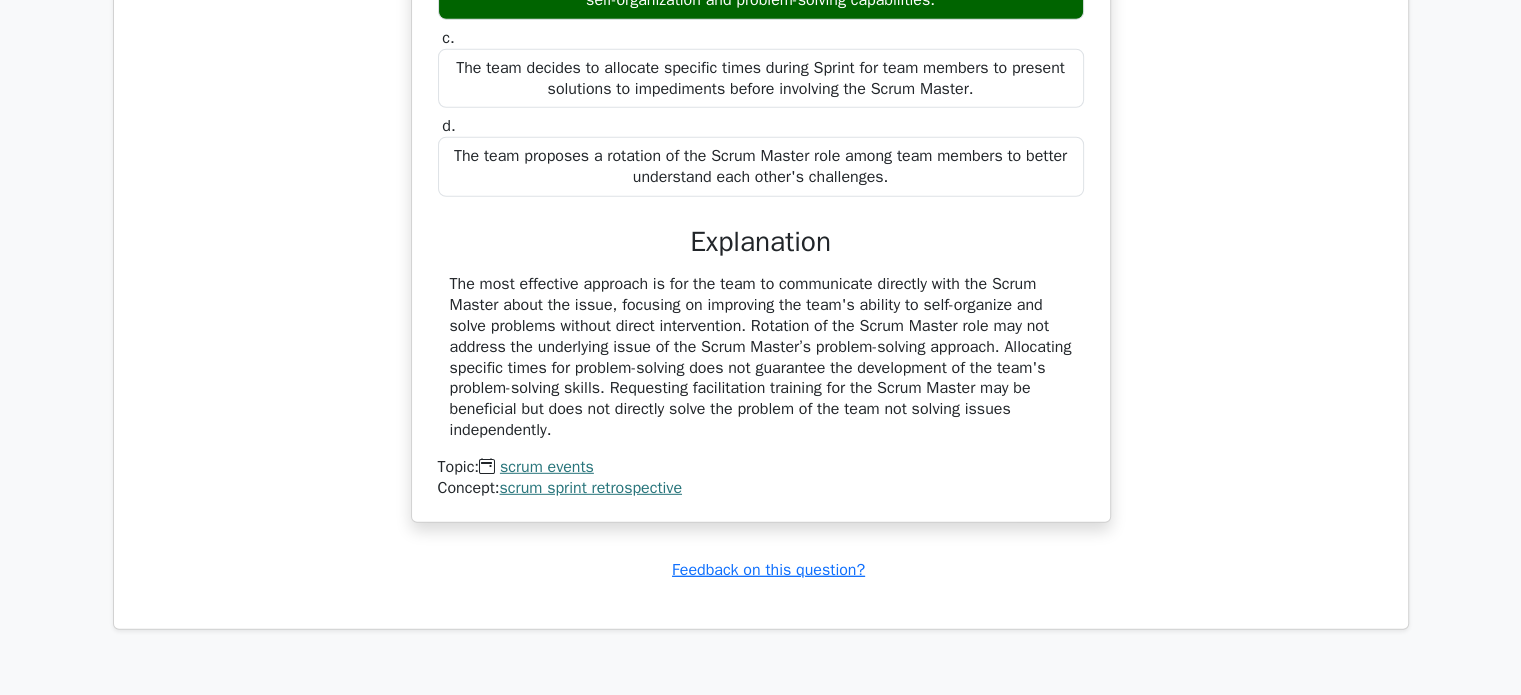 drag, startPoint x: 688, startPoint y: 270, endPoint x: 666, endPoint y: 465, distance: 196.2371 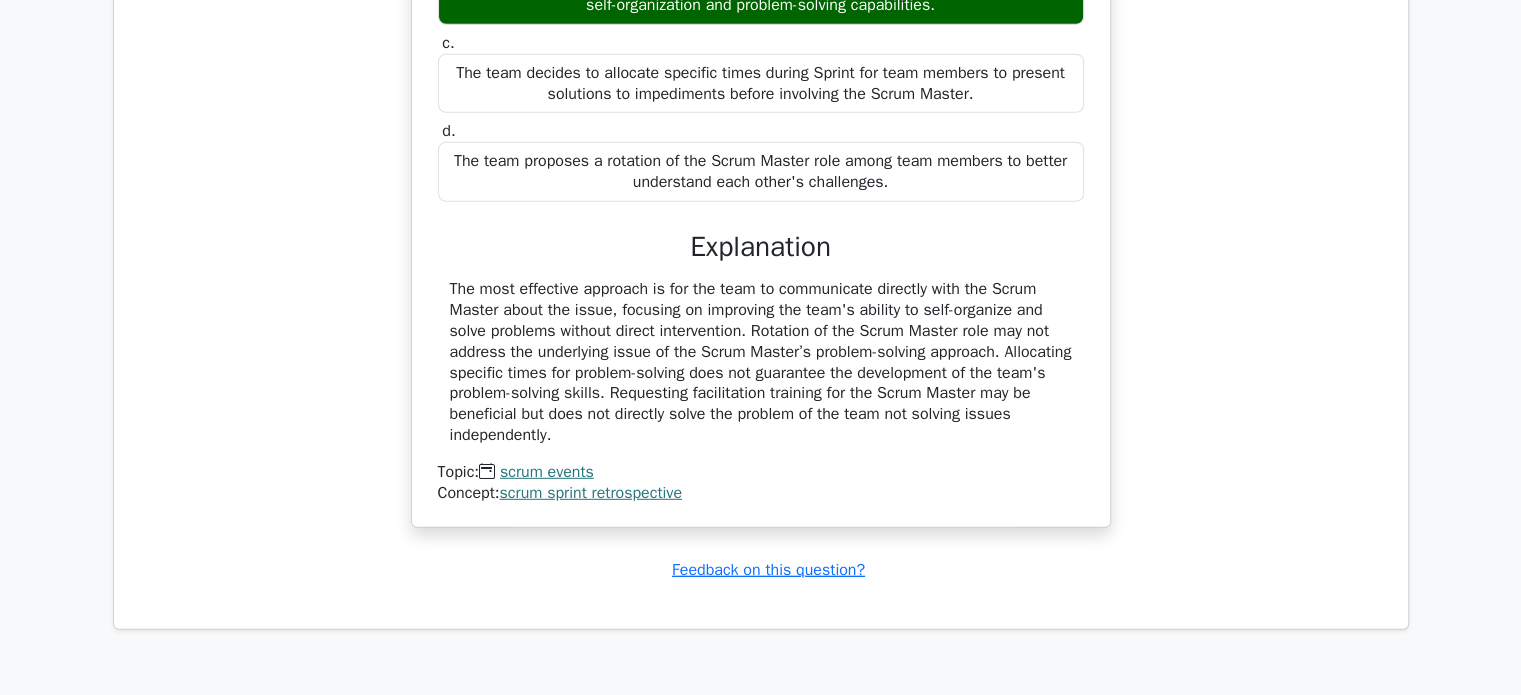 click on "During a Sprint Retrospective, the team discovered the Scrum Master has been diagnosing and solving problems for them rather than coaching them to solve their issues. What is the most effective approach for the team?
a.
The team should request a facilitation training for the Scrum Master, assuming their approach stems from a lack of understanding of their role in fostering team autonomy.
b." at bounding box center (761, 145) 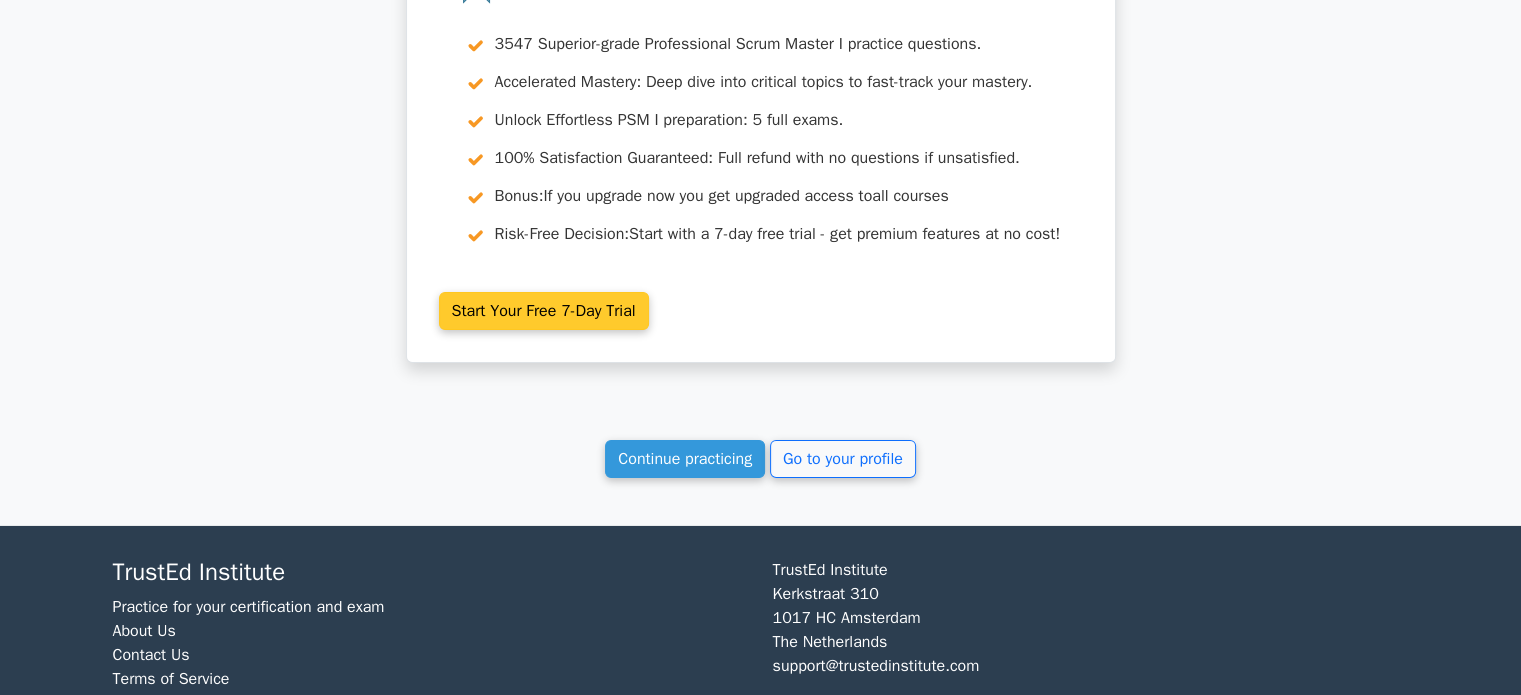scroll, scrollTop: 6592, scrollLeft: 0, axis: vertical 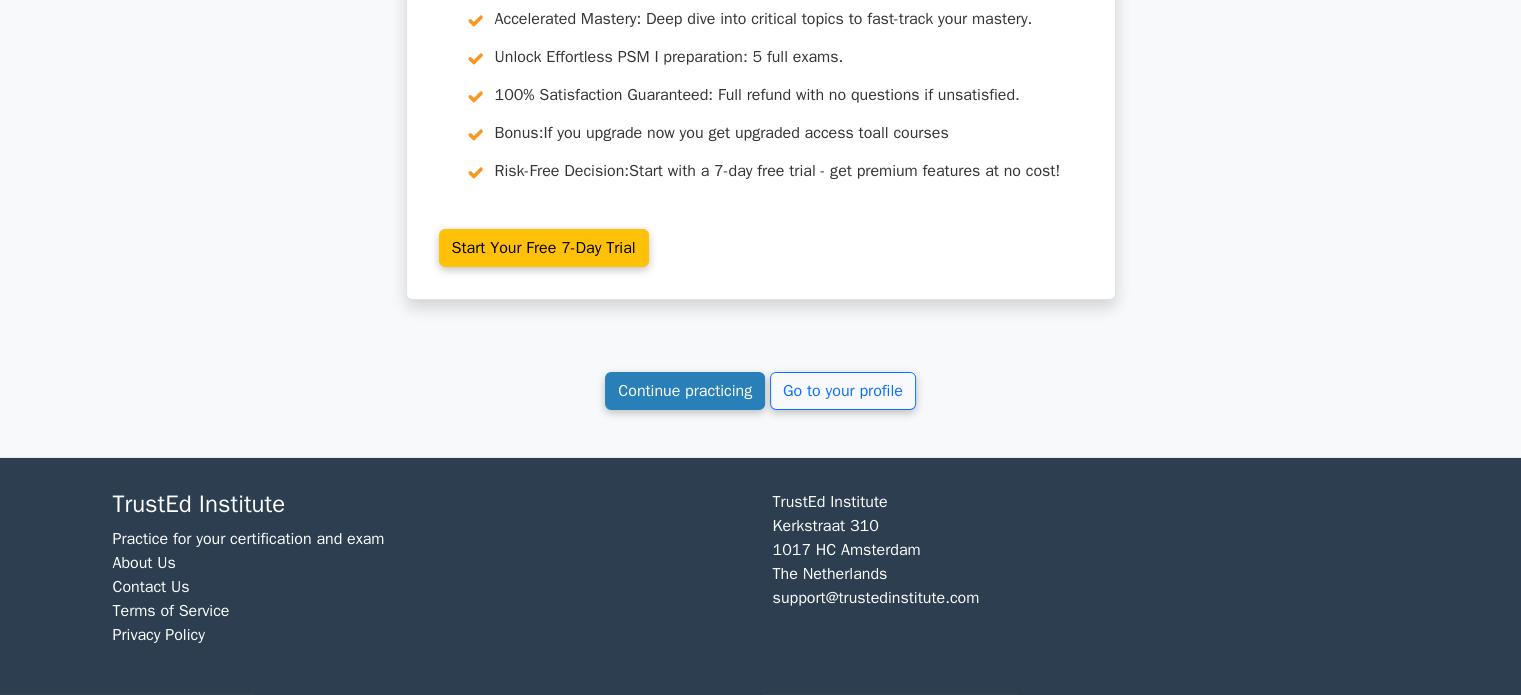 click on "Continue practicing" at bounding box center (685, 391) 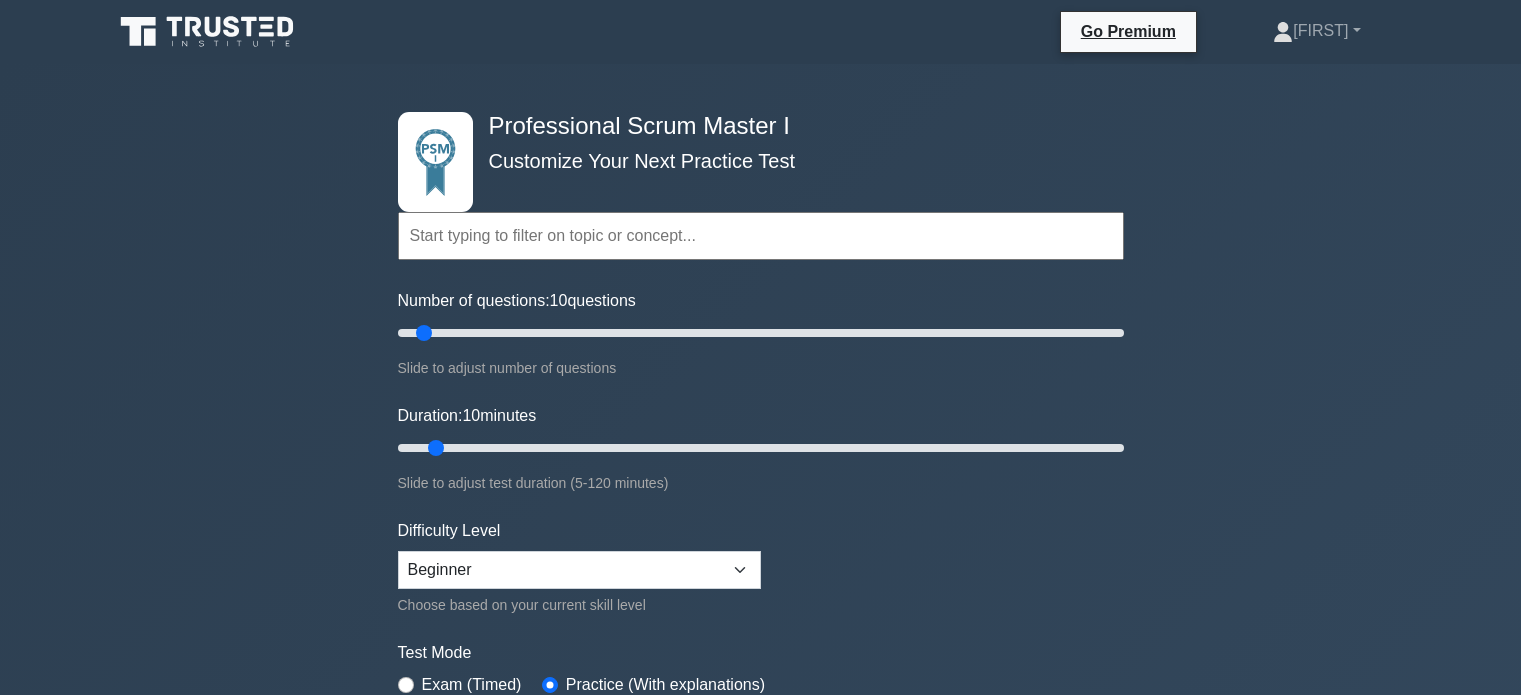 scroll, scrollTop: 0, scrollLeft: 0, axis: both 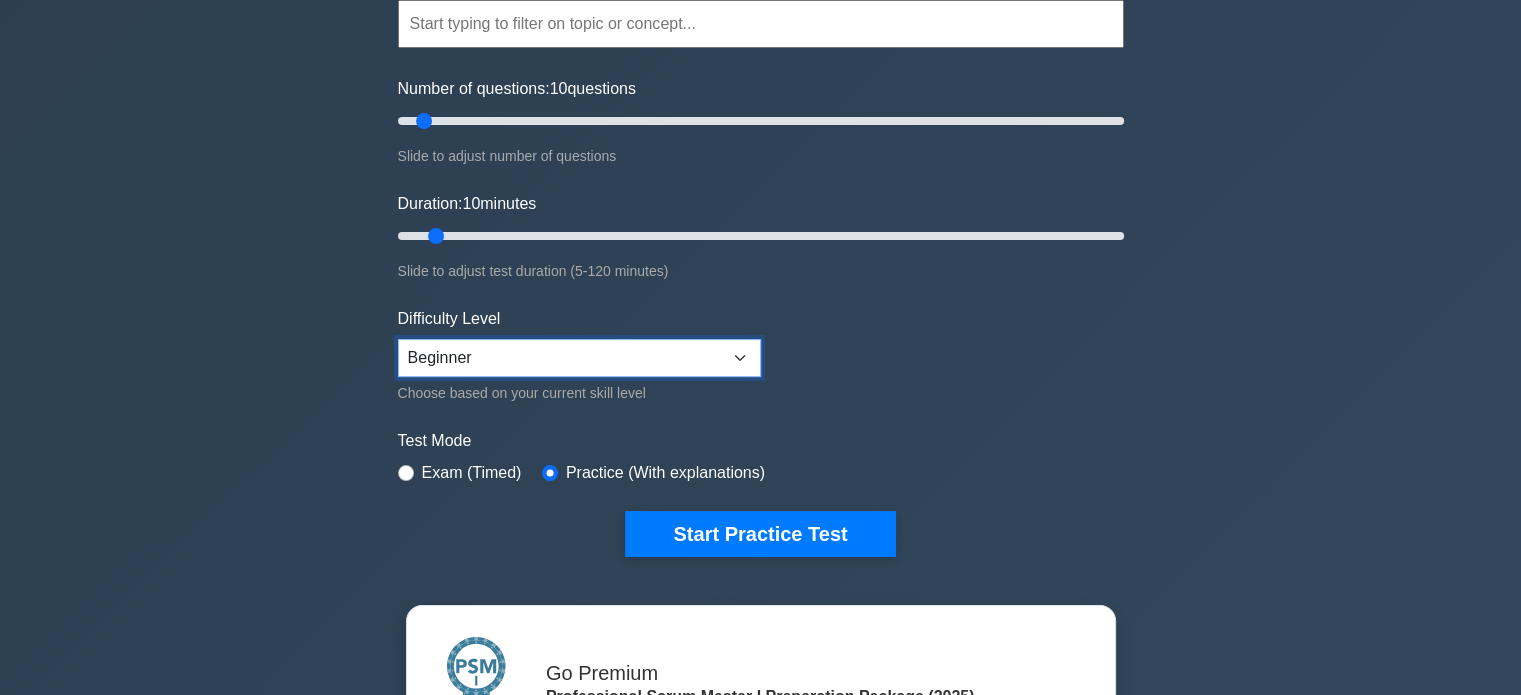 click on "Beginner
Intermediate
Expert" at bounding box center (579, 358) 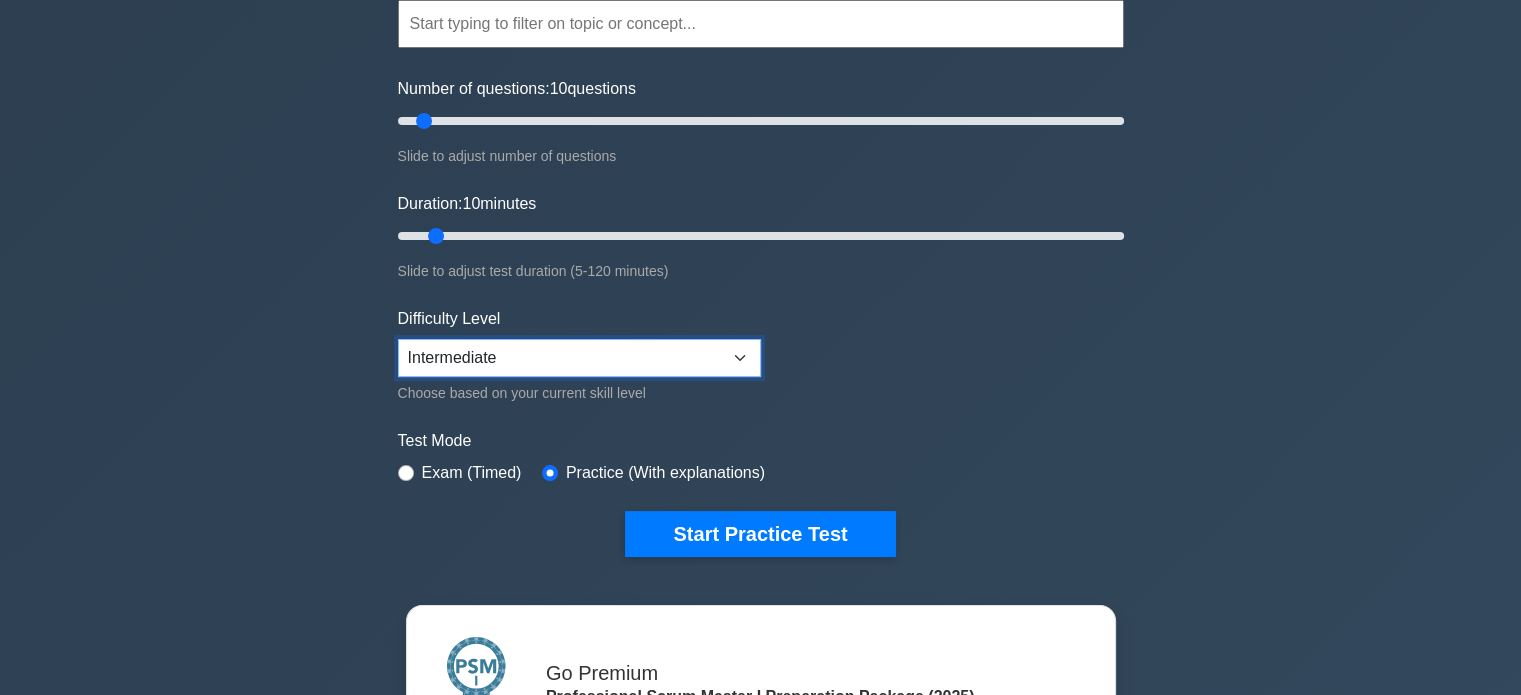 click on "Beginner
Intermediate
Expert" at bounding box center [579, 358] 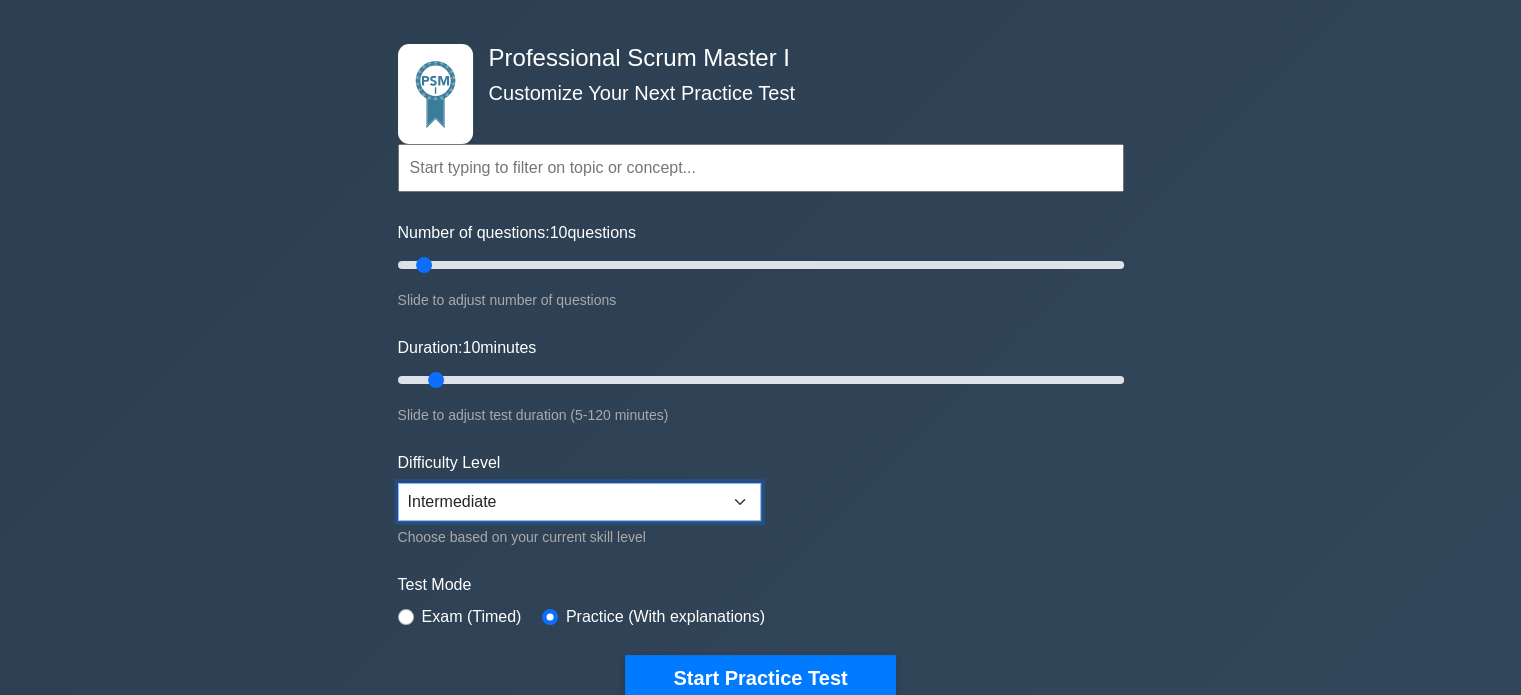 scroll, scrollTop: 64, scrollLeft: 0, axis: vertical 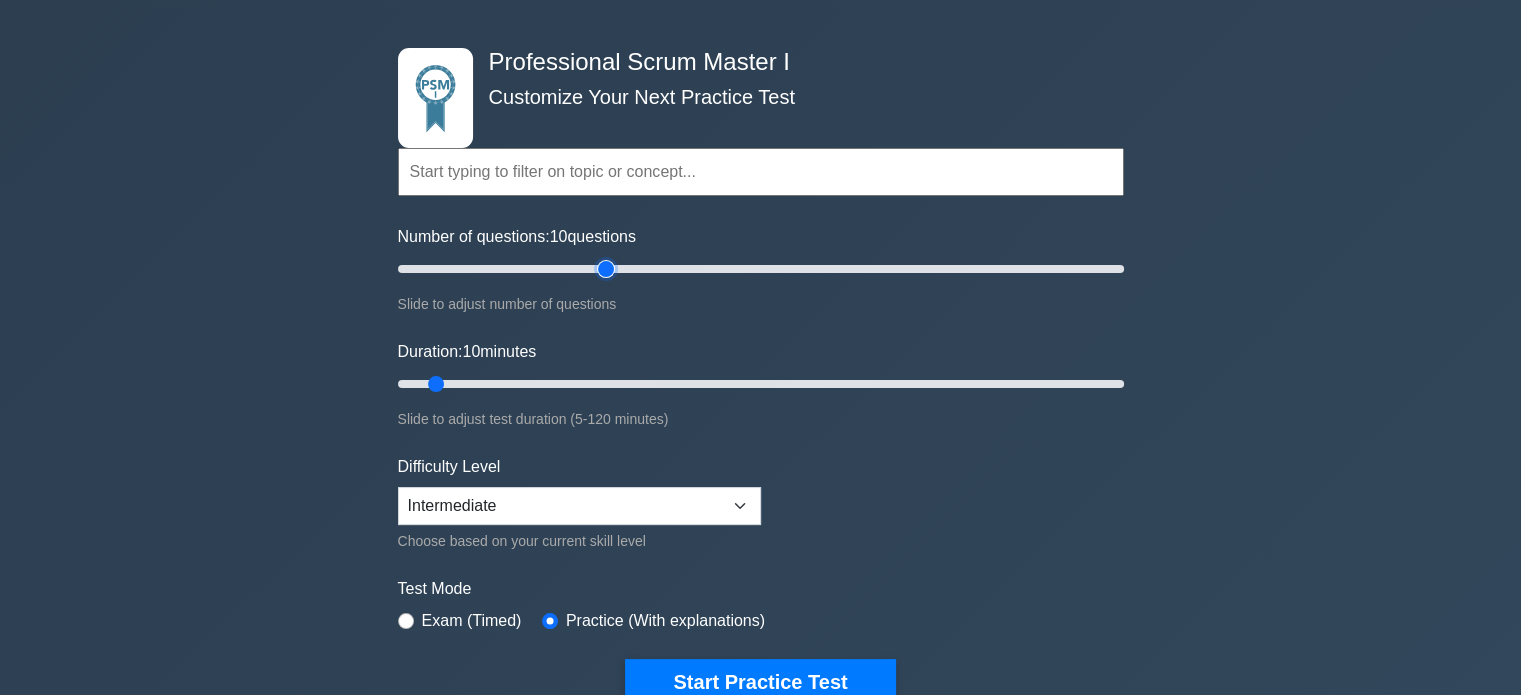 type on "60" 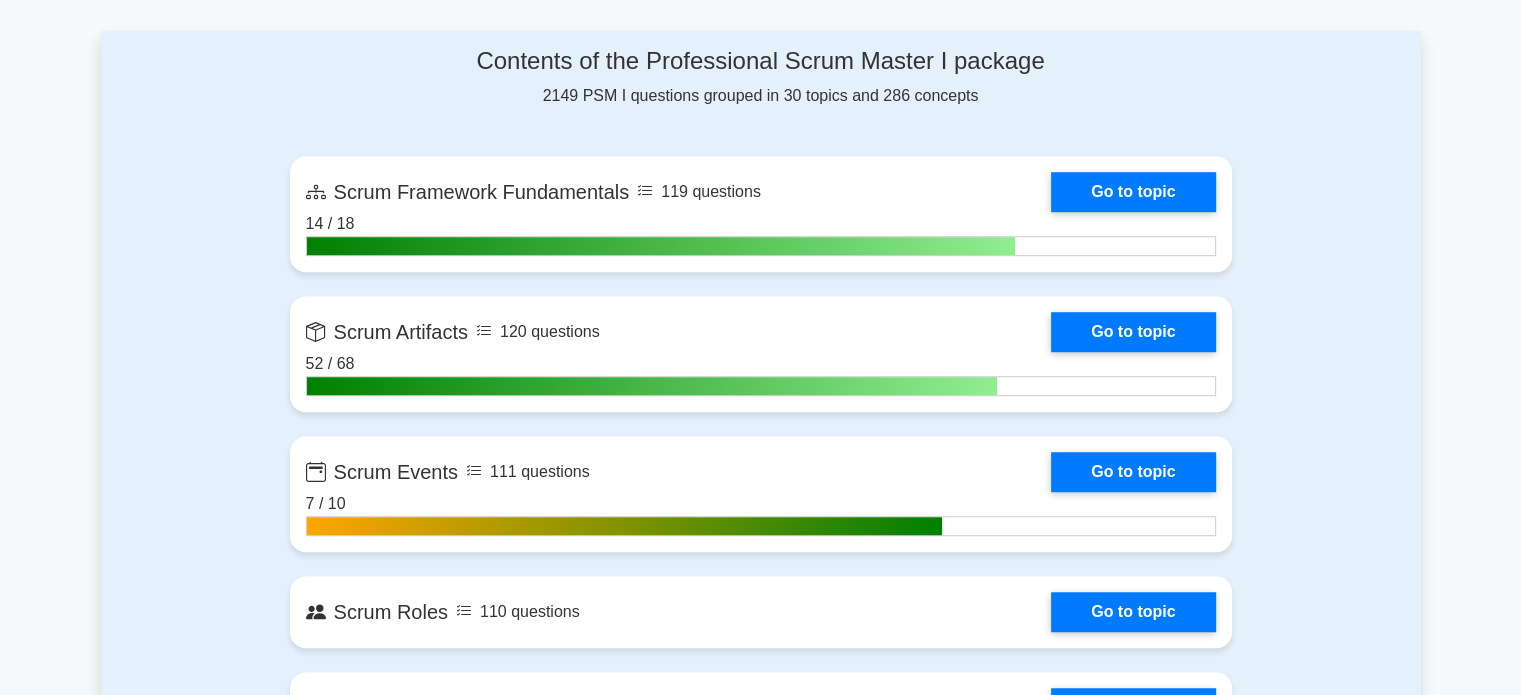 scroll, scrollTop: 1355, scrollLeft: 0, axis: vertical 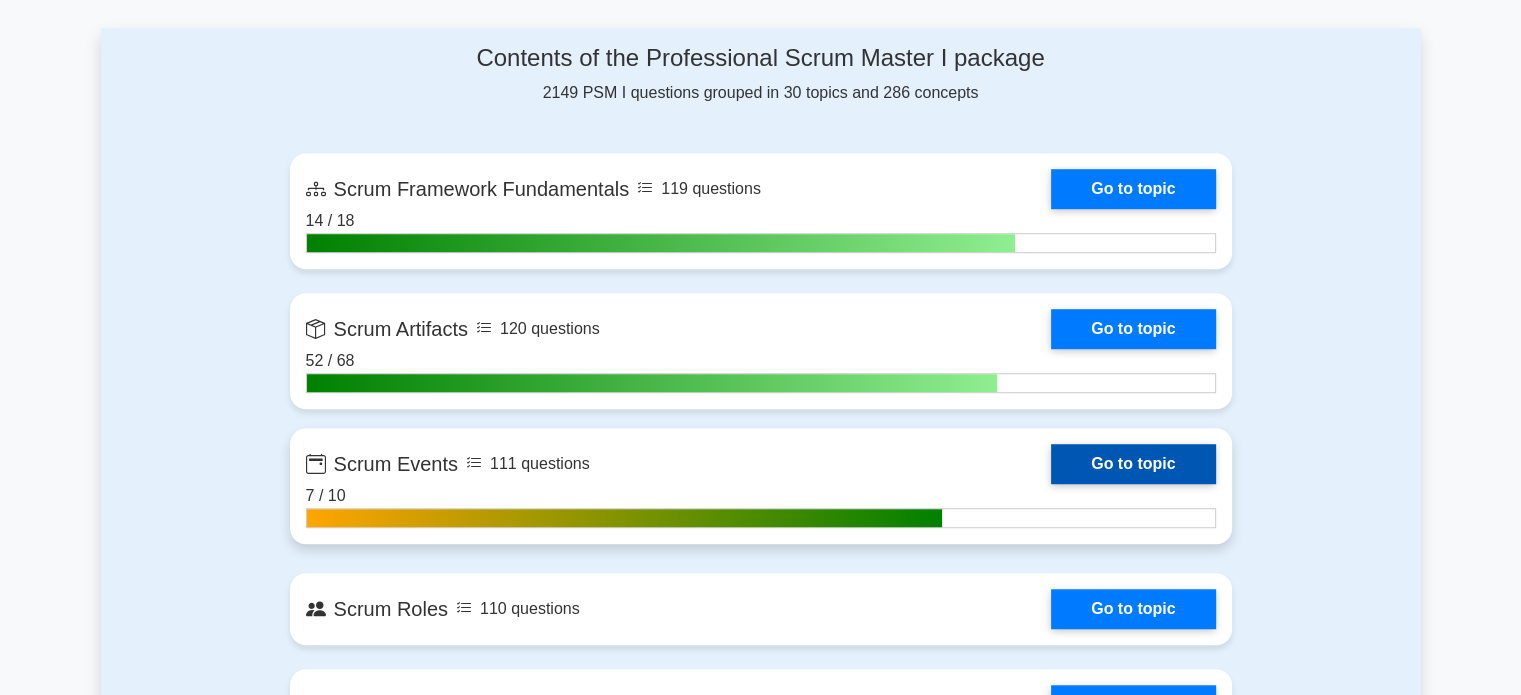 click on "Go to topic" at bounding box center [1133, 464] 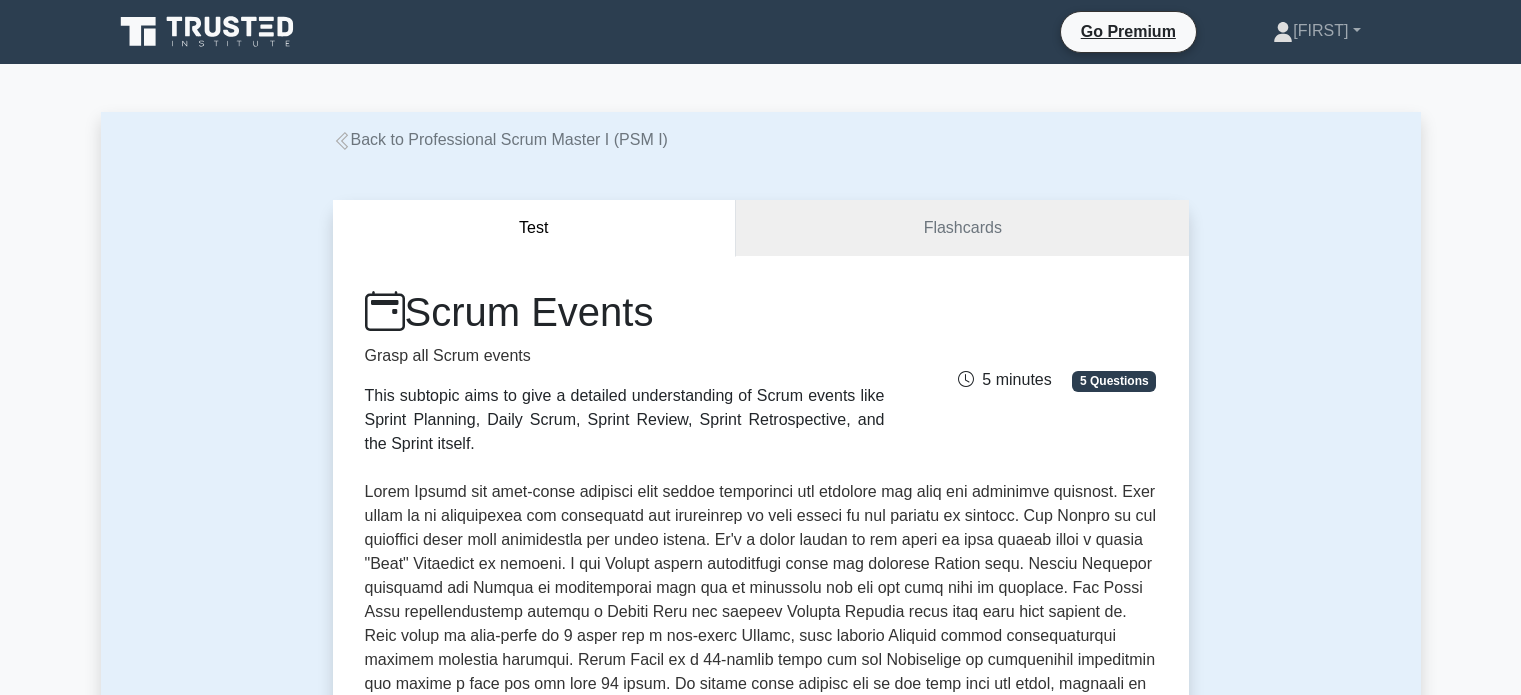 scroll, scrollTop: 0, scrollLeft: 0, axis: both 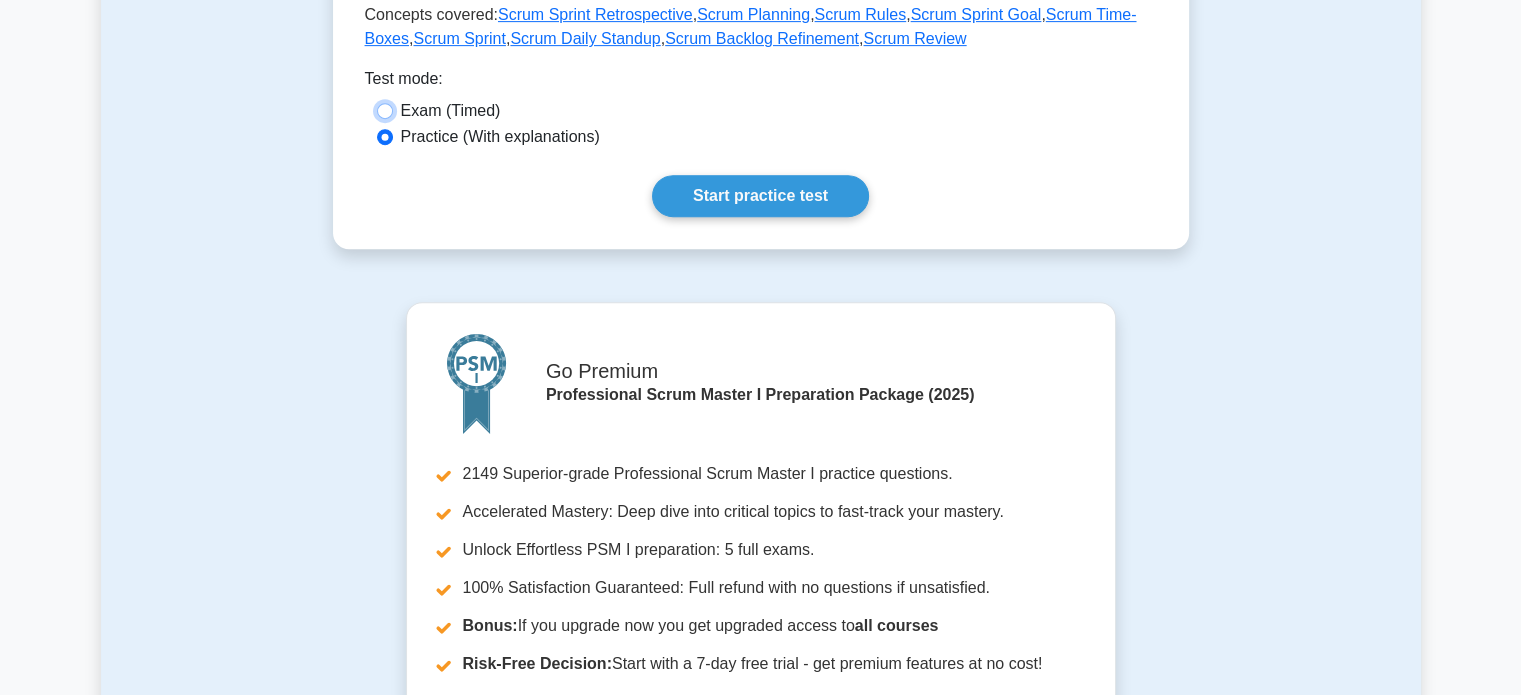 click on "Exam (Timed)" at bounding box center [385, 111] 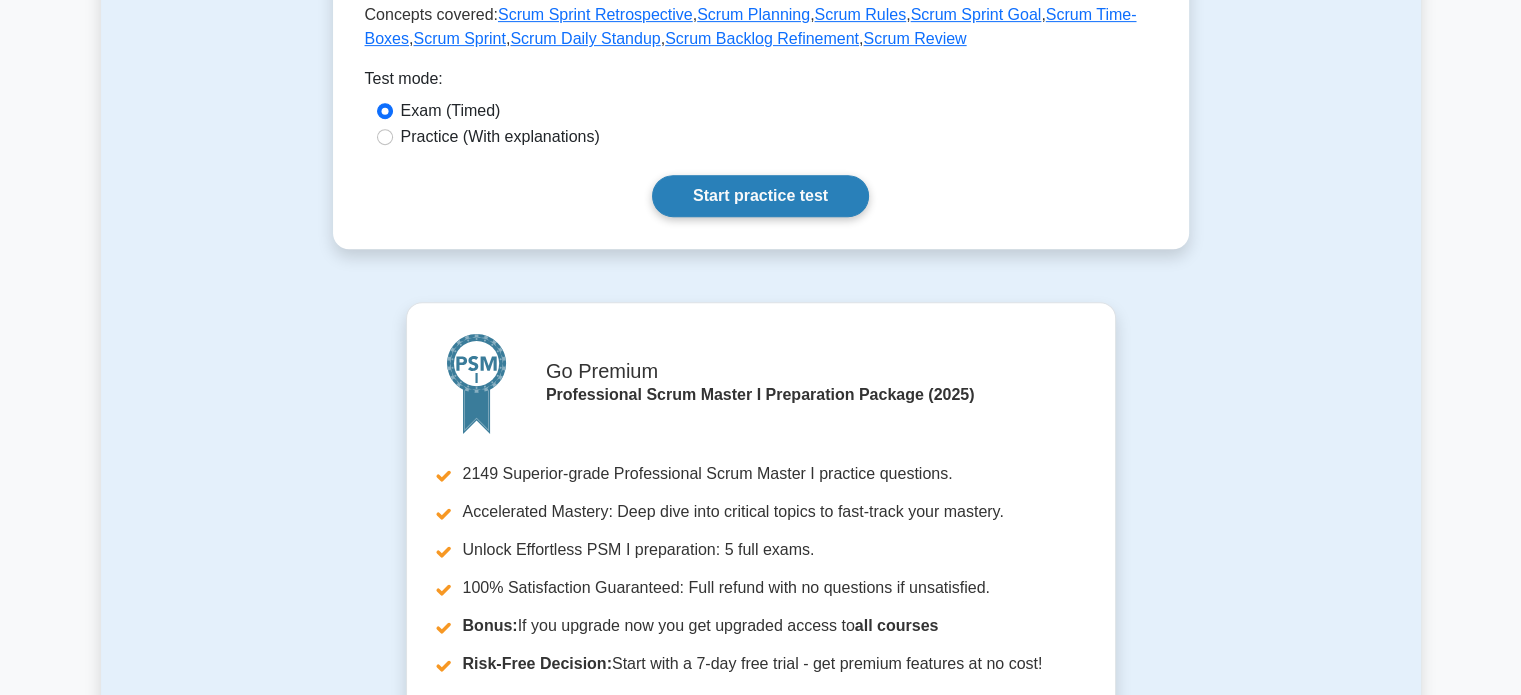 click on "Start practice test" at bounding box center [760, 196] 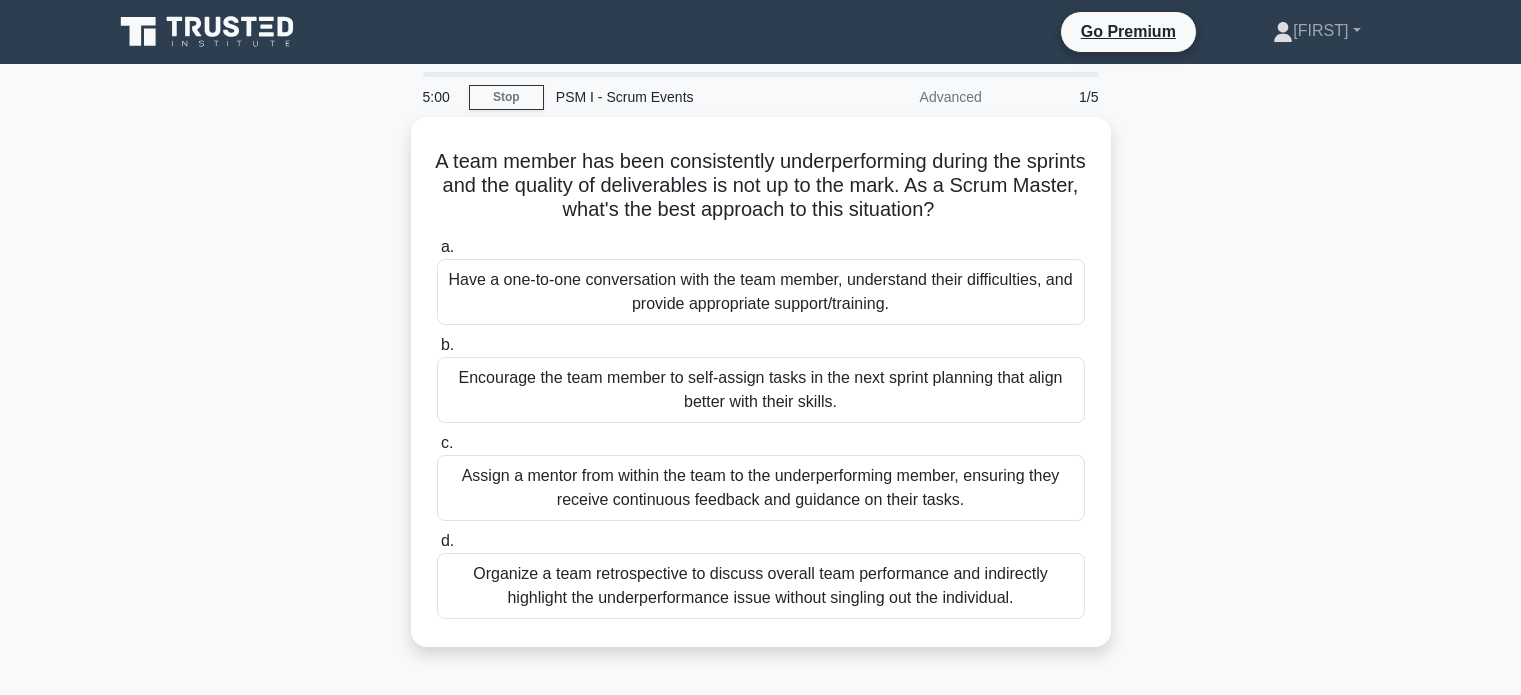 scroll, scrollTop: 0, scrollLeft: 0, axis: both 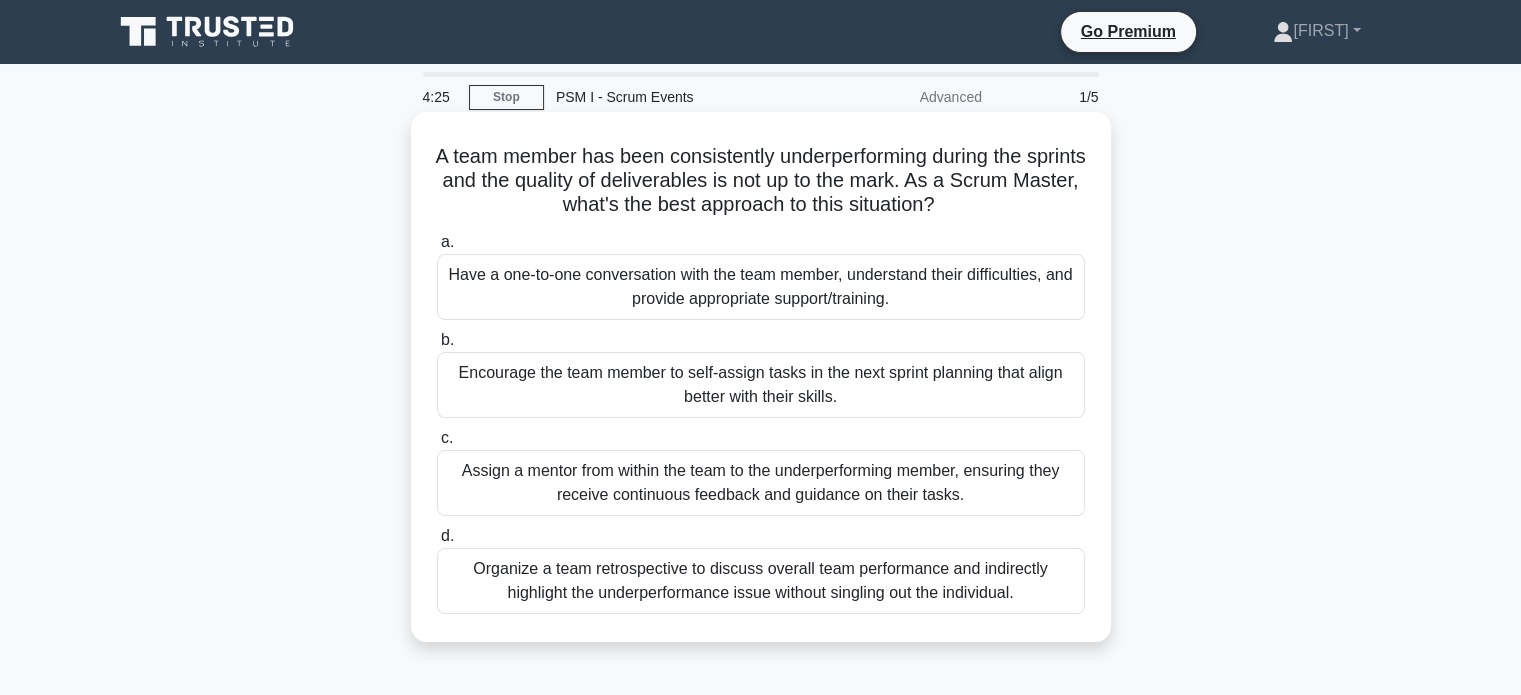 click on "Have a one-to-one conversation with the team member, understand their difficulties, and provide appropriate support/training." at bounding box center [761, 287] 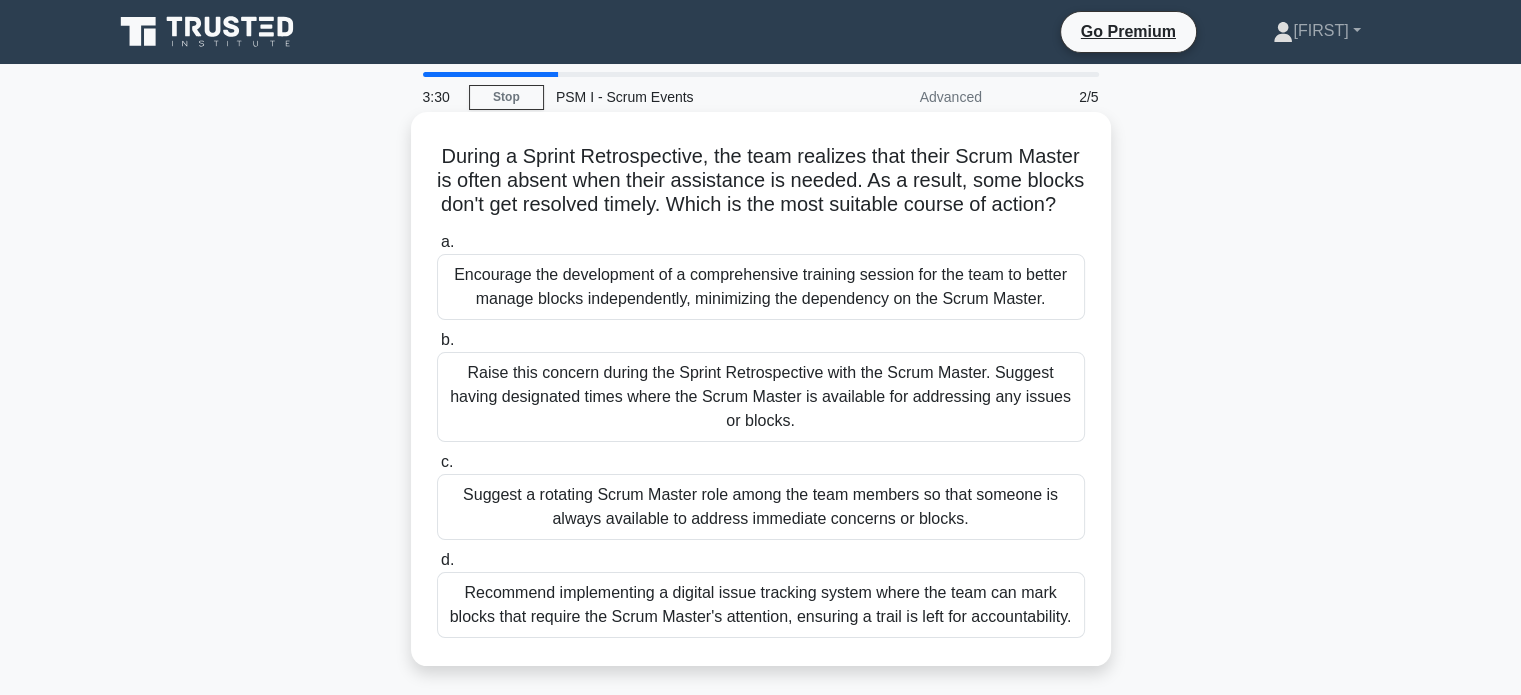 click on "Encourage the development of a comprehensive training session for the team to better manage blocks independently, minimizing the dependency on the Scrum Master." at bounding box center (761, 287) 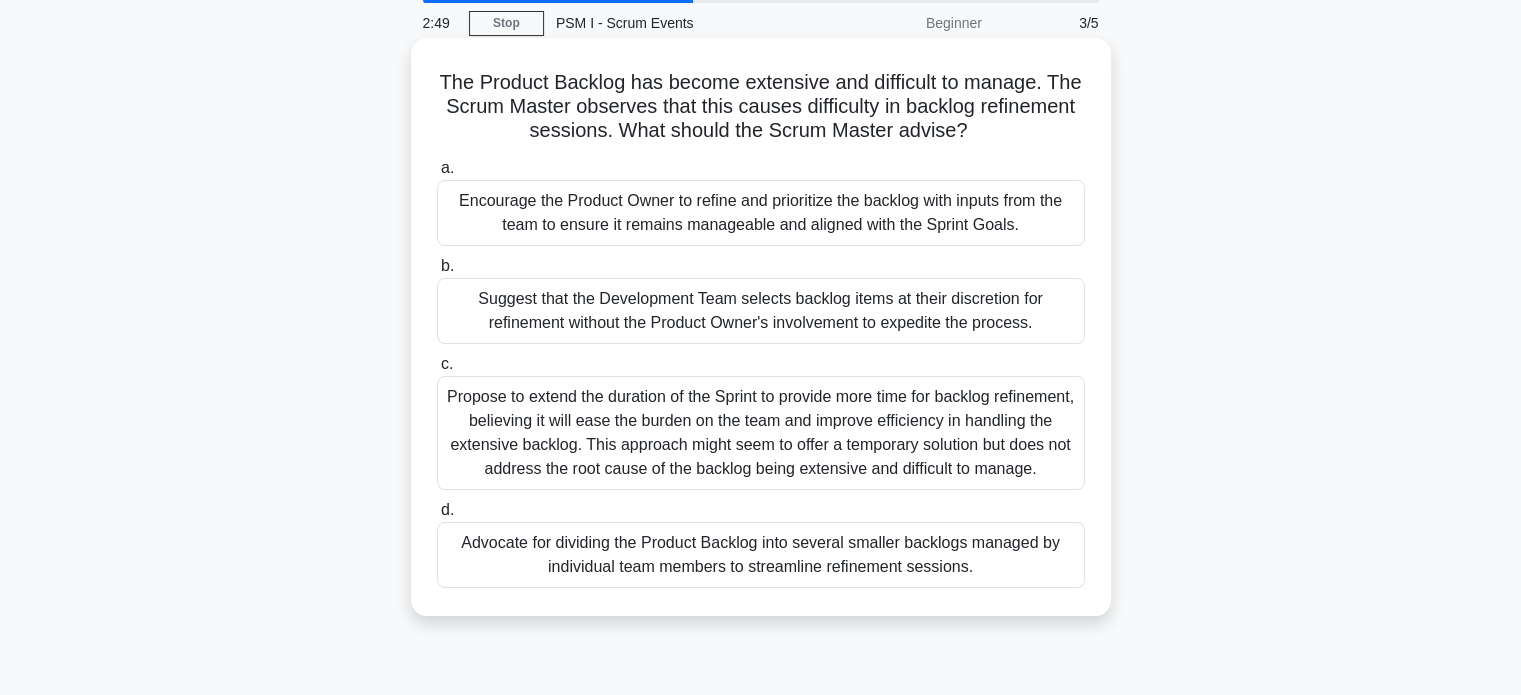 scroll, scrollTop: 75, scrollLeft: 0, axis: vertical 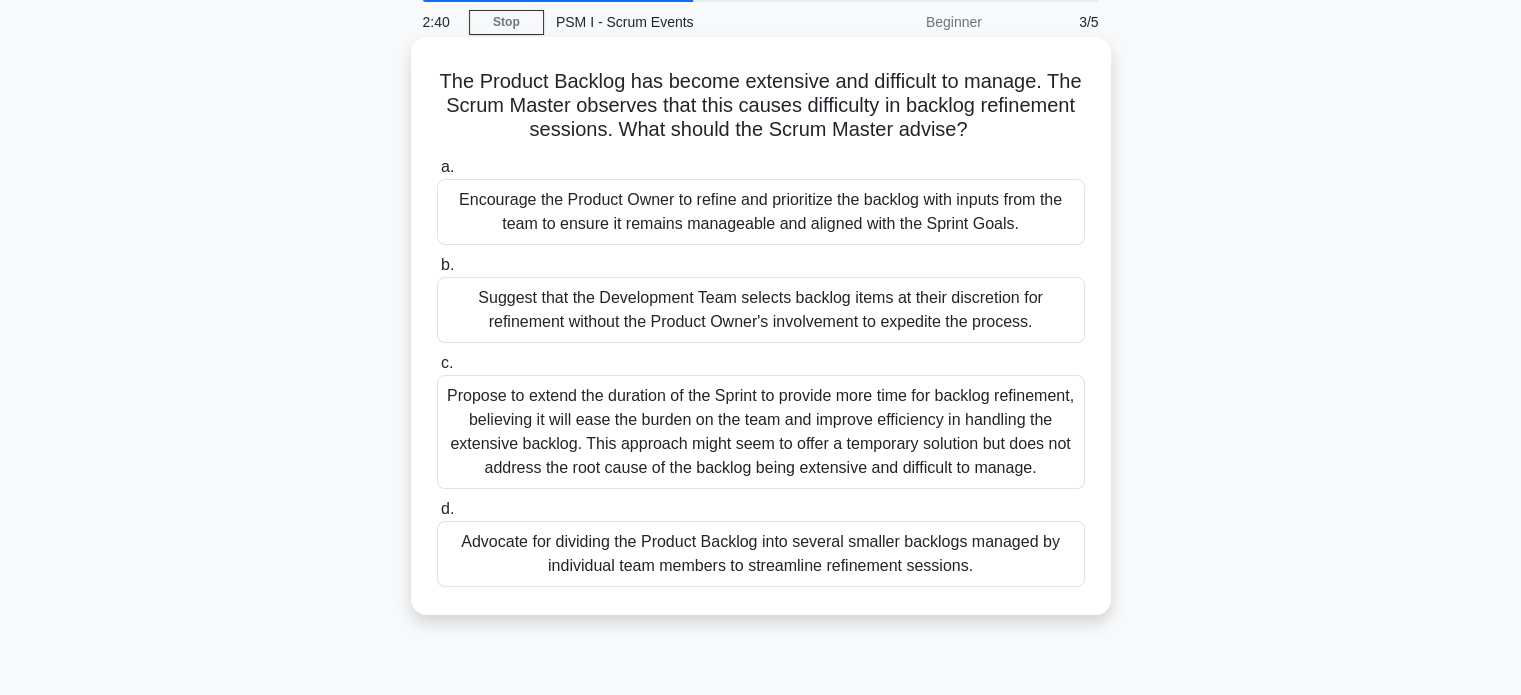 click on "Encourage the Product Owner to refine and prioritize the backlog with inputs from the team to ensure it remains manageable and aligned with the Sprint Goals." at bounding box center [761, 212] 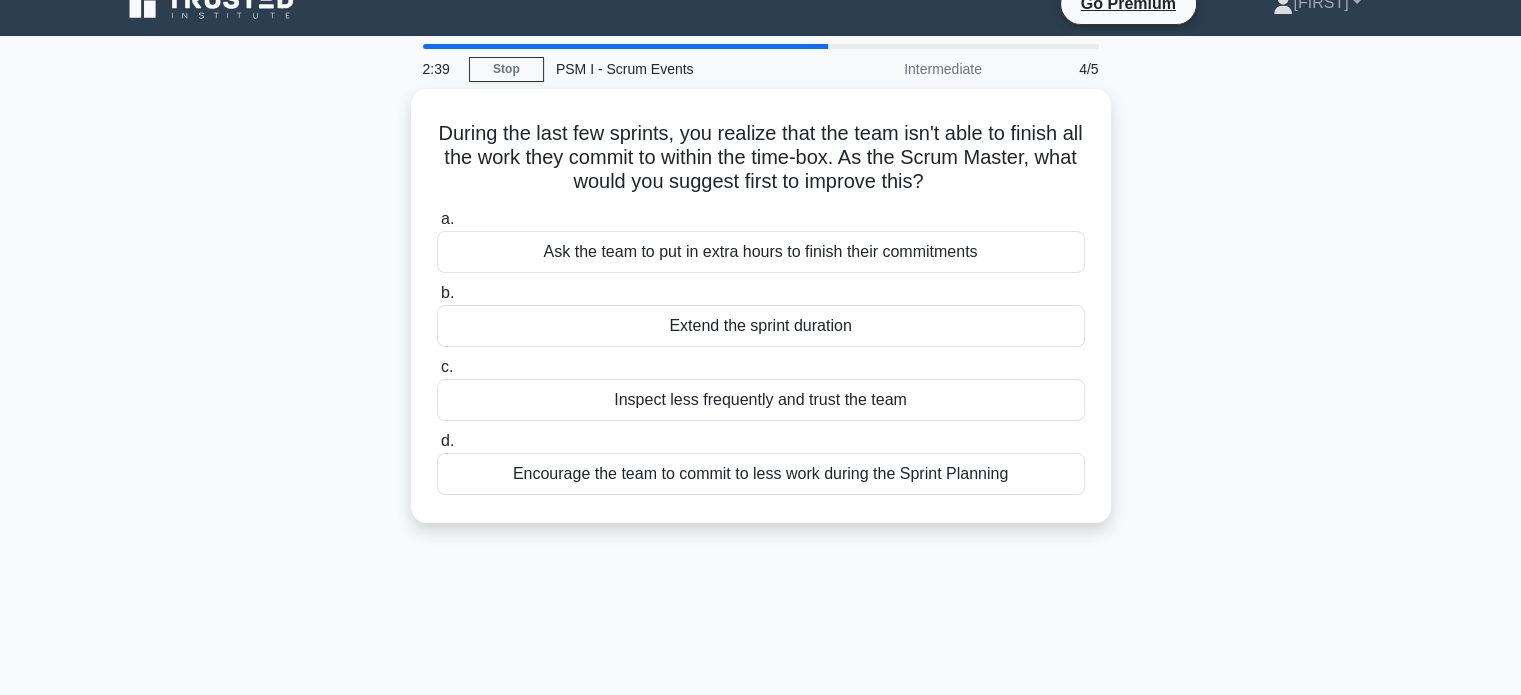 scroll, scrollTop: 0, scrollLeft: 0, axis: both 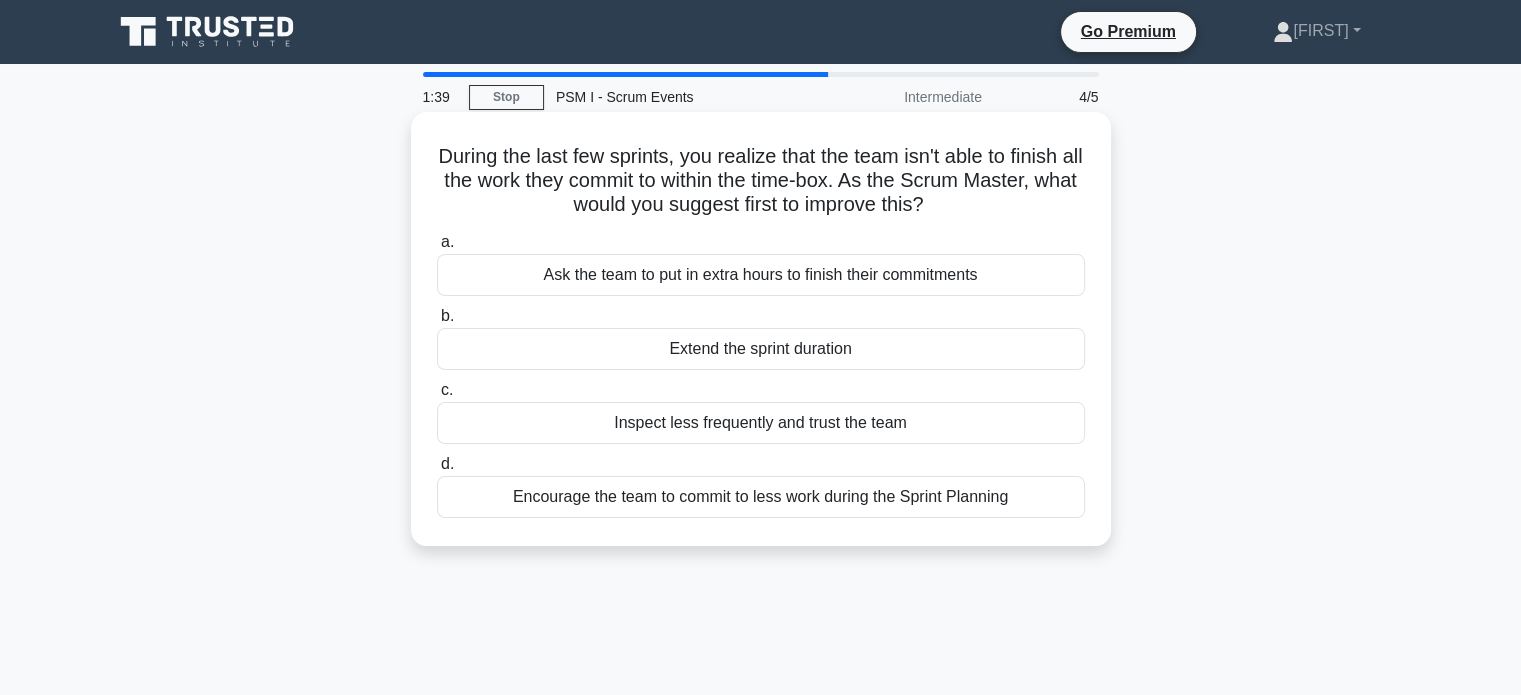 click on "Encourage the team to commit to less work during the Sprint Planning" at bounding box center [761, 497] 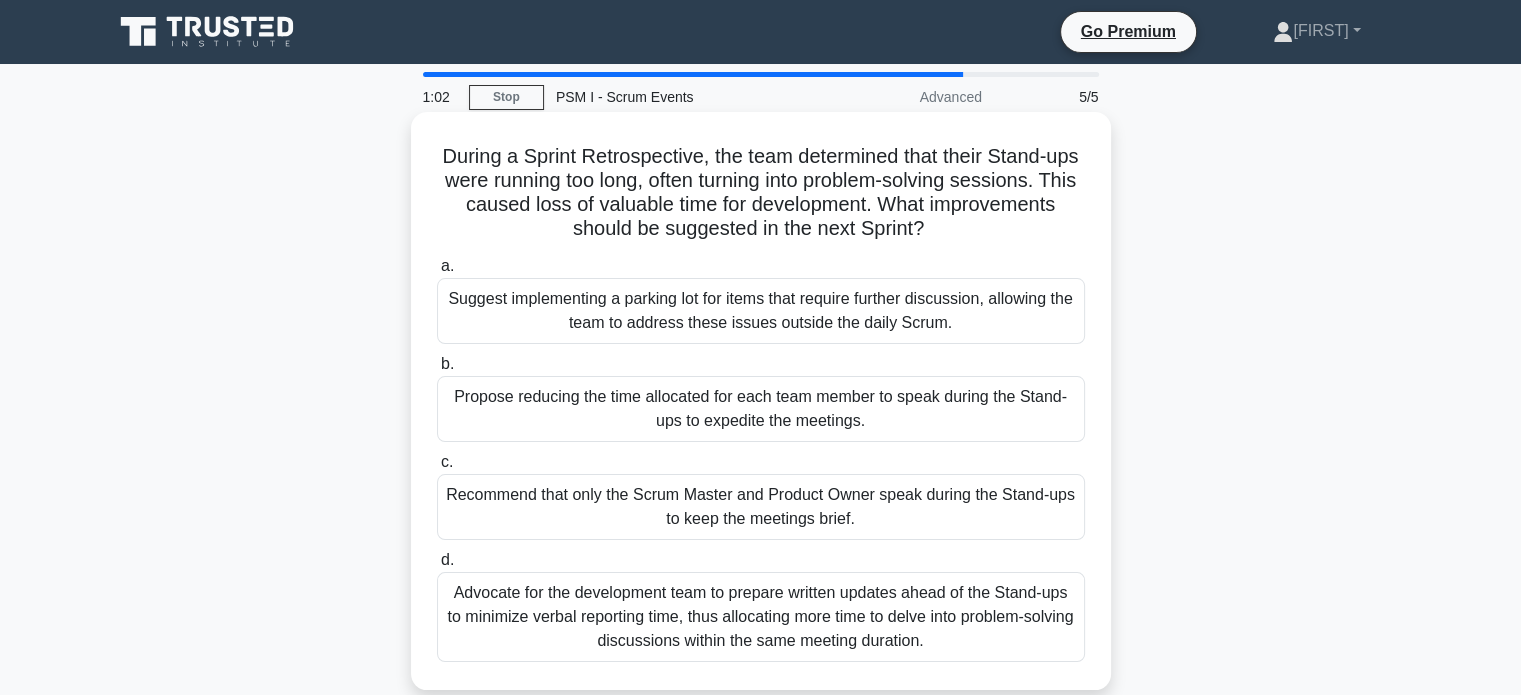 click on "Suggest implementing a parking lot for items that require further discussion, allowing the team to address these issues outside the daily Scrum." at bounding box center [761, 311] 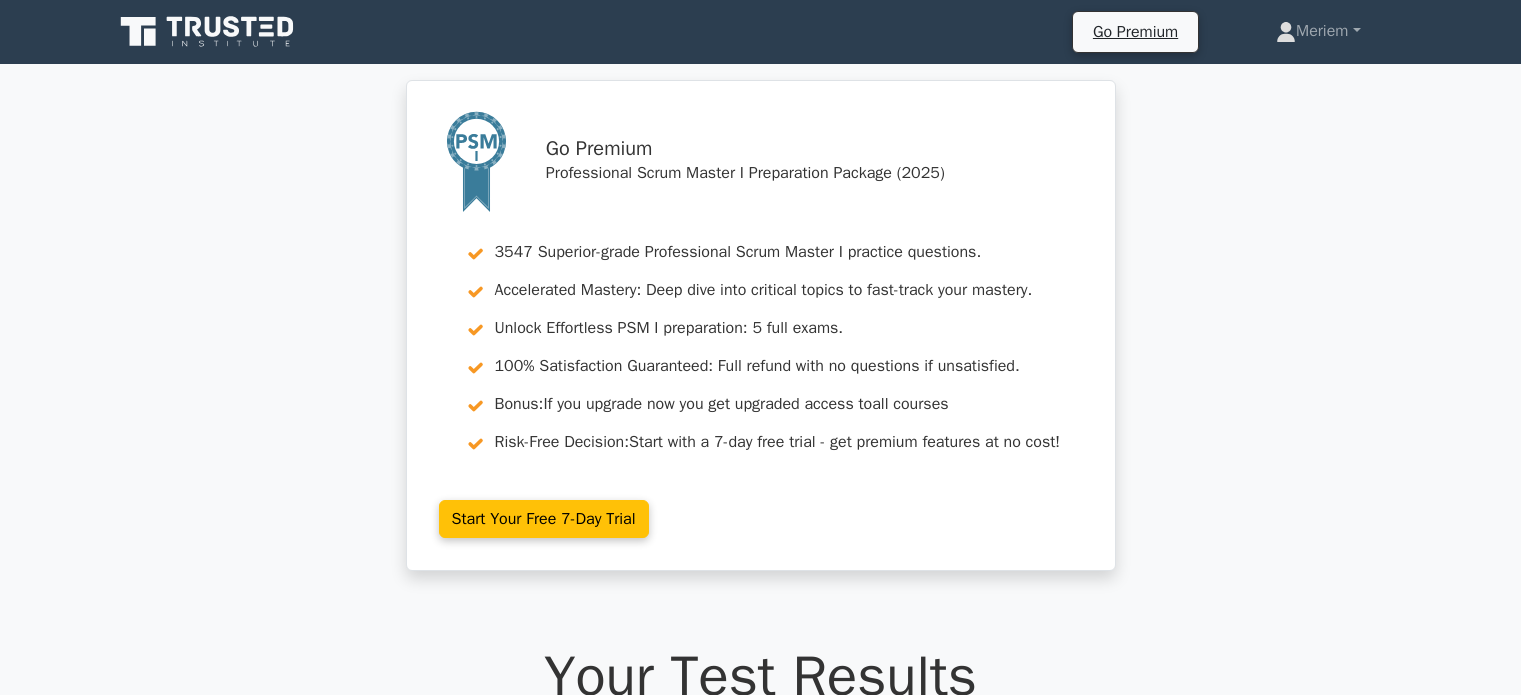 scroll, scrollTop: 0, scrollLeft: 0, axis: both 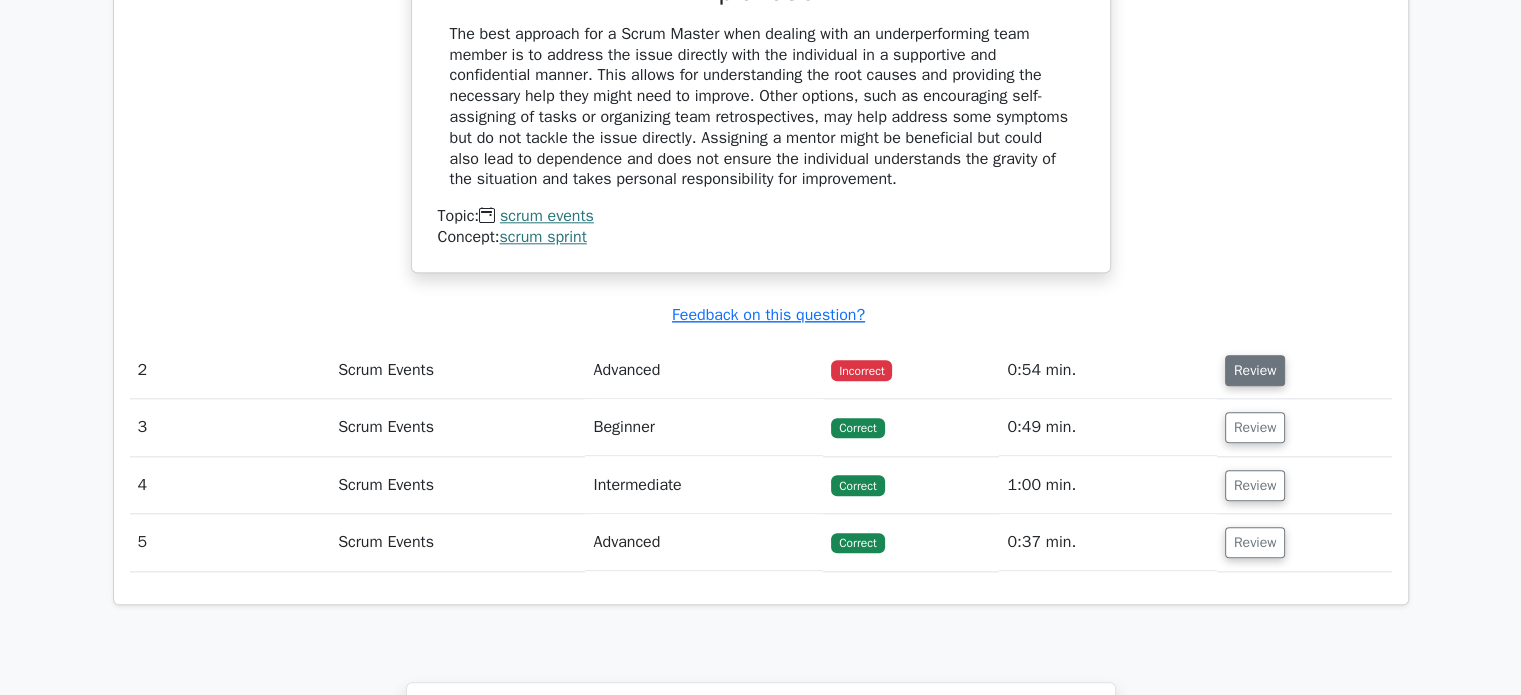 click on "Review" at bounding box center (1255, 370) 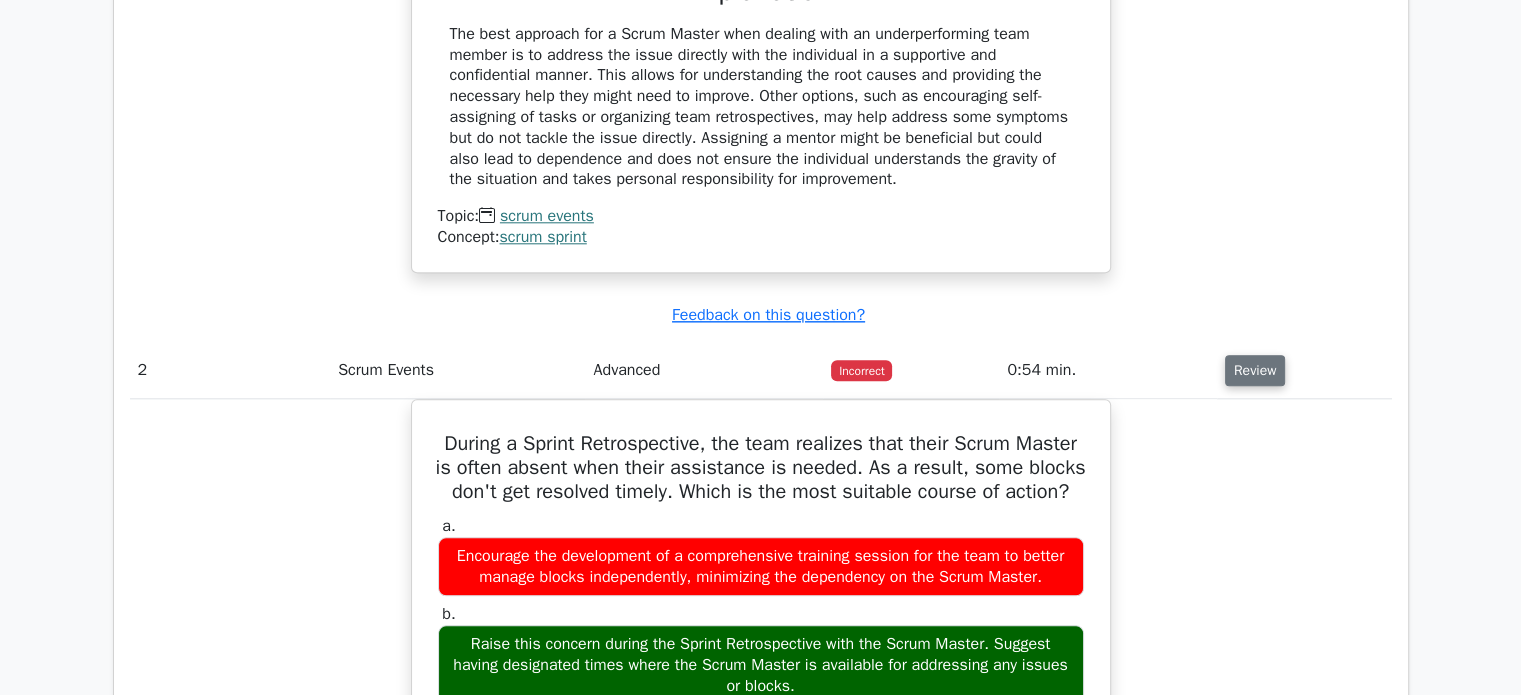 click on "Review" at bounding box center (1255, 370) 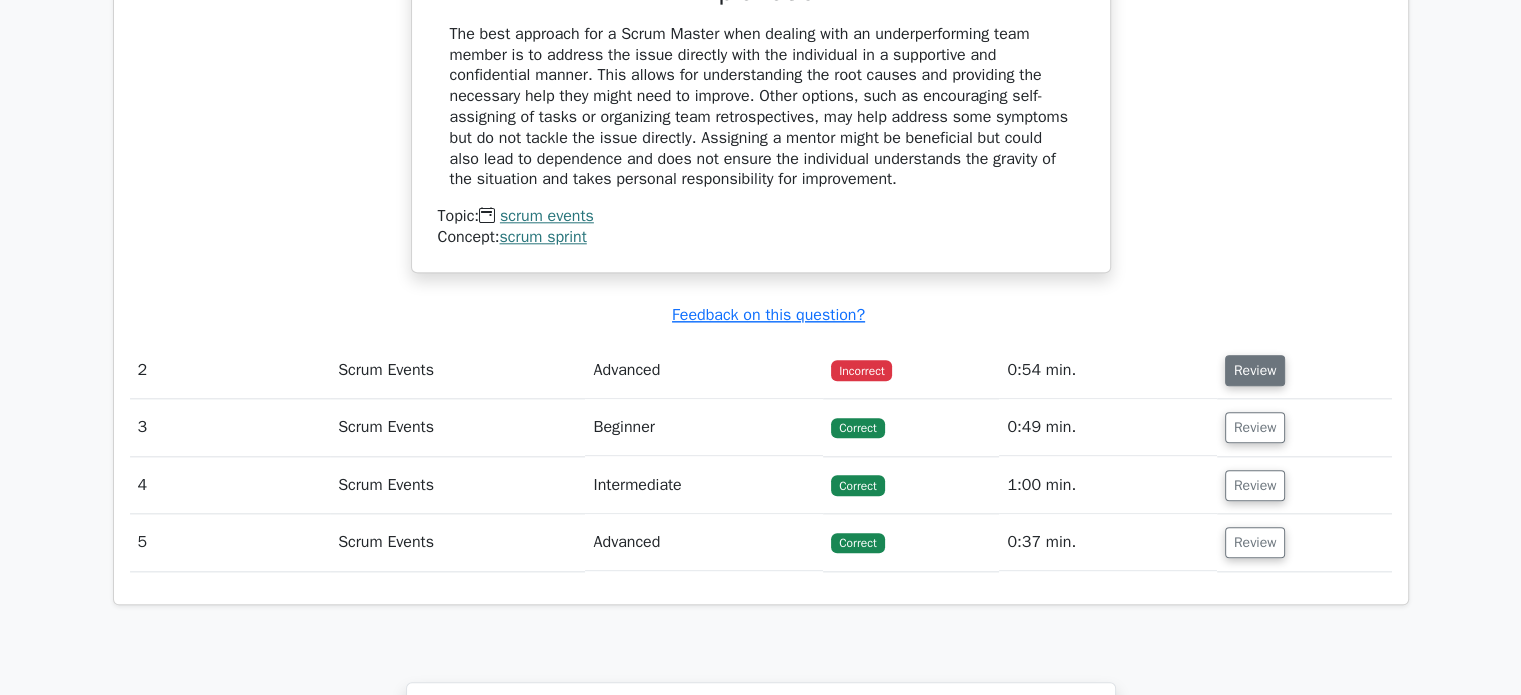 click on "Review" at bounding box center (1255, 370) 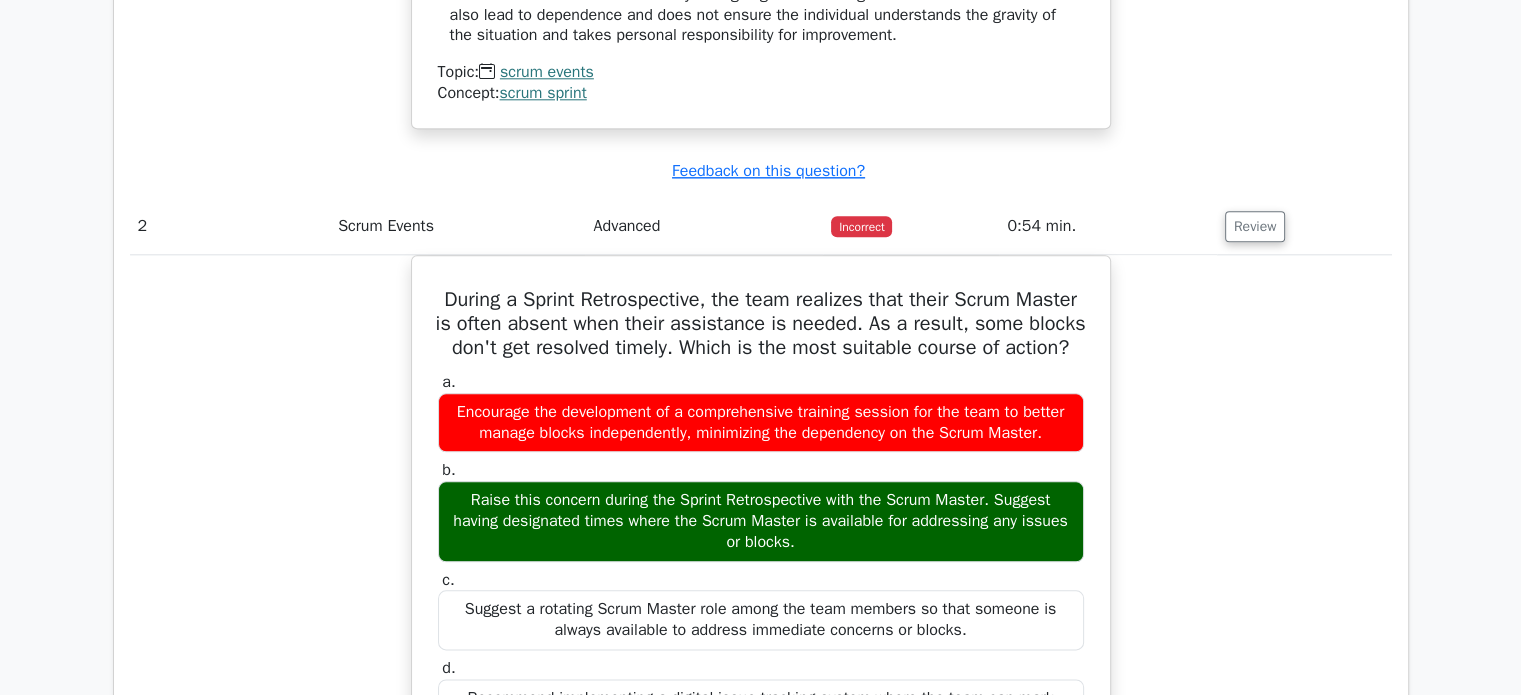 scroll, scrollTop: 2256, scrollLeft: 0, axis: vertical 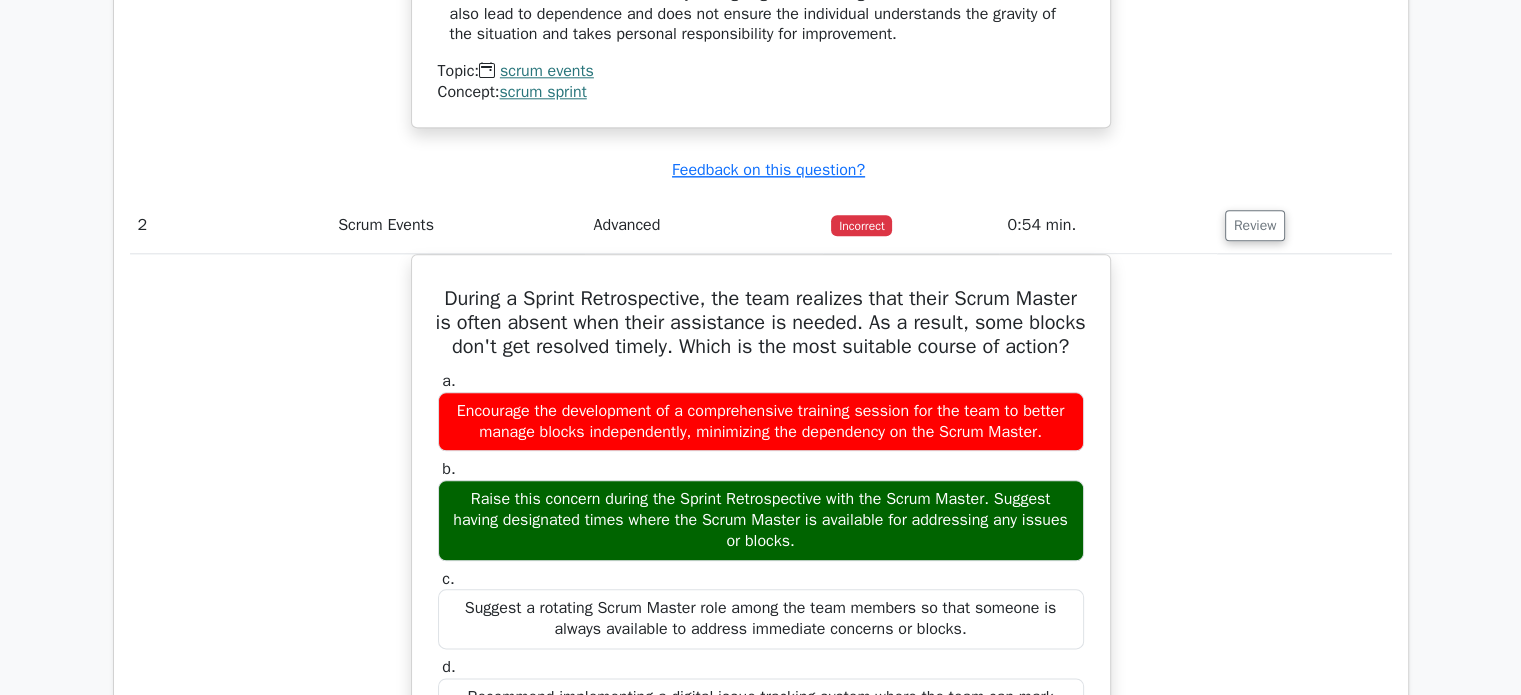 type 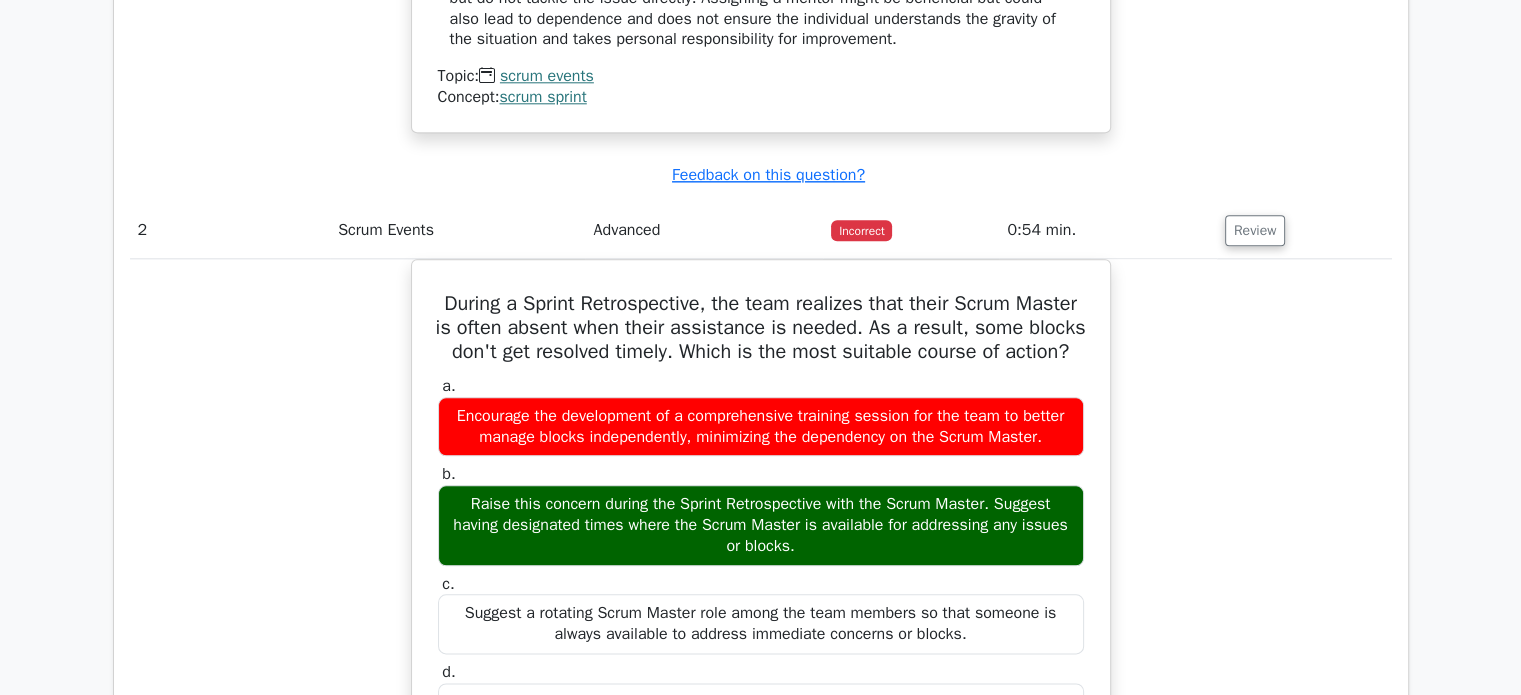 click on "Go Premium
Professional Scrum Master I Preparation Package (2025)
3547 Superior-grade  Professional Scrum Master I practice questions.
Accelerated Mastery: Deep dive into critical topics to fast-track your mastery.
Unlock Effortless PSM I preparation: 5 full exams.
100% Satisfaction Guaranteed: Full refund with no questions if unsatisfied.
Bonus:  If you upgrade now you get upgraded access to  all courses Risk-Free Decision:" at bounding box center [760, -64] 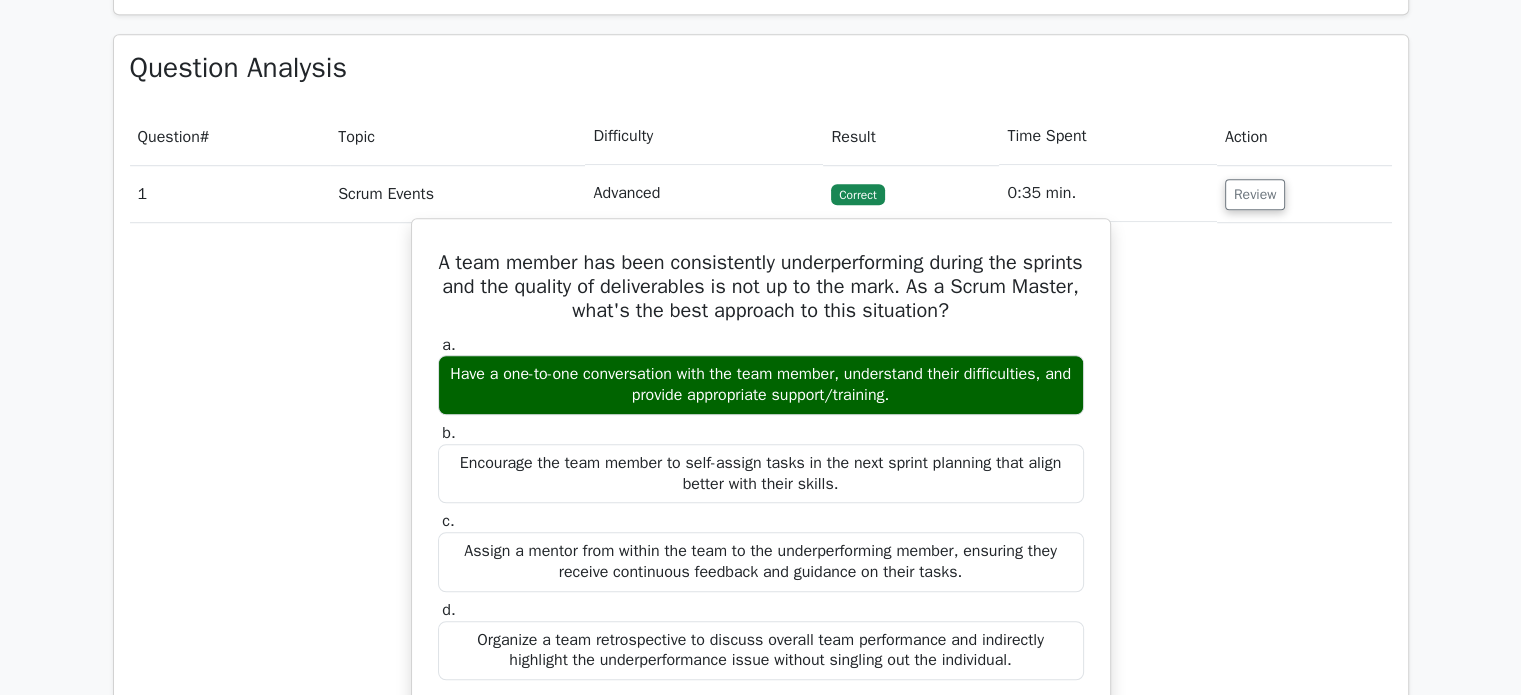scroll, scrollTop: 1379, scrollLeft: 0, axis: vertical 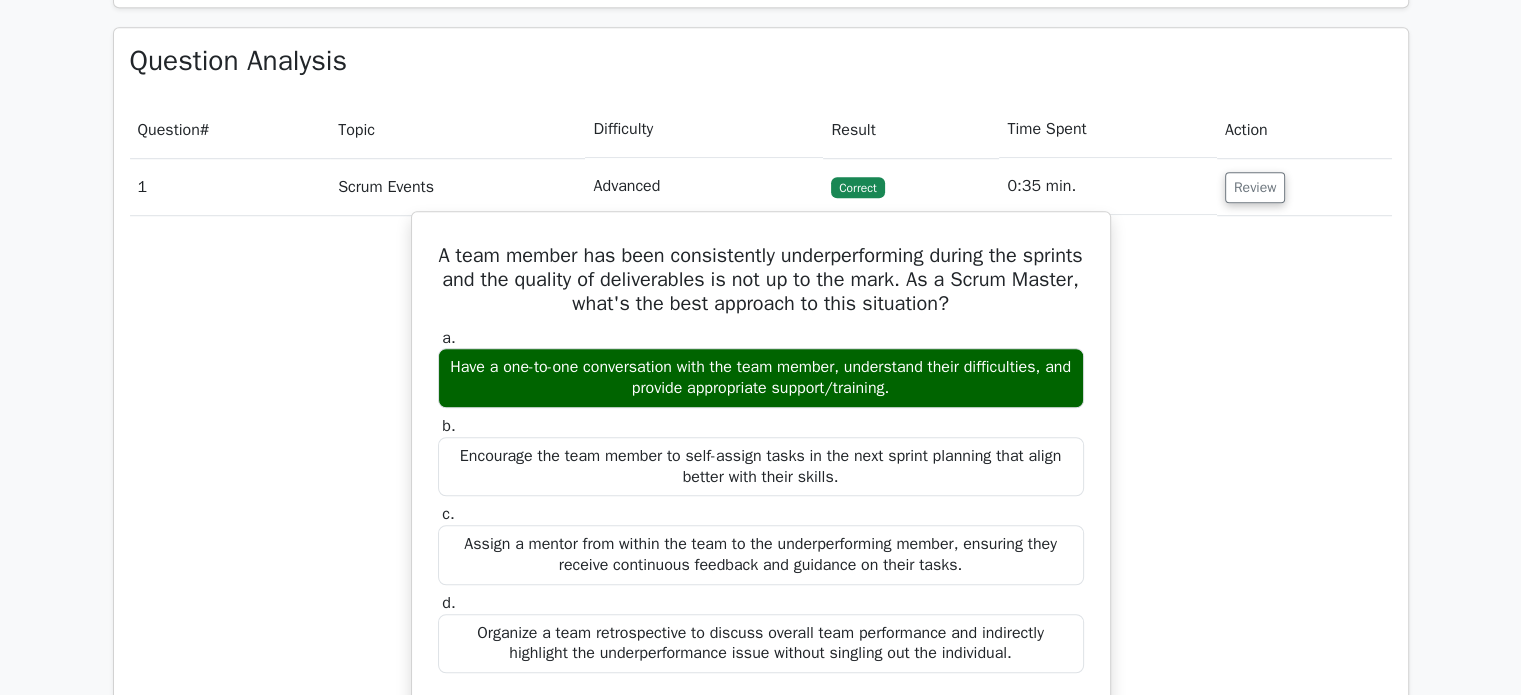 click on "A team member has been consistently underperforming during the sprints and the quality of deliverables is not up to the mark. As a Scrum Master, what's the best approach to this situation?" at bounding box center (761, 280) 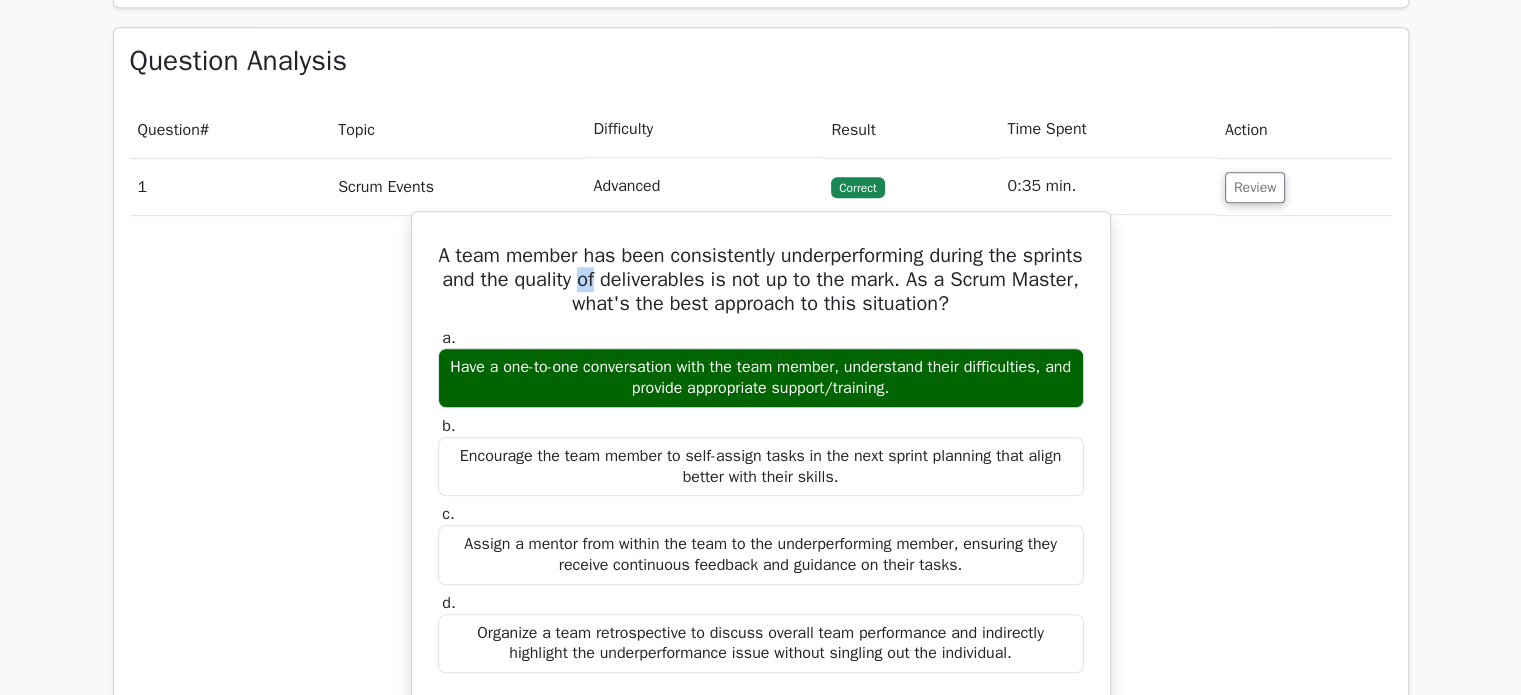 click on "A team member has been consistently underperforming during the sprints and the quality of deliverables is not up to the mark. As a Scrum Master, what's the best approach to this situation?" at bounding box center (761, 280) 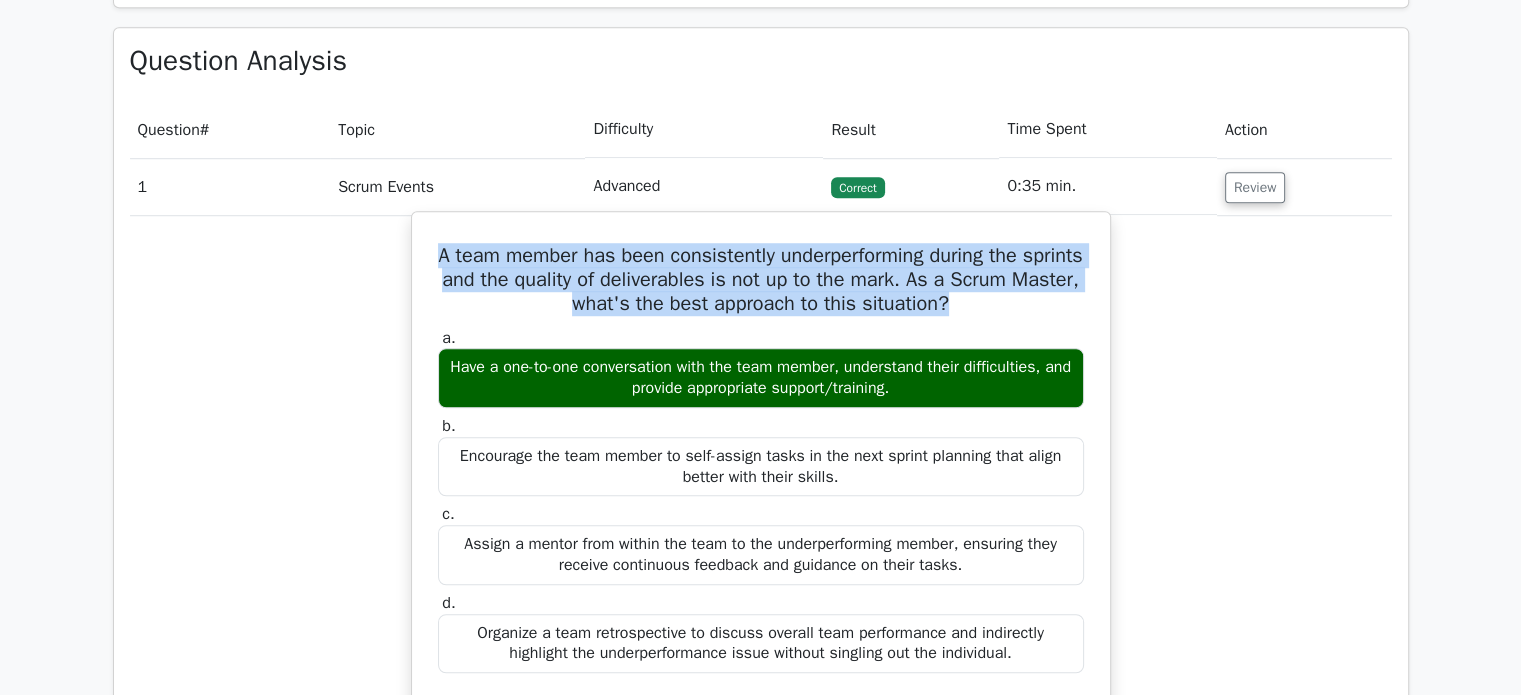click on "A team member has been consistently underperforming during the sprints and the quality of deliverables is not up to the mark. As a Scrum Master, what's the best approach to this situation?" at bounding box center [761, 280] 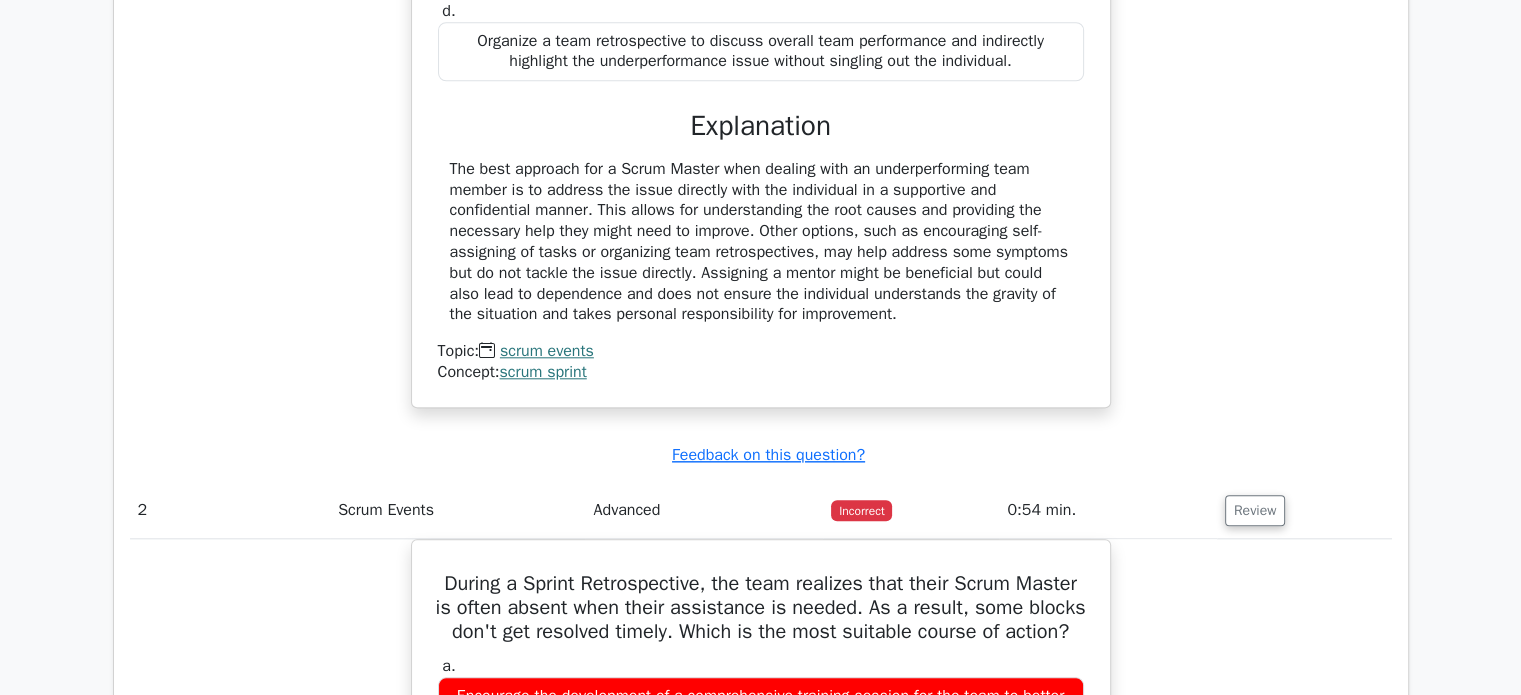 scroll, scrollTop: 1979, scrollLeft: 0, axis: vertical 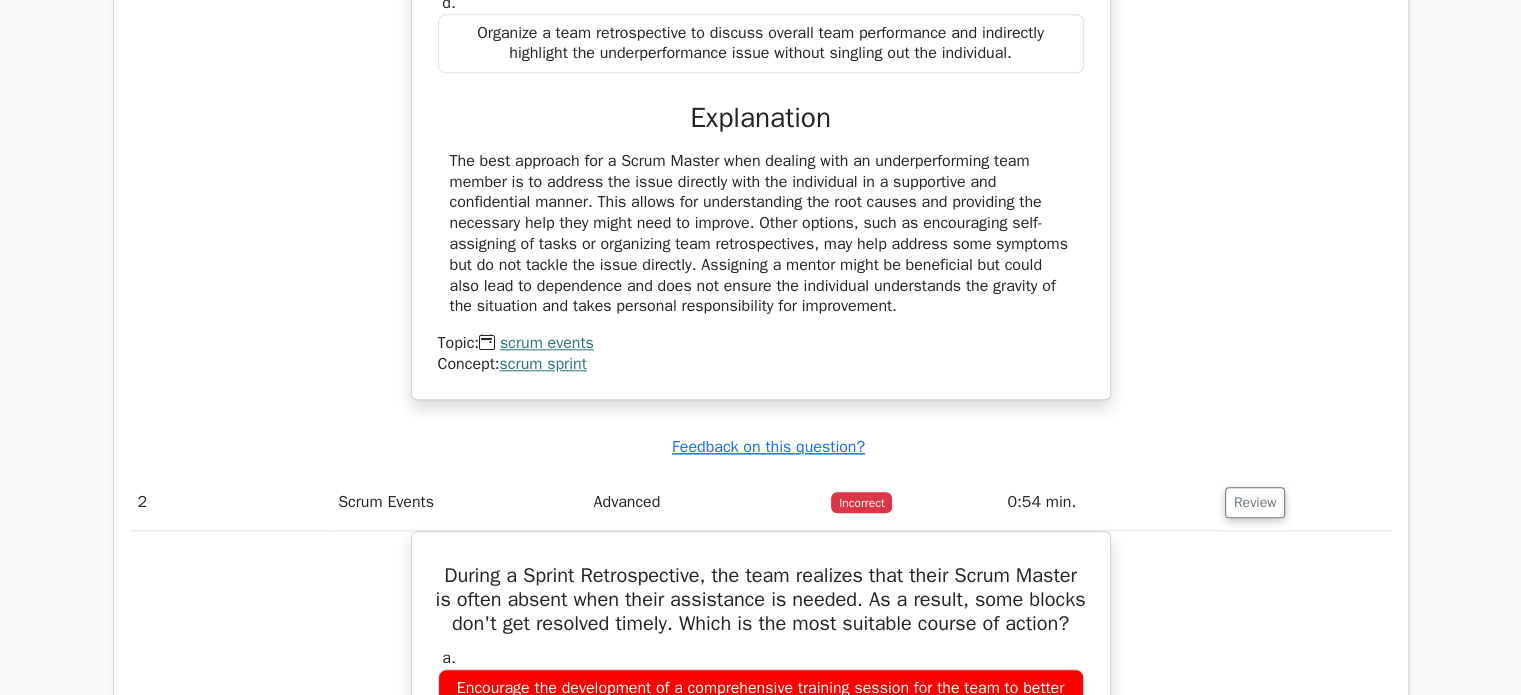 drag, startPoint x: 682, startPoint y: 105, endPoint x: 913, endPoint y: 301, distance: 302.9472 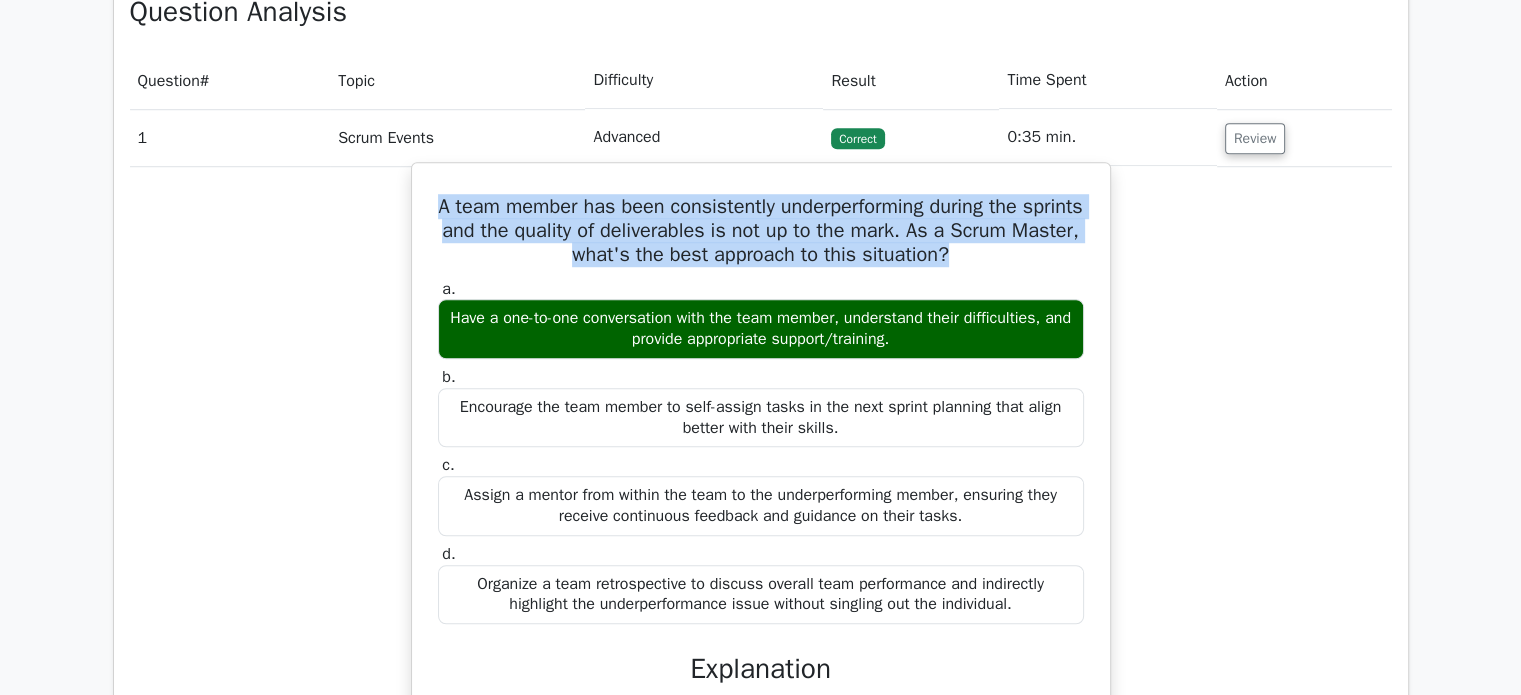 scroll, scrollTop: 1427, scrollLeft: 0, axis: vertical 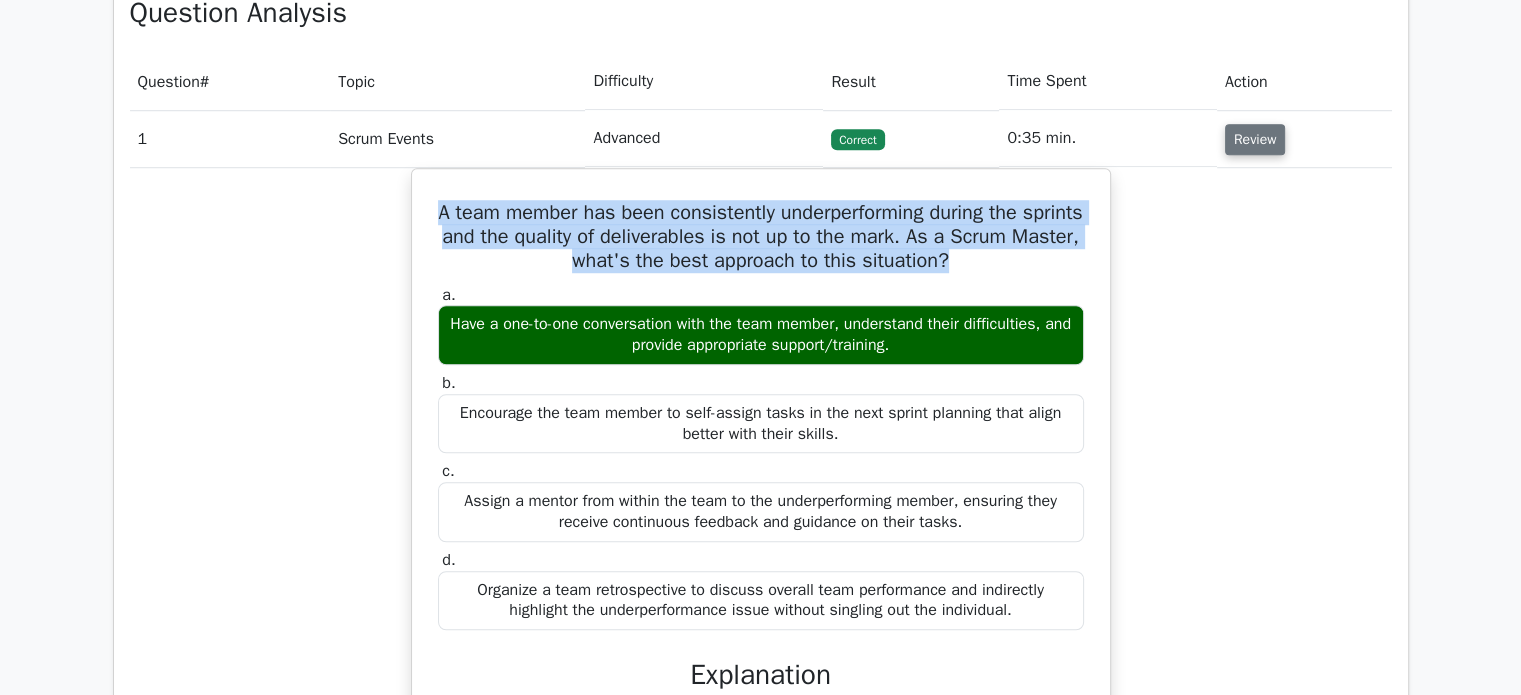 click on "Review" at bounding box center (1255, 139) 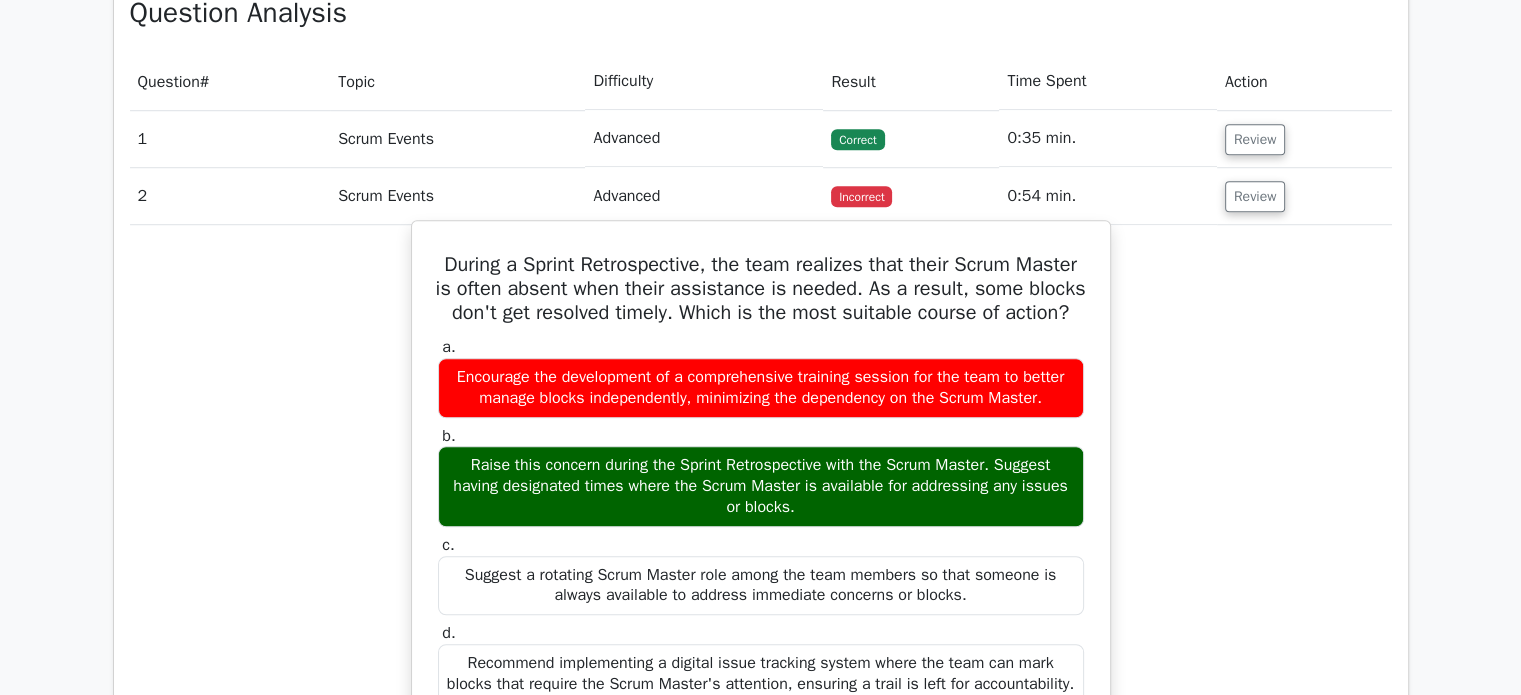 click on "During a Sprint Retrospective, the team realizes that their Scrum Master is often absent when their assistance is needed. As a result, some blocks don't get resolved timely. Which is the most suitable course of action?" at bounding box center (761, 289) 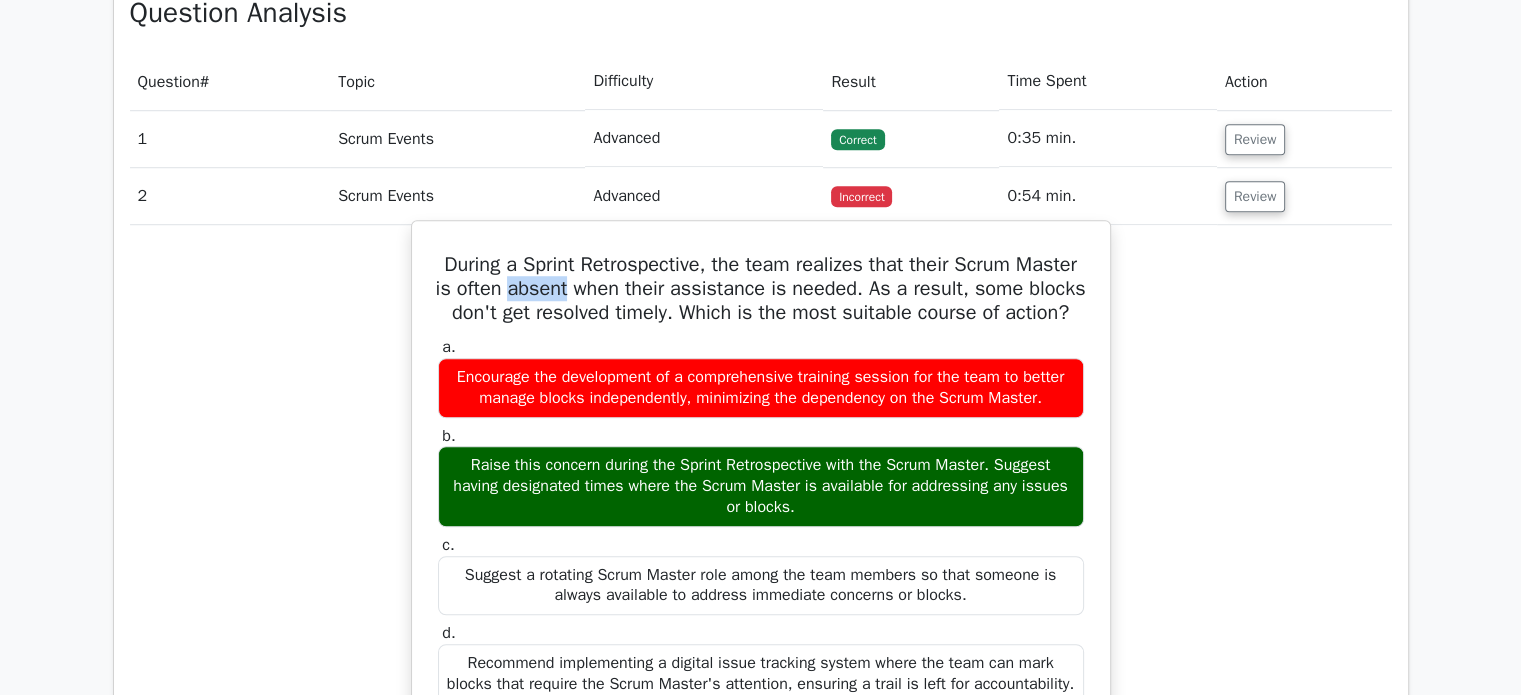 click on "During a Sprint Retrospective, the team realizes that their Scrum Master is often absent when their assistance is needed. As a result, some blocks don't get resolved timely. Which is the most suitable course of action?" at bounding box center (761, 289) 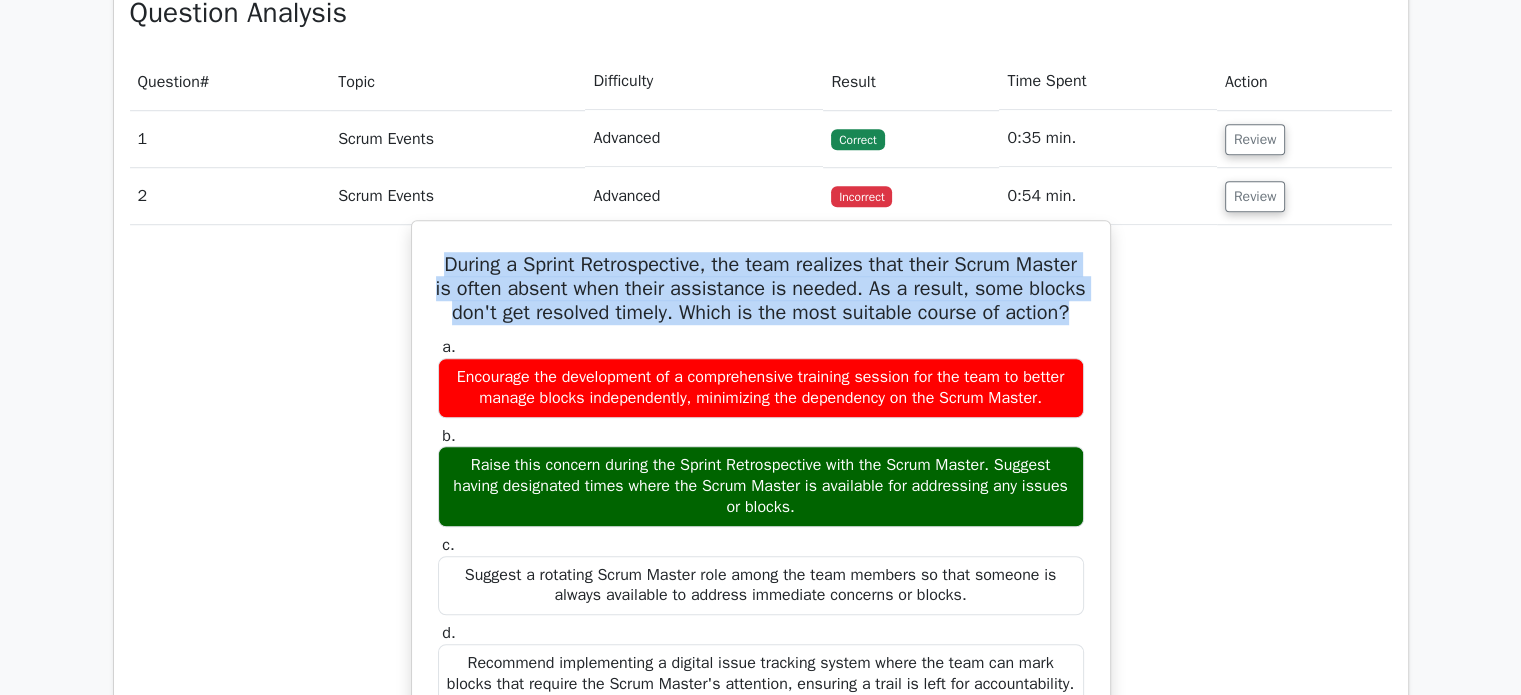 click on "During a Sprint Retrospective, the team realizes that their Scrum Master is often absent when their assistance is needed. As a result, some blocks don't get resolved timely. Which is the most suitable course of action?" at bounding box center (761, 289) 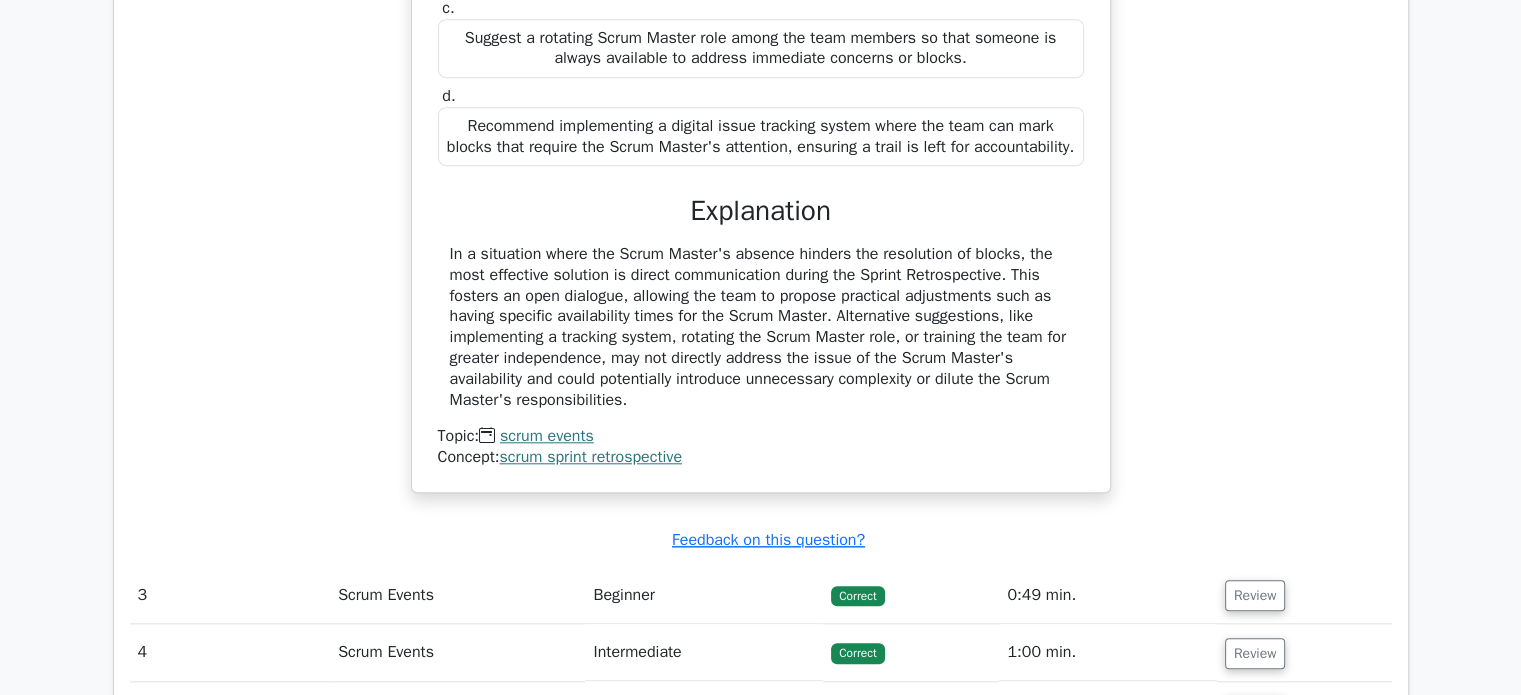 scroll, scrollTop: 1968, scrollLeft: 0, axis: vertical 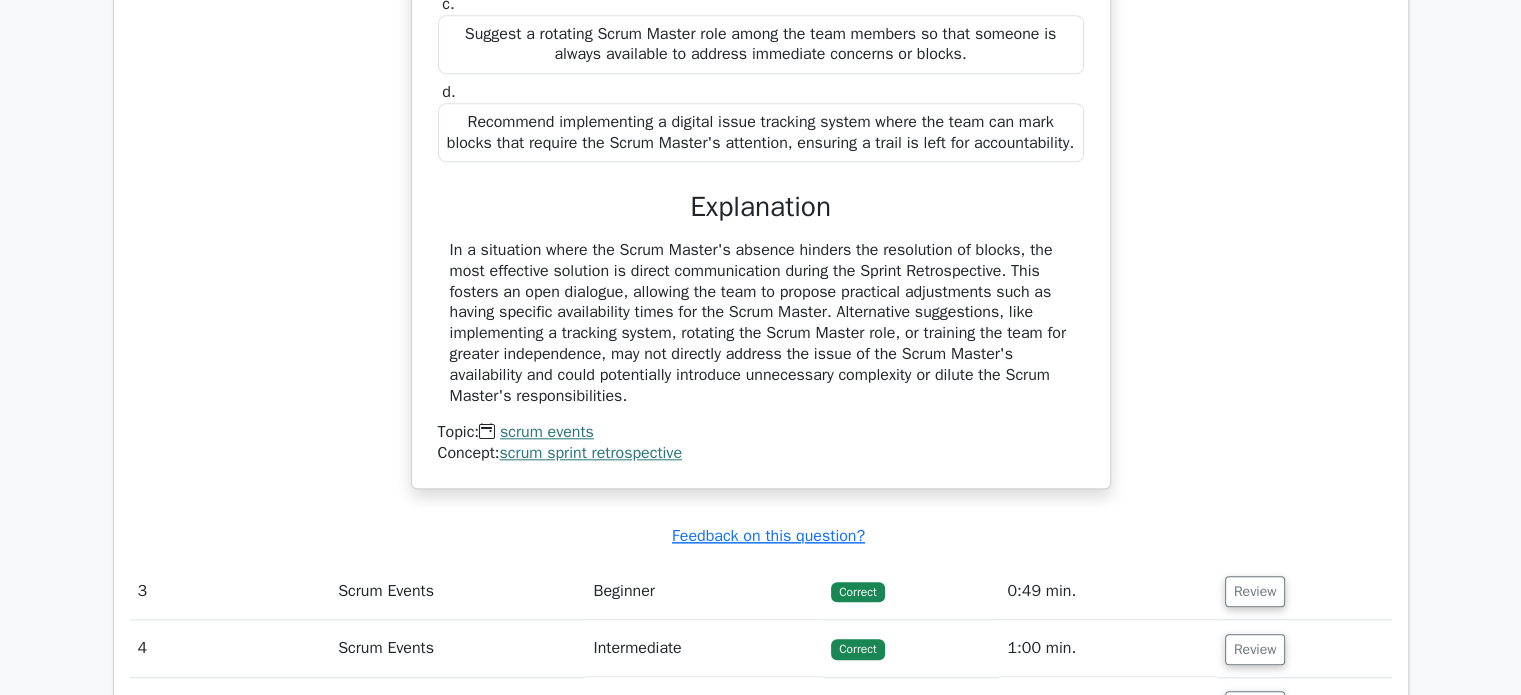 drag, startPoint x: 692, startPoint y: 249, endPoint x: 664, endPoint y: 442, distance: 195.02051 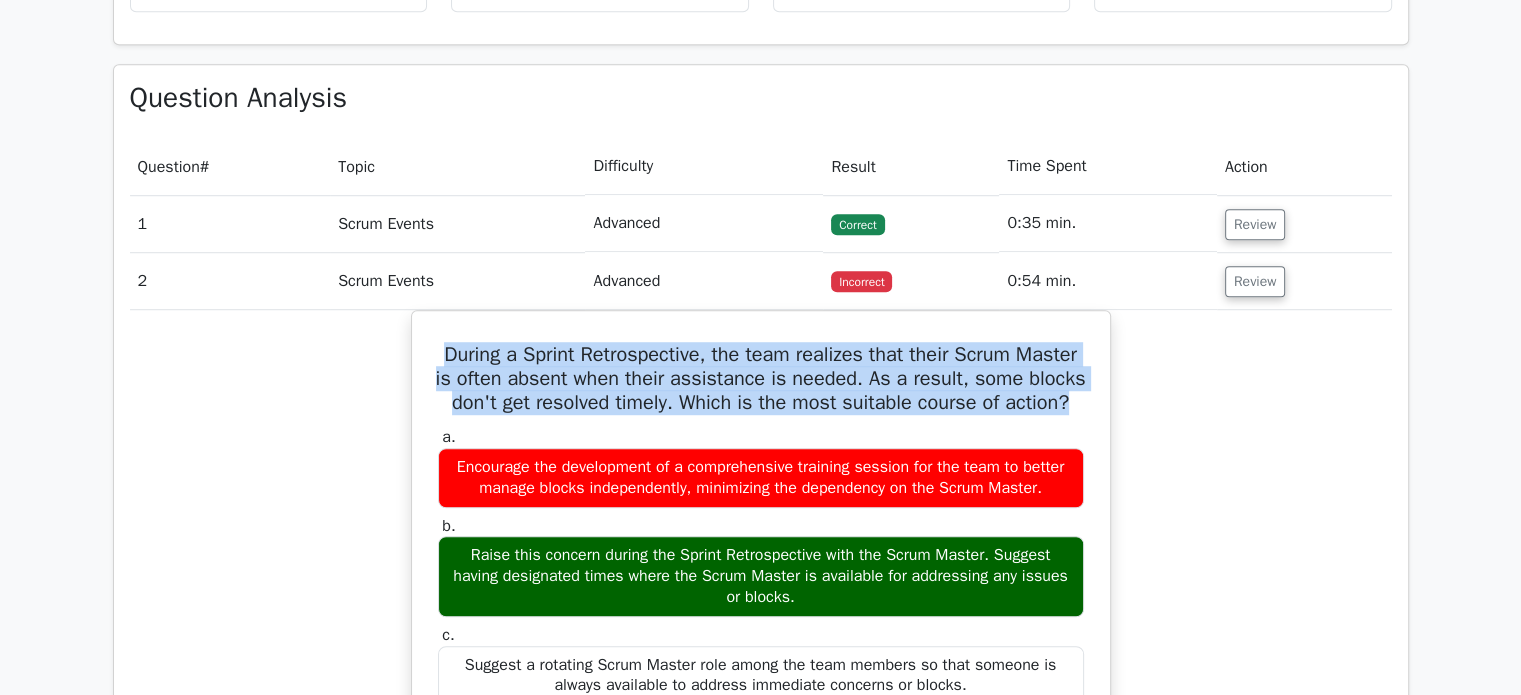 scroll, scrollTop: 1340, scrollLeft: 0, axis: vertical 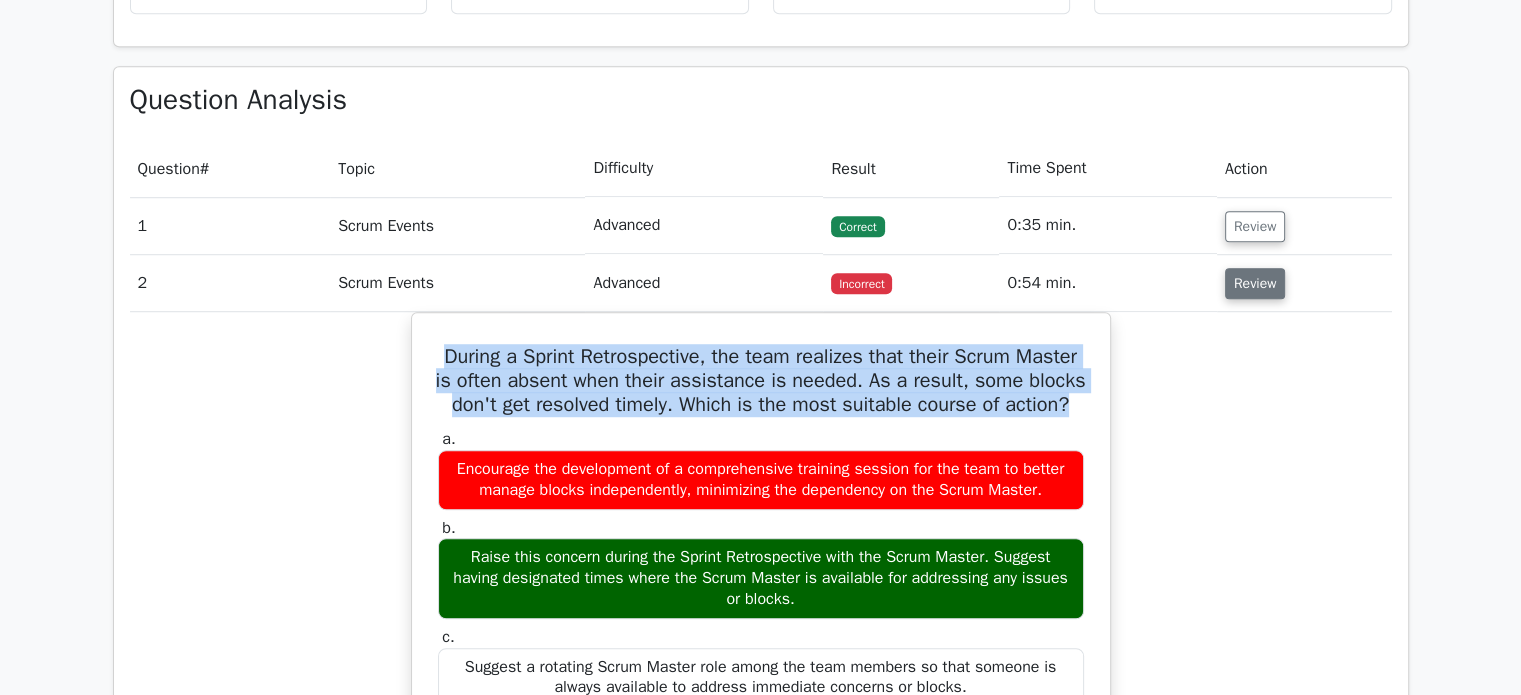click on "Review" at bounding box center (1255, 283) 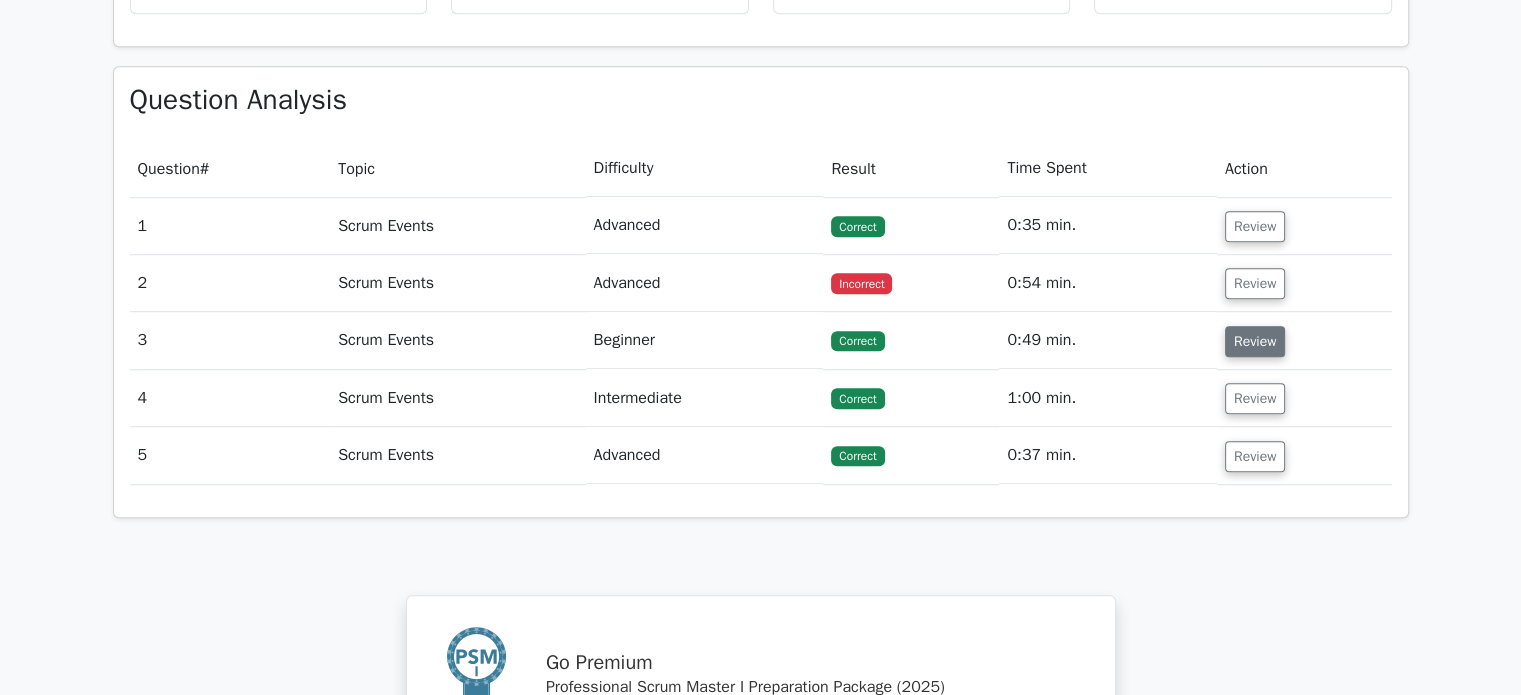 click on "Review" at bounding box center [1255, 341] 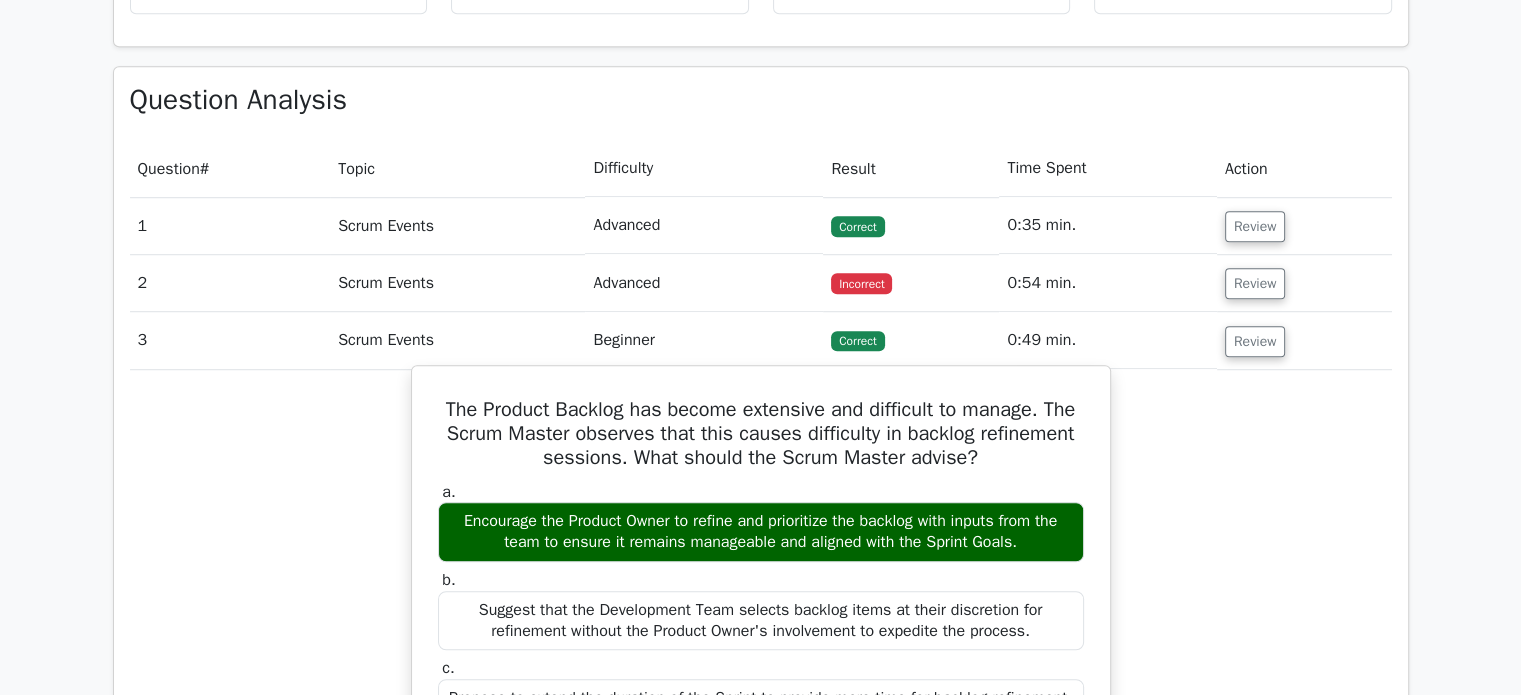 click on "The Product Backlog has become extensive and difficult to manage. The Scrum Master observes that this causes difficulty in backlog refinement sessions. What should the Scrum Master advise?" at bounding box center [761, 434] 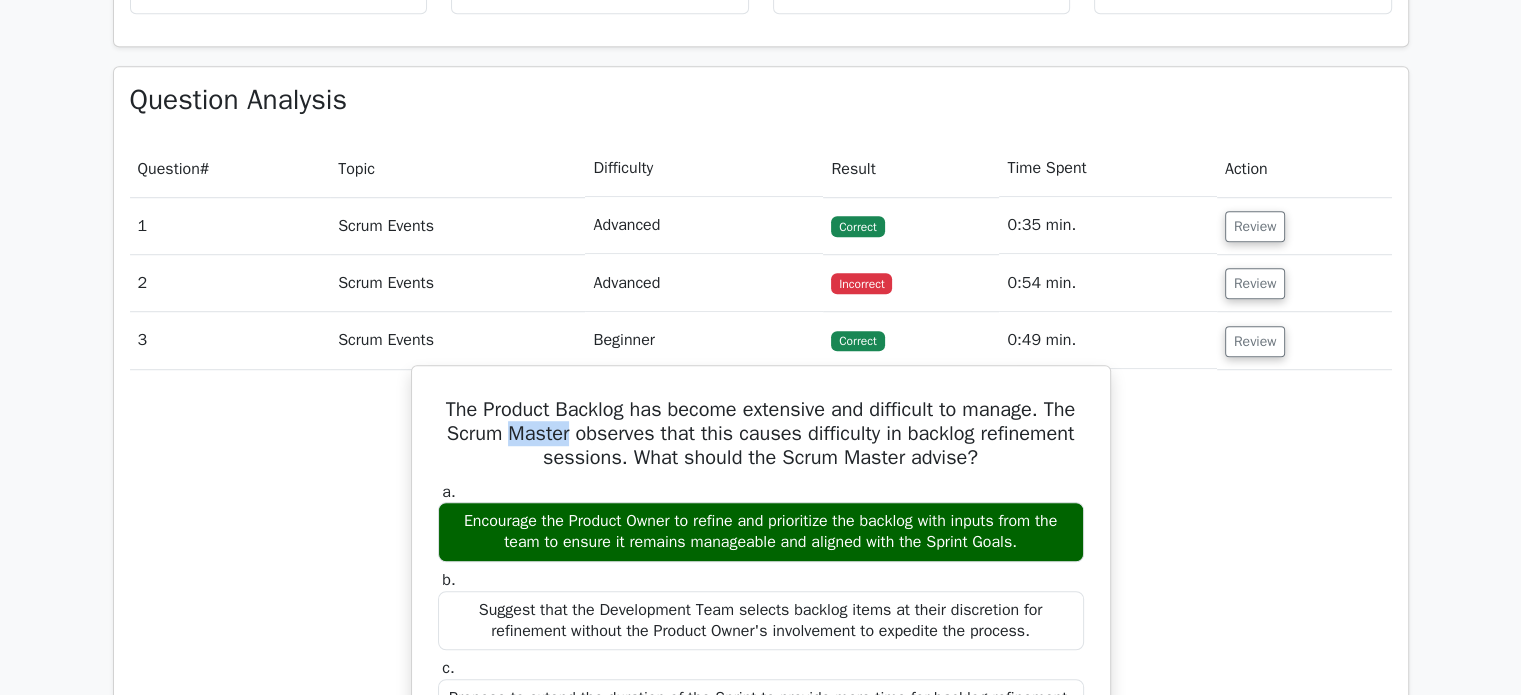 click on "The Product Backlog has become extensive and difficult to manage. The Scrum Master observes that this causes difficulty in backlog refinement sessions. What should the Scrum Master advise?" at bounding box center [761, 434] 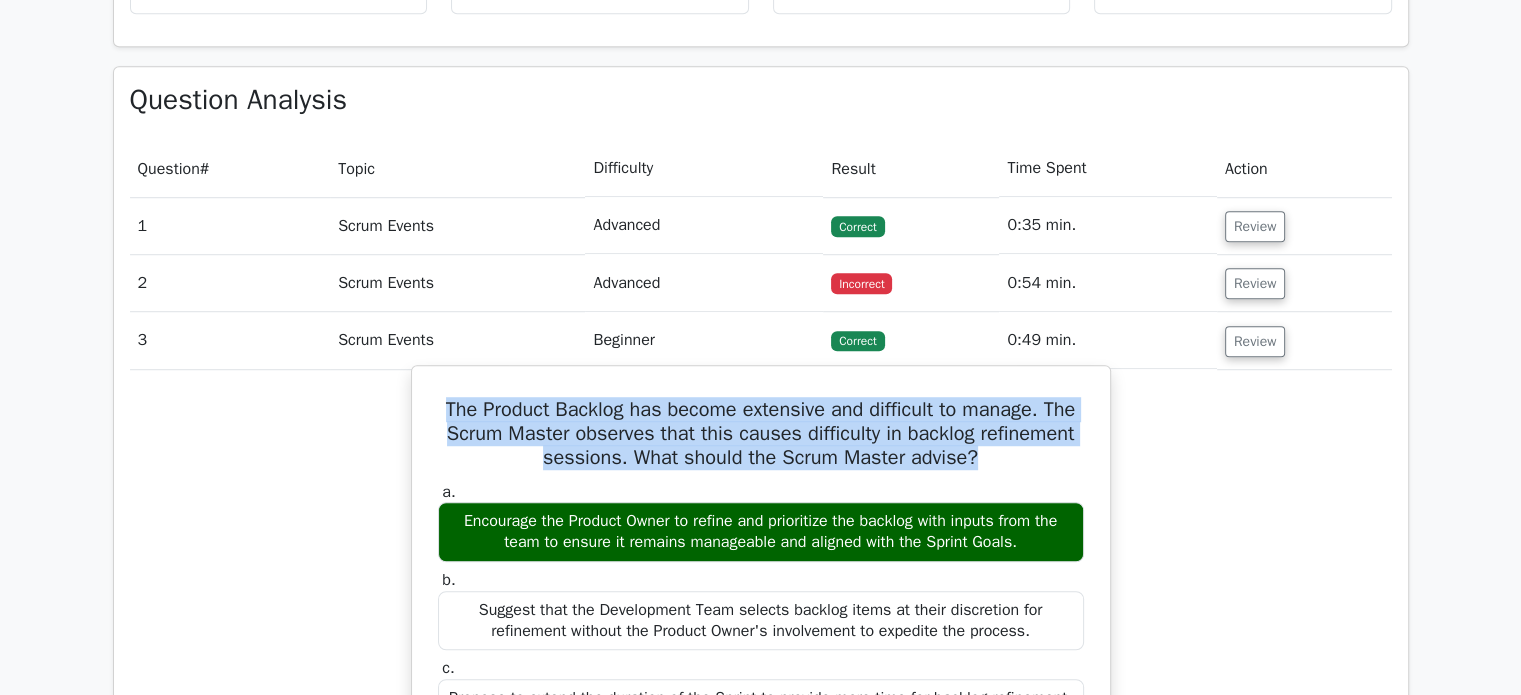 click on "The Product Backlog has become extensive and difficult to manage. The Scrum Master observes that this causes difficulty in backlog refinement sessions. What should the Scrum Master advise?" at bounding box center [761, 434] 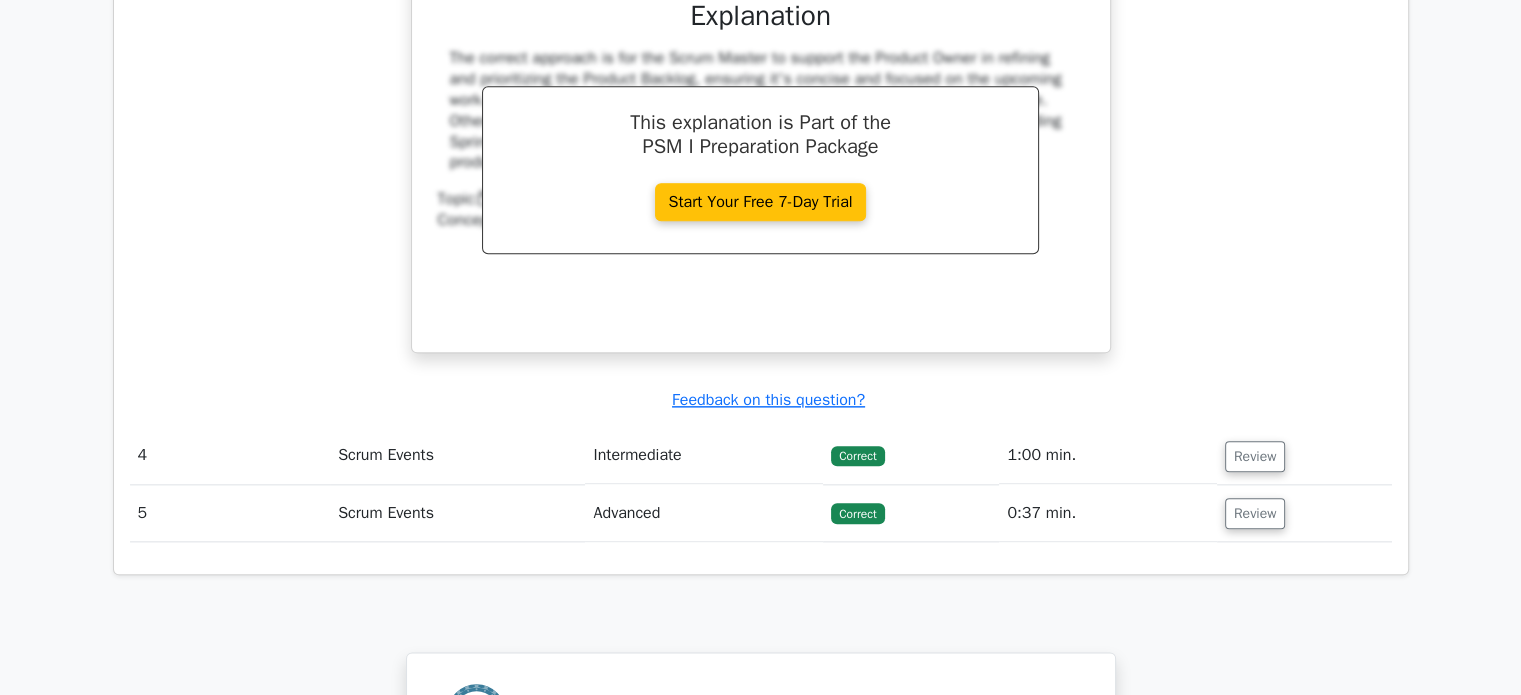 scroll, scrollTop: 2247, scrollLeft: 0, axis: vertical 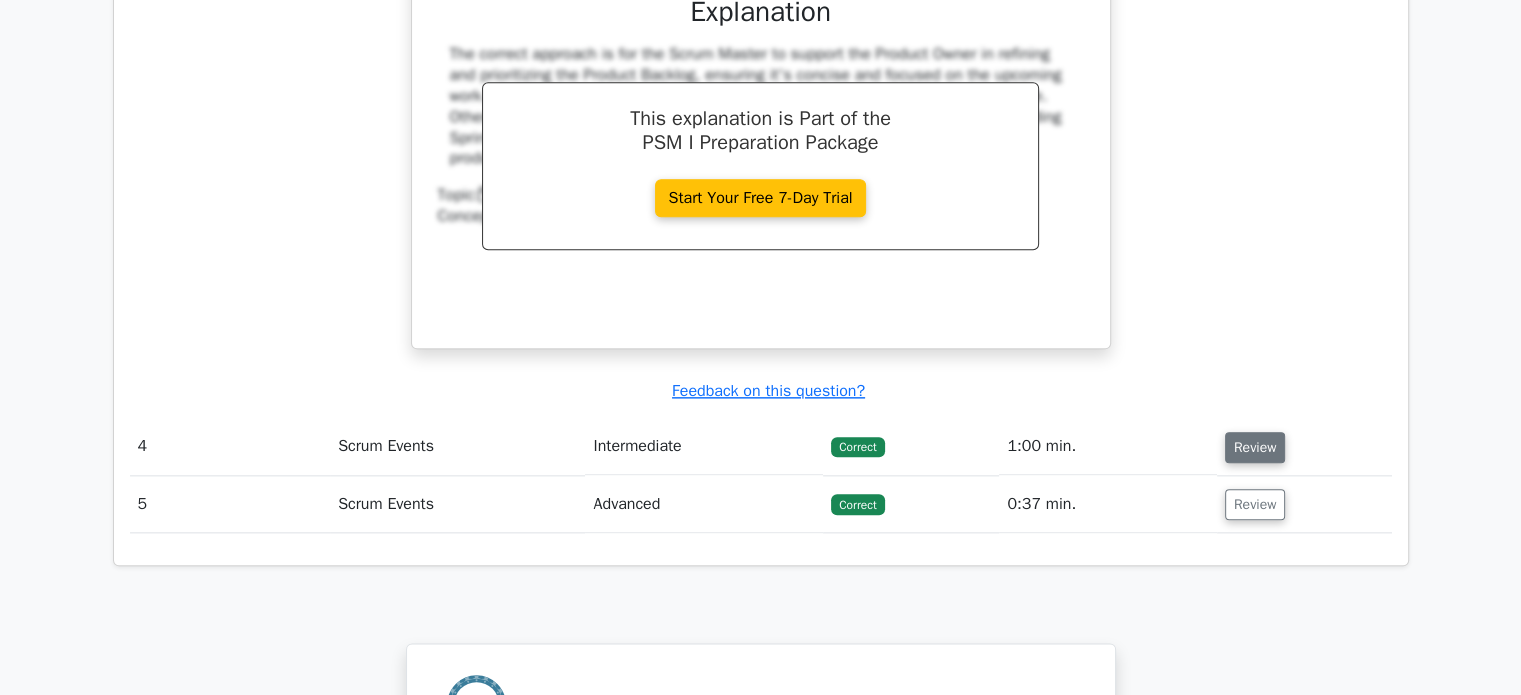 click on "Review" at bounding box center [1255, 447] 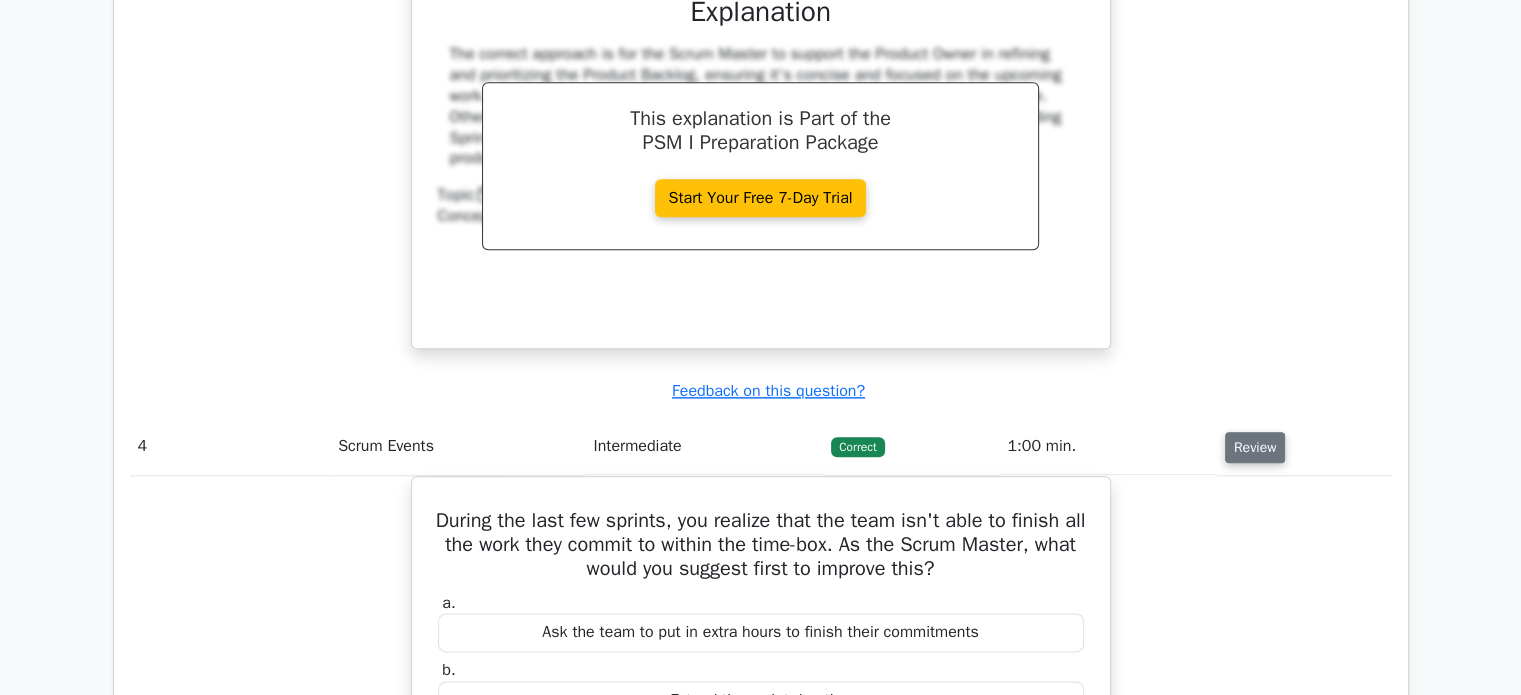 click on "Review" at bounding box center [1255, 447] 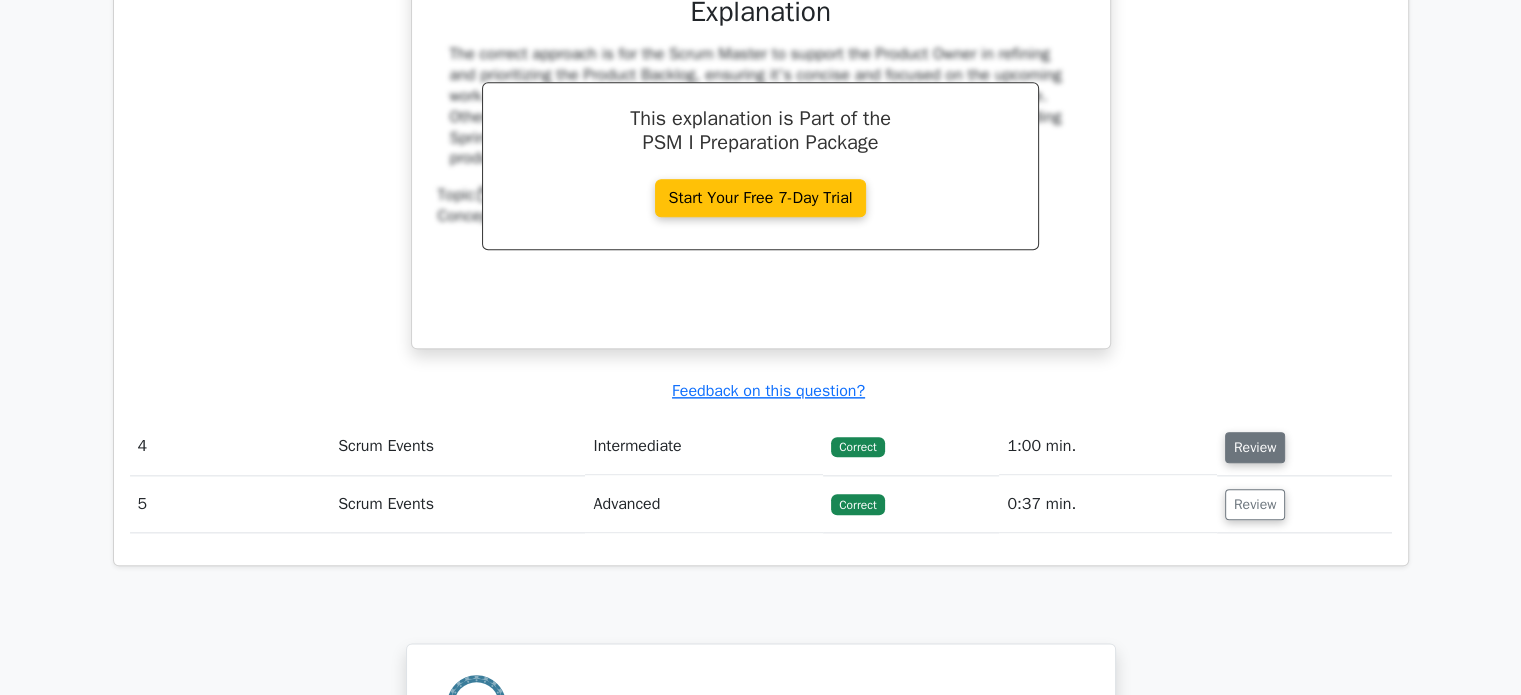click on "Review" at bounding box center [1255, 447] 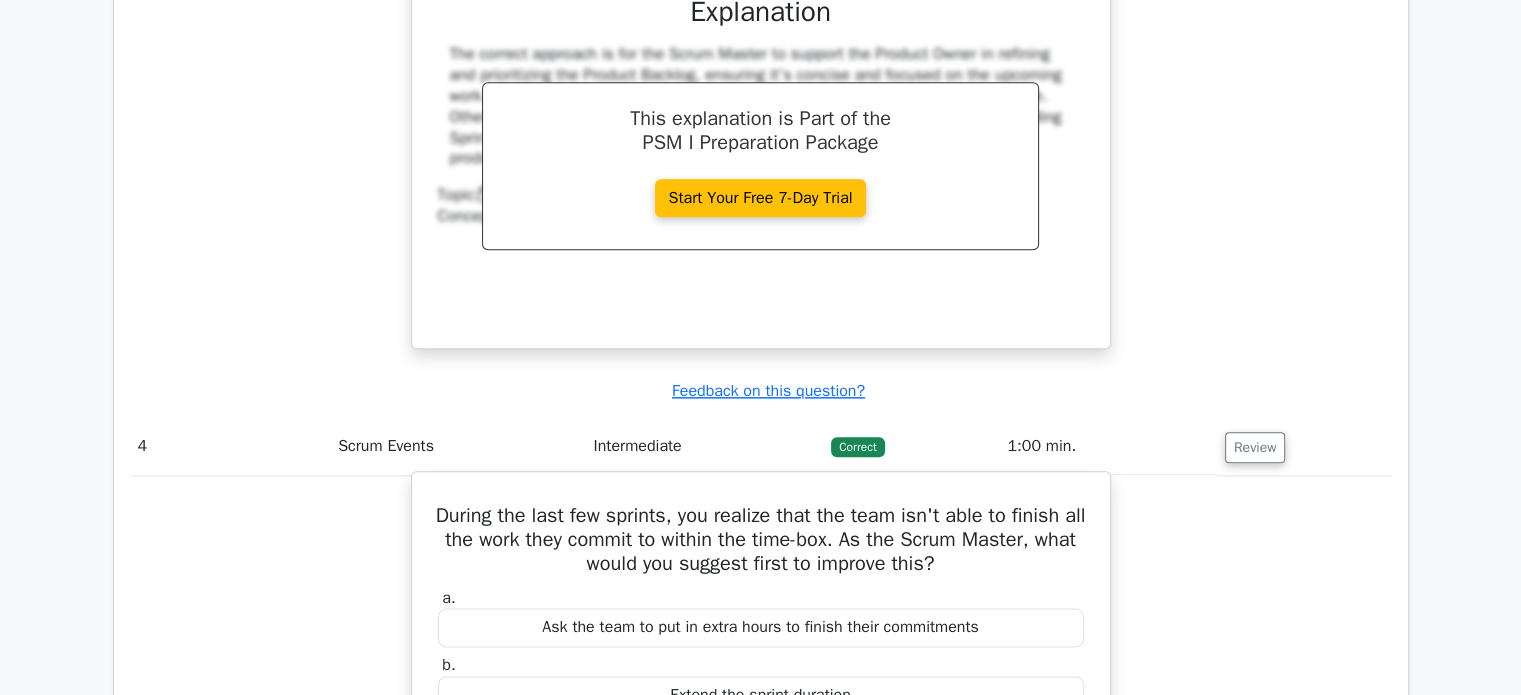 click on "During the last few sprints, you realize that the team isn't able to finish all the work they commit to within the time-box. As the Scrum Master, what would you suggest first to improve this?" at bounding box center [761, 540] 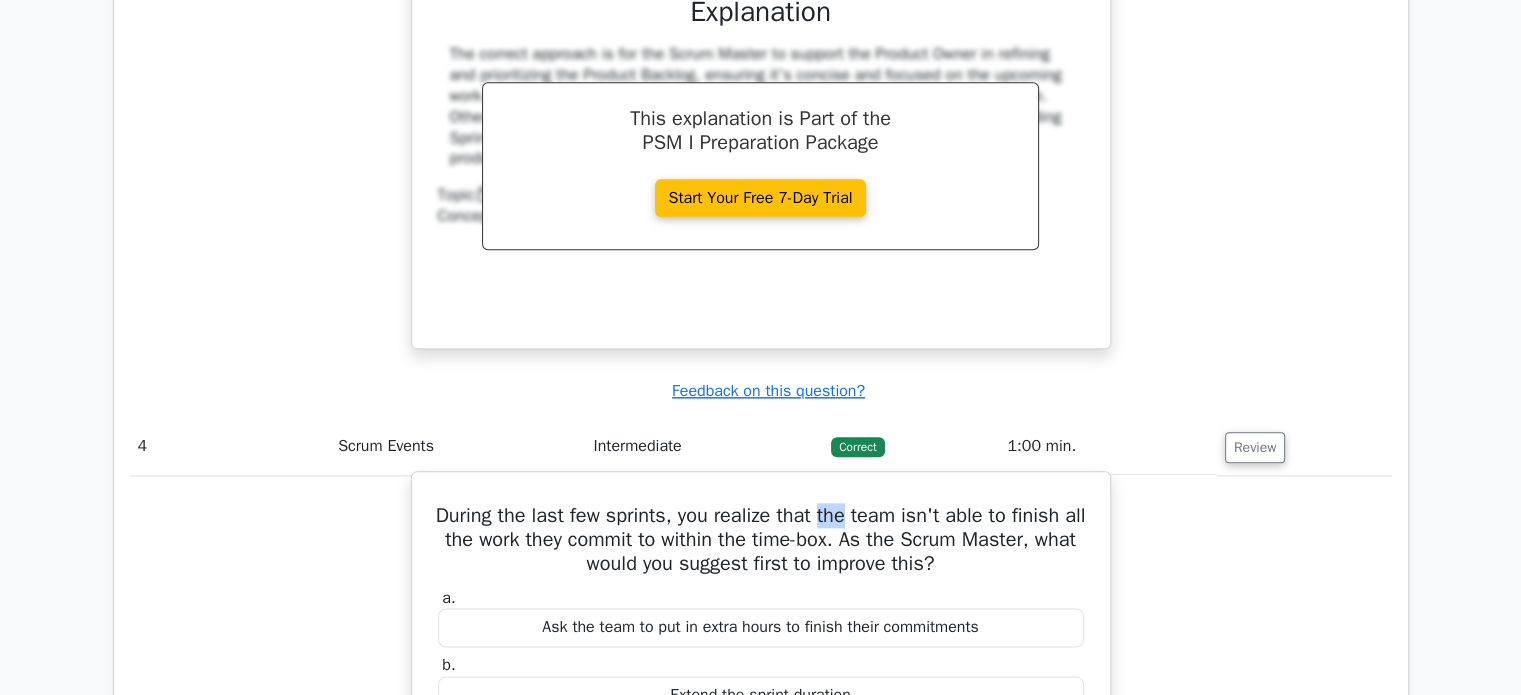 click on "During the last few sprints, you realize that the team isn't able to finish all the work they commit to within the time-box. As the Scrum Master, what would you suggest first to improve this?" at bounding box center (761, 540) 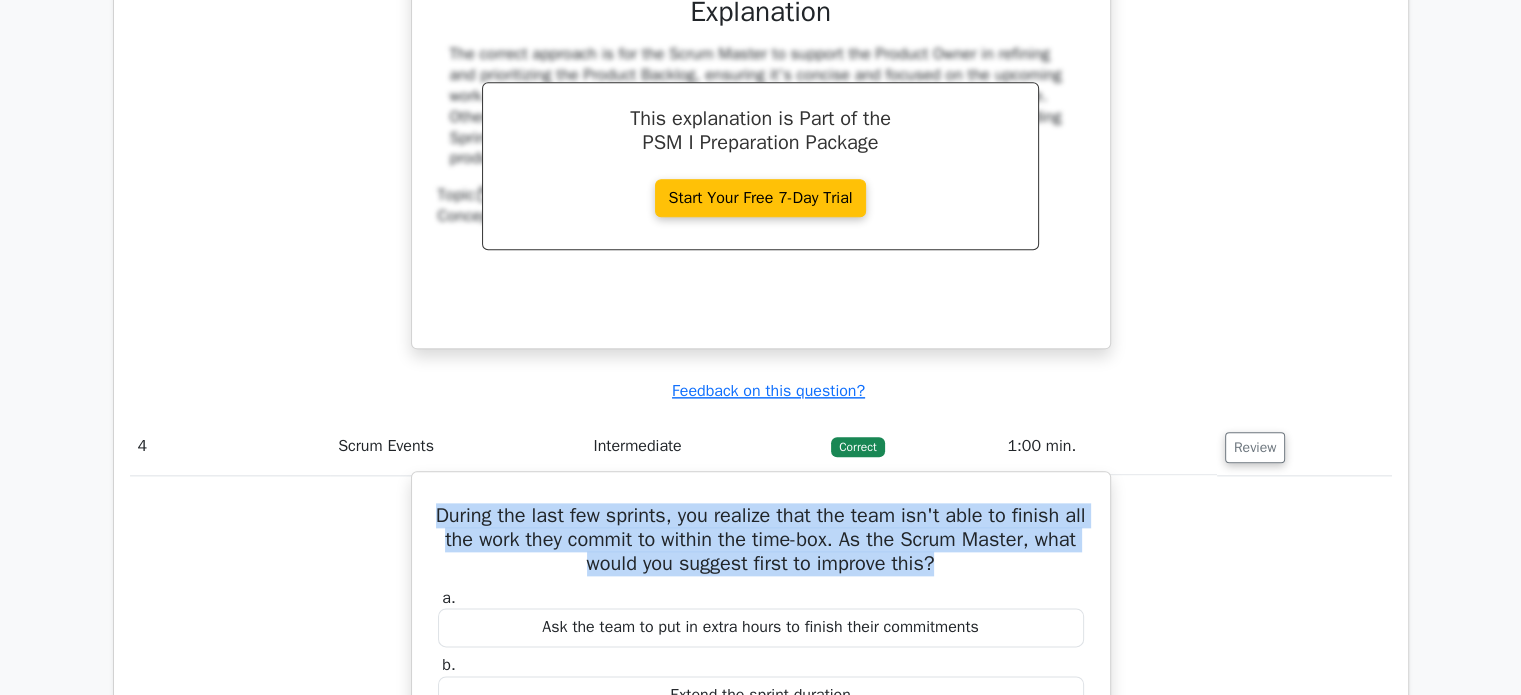 click on "During the last few sprints, you realize that the team isn't able to finish all the work they commit to within the time-box. As the Scrum Master, what would you suggest first to improve this?" at bounding box center [761, 540] 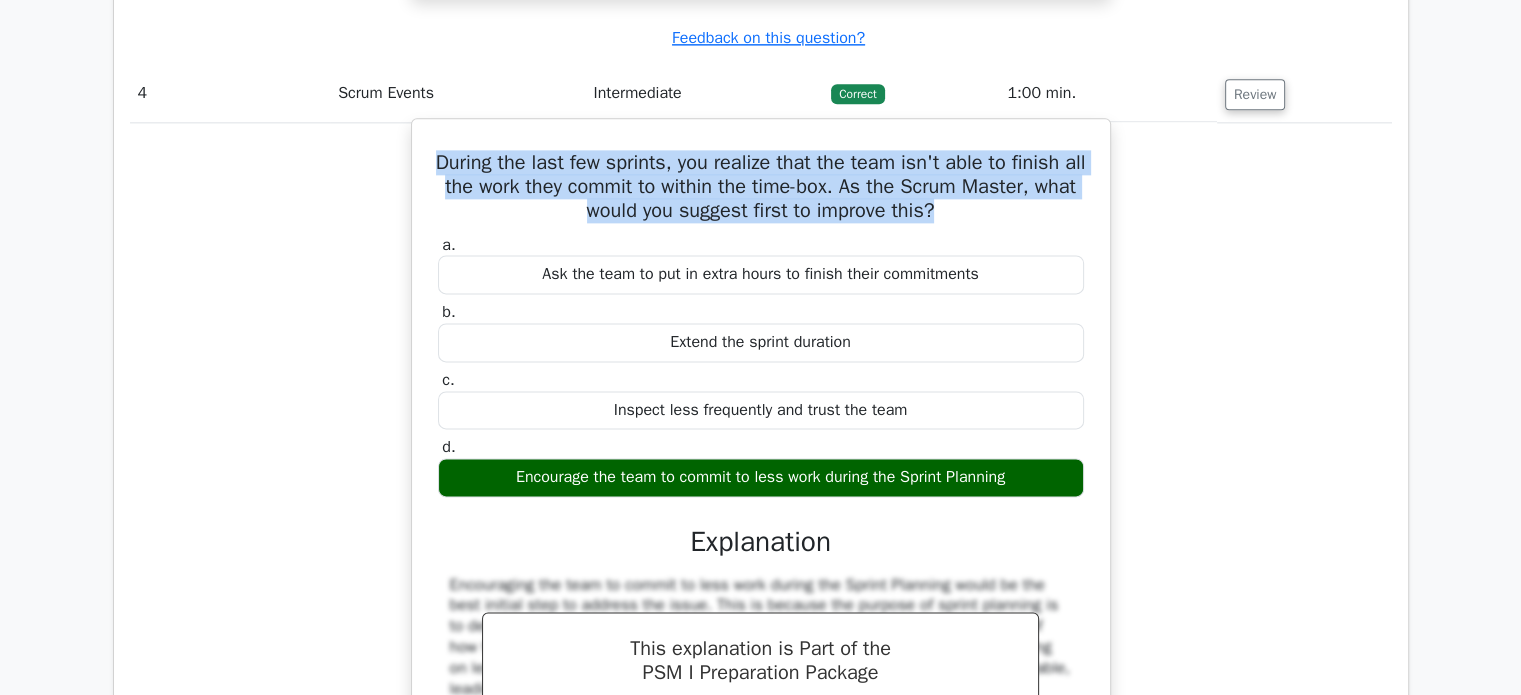 scroll, scrollTop: 2600, scrollLeft: 0, axis: vertical 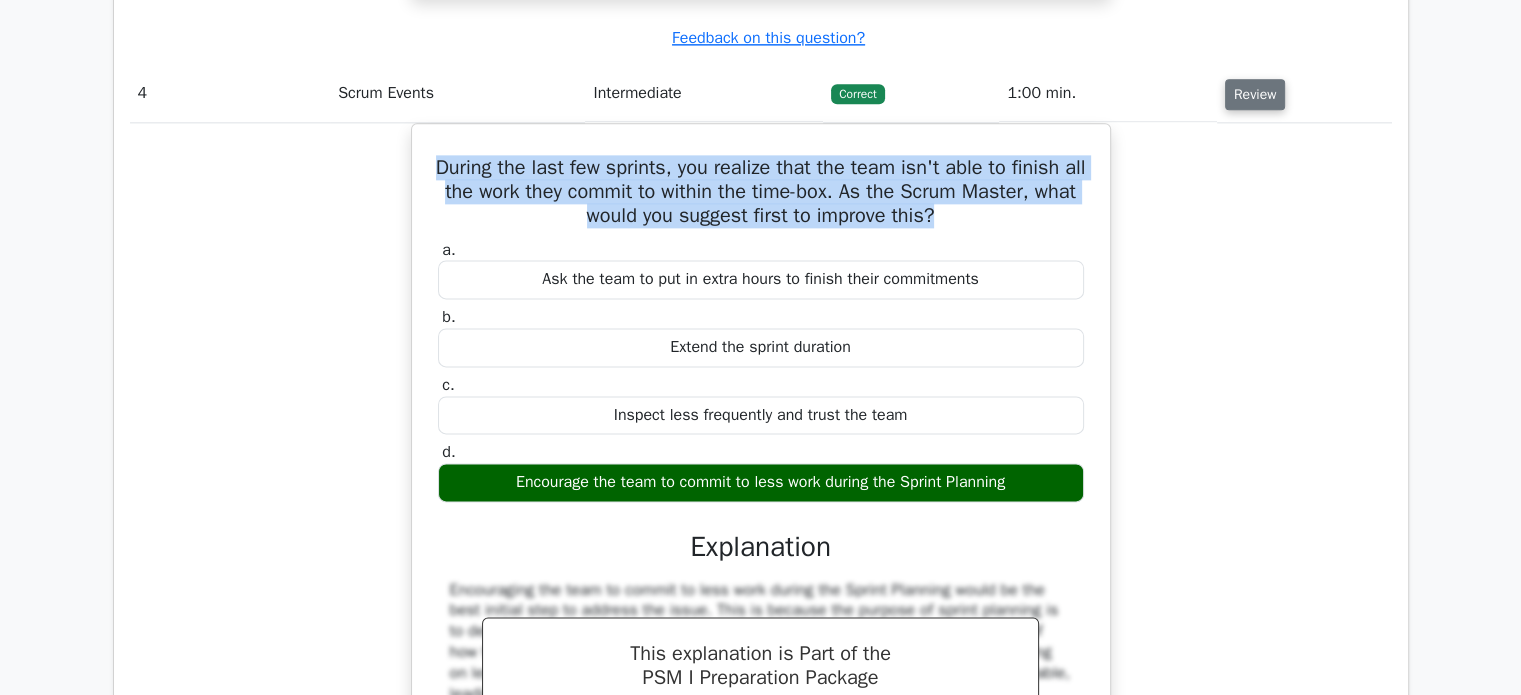 click on "Review" at bounding box center (1255, 94) 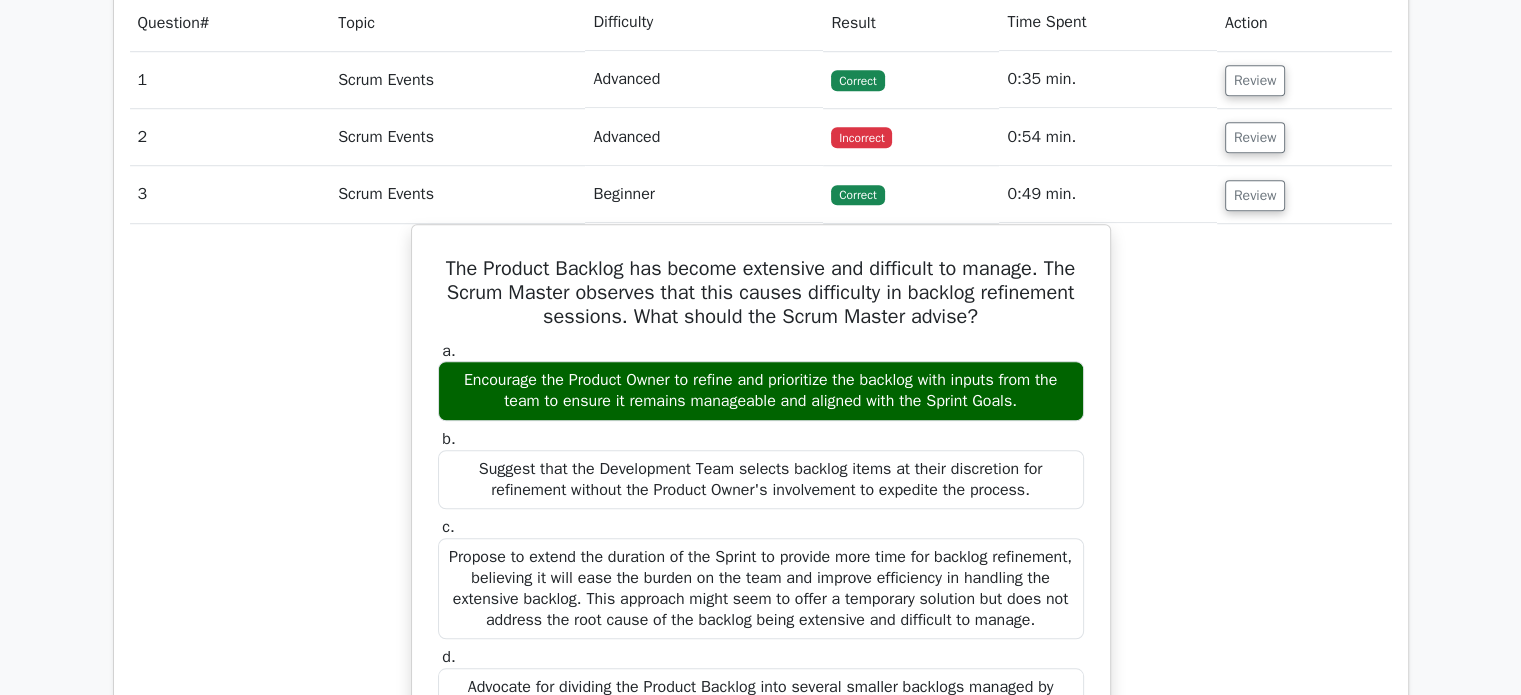 scroll, scrollTop: 1484, scrollLeft: 0, axis: vertical 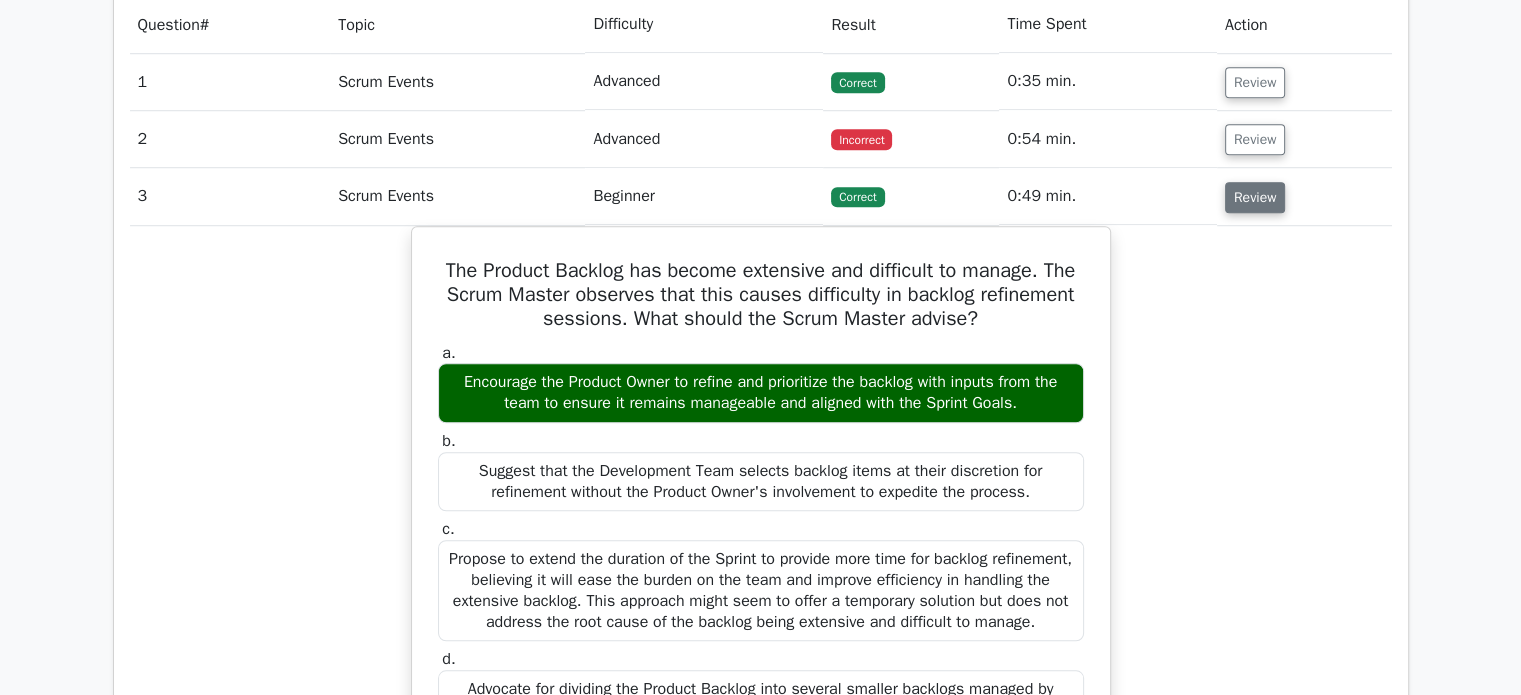 click on "Review" at bounding box center [1255, 197] 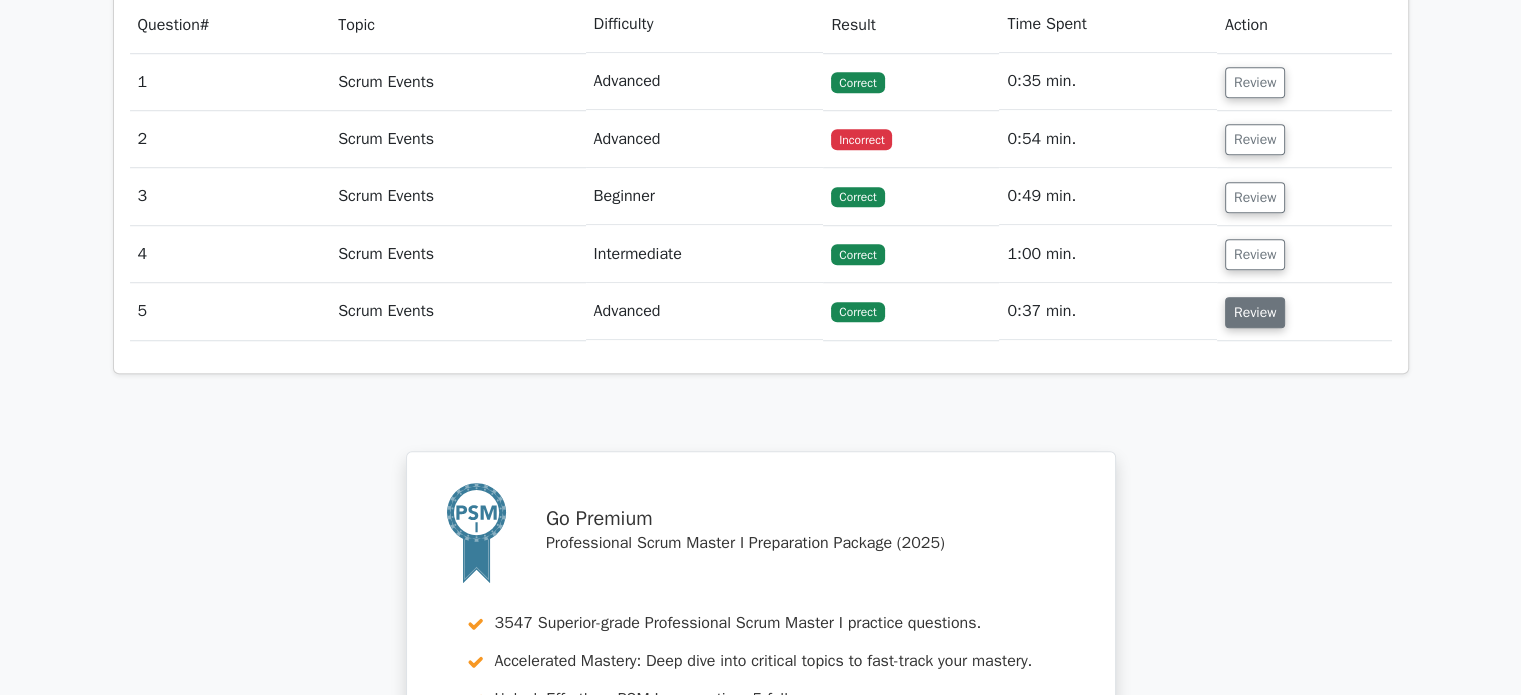 click on "Review" at bounding box center (1255, 312) 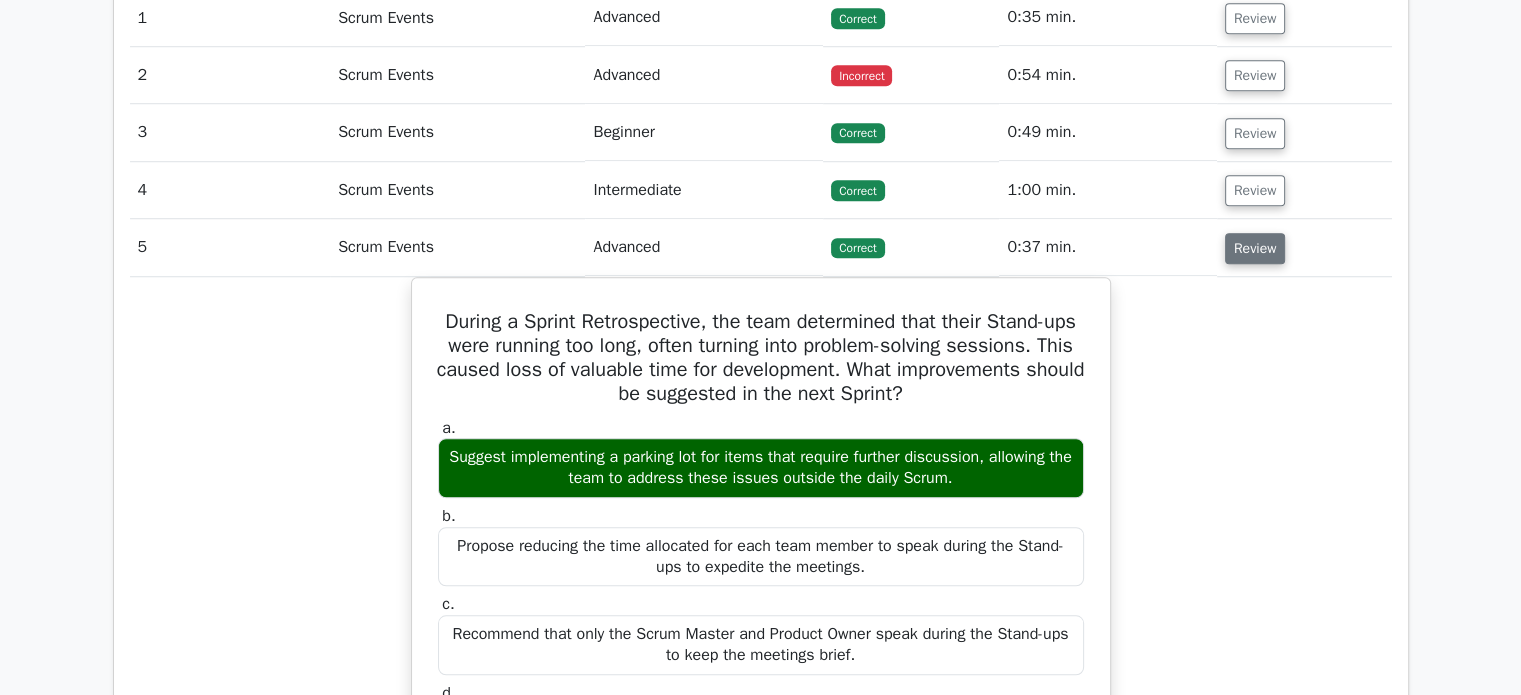 scroll, scrollTop: 1548, scrollLeft: 0, axis: vertical 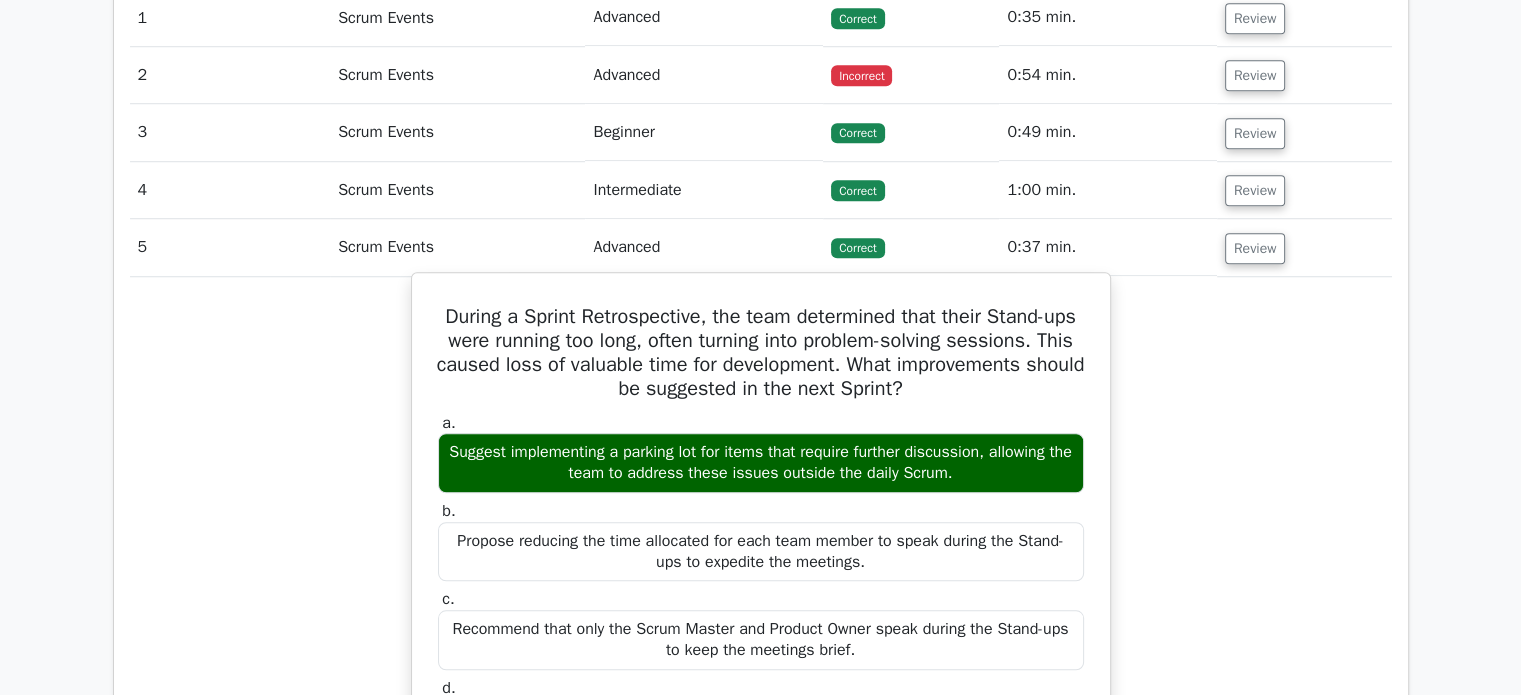 click on "During a Sprint Retrospective, the team determined that their Stand-ups were running too long, often turning into problem-solving sessions. This caused loss of valuable time for development. What improvements should be suggested in the next Sprint?" at bounding box center (761, 353) 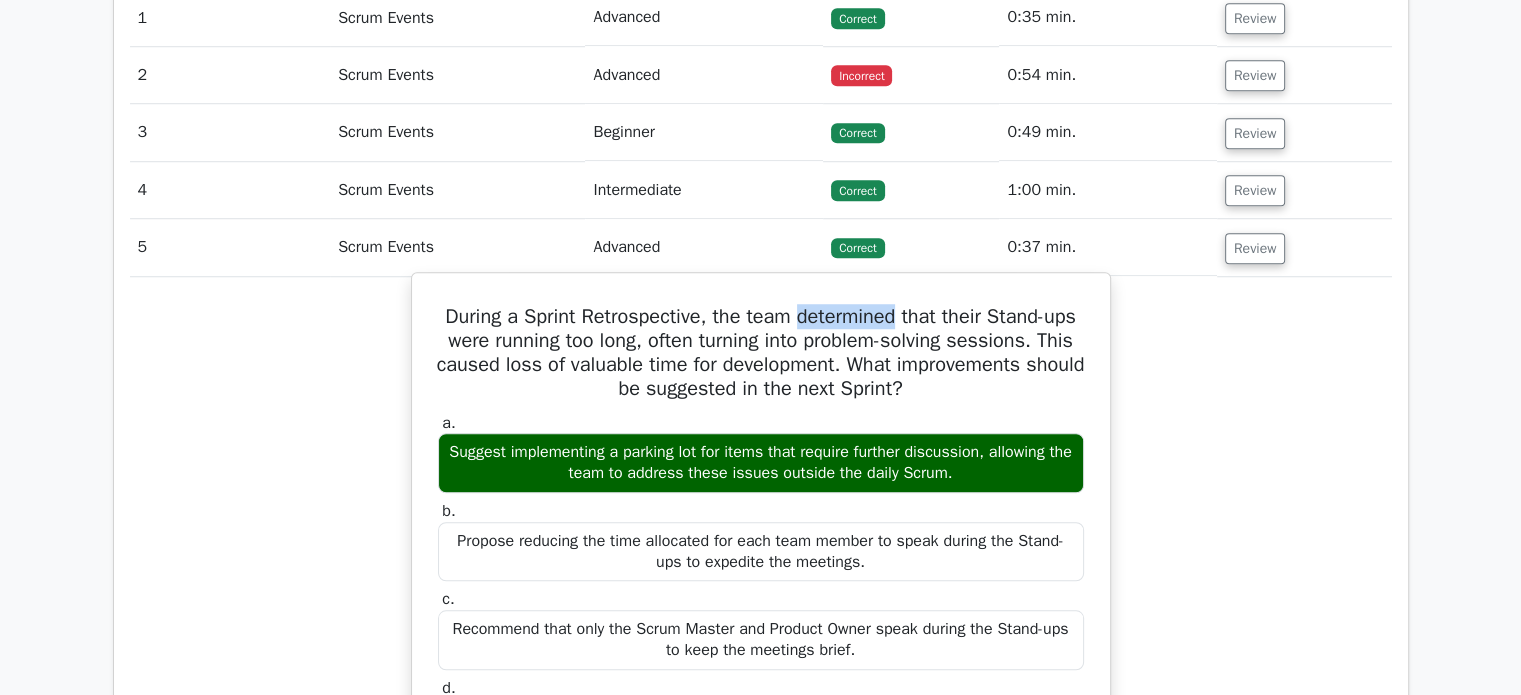 click on "During a Sprint Retrospective, the team determined that their Stand-ups were running too long, often turning into problem-solving sessions. This caused loss of valuable time for development. What improvements should be suggested in the next Sprint?" at bounding box center [761, 353] 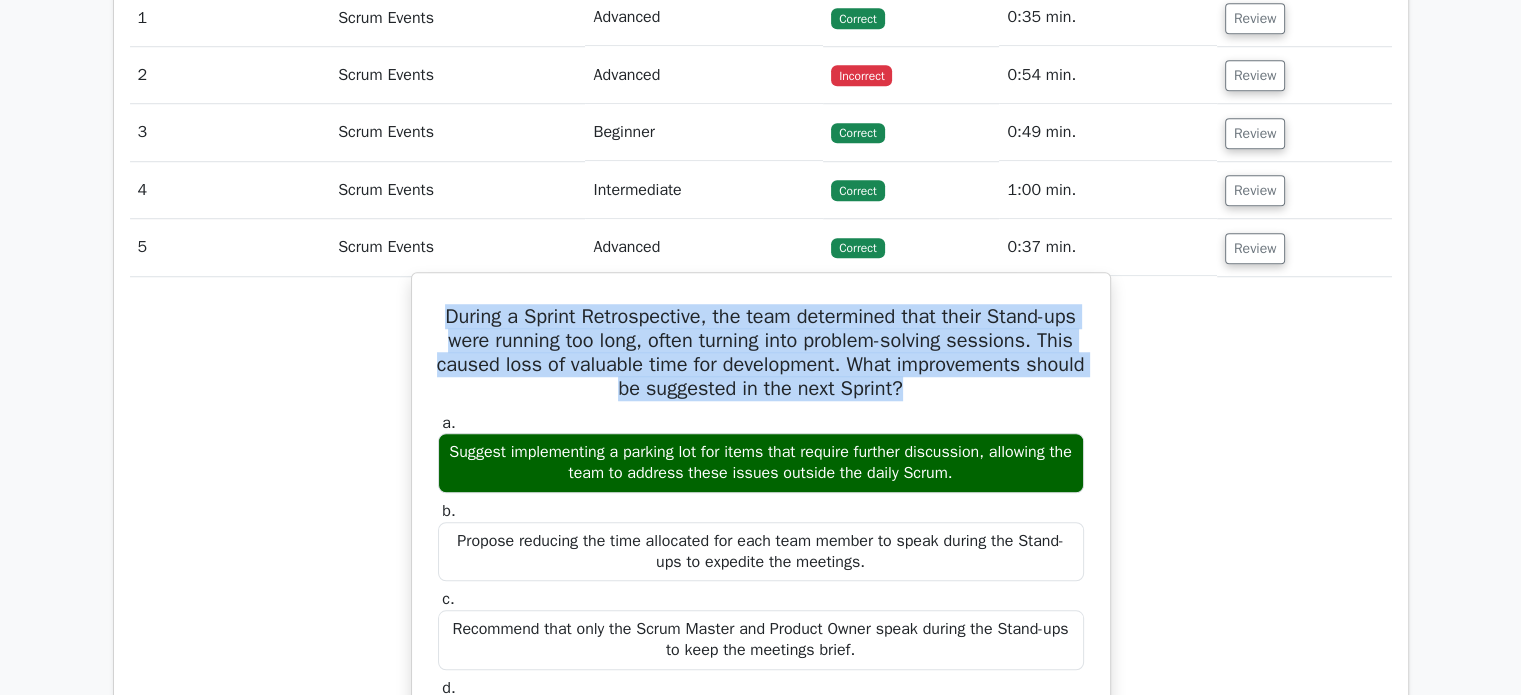 click on "During a Sprint Retrospective, the team determined that their Stand-ups were running too long, often turning into problem-solving sessions. This caused loss of valuable time for development. What improvements should be suggested in the next Sprint?" at bounding box center (761, 353) 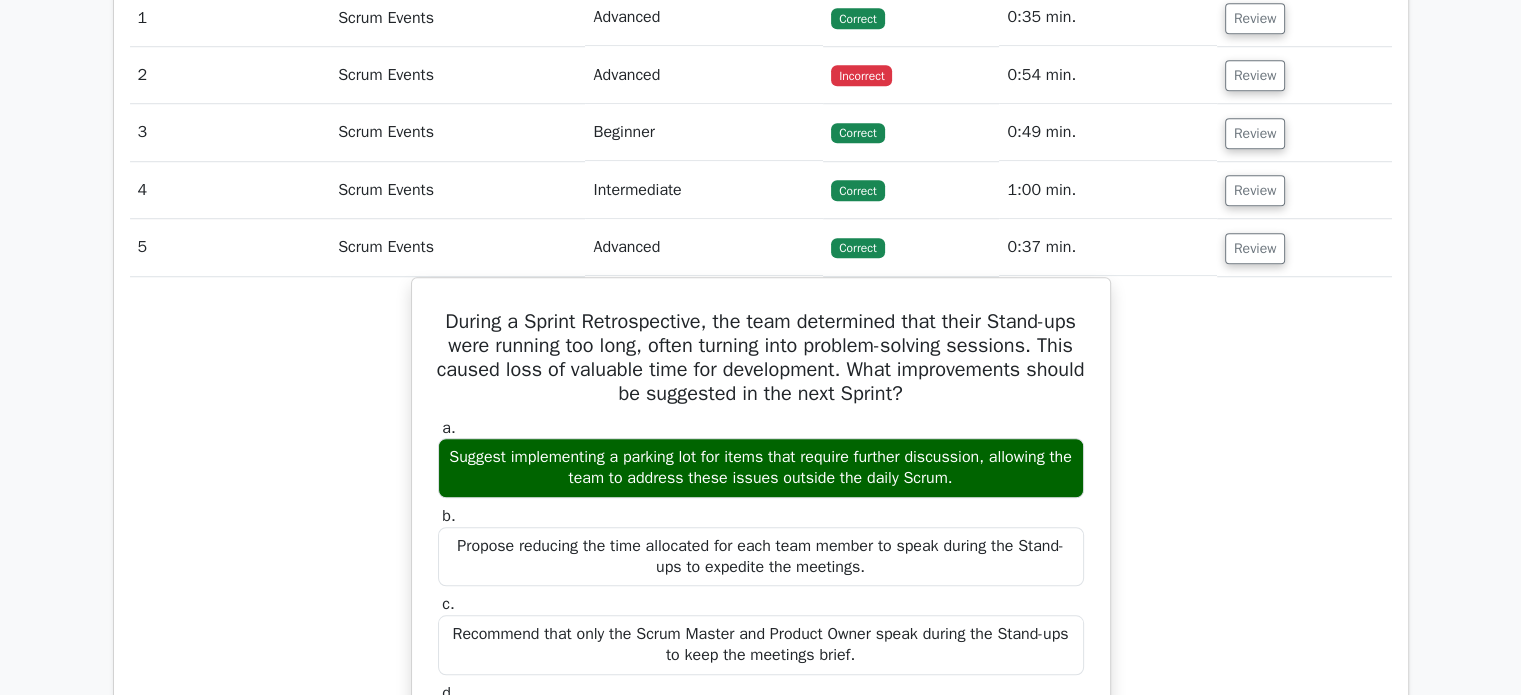 click on "During a Sprint Retrospective, the team determined that their Stand-ups were running too long, often turning into problem-solving sessions. This caused loss of valuable time for development. What improvements should be suggested in the next Sprint?
a.
Suggest implementing a parking lot for items that require further discussion, allowing the team to address these issues outside the daily Scrum.
b. c. d." at bounding box center [761, 675] 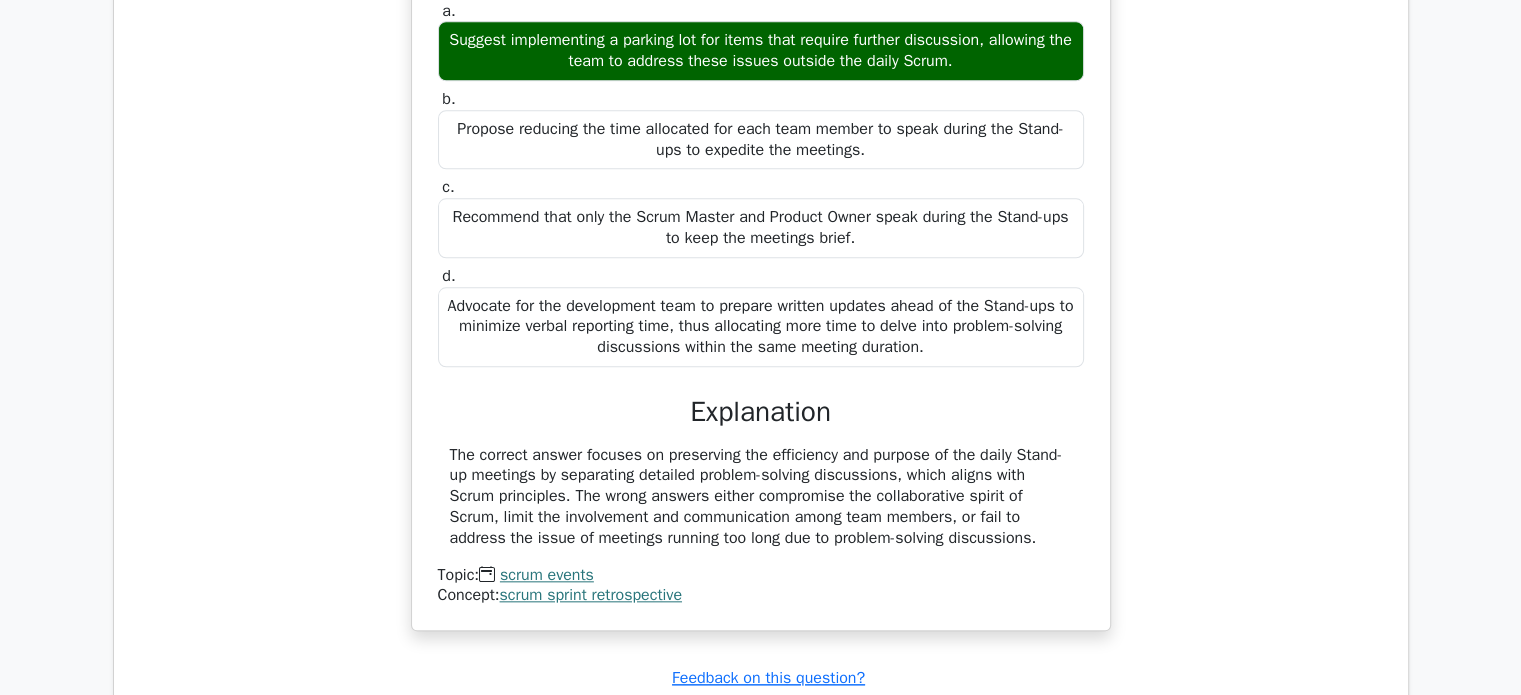 scroll, scrollTop: 1960, scrollLeft: 0, axis: vertical 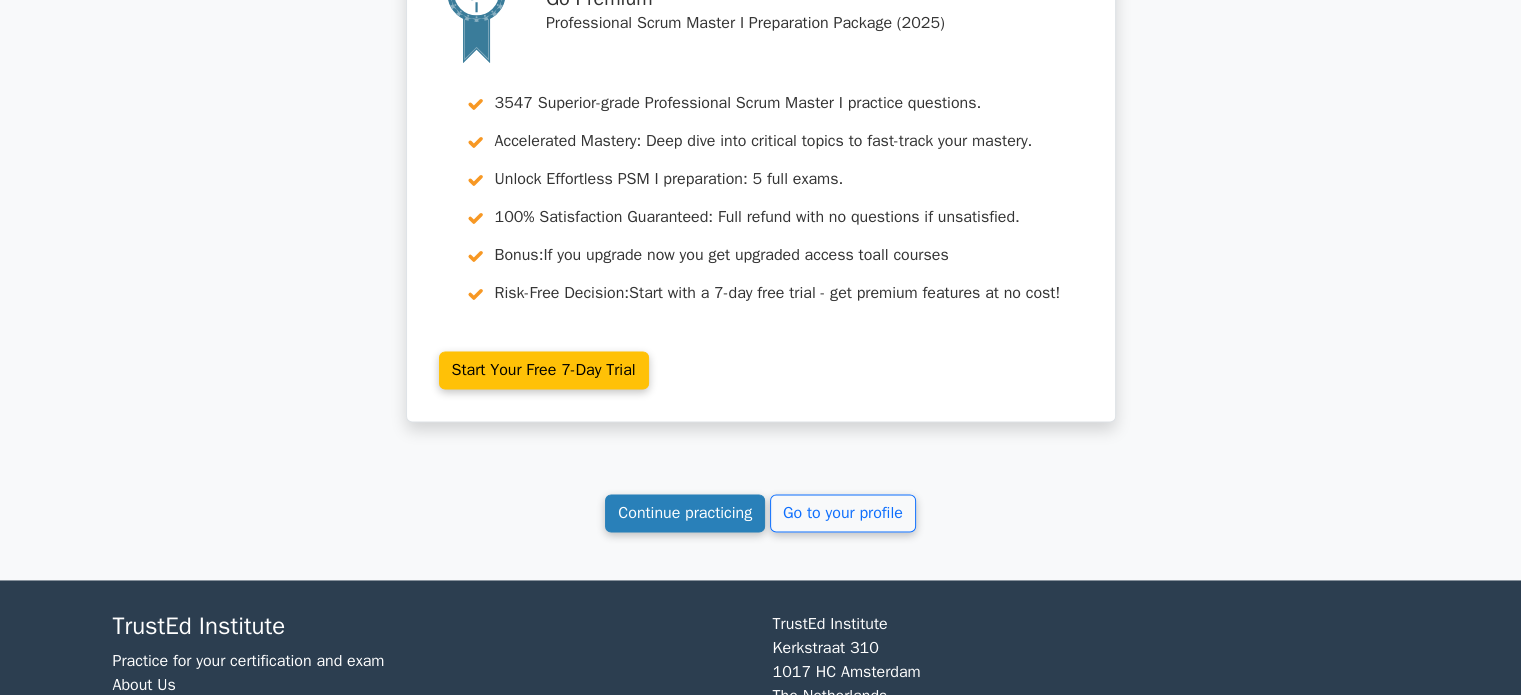 click on "Continue practicing" at bounding box center [685, 513] 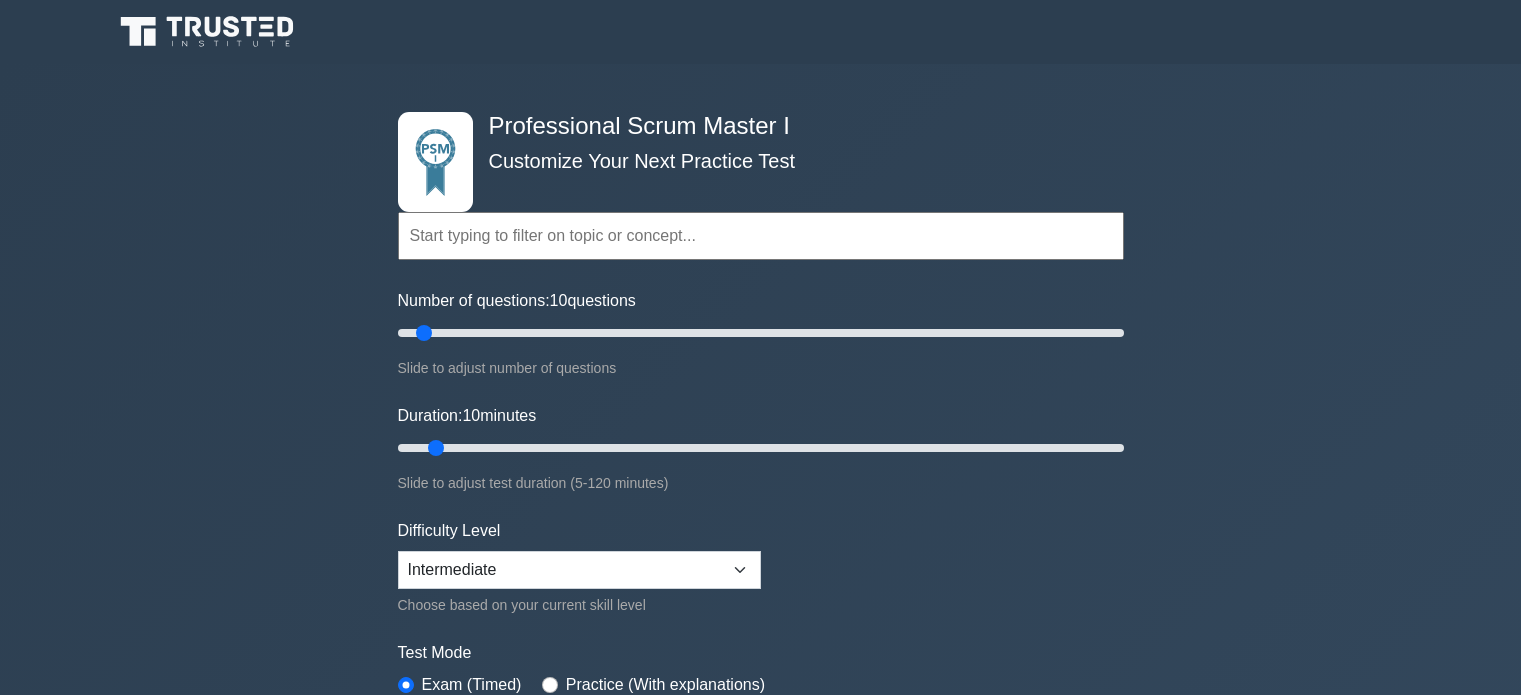 scroll, scrollTop: 0, scrollLeft: 0, axis: both 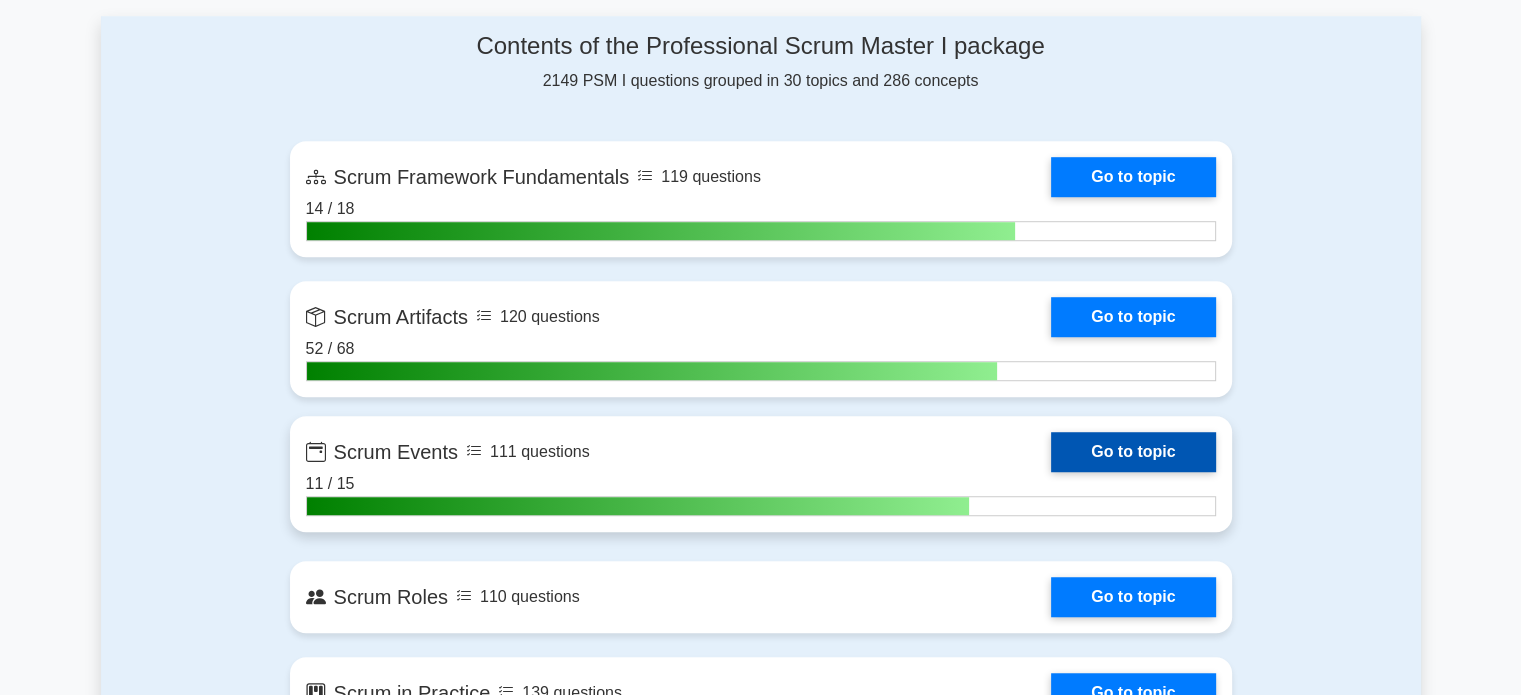 click on "Go to topic" at bounding box center (1133, 452) 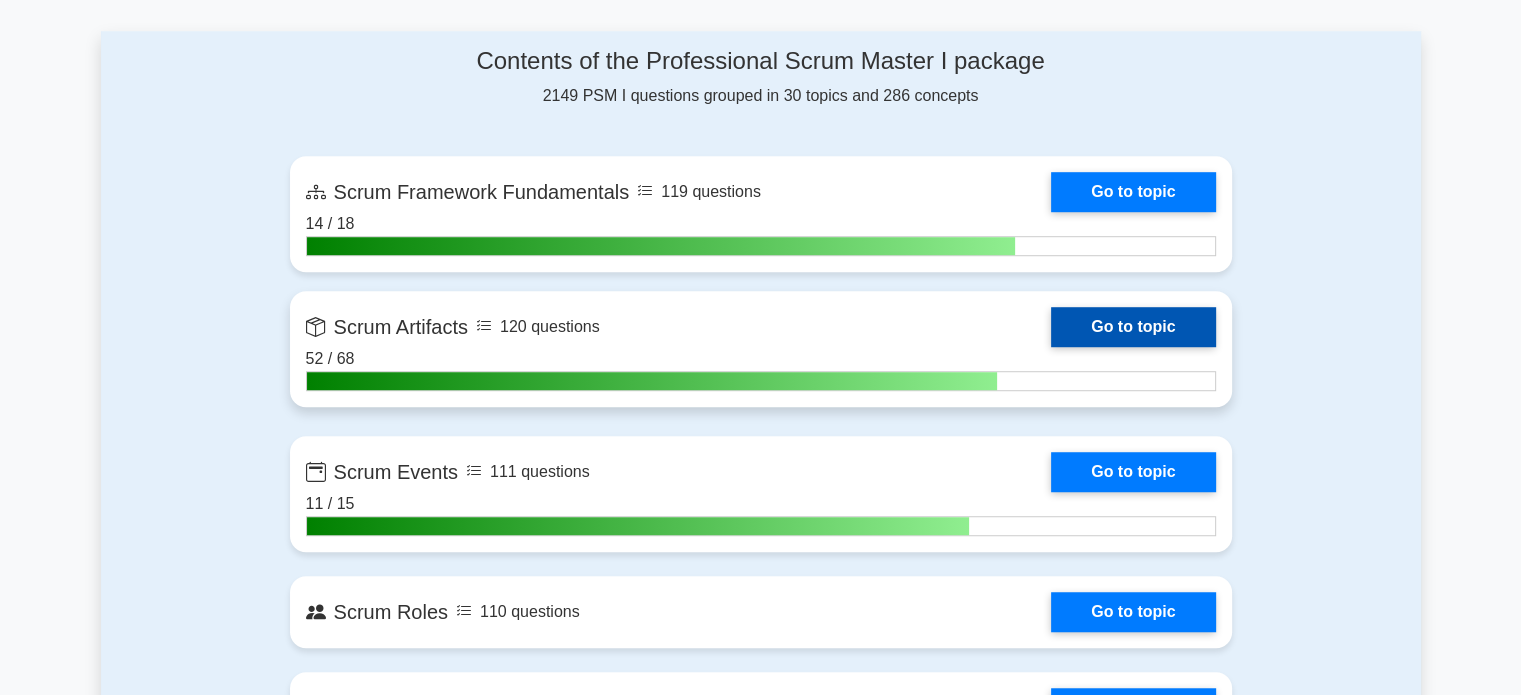 scroll, scrollTop: 1350, scrollLeft: 0, axis: vertical 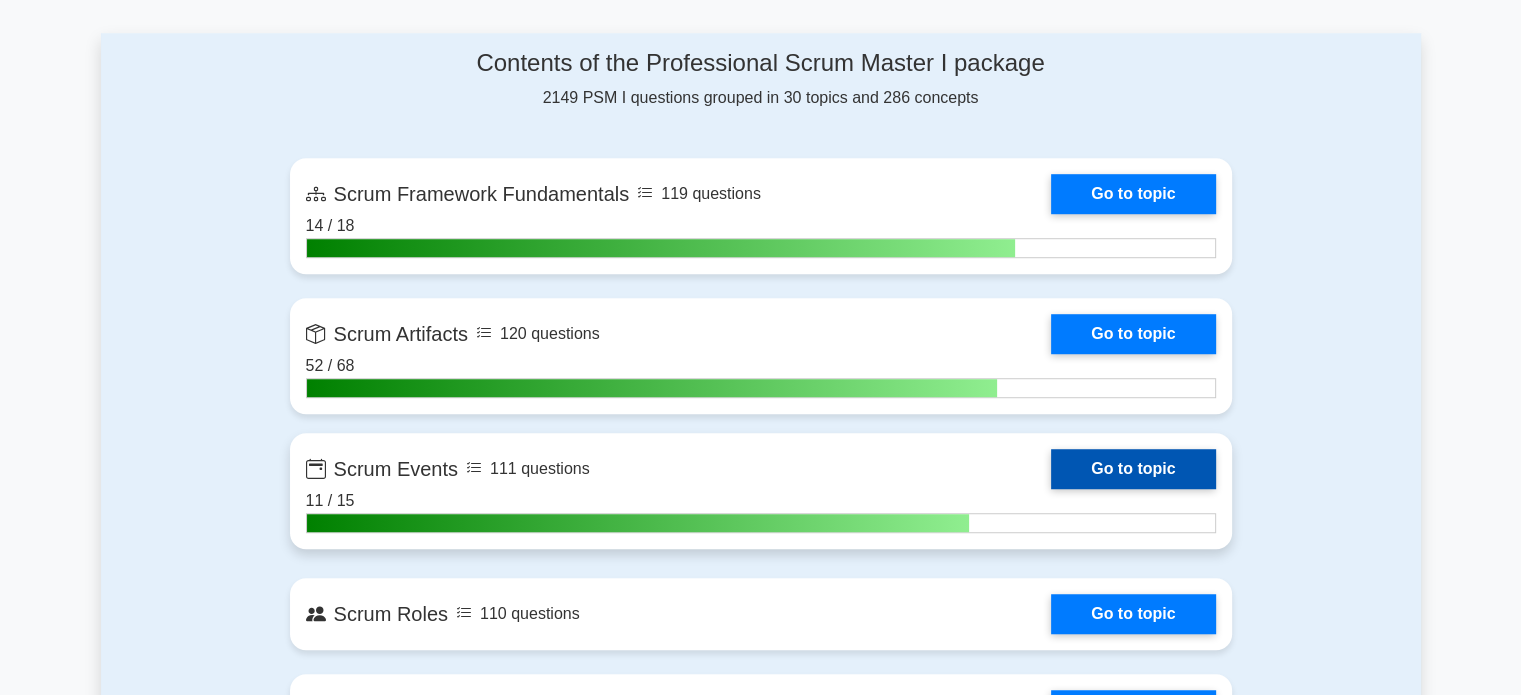 click on "Go to topic" at bounding box center (1133, 469) 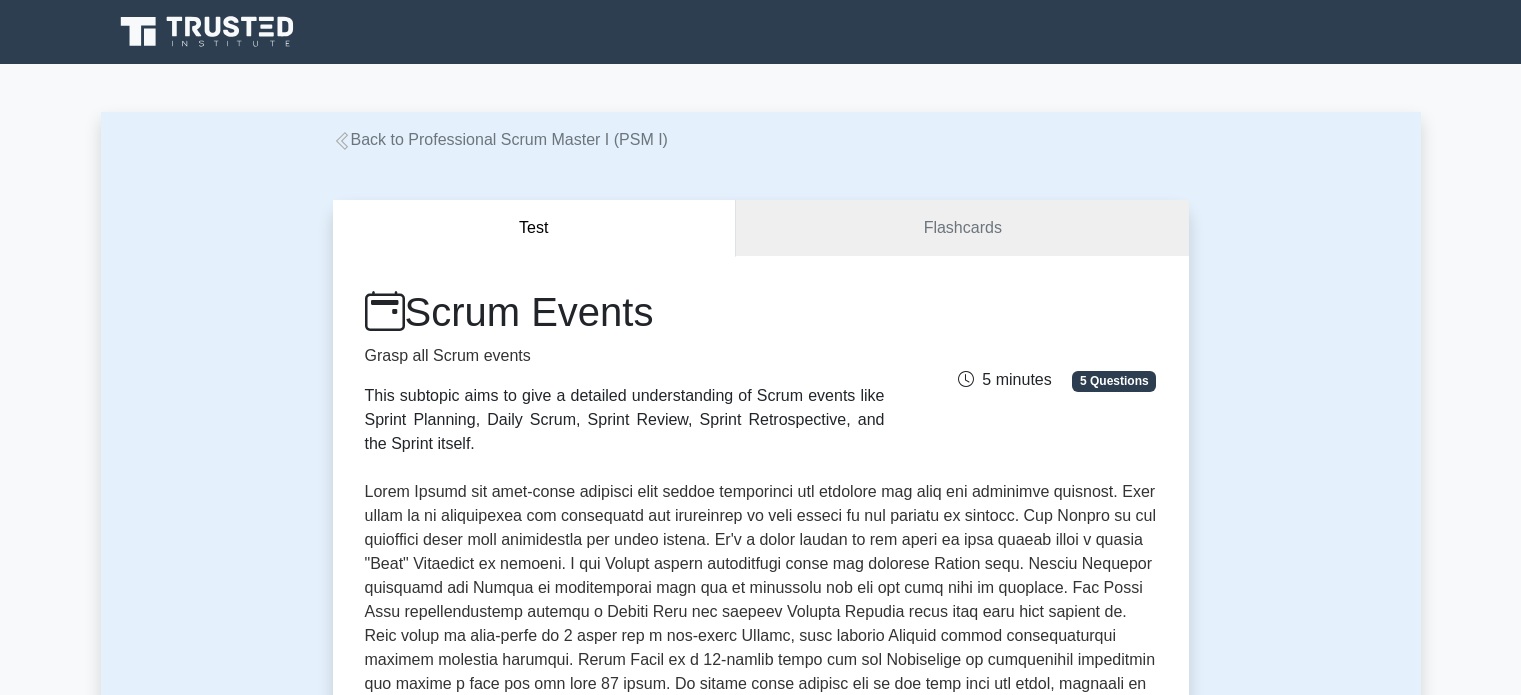 scroll, scrollTop: 0, scrollLeft: 0, axis: both 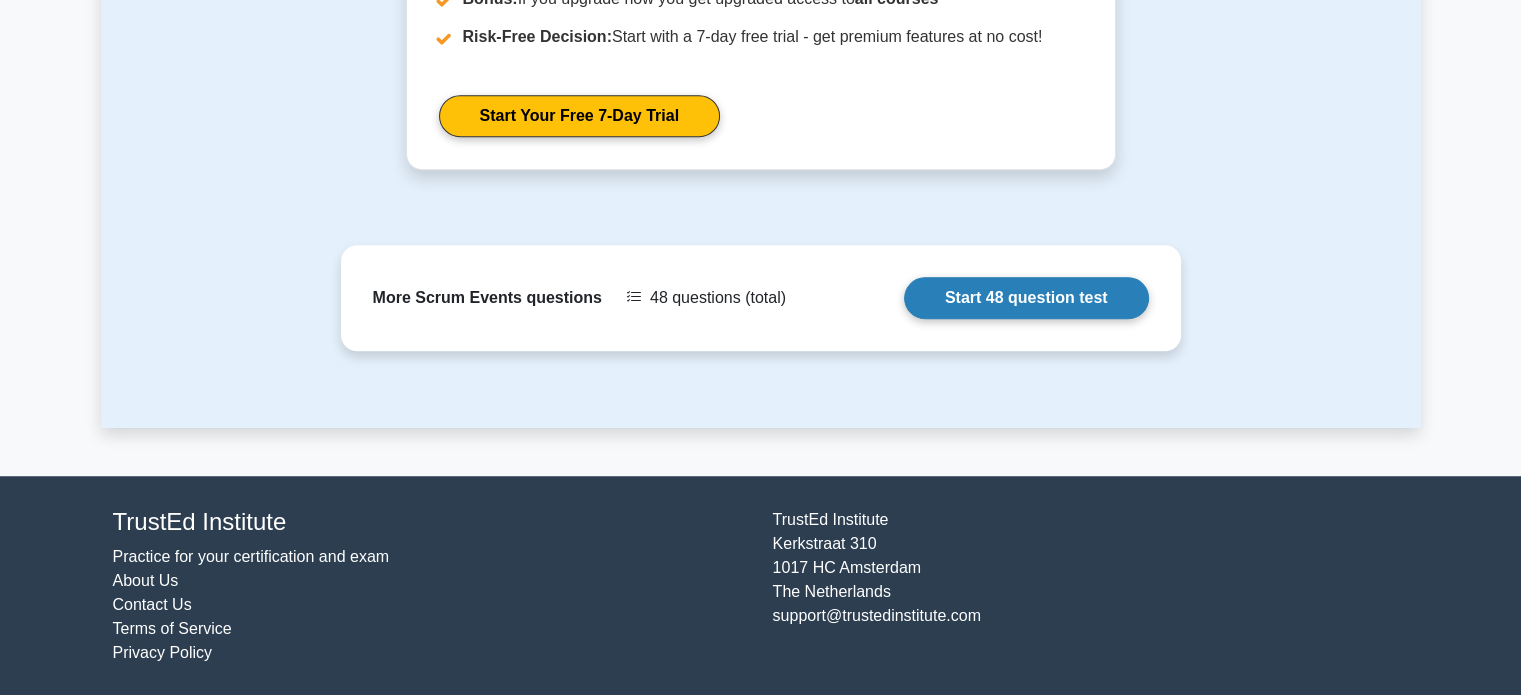 click on "Start 48 question test" at bounding box center (1026, 298) 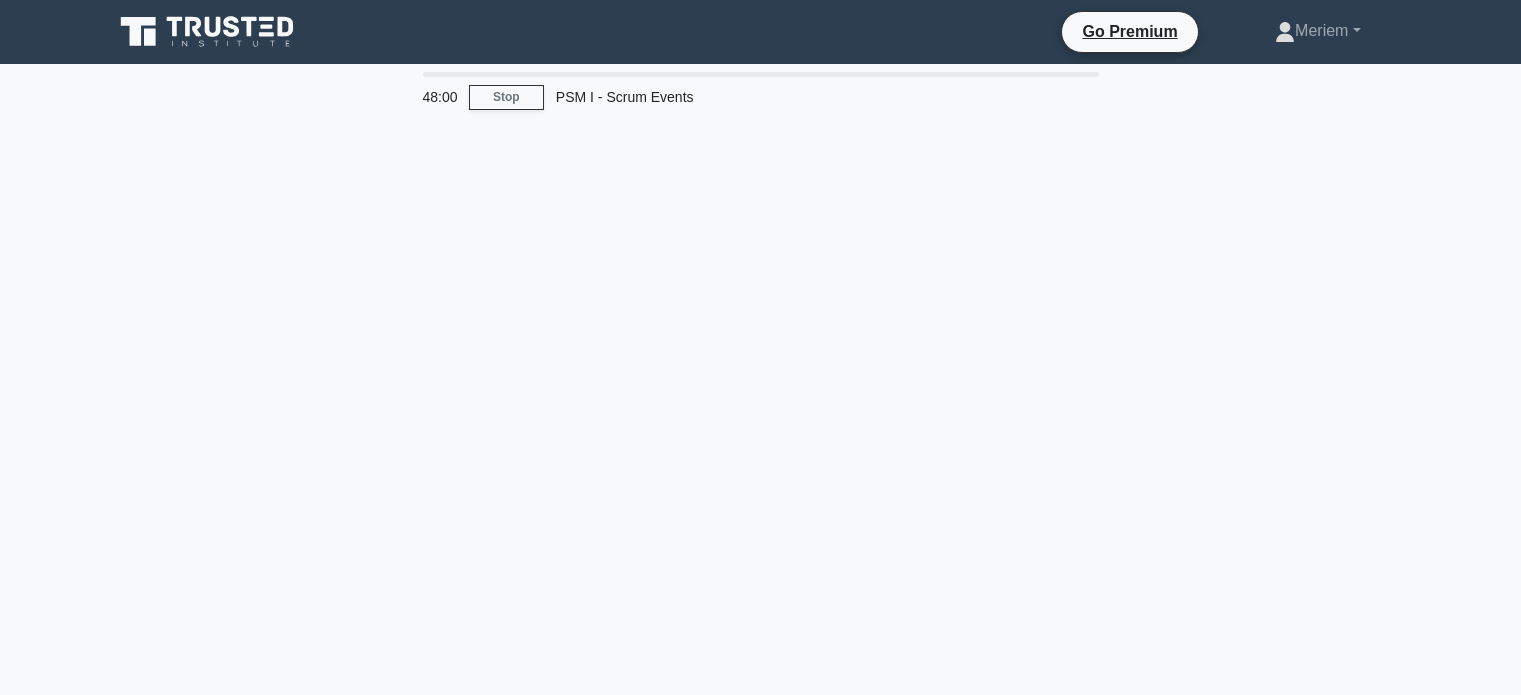 scroll, scrollTop: 0, scrollLeft: 0, axis: both 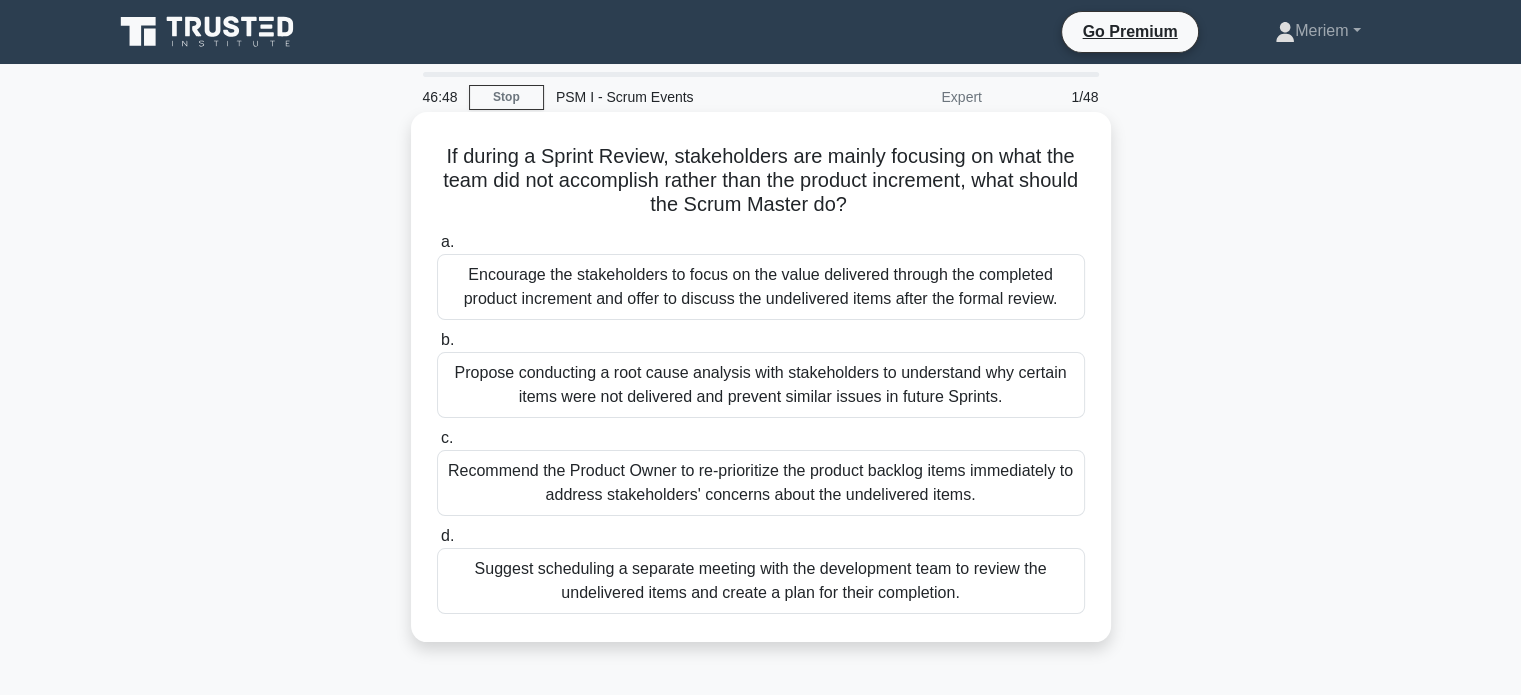 click on "Encourage the stakeholders to focus on the value delivered through the completed product increment and offer to discuss the undelivered items after the formal review." at bounding box center (761, 287) 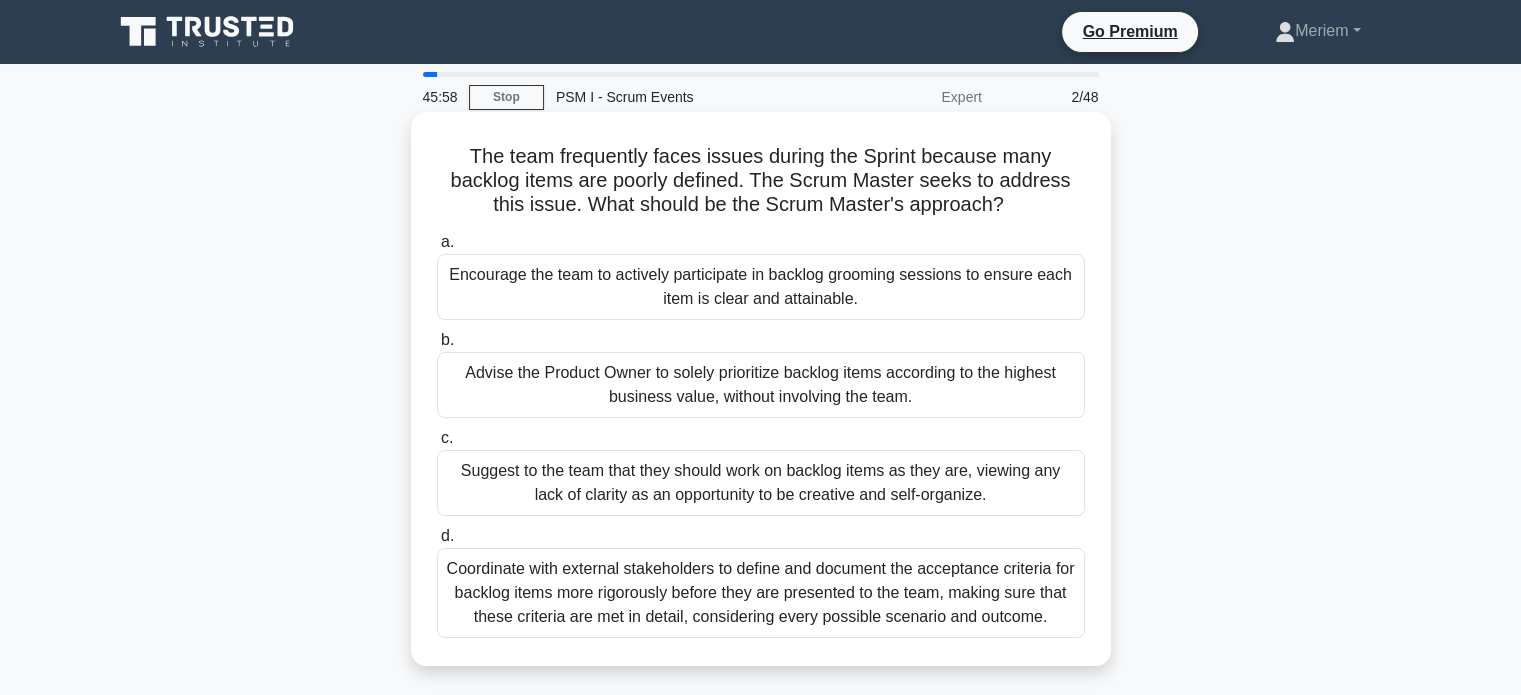 click on "Encourage the team to actively participate in backlog grooming sessions to ensure each item is clear and attainable." at bounding box center (761, 287) 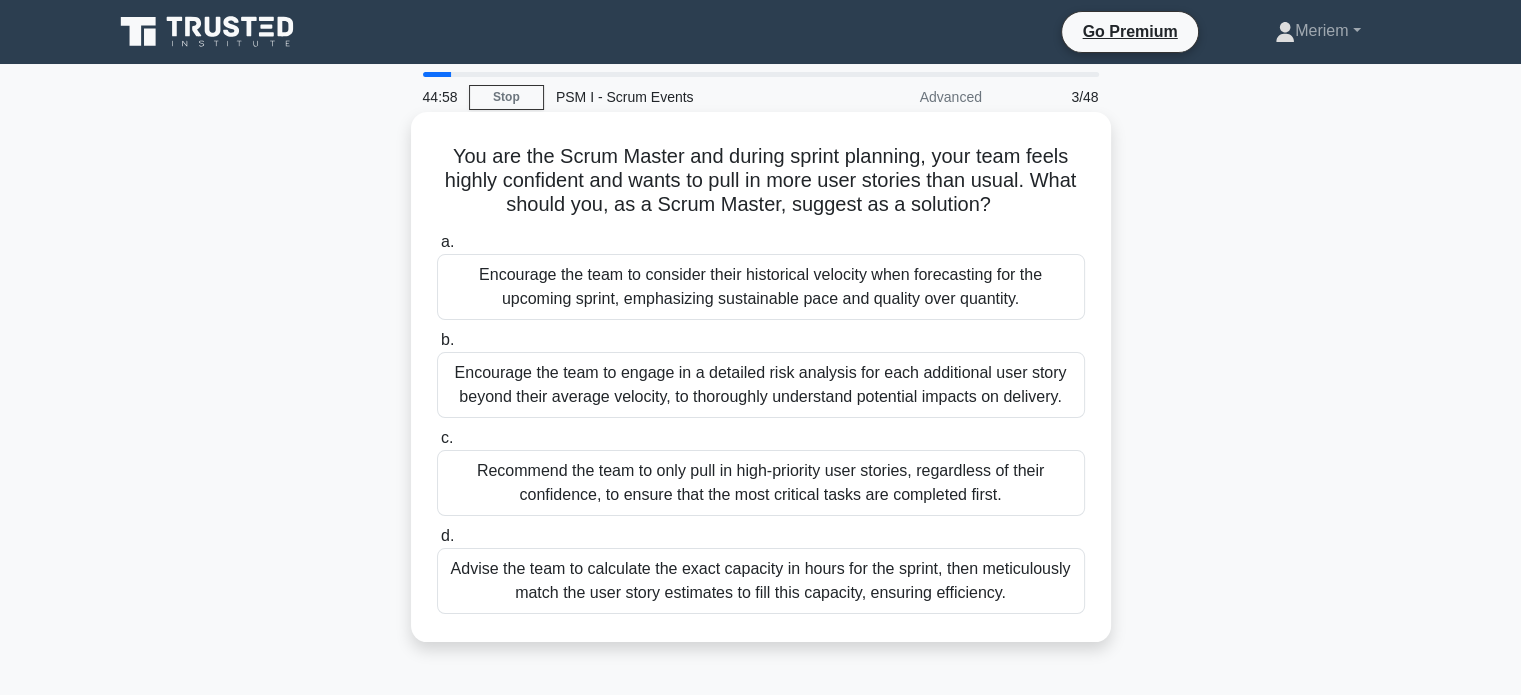 click on "Encourage the team to consider their historical velocity when forecasting for the upcoming sprint, emphasizing sustainable pace and quality over quantity." at bounding box center [761, 287] 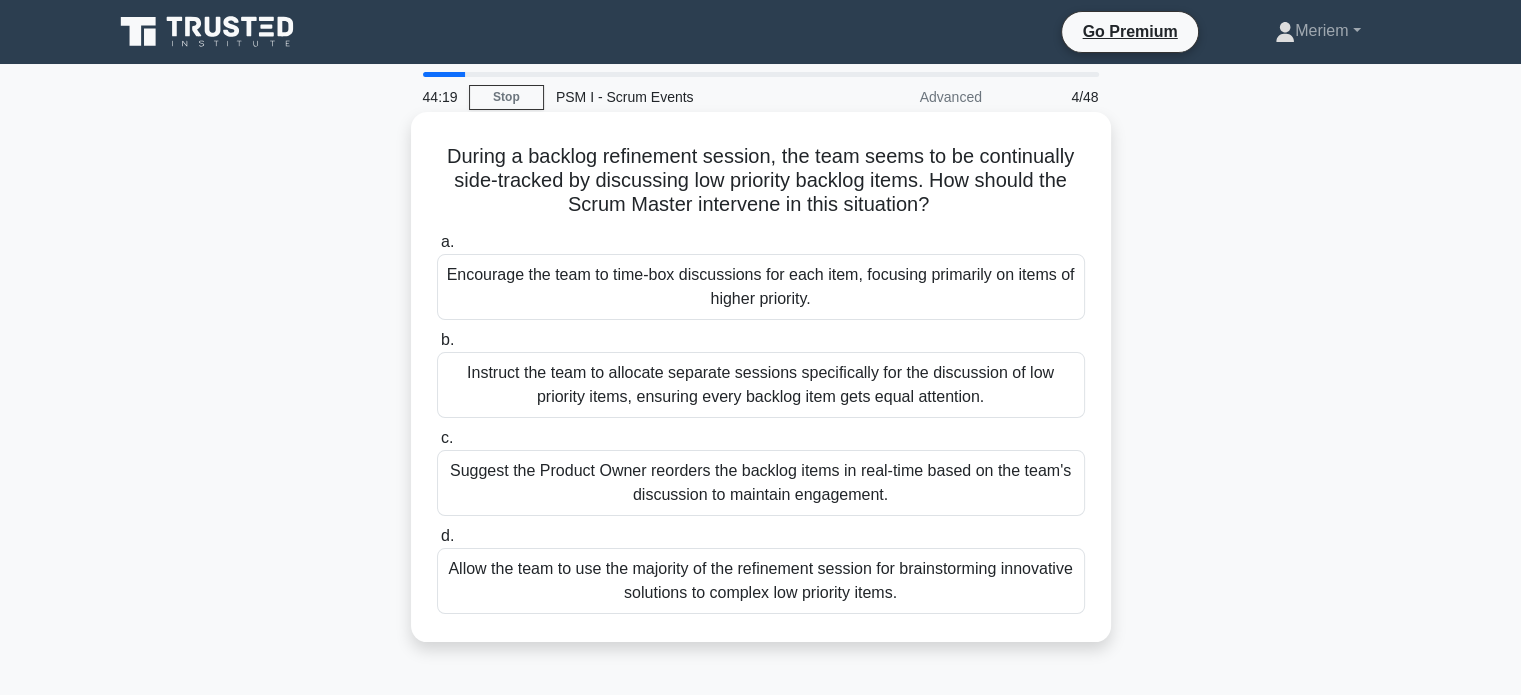 click on "Encourage the team to time-box discussions for each item, focusing primarily on items of higher priority." at bounding box center [761, 287] 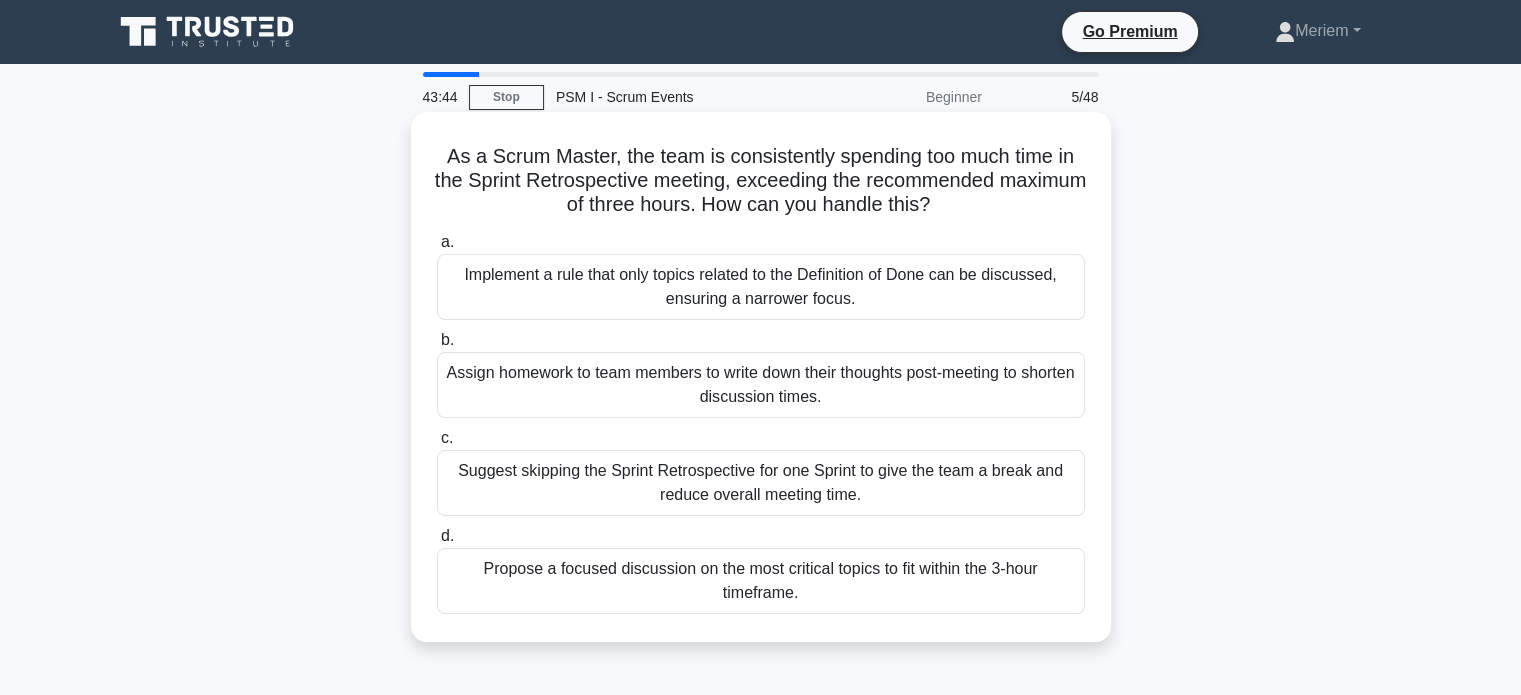 click on "Propose a focused discussion on the most critical topics to fit within the 3-hour timeframe." at bounding box center (761, 581) 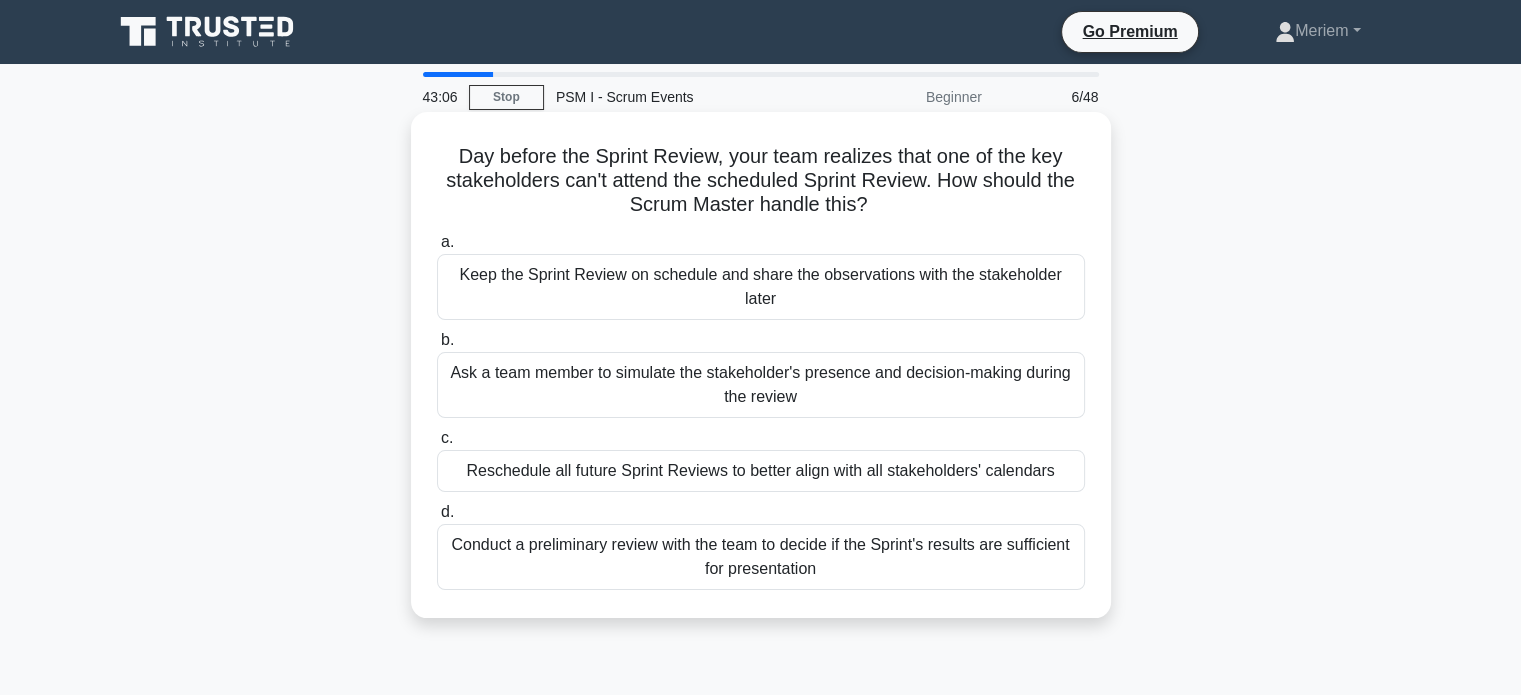 click on "Keep the Sprint Review on schedule and share the observations with the stakeholder later" at bounding box center (761, 287) 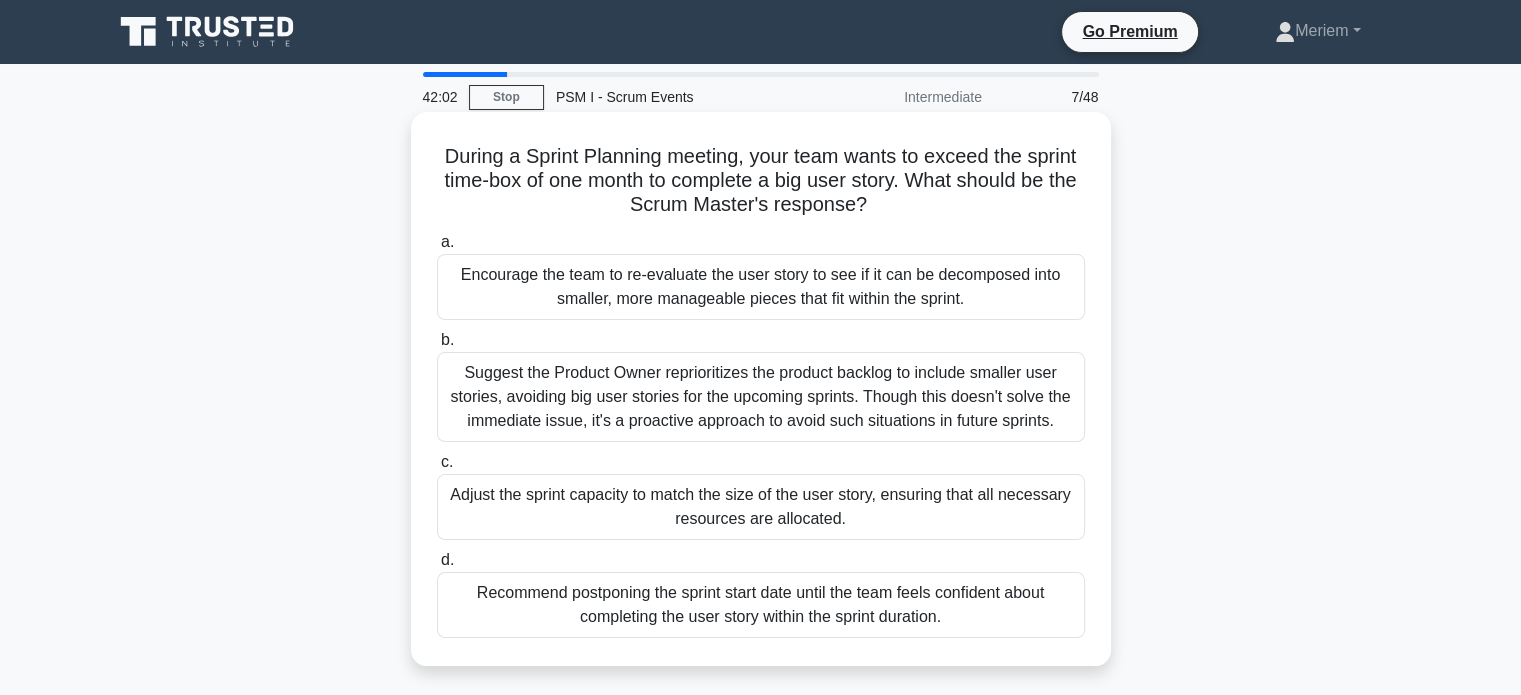 click on "Encourage the team to re-evaluate the user story to see if it can be decomposed into smaller, more manageable pieces that fit within the sprint." at bounding box center [761, 287] 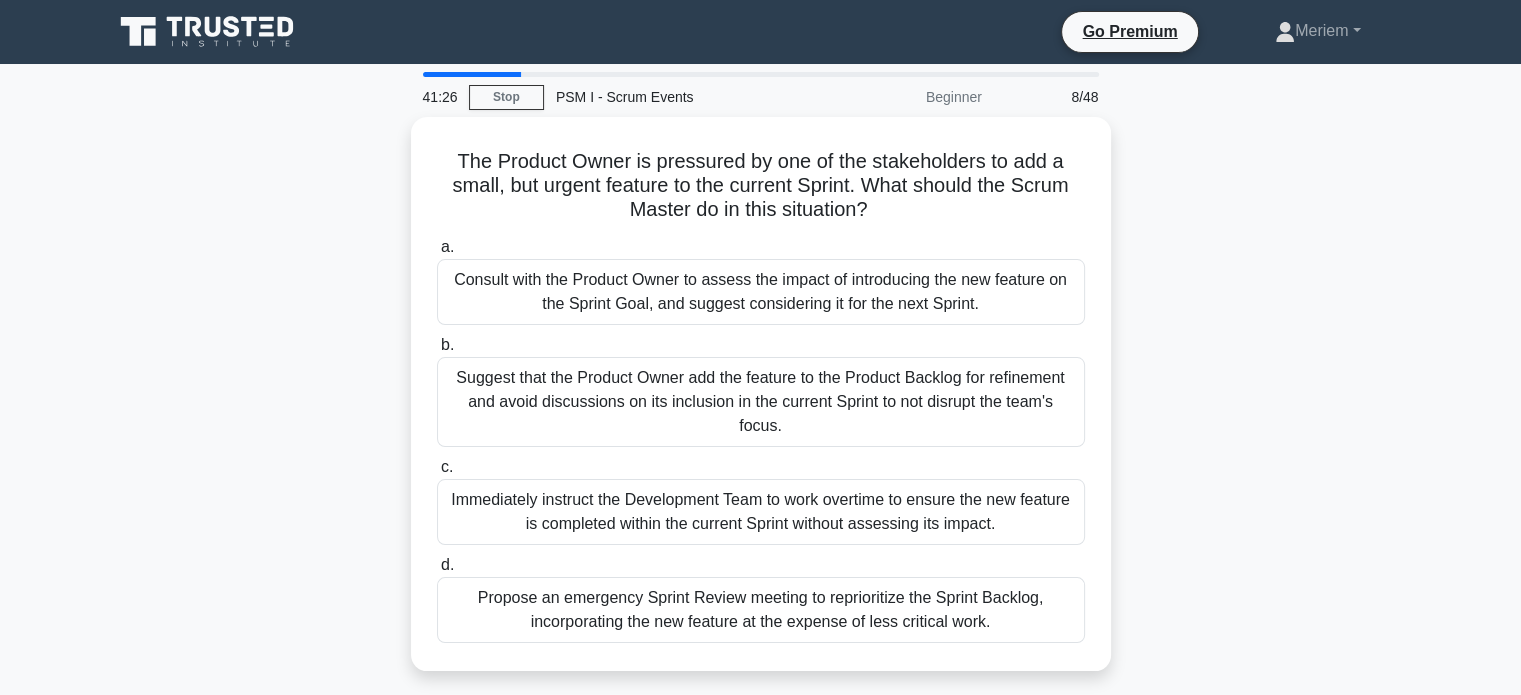 click on "Consult with the Product Owner to assess the impact of introducing the new feature on the Sprint Goal, and suggest considering it for the next Sprint." at bounding box center (761, 292) 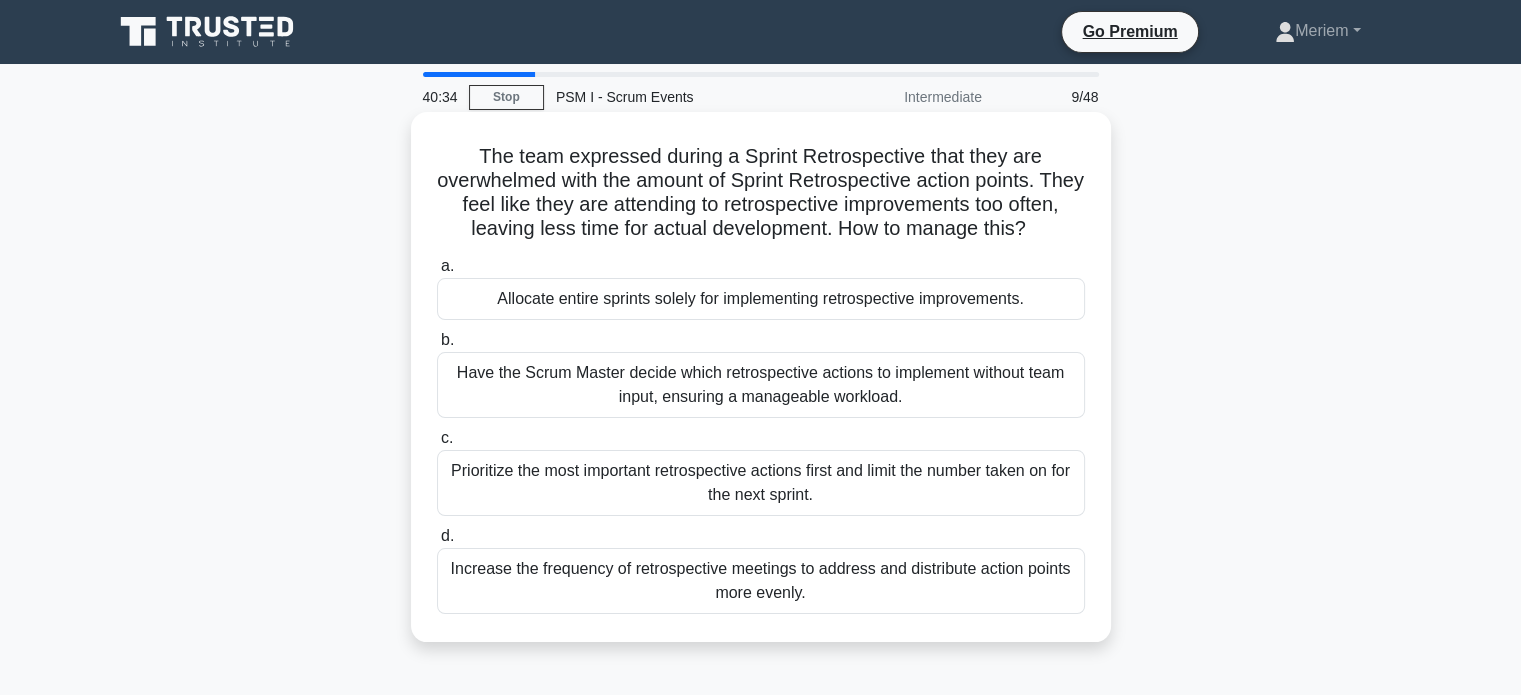 click on "Prioritize the most important retrospective actions first and limit the number taken on for the next sprint." at bounding box center [761, 483] 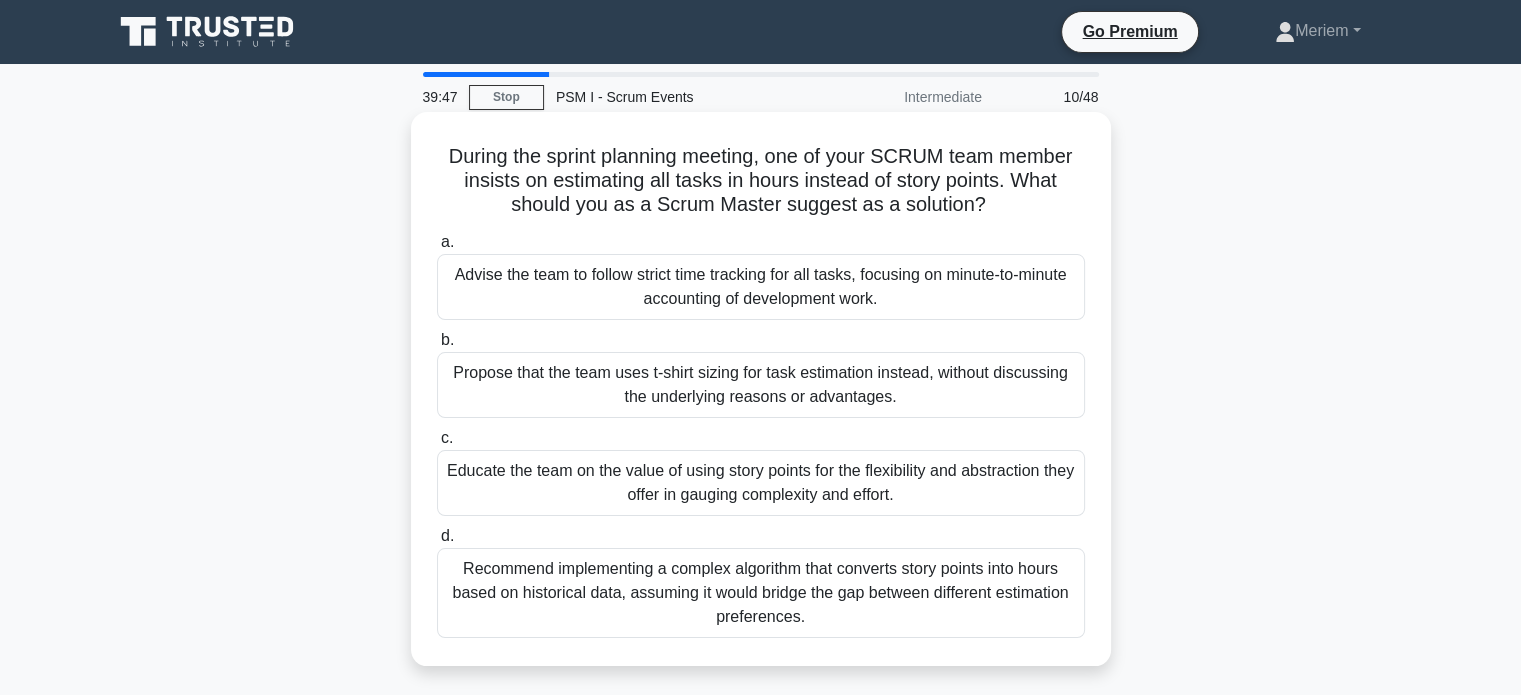 click on "Educate the team on the value of using story points for the flexibility and abstraction they offer in gauging complexity and effort." at bounding box center [761, 483] 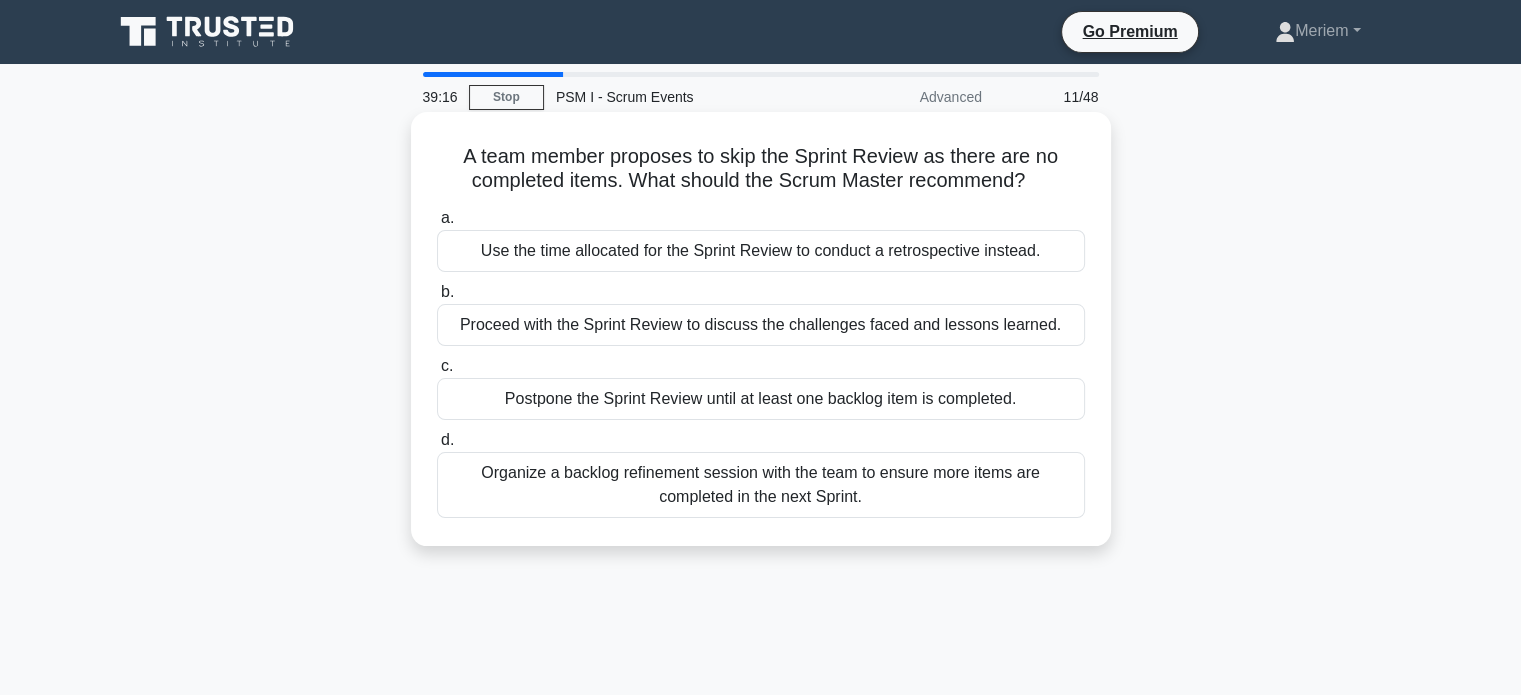 click on "Proceed with the Sprint Review to discuss the challenges faced and lessons learned." at bounding box center (761, 325) 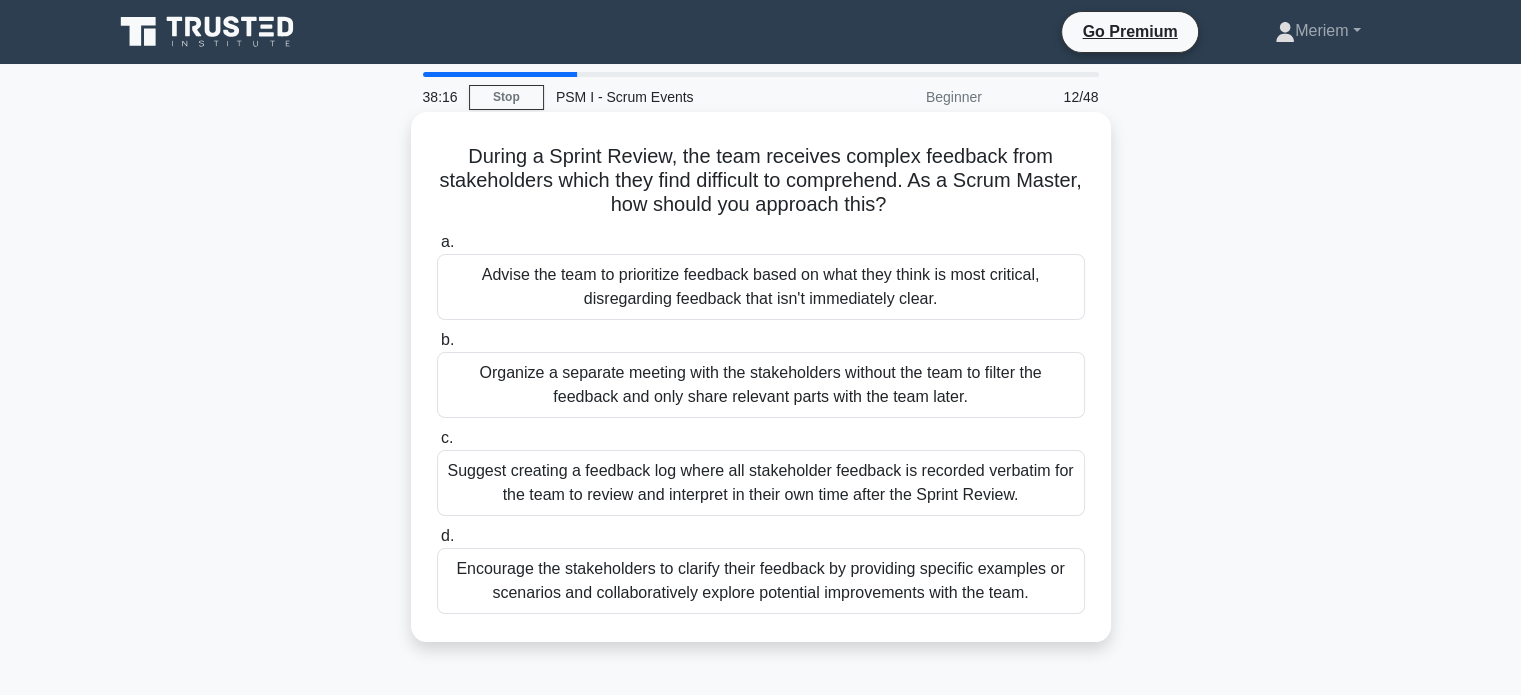click on "Encourage the stakeholders to clarify their feedback by providing specific examples or scenarios and collaboratively explore potential improvements with the team." at bounding box center [761, 581] 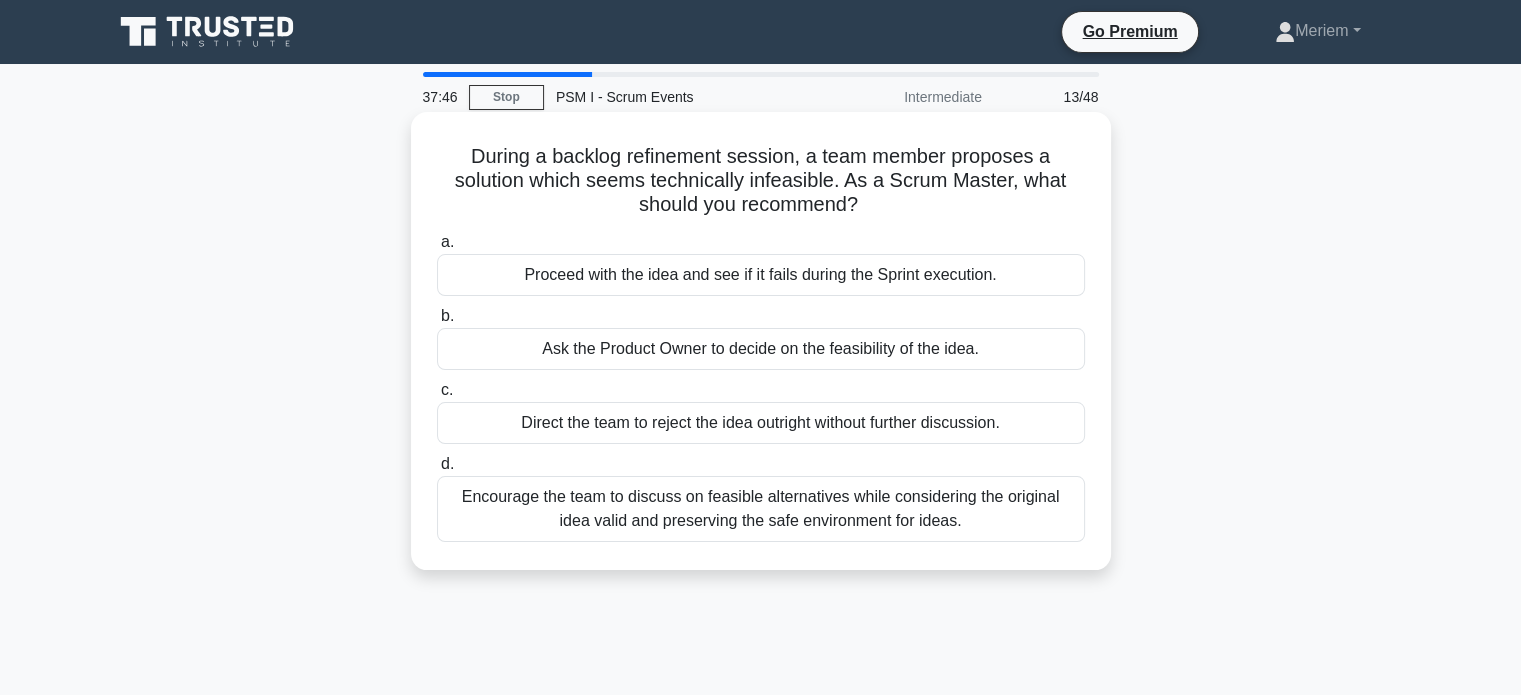 click on "Encourage the team to discuss on feasible alternatives while considering the original idea valid and preserving the safe environment for ideas." at bounding box center [761, 509] 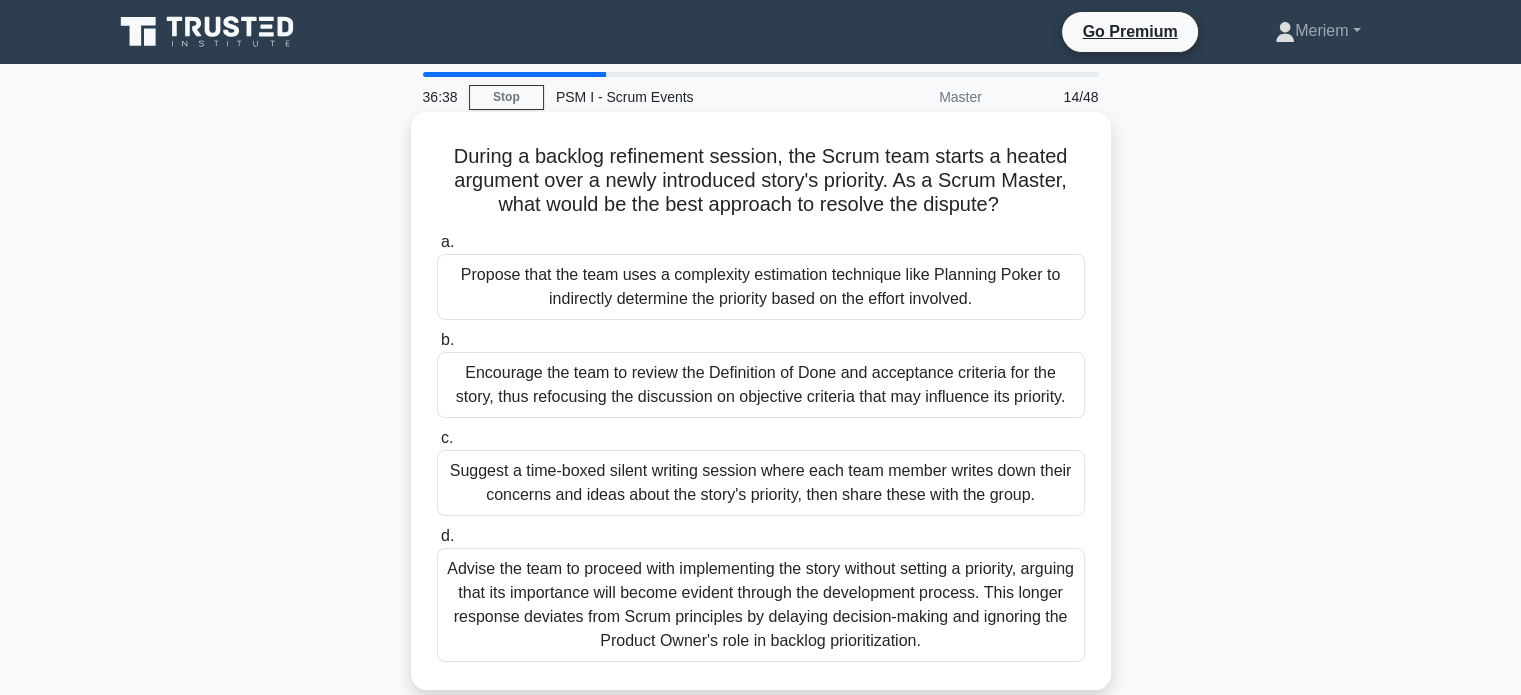 click on "Encourage the team to review the Definition of Done and acceptance criteria for the story, thus refocusing the discussion on objective criteria that may influence its priority." at bounding box center (761, 385) 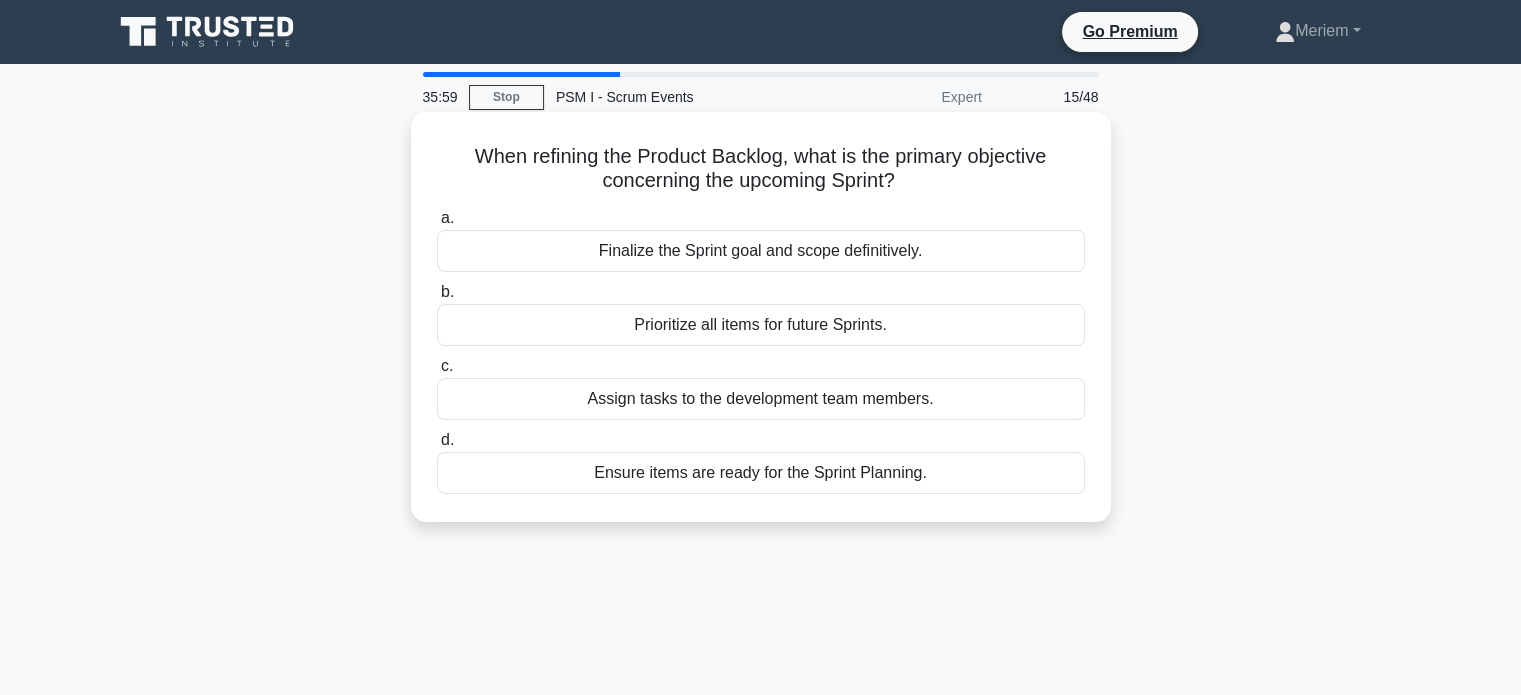 click on "Ensure items are ready for the Sprint Planning." at bounding box center (761, 473) 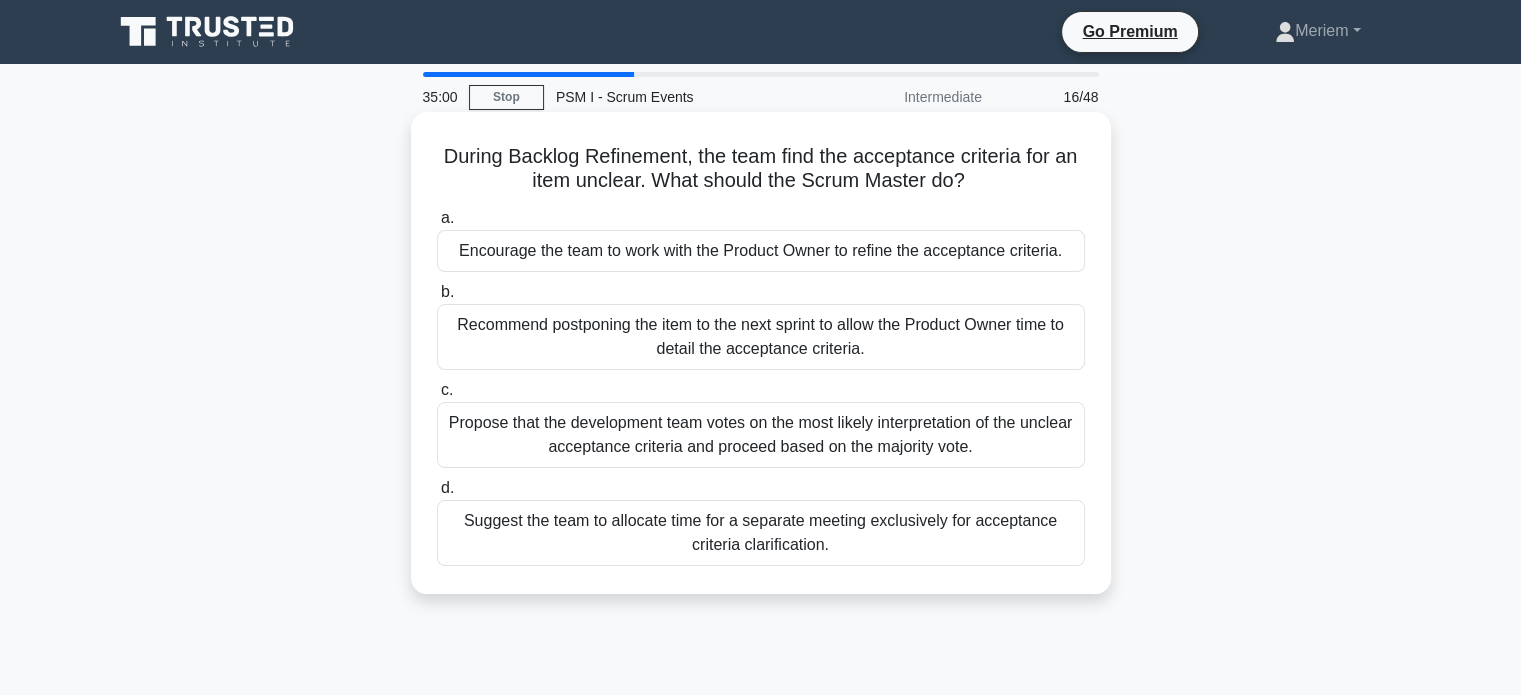 click on "Encourage the team to work with the Product Owner to refine the acceptance criteria." at bounding box center (761, 251) 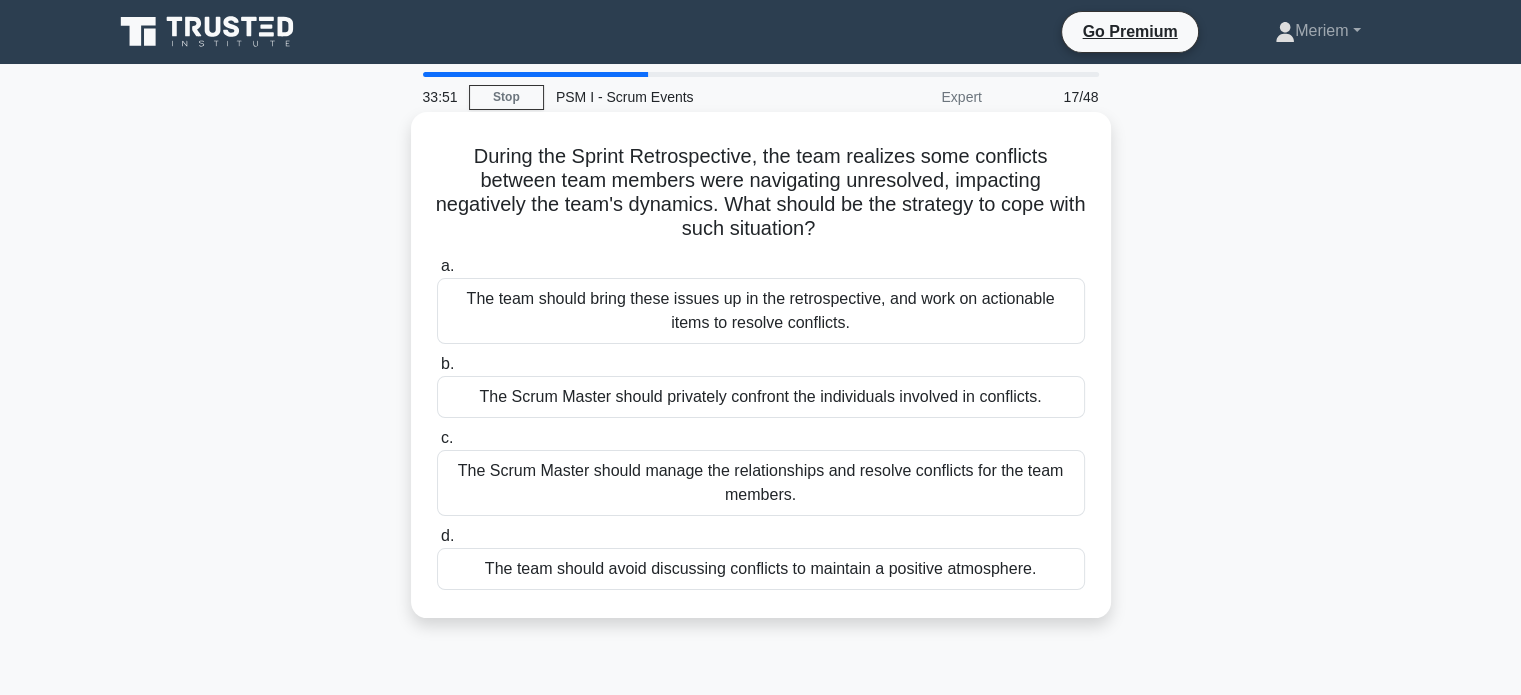 click on "The Scrum Master should manage the relationships and resolve conflicts for the team members." at bounding box center [761, 483] 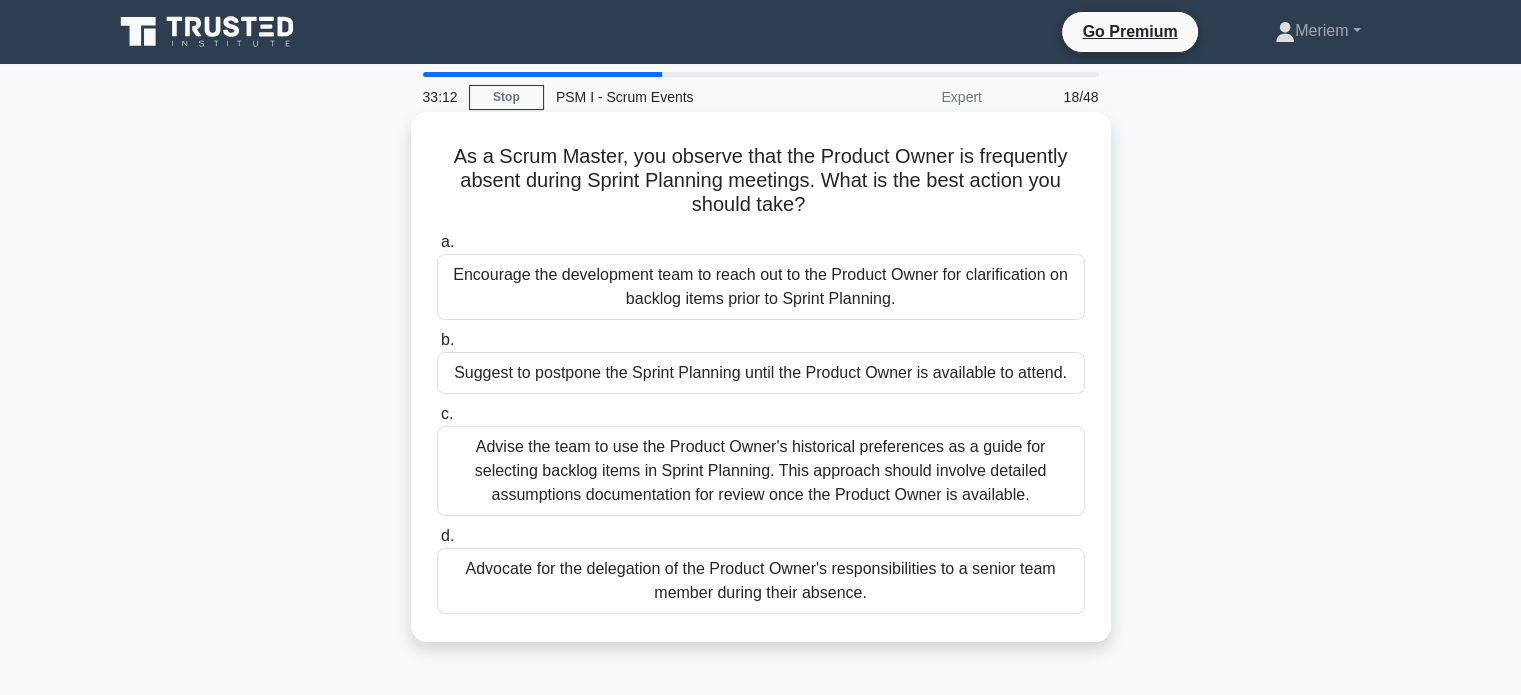 click on "Suggest to postpone the Sprint Planning until the Product Owner is available to attend." at bounding box center (761, 373) 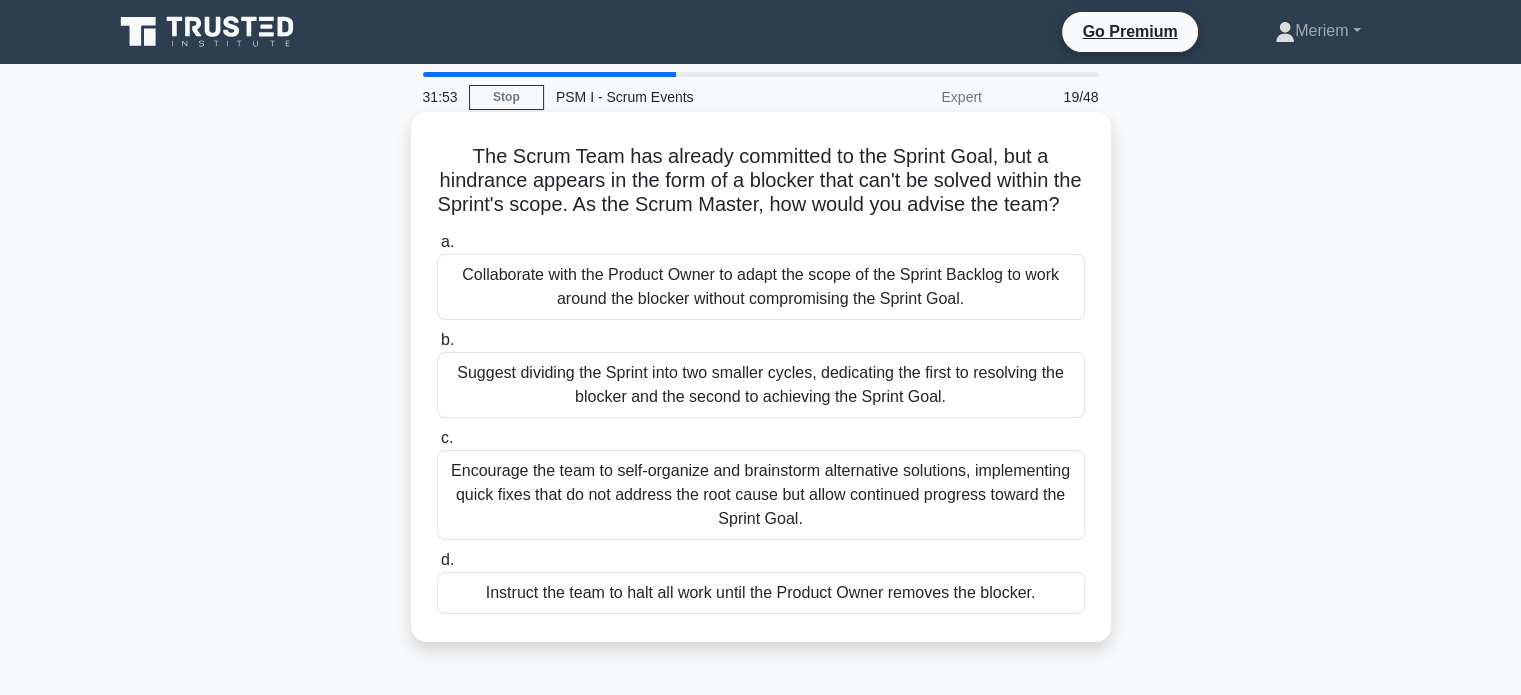 click on "Collaborate with the Product Owner to adapt the scope of the Sprint Backlog to work around the blocker without compromising the Sprint Goal." at bounding box center (761, 287) 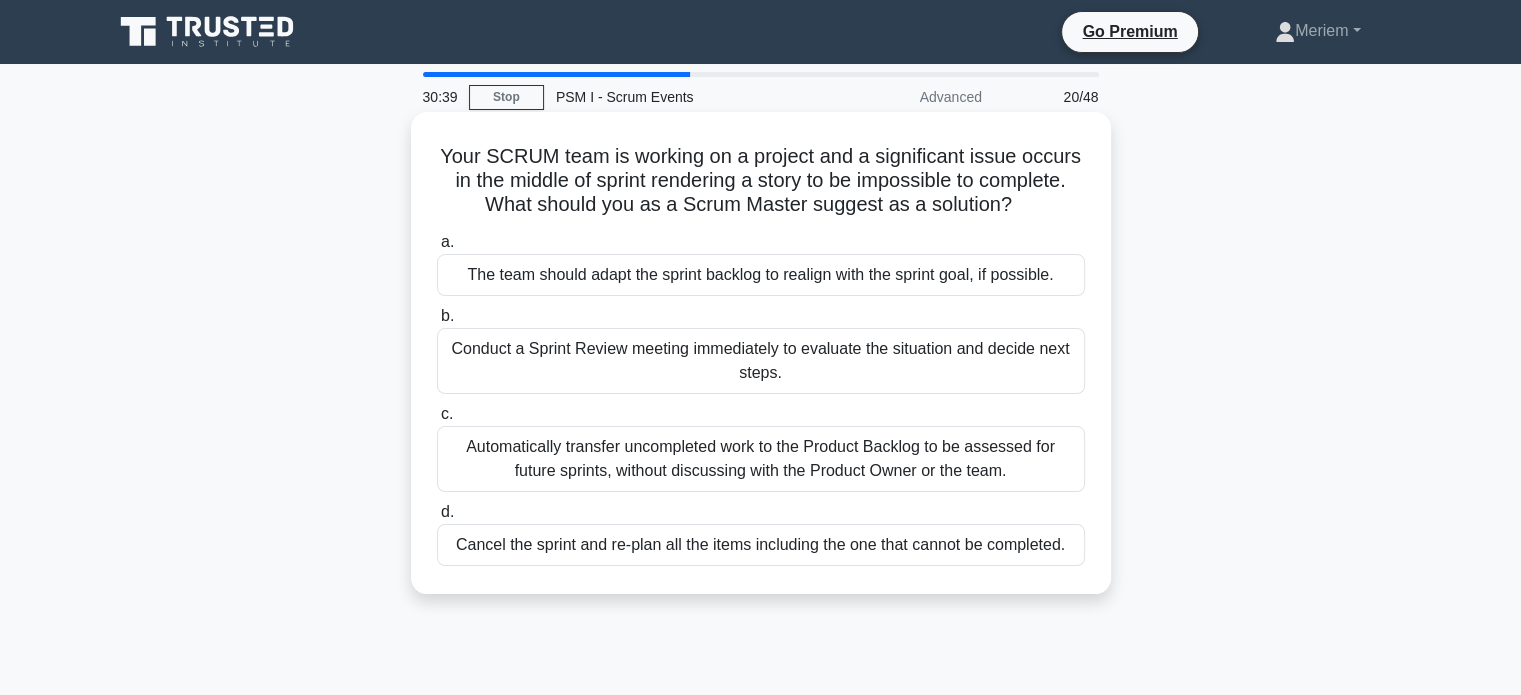 click on "The team should adapt the sprint backlog to realign with the sprint goal, if possible." at bounding box center (761, 275) 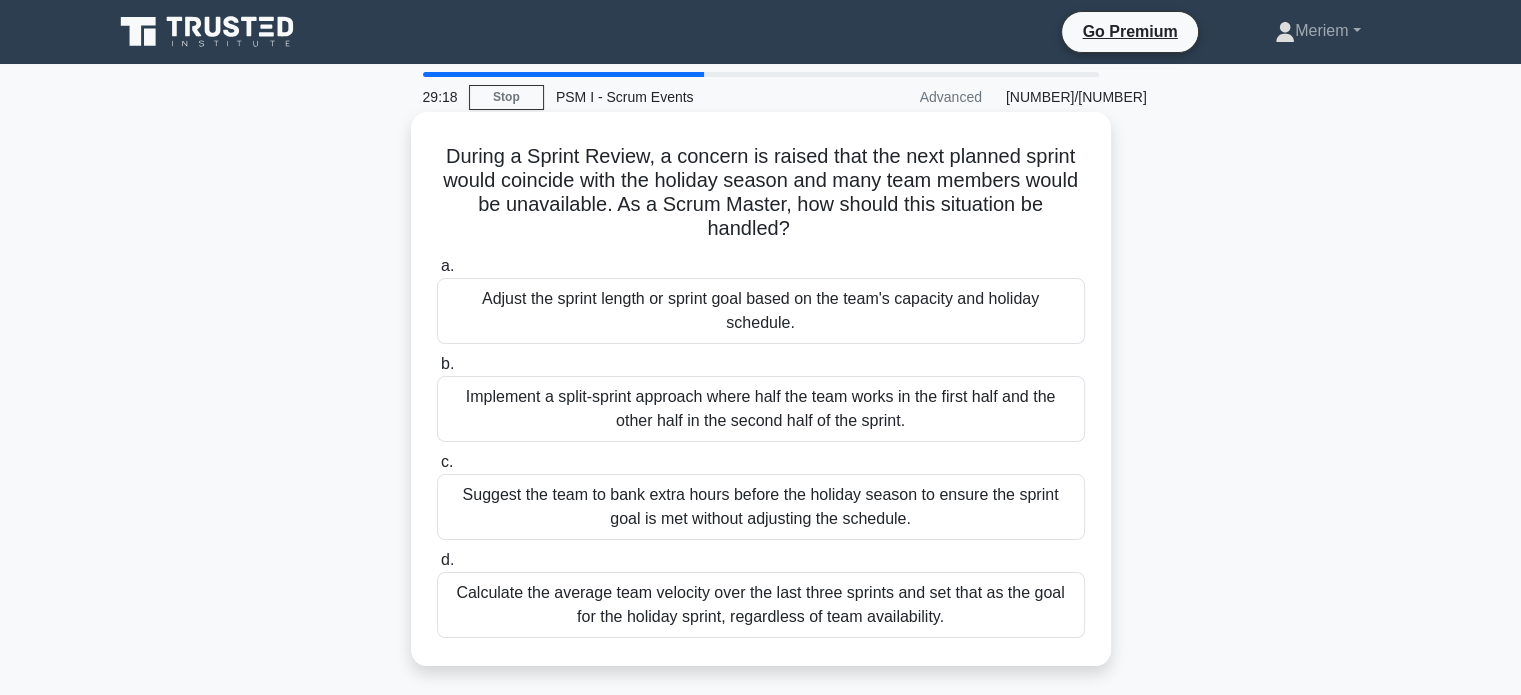click on "Adjust the sprint length or sprint goal based on the team's capacity and holiday schedule." at bounding box center [761, 311] 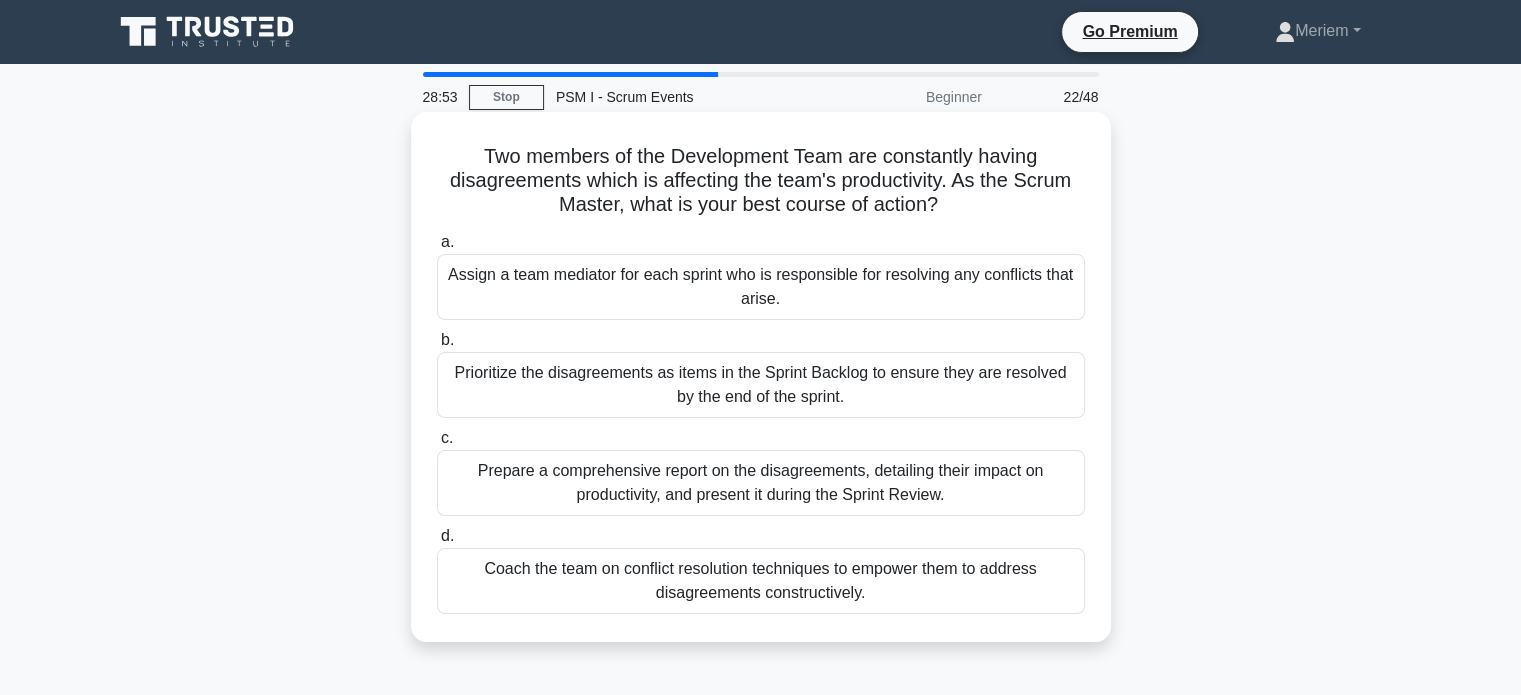 click on "Coach the team on conflict resolution techniques to empower them to address disagreements constructively." at bounding box center [761, 581] 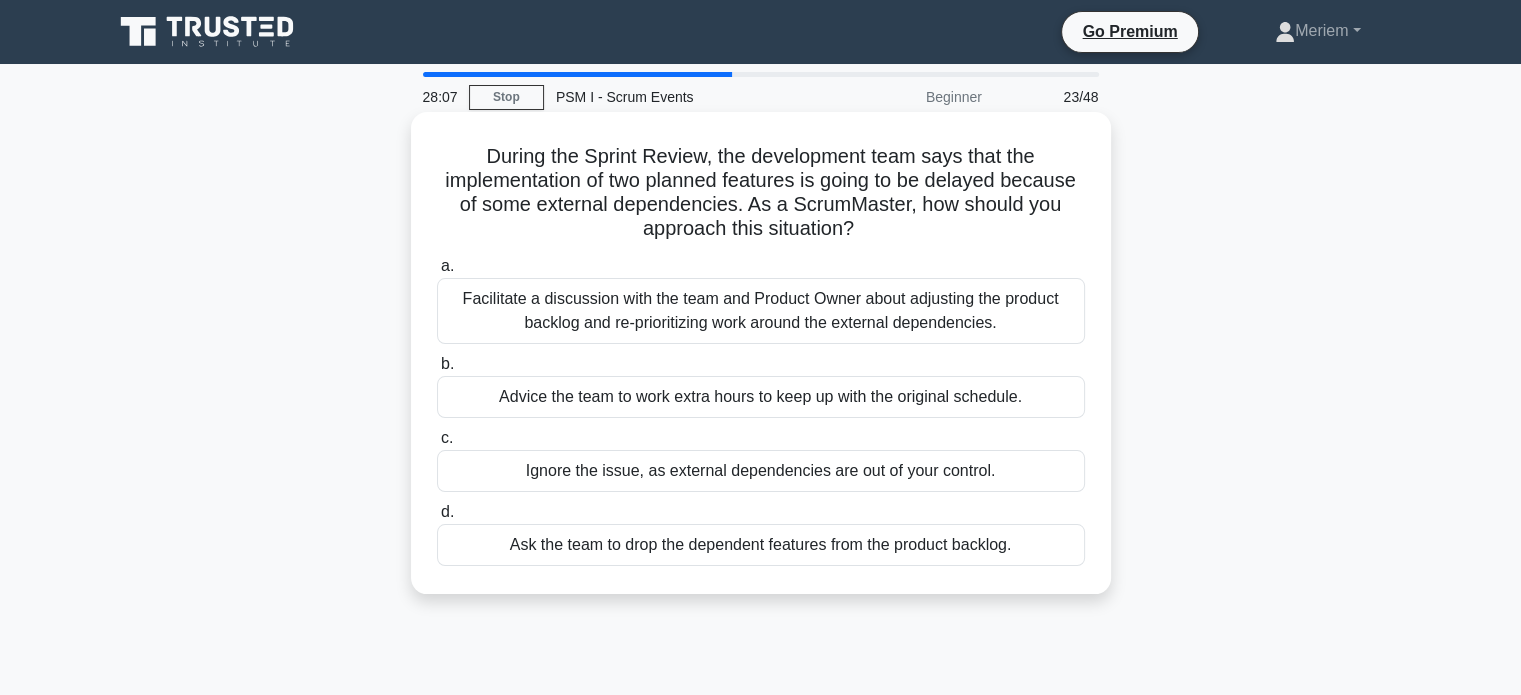 click on "Facilitate a discussion with the team and Product Owner about adjusting the product backlog and re-prioritizing work around the external dependencies." at bounding box center [761, 311] 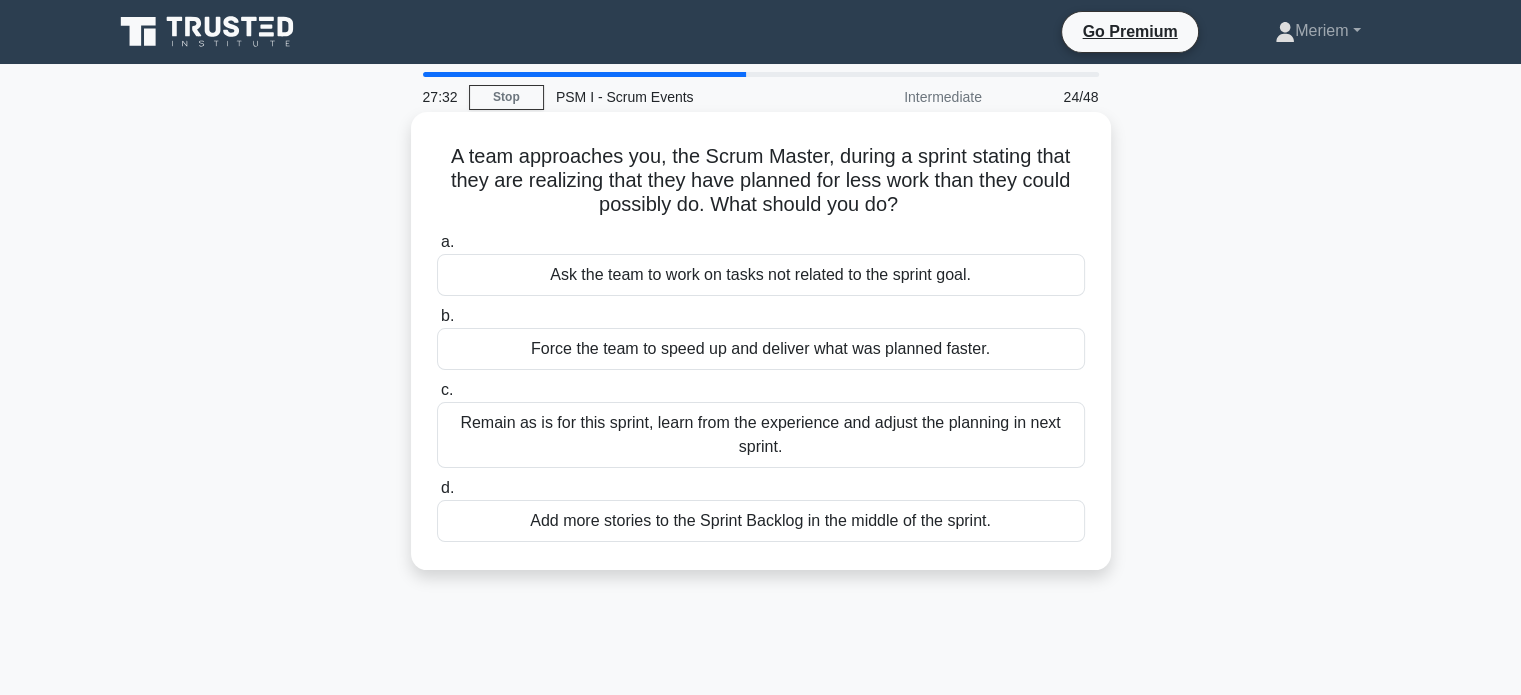 click on "Remain as is for this sprint, learn from the experience and adjust the planning in next sprint." at bounding box center (761, 435) 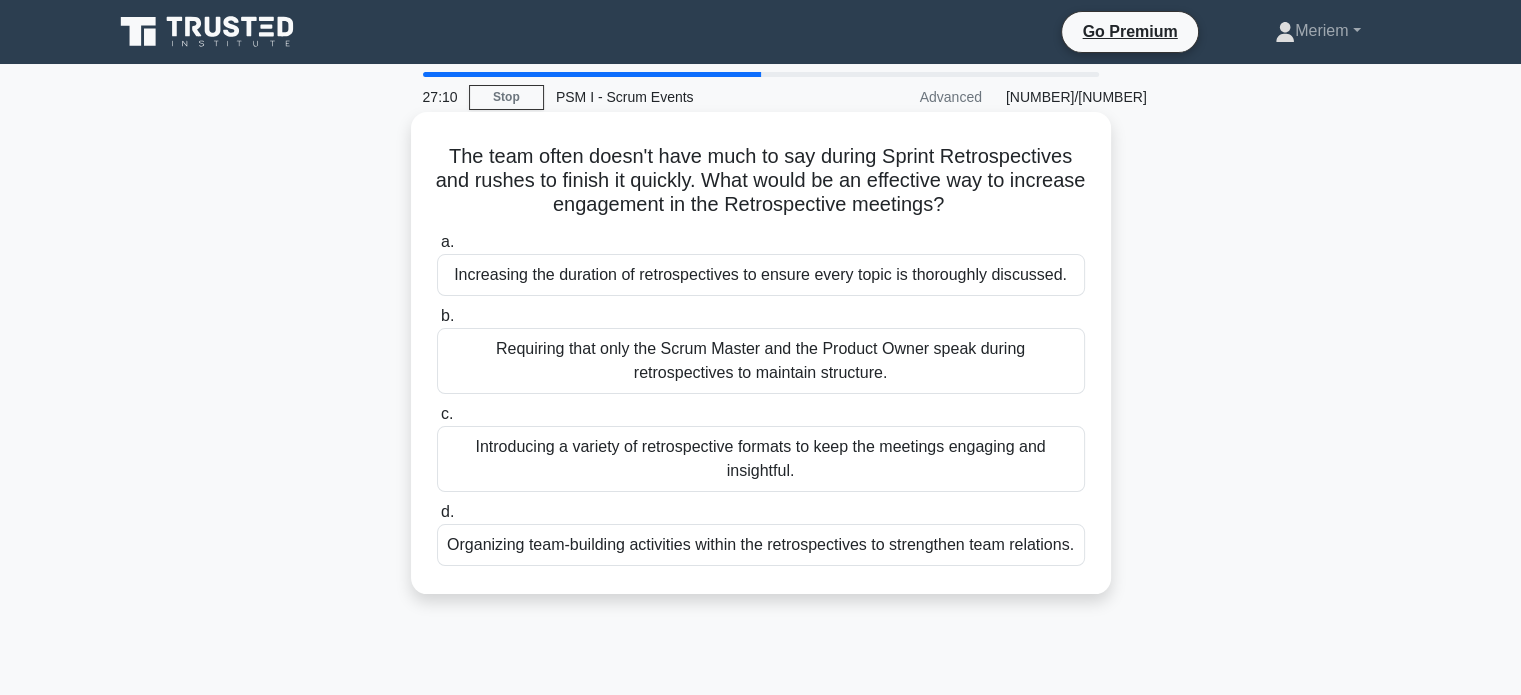click on "Introducing a variety of retrospective formats to keep the meetings engaging and insightful." at bounding box center (761, 459) 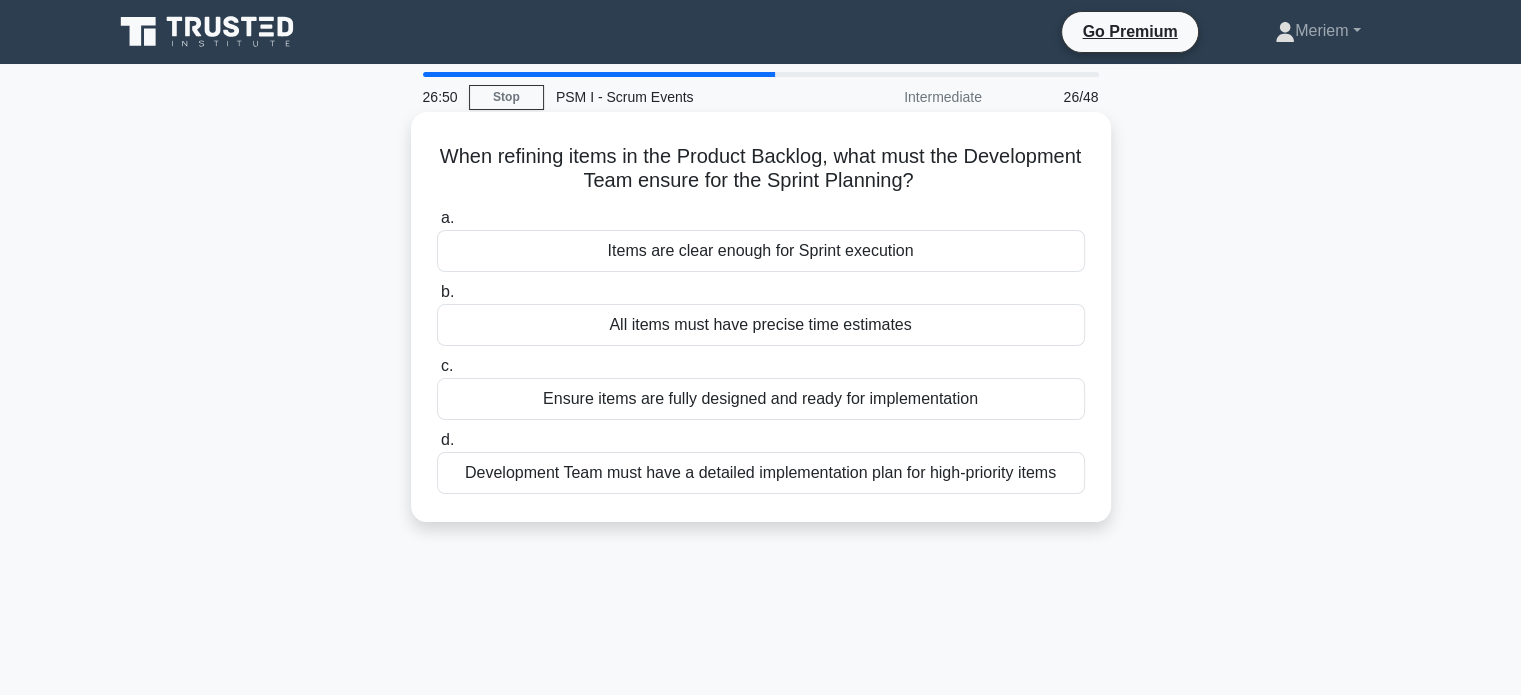 click on "Items are clear enough for Sprint execution" at bounding box center [761, 251] 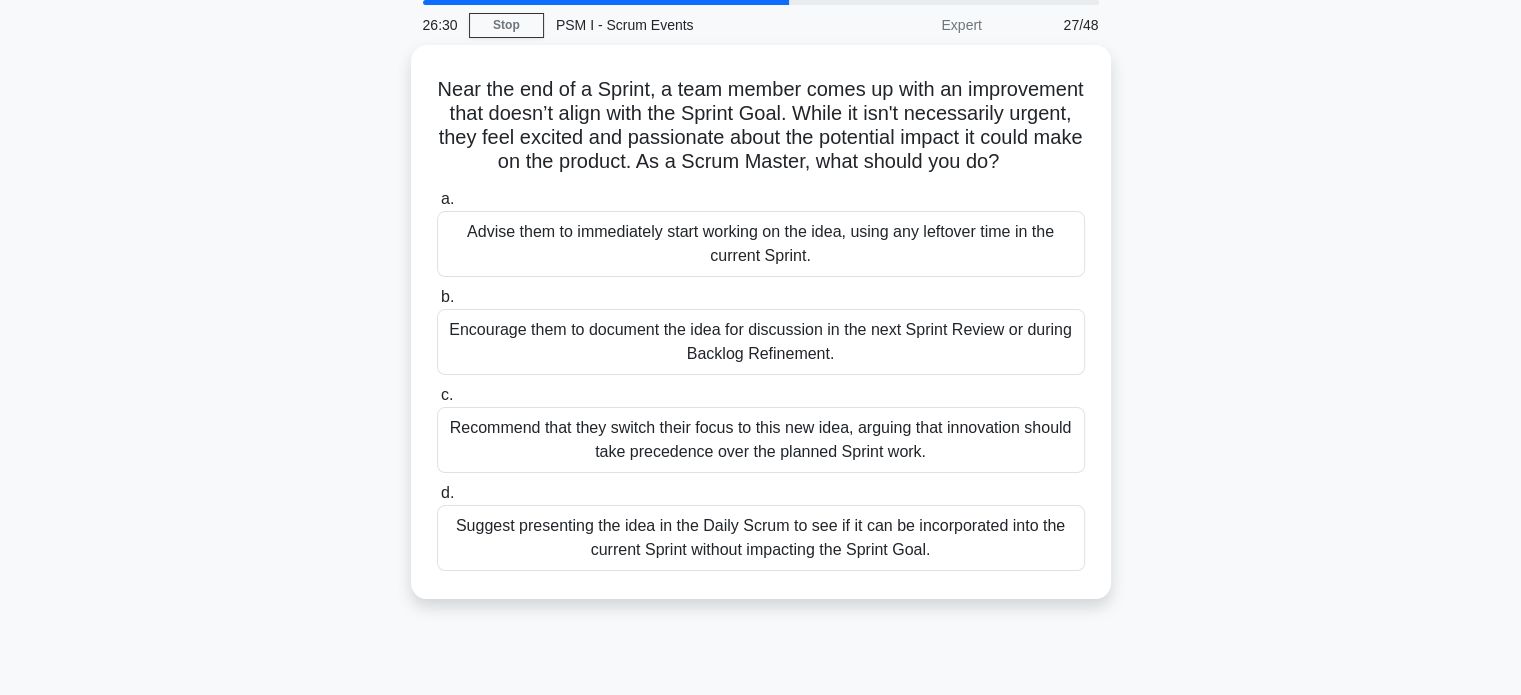 scroll, scrollTop: 94, scrollLeft: 0, axis: vertical 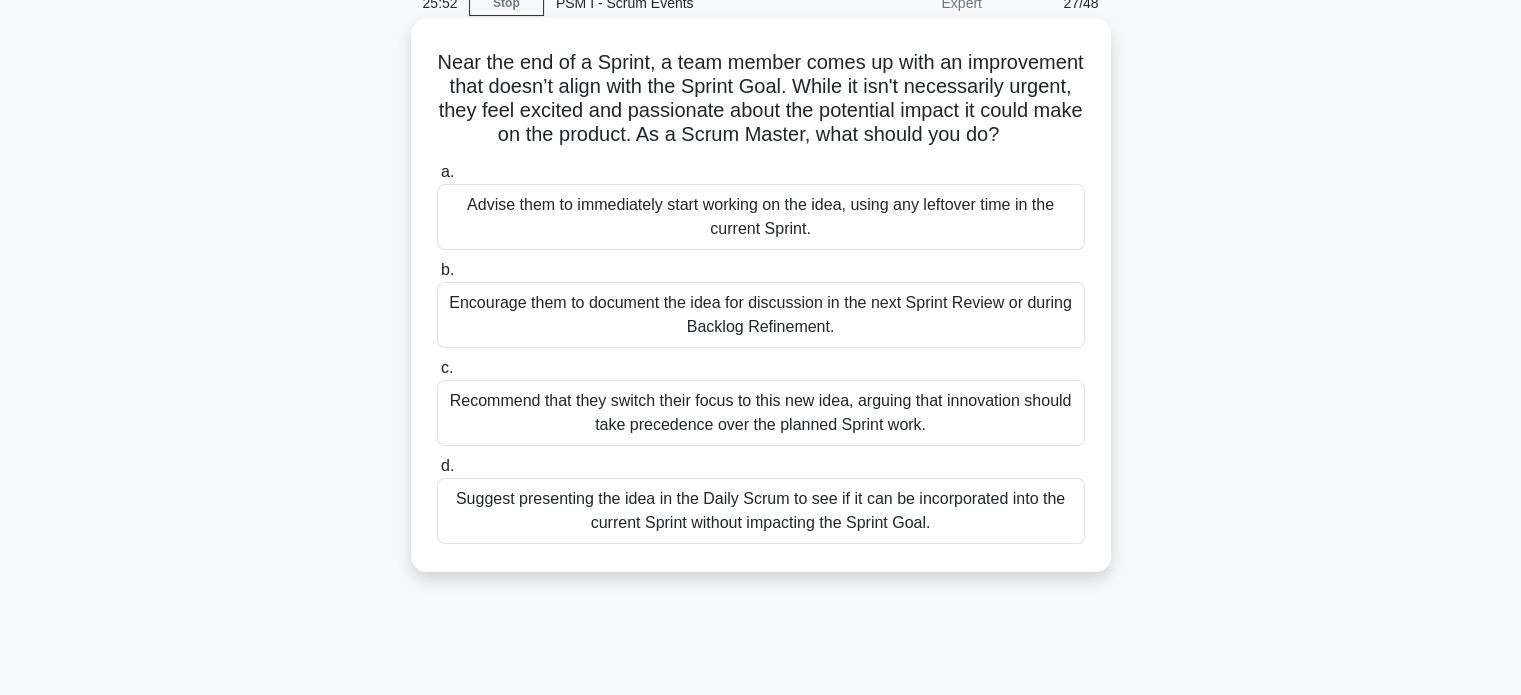 click on "Encourage them to document the idea for discussion in the next Sprint Review or during Backlog Refinement." at bounding box center (761, 315) 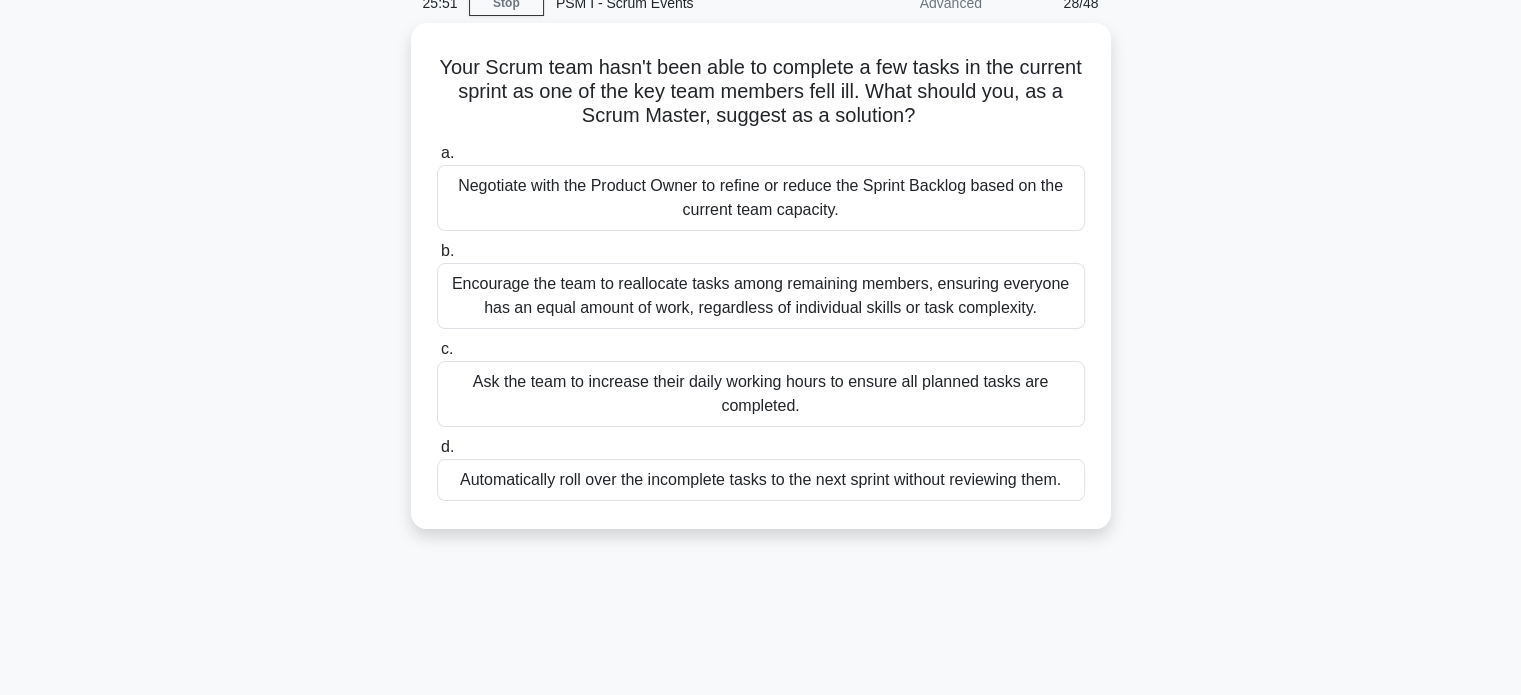scroll, scrollTop: 0, scrollLeft: 0, axis: both 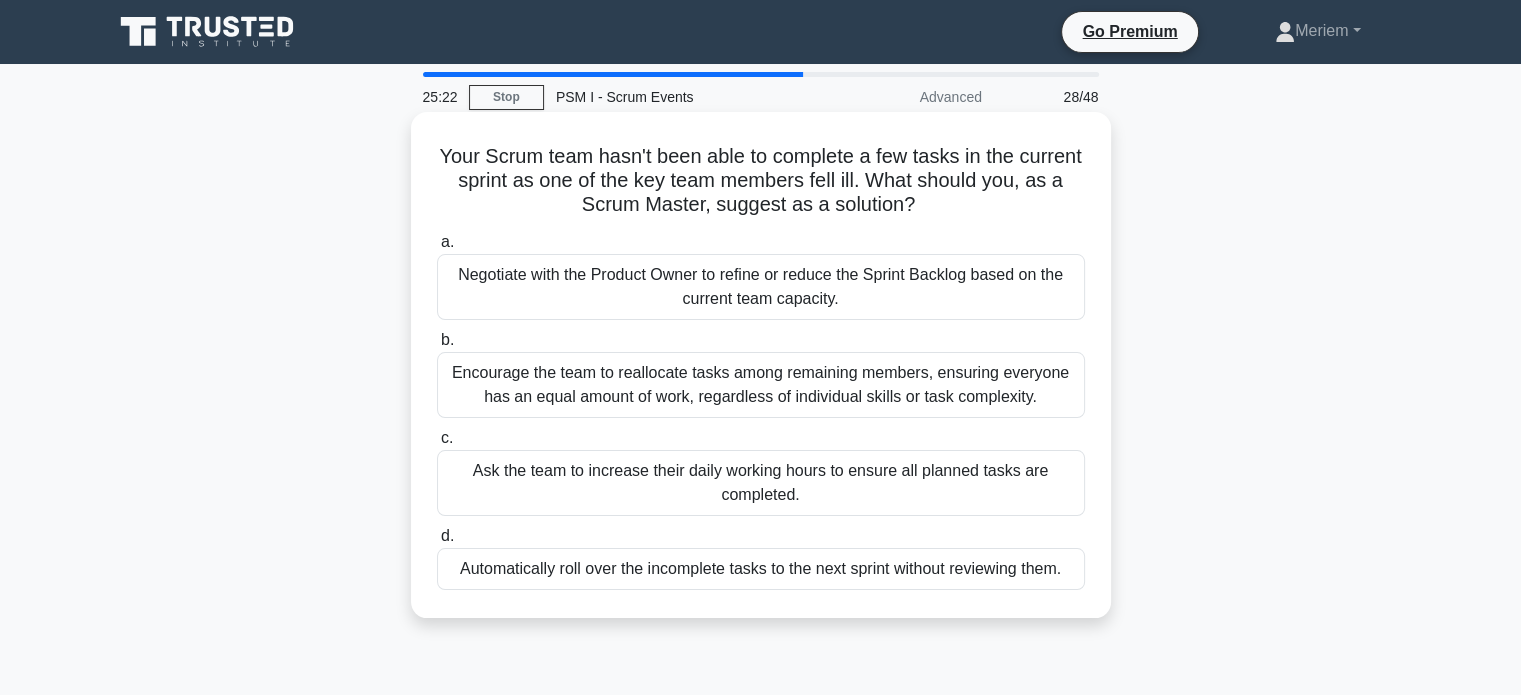 click on "Encourage the team to reallocate tasks among remaining members, ensuring everyone has an equal amount of work, regardless of individual skills or task complexity." at bounding box center [761, 385] 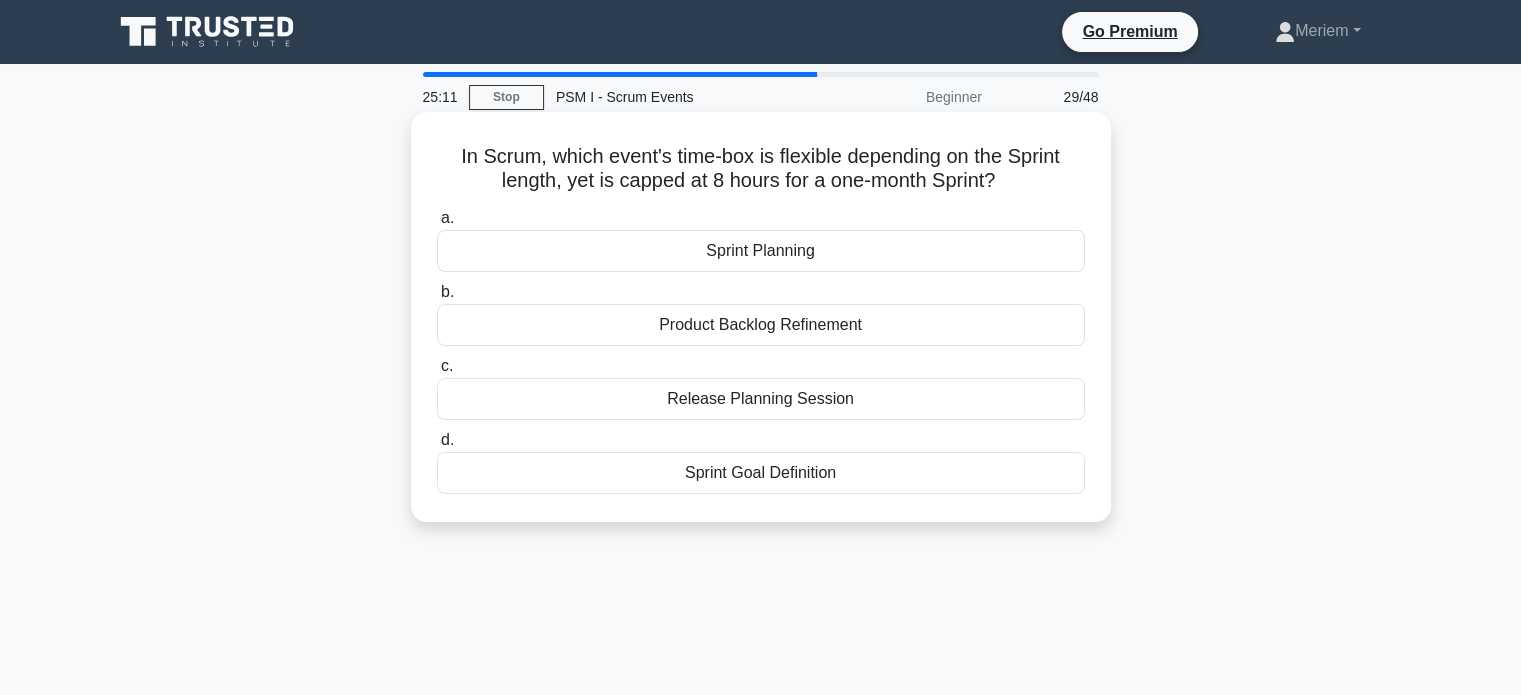 click on "Sprint Planning" at bounding box center [761, 251] 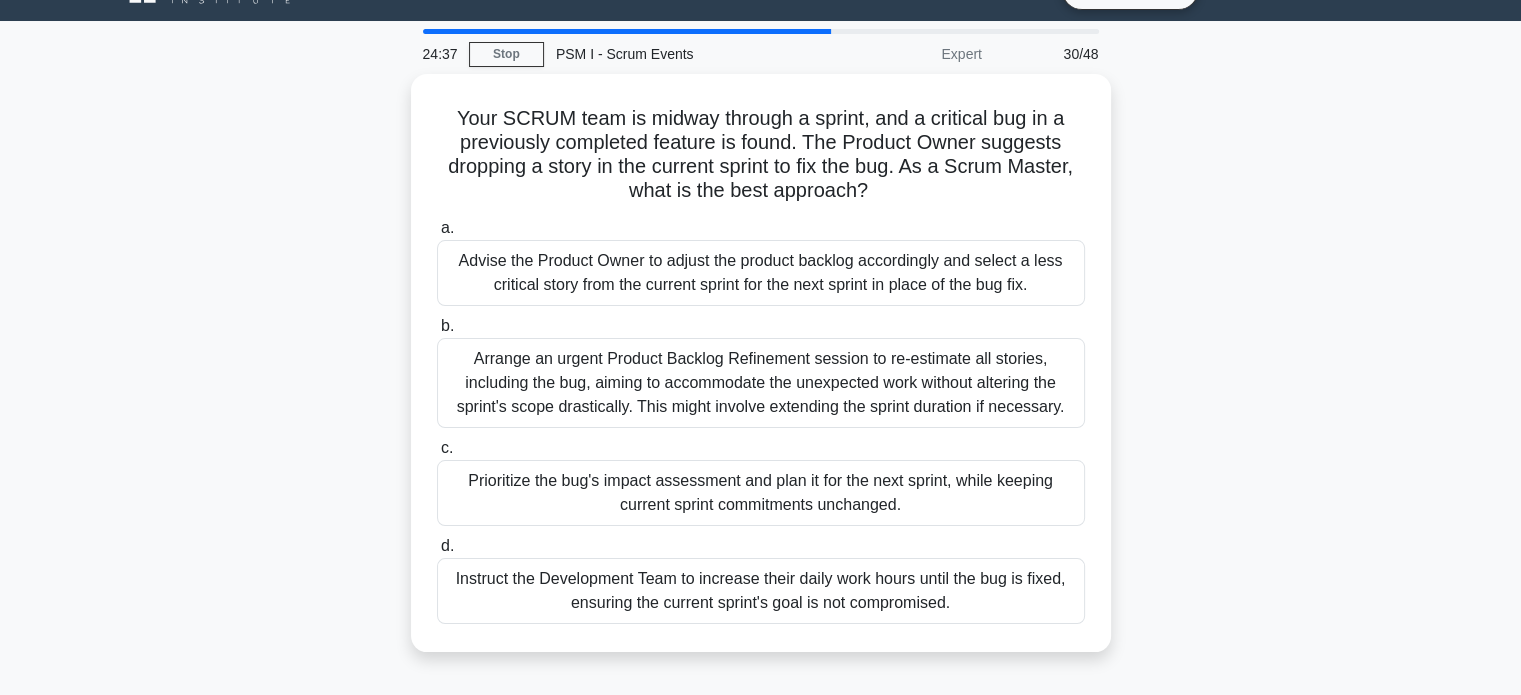scroll, scrollTop: 54, scrollLeft: 0, axis: vertical 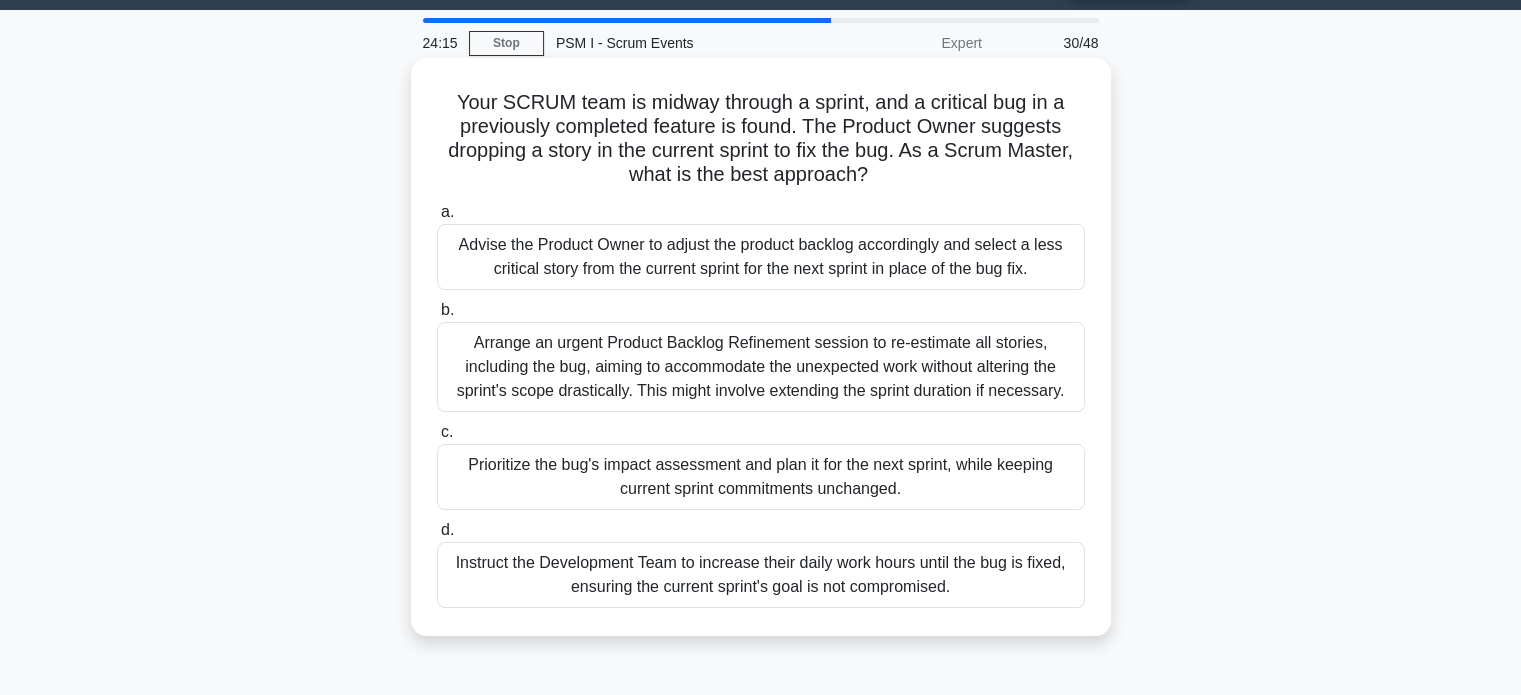click on "Prioritize the bug's impact assessment and plan it for the next sprint, while keeping current sprint commitments unchanged." at bounding box center (761, 477) 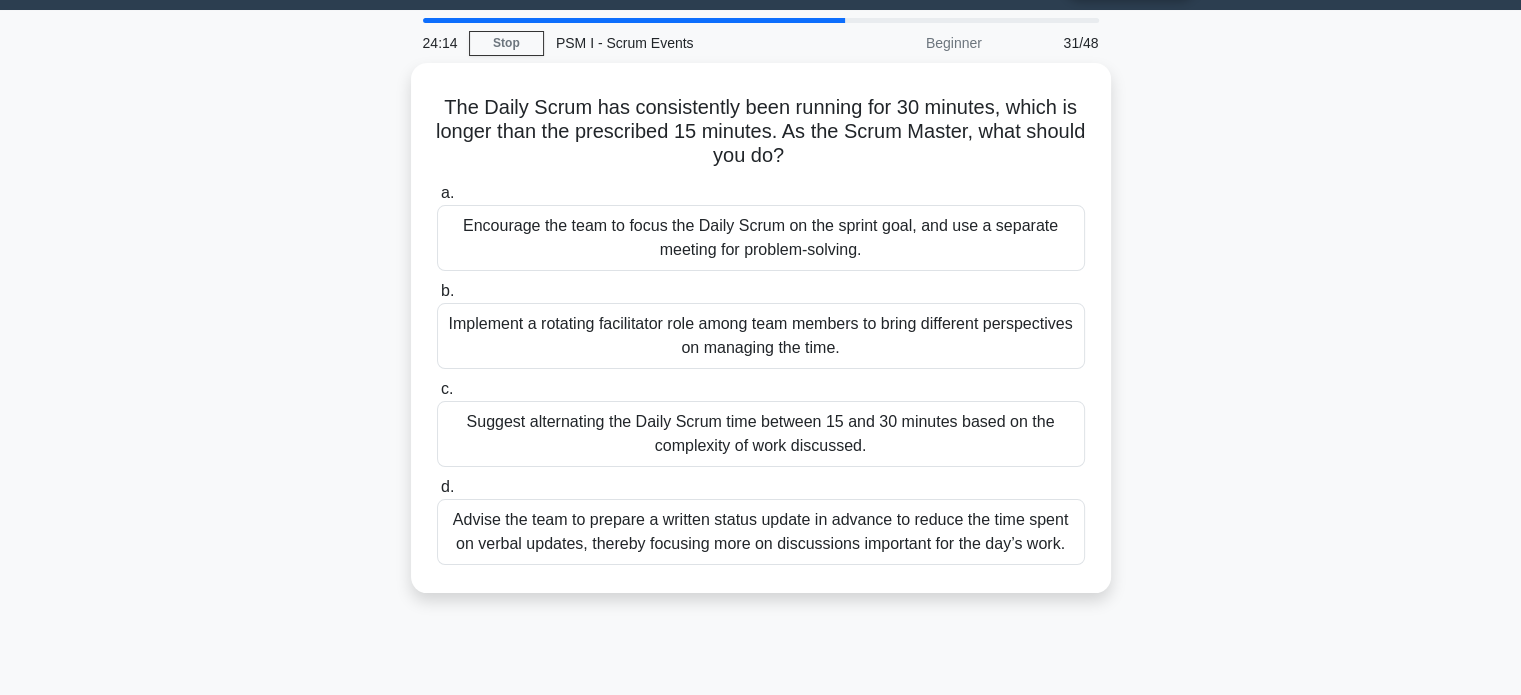 scroll, scrollTop: 0, scrollLeft: 0, axis: both 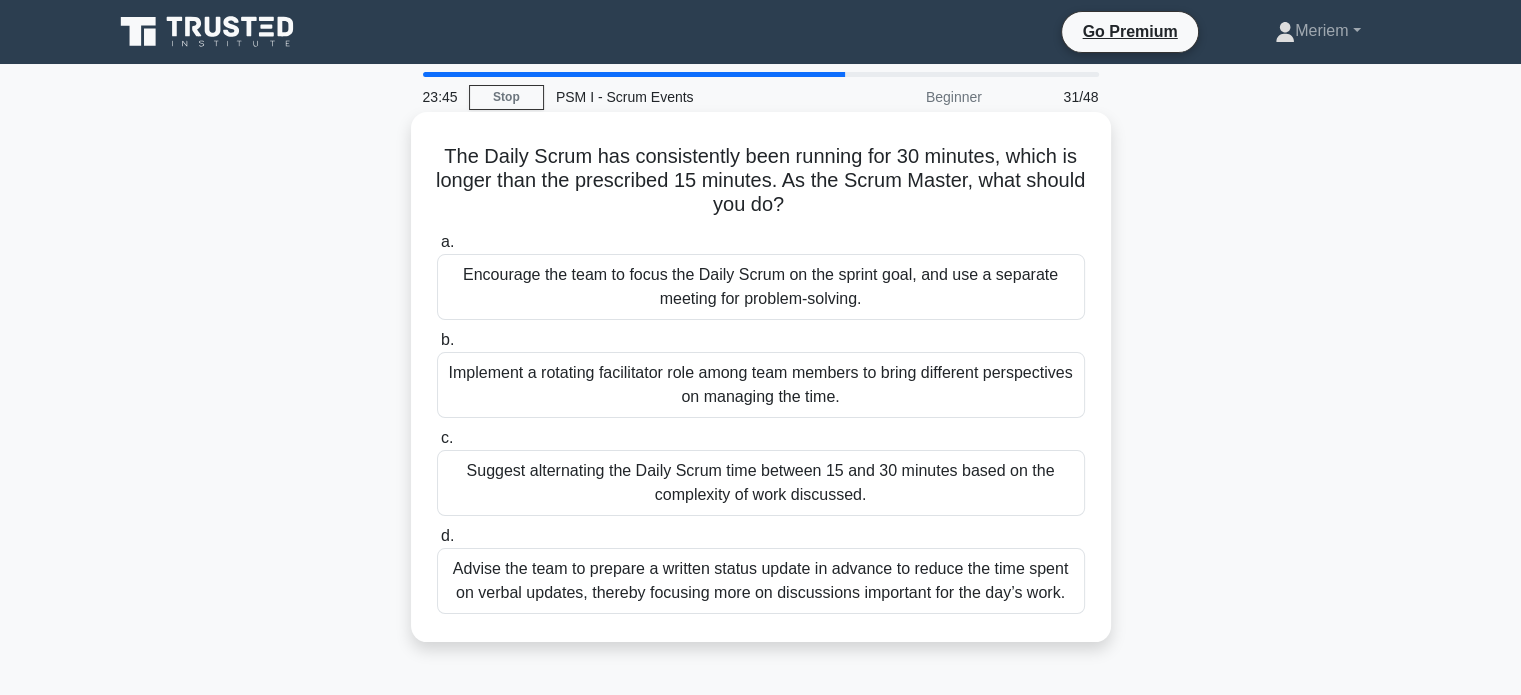 click on "Encourage the team to focus the Daily Scrum on the sprint goal, and use a separate meeting for problem-solving." at bounding box center (761, 287) 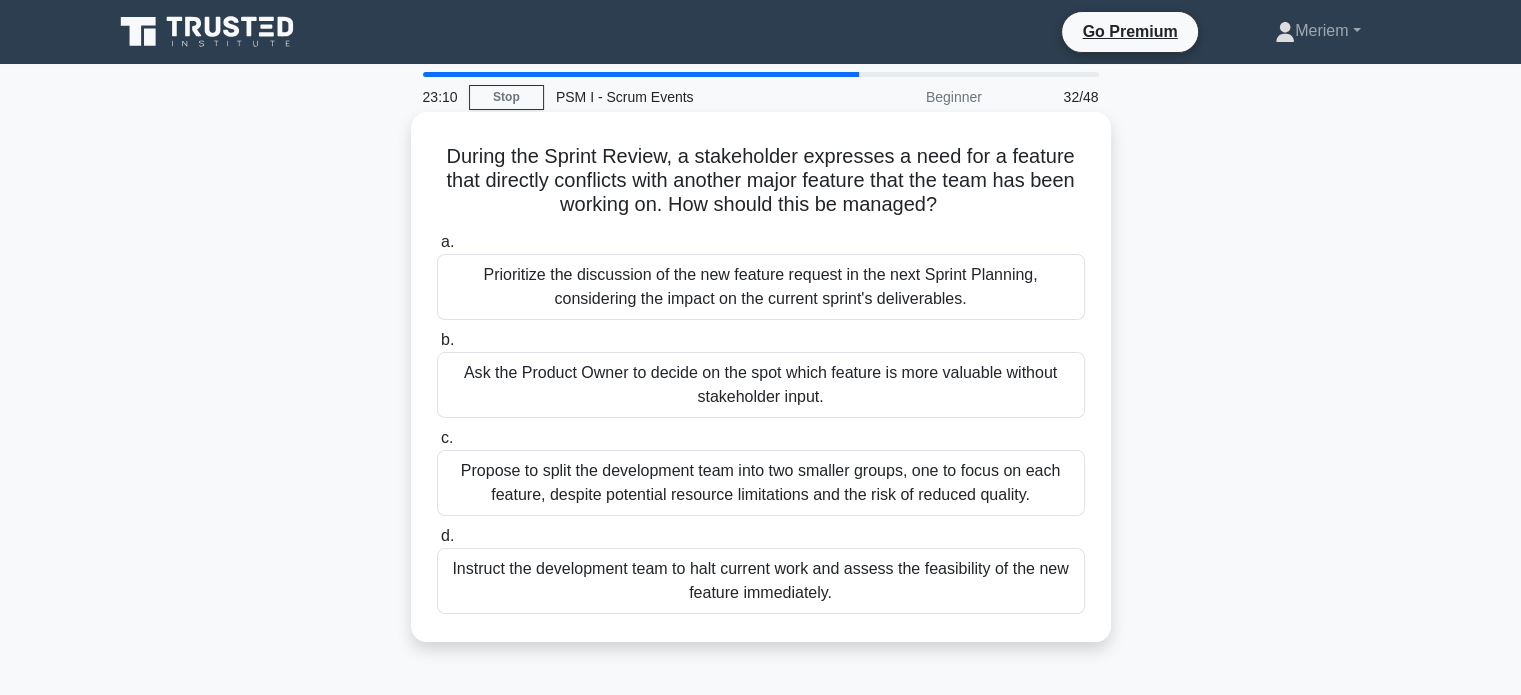 click on "Prioritize the discussion of the new feature request in the next Sprint Planning, considering the impact on the current sprint's deliverables." at bounding box center [761, 287] 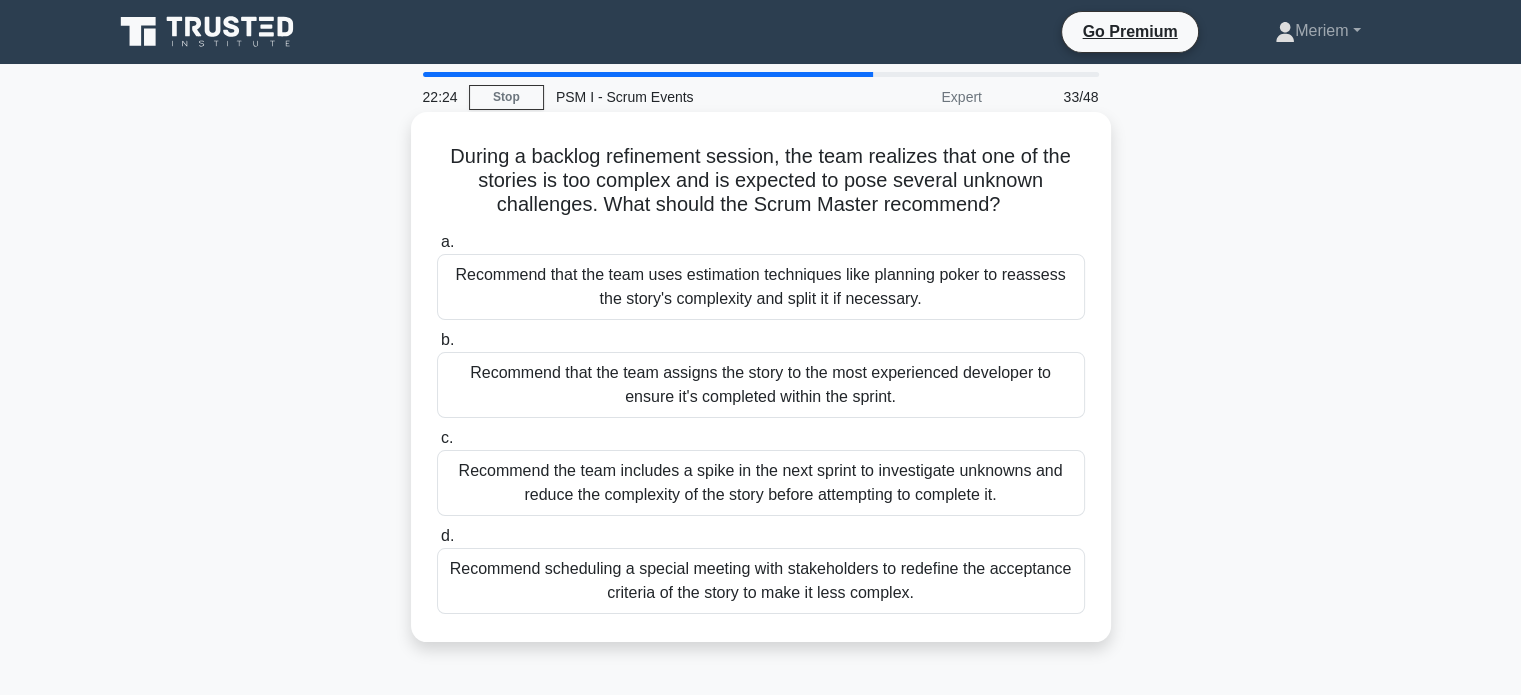 click on "Recommend that the team uses estimation techniques like planning poker to reassess the story's complexity and split it if necessary." at bounding box center [761, 287] 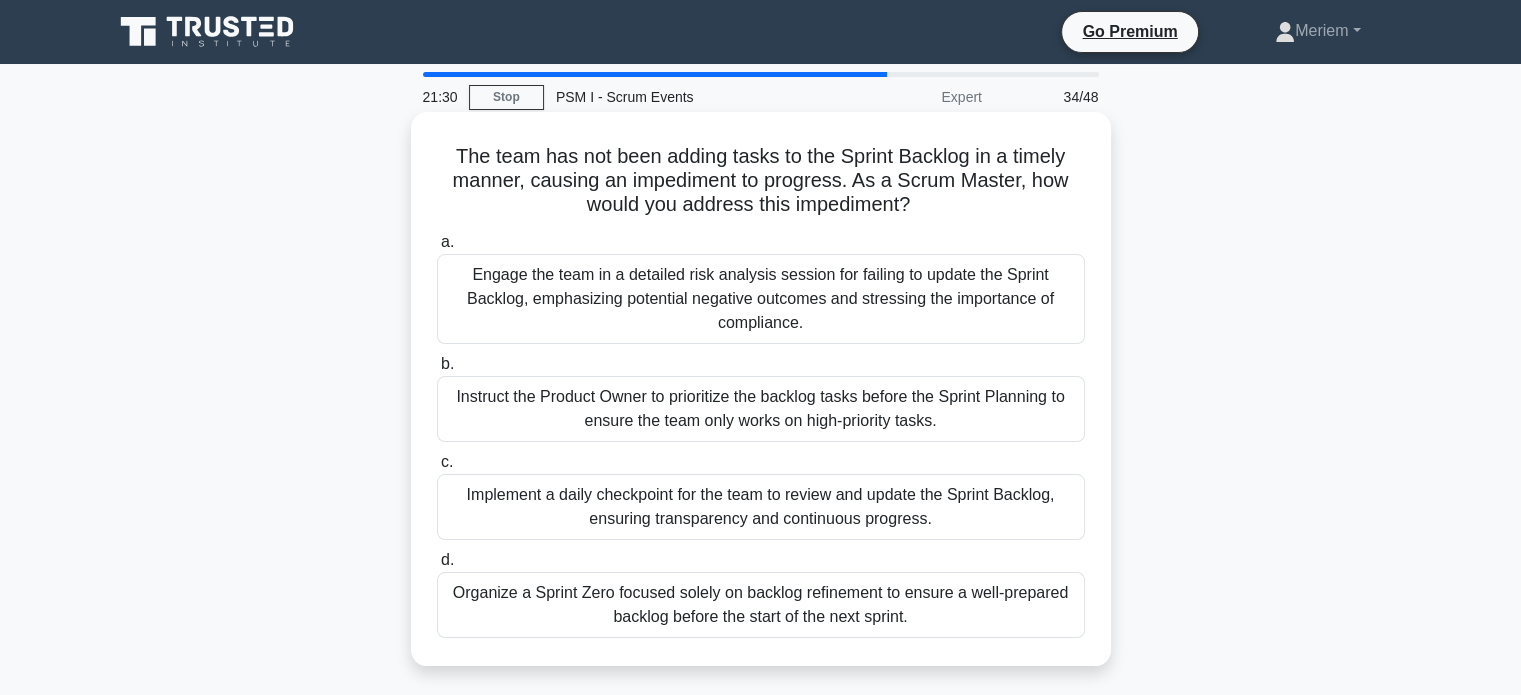 click on "Implement a daily checkpoint for the team to review and update the Sprint Backlog, ensuring transparency and continuous progress." at bounding box center [761, 507] 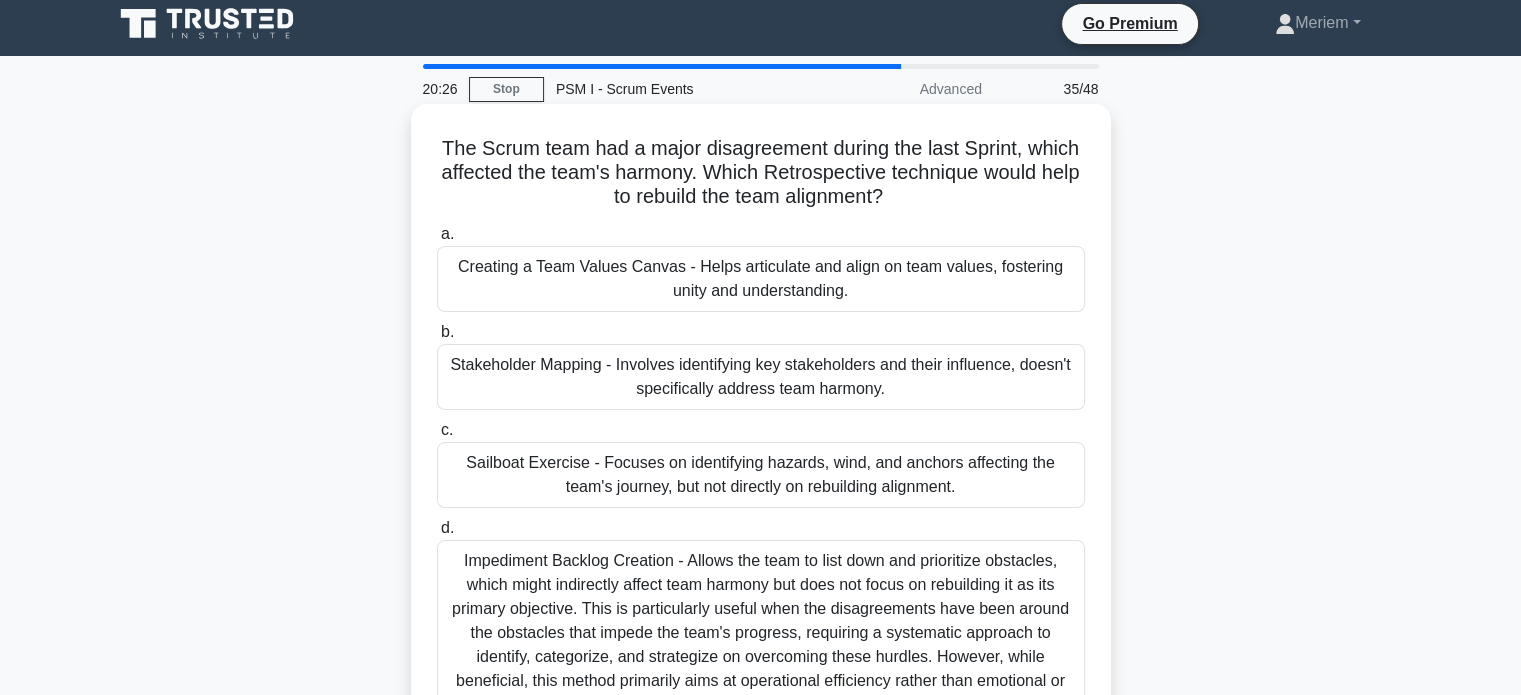 scroll, scrollTop: 0, scrollLeft: 0, axis: both 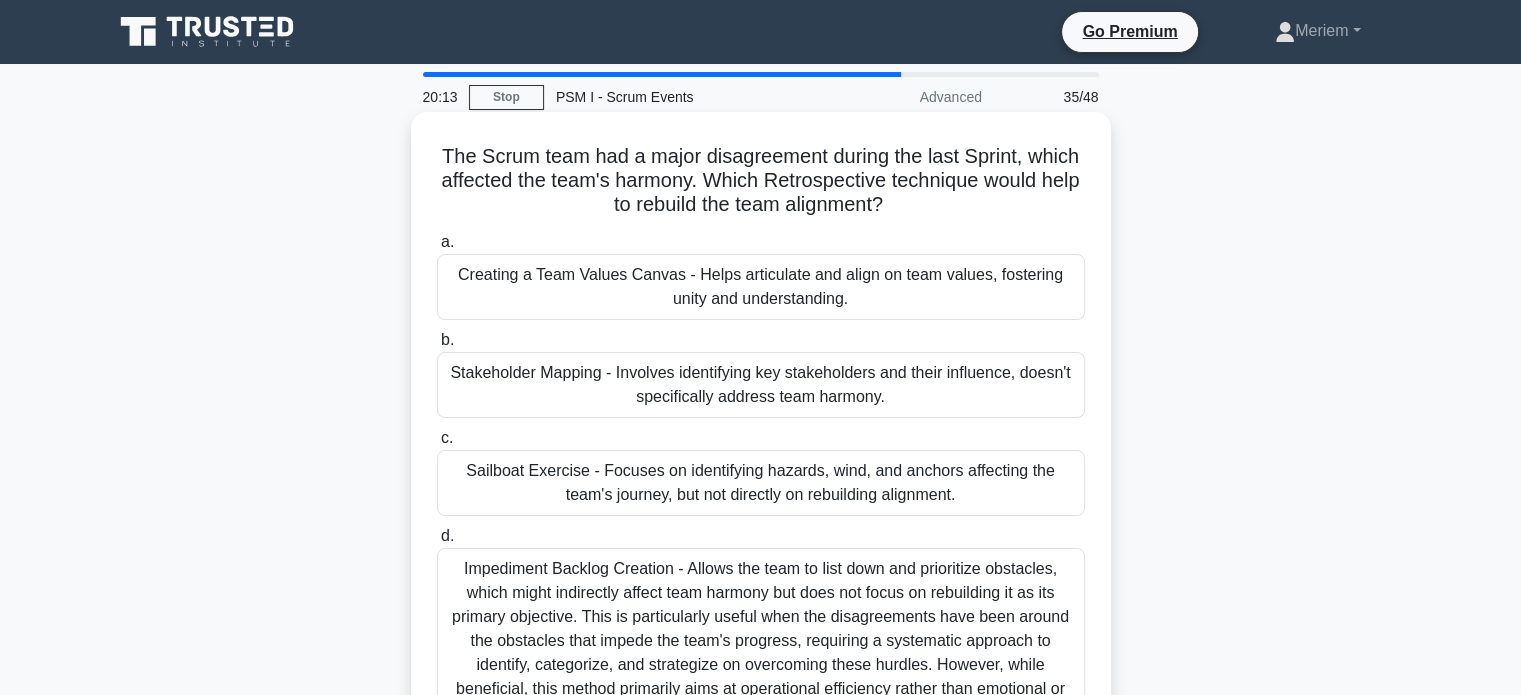 click on "Impediment Backlog Creation - Allows the team to list down and prioritize obstacles, which might indirectly affect team harmony but does not focus on rebuilding it as its primary objective. This is particularly useful when the disagreements have been around the obstacles that impede the team's progress, requiring a systematic approach to identify, categorize, and strategize on overcoming these hurdles. However, while beneficial, this method primarily aims at operational efficiency rather than emotional or alignment rebuilding among team members." at bounding box center (761, 641) 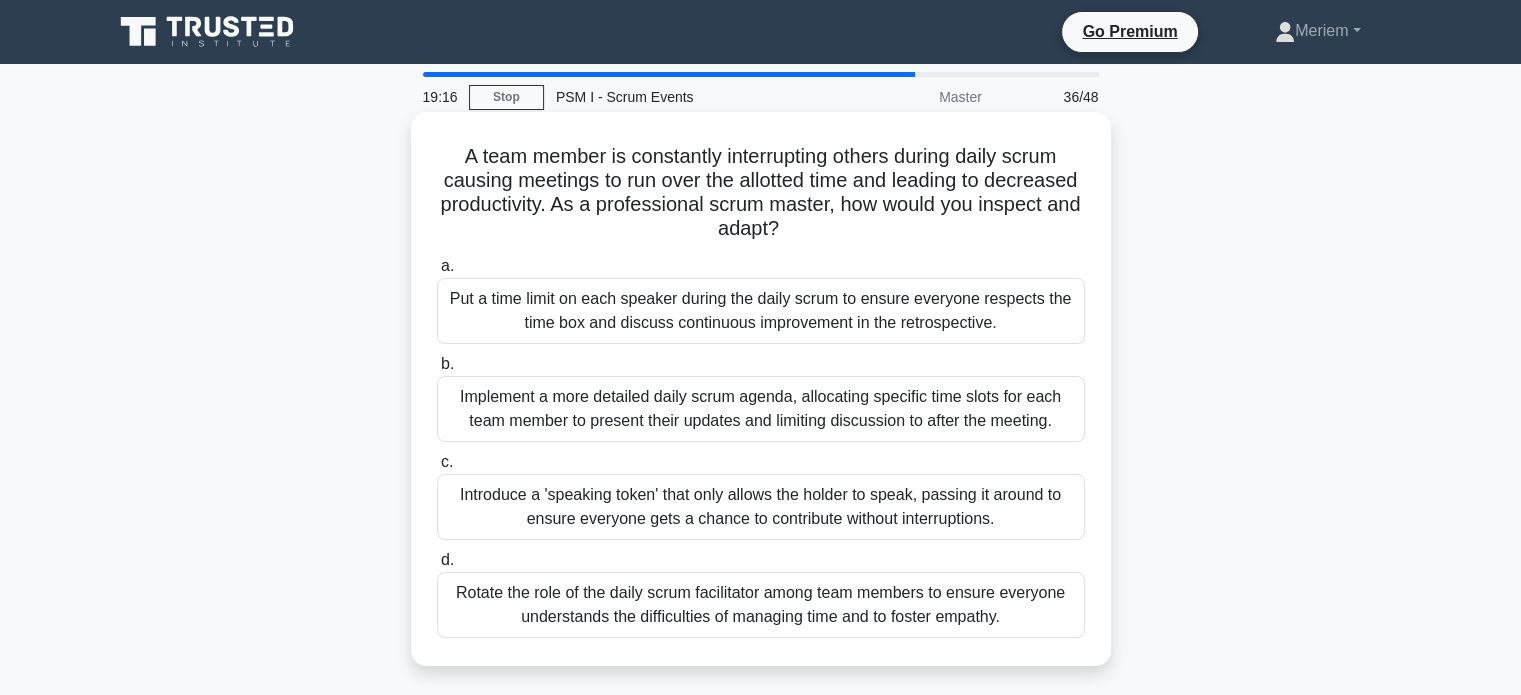 click on "Put a time limit on each speaker during the daily scrum to ensure everyone respects the time box and discuss continuous improvement in the retrospective." at bounding box center [761, 311] 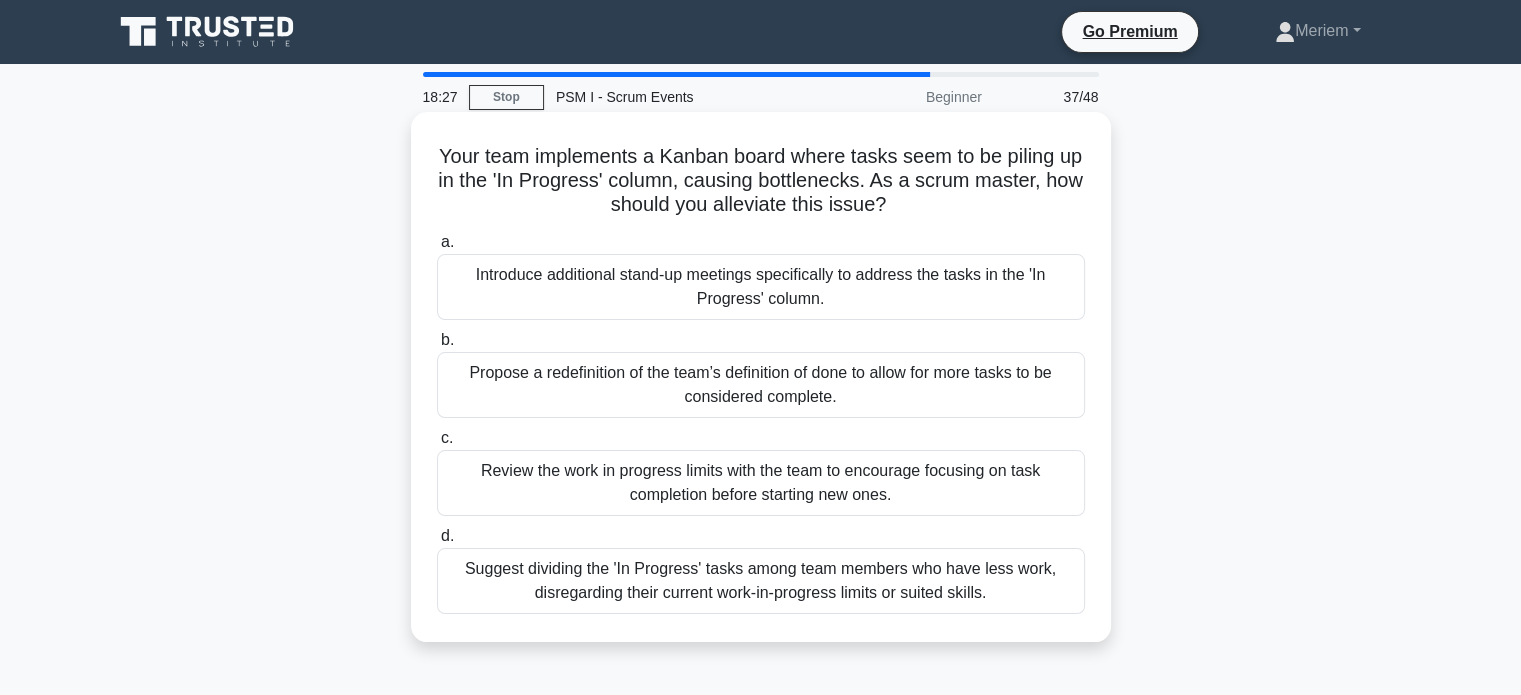 click on "Review the work in progress limits with the team to encourage focusing on task completion before starting new ones." at bounding box center (761, 483) 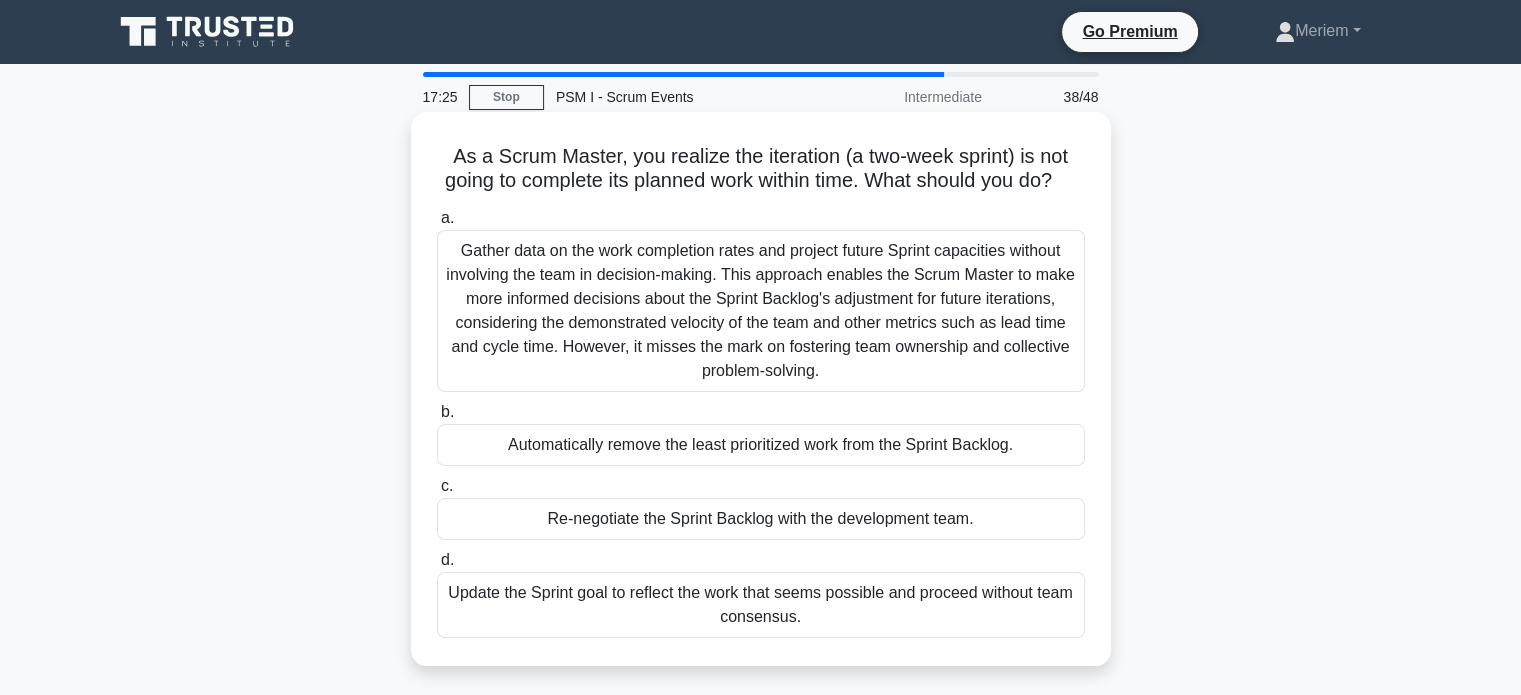 click on "Re-negotiate the Sprint Backlog with the development team." at bounding box center [761, 519] 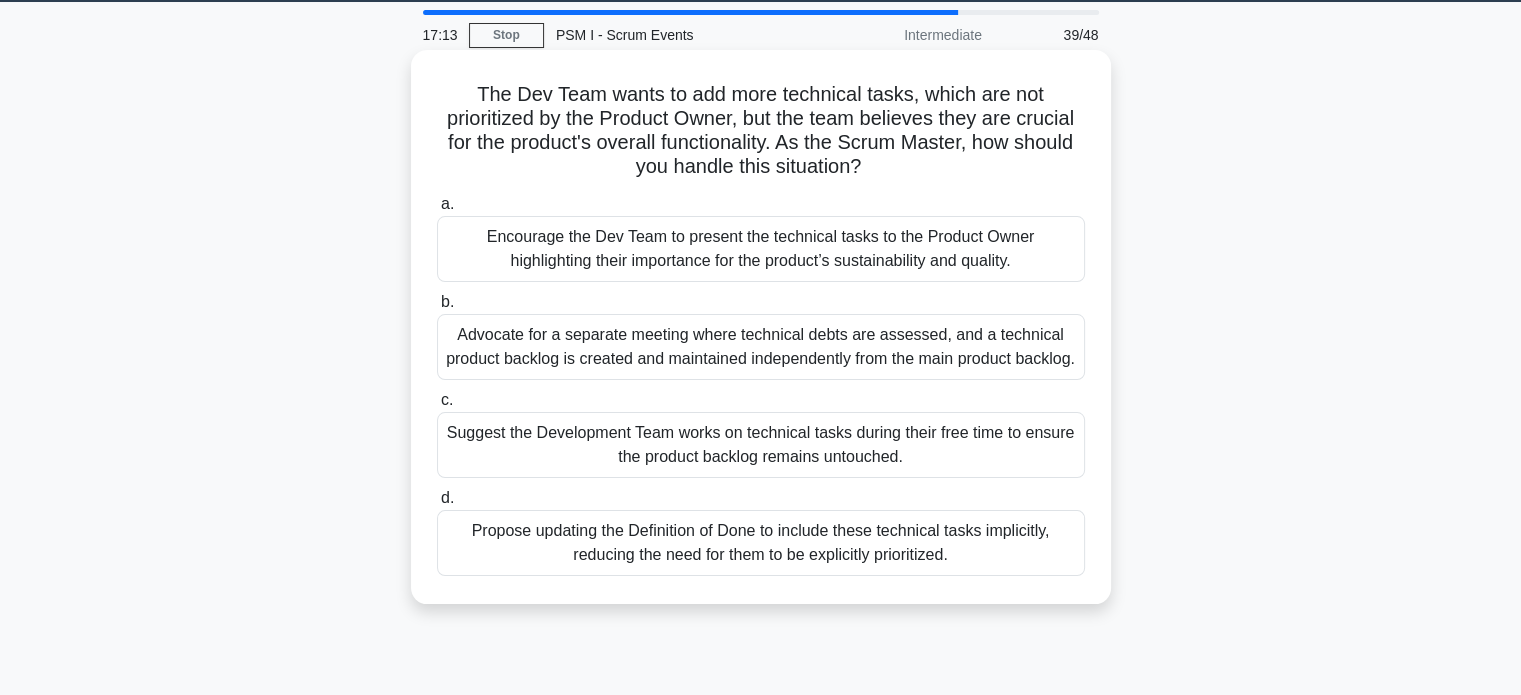 scroll, scrollTop: 66, scrollLeft: 0, axis: vertical 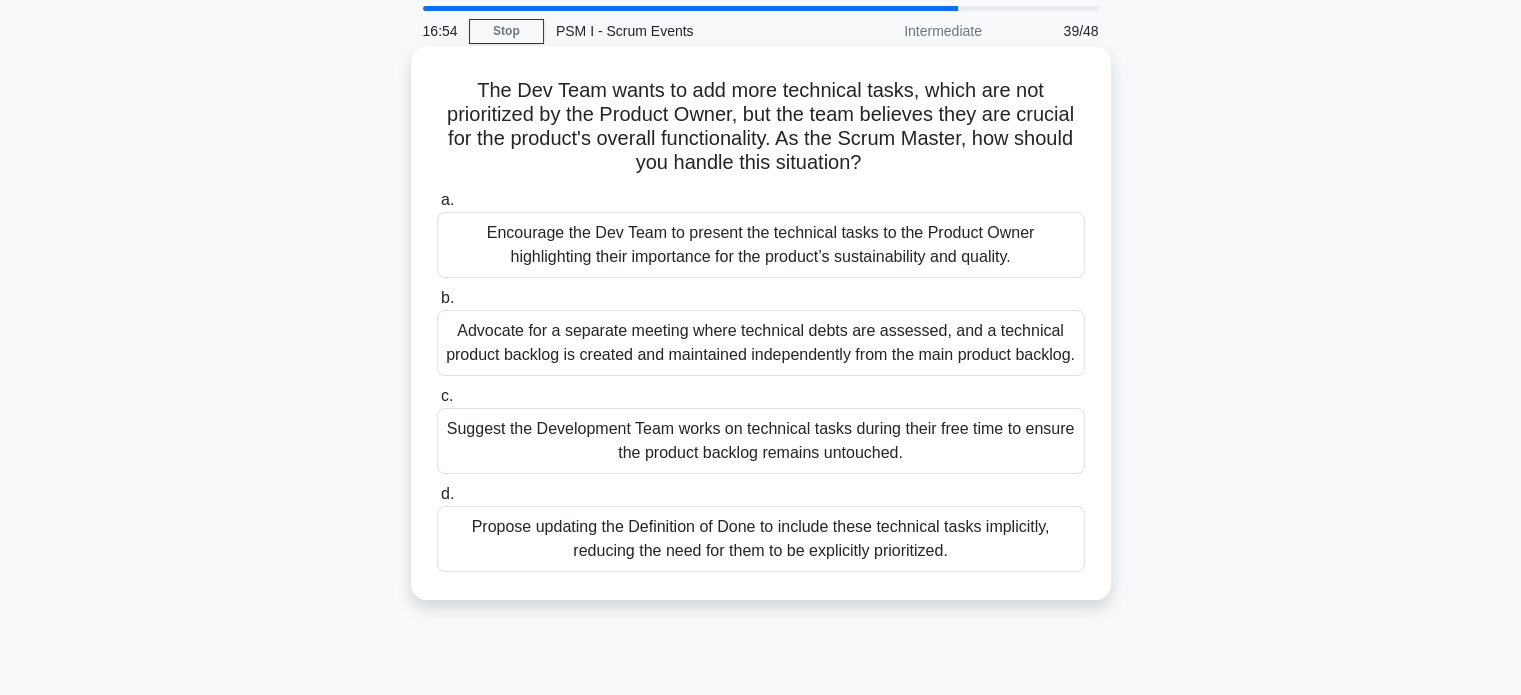 click on "Encourage the Dev Team to present the technical tasks to the Product Owner highlighting their importance for the product’s sustainability and quality." at bounding box center [761, 245] 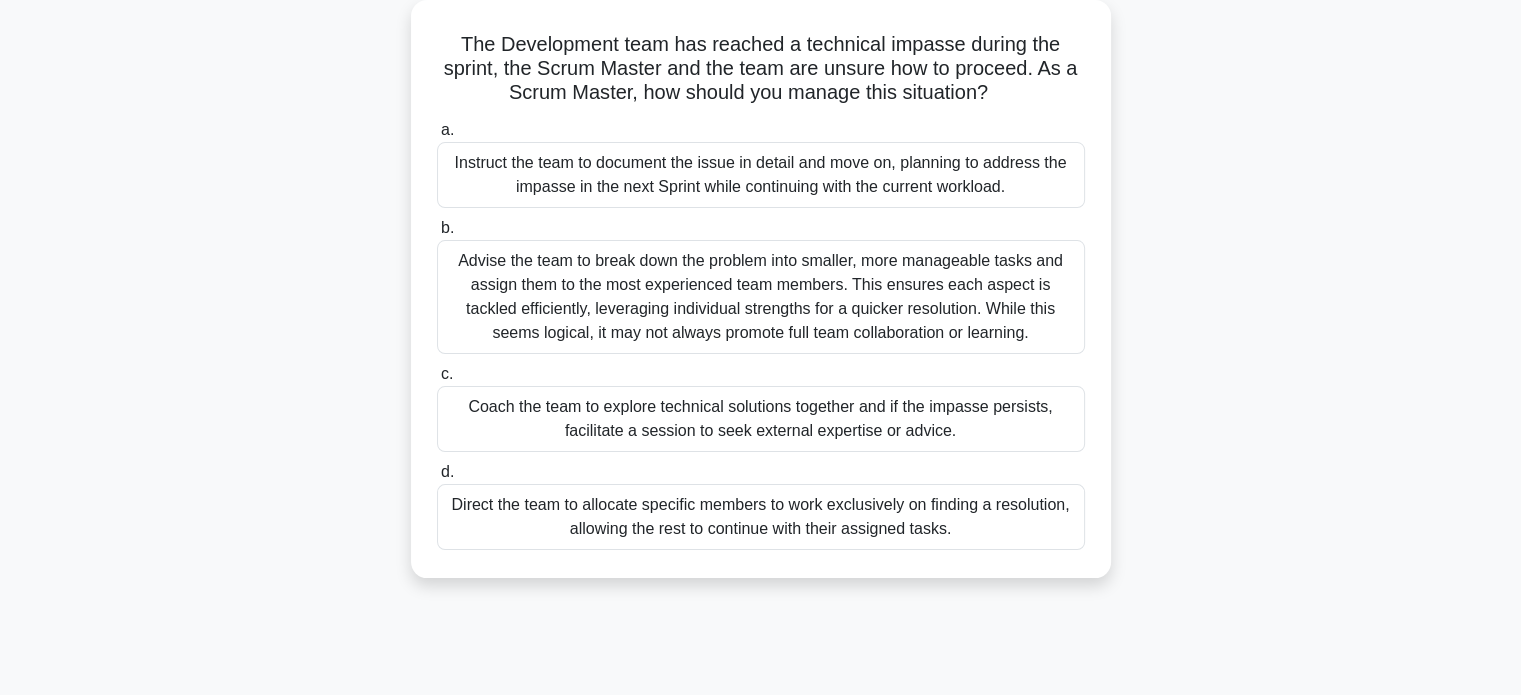 scroll, scrollTop: 103, scrollLeft: 0, axis: vertical 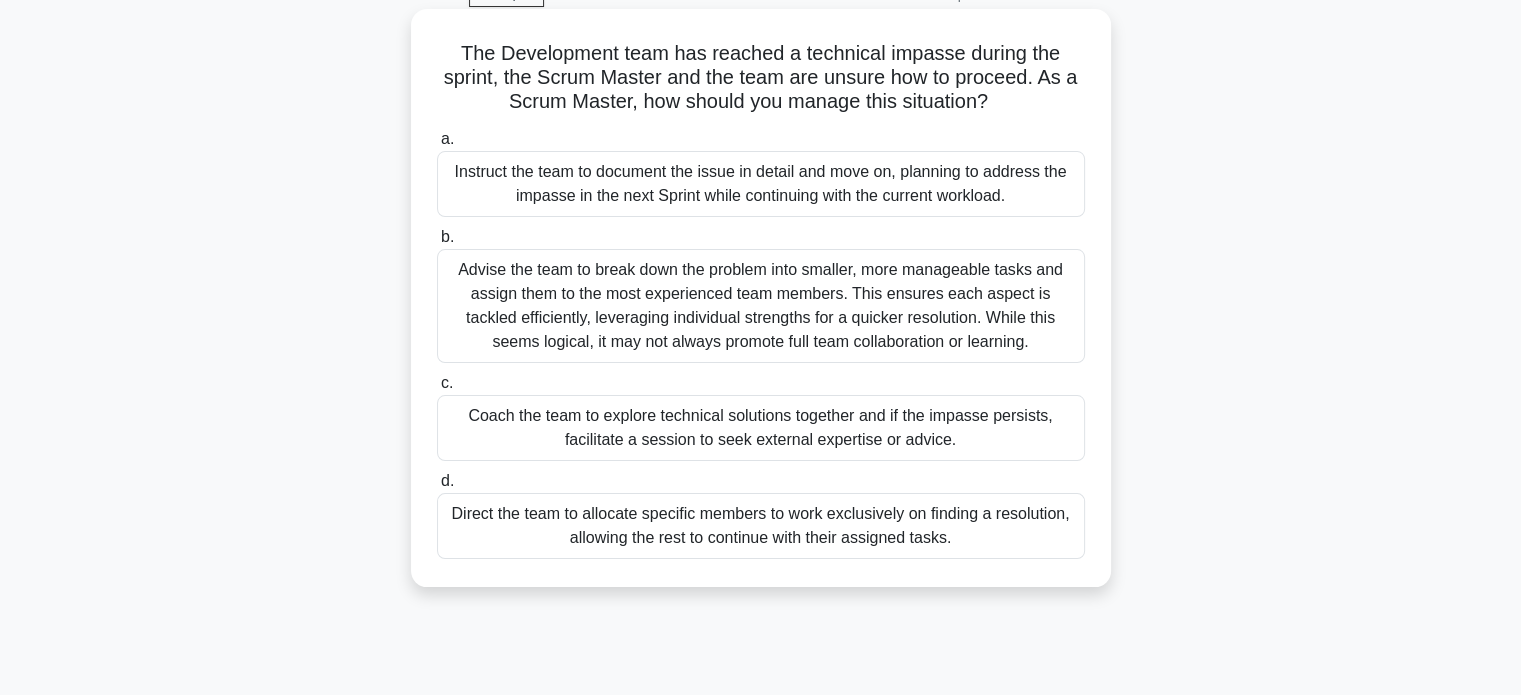 click on "Instruct the team to document the issue in detail and move on, planning to address the impasse in the next Sprint while continuing with the current workload." at bounding box center [761, 184] 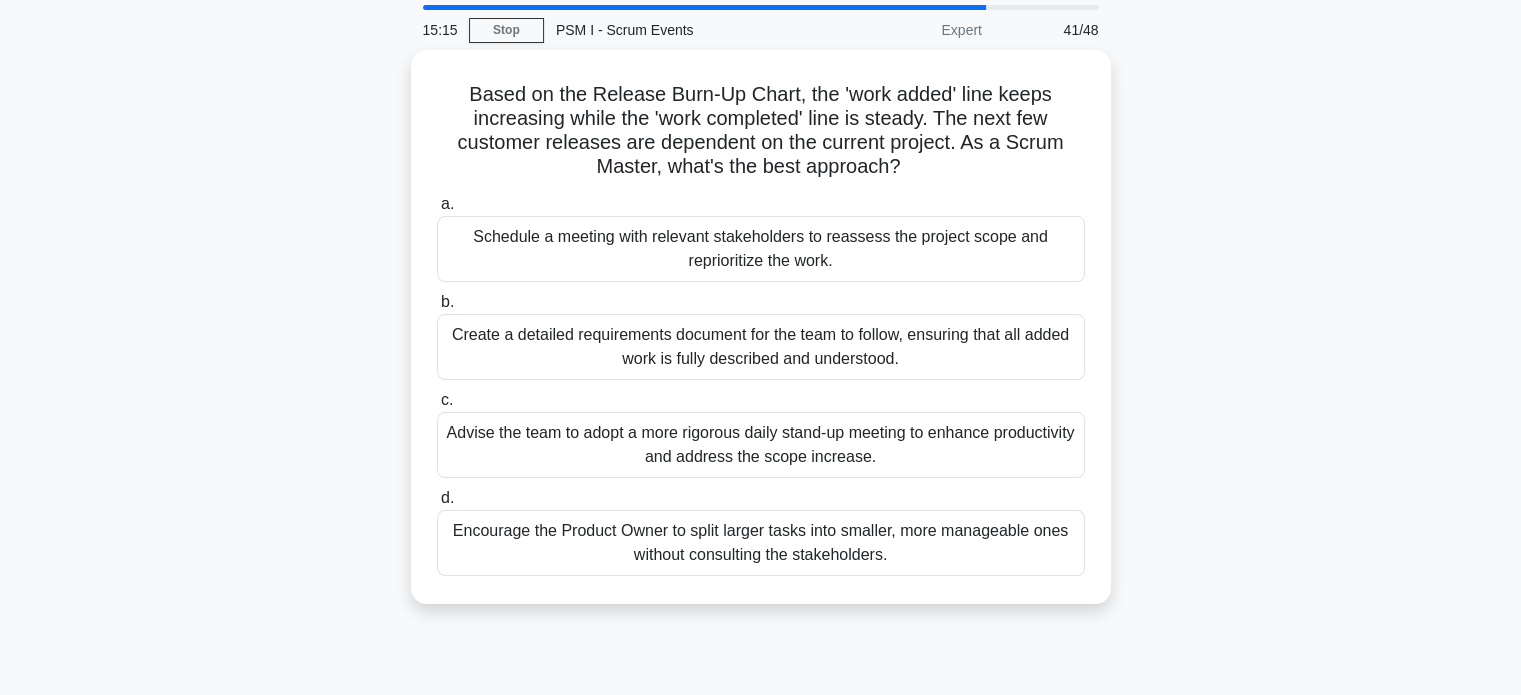 scroll, scrollTop: 68, scrollLeft: 0, axis: vertical 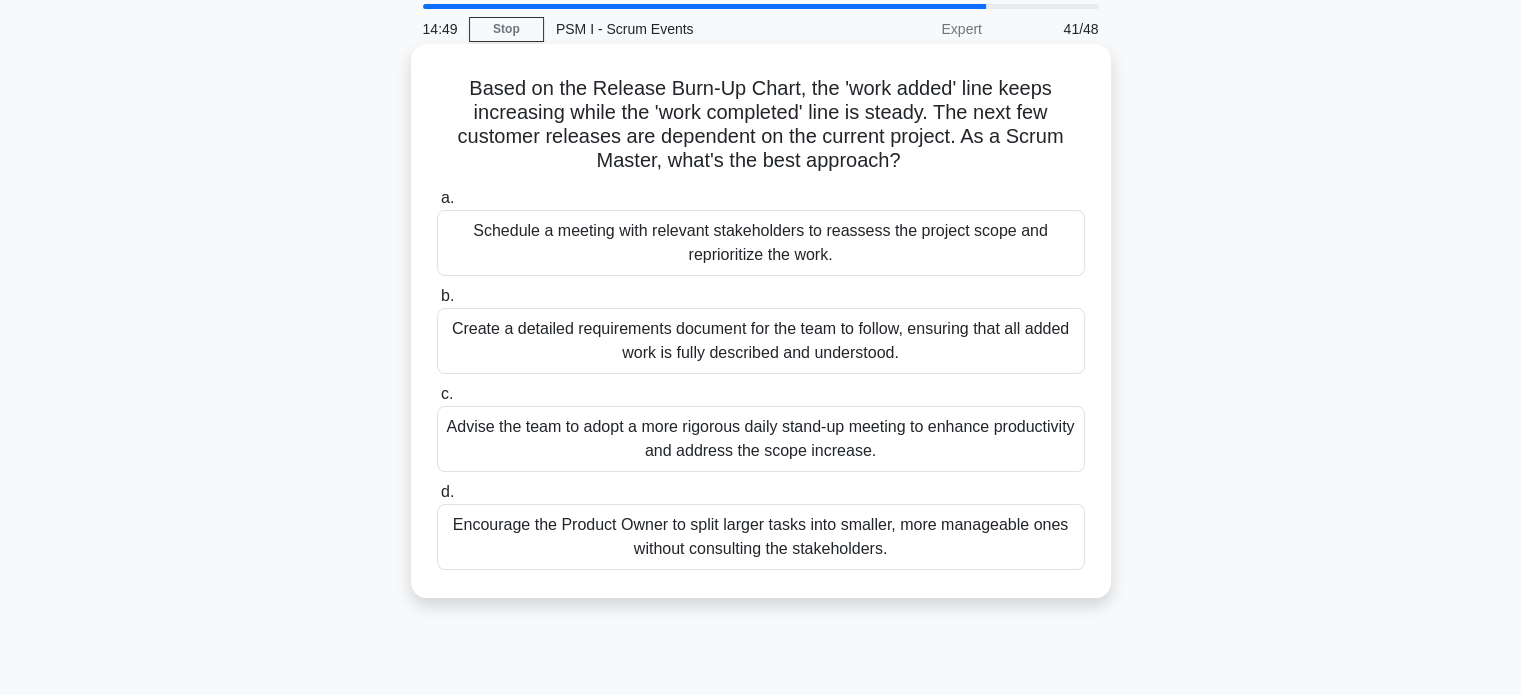 click on "Encourage the Product Owner to split larger tasks into smaller, more manageable ones without consulting the stakeholders." at bounding box center (761, 537) 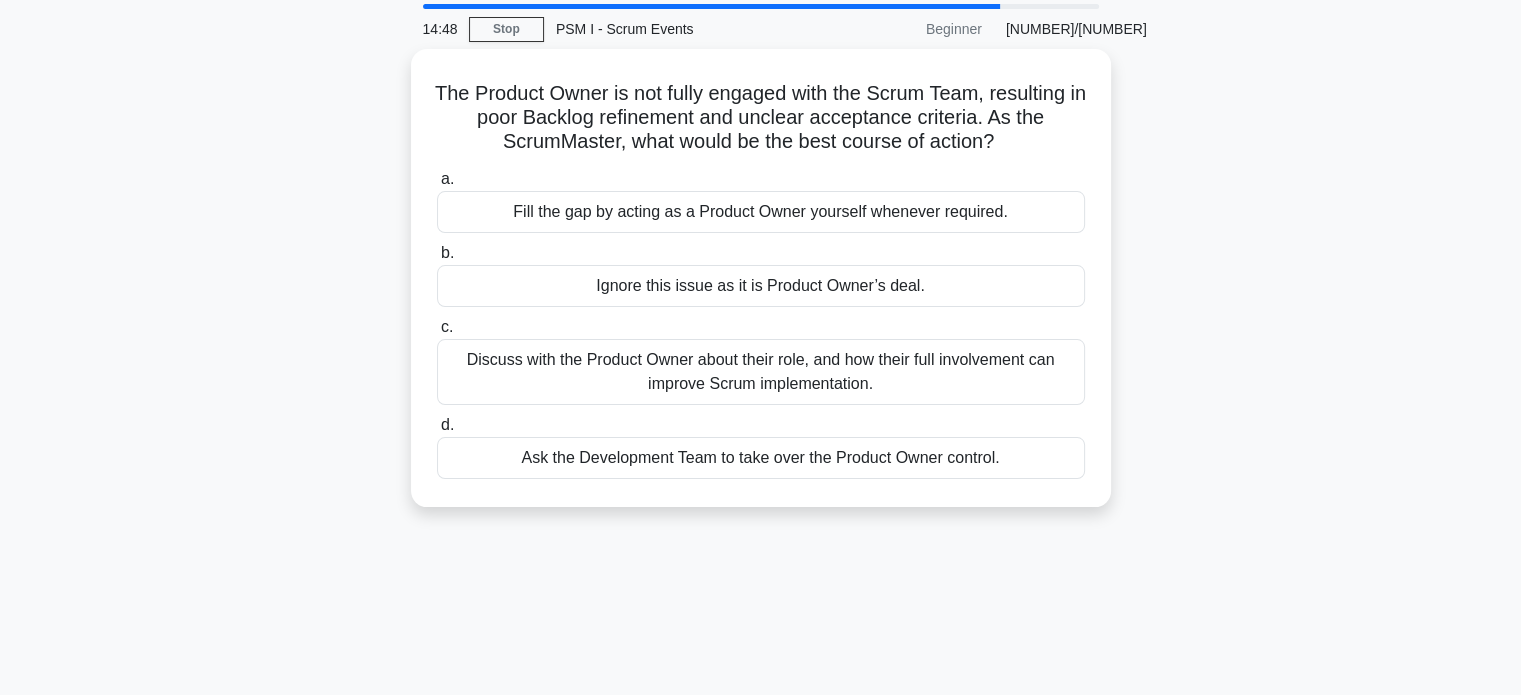 scroll, scrollTop: 0, scrollLeft: 0, axis: both 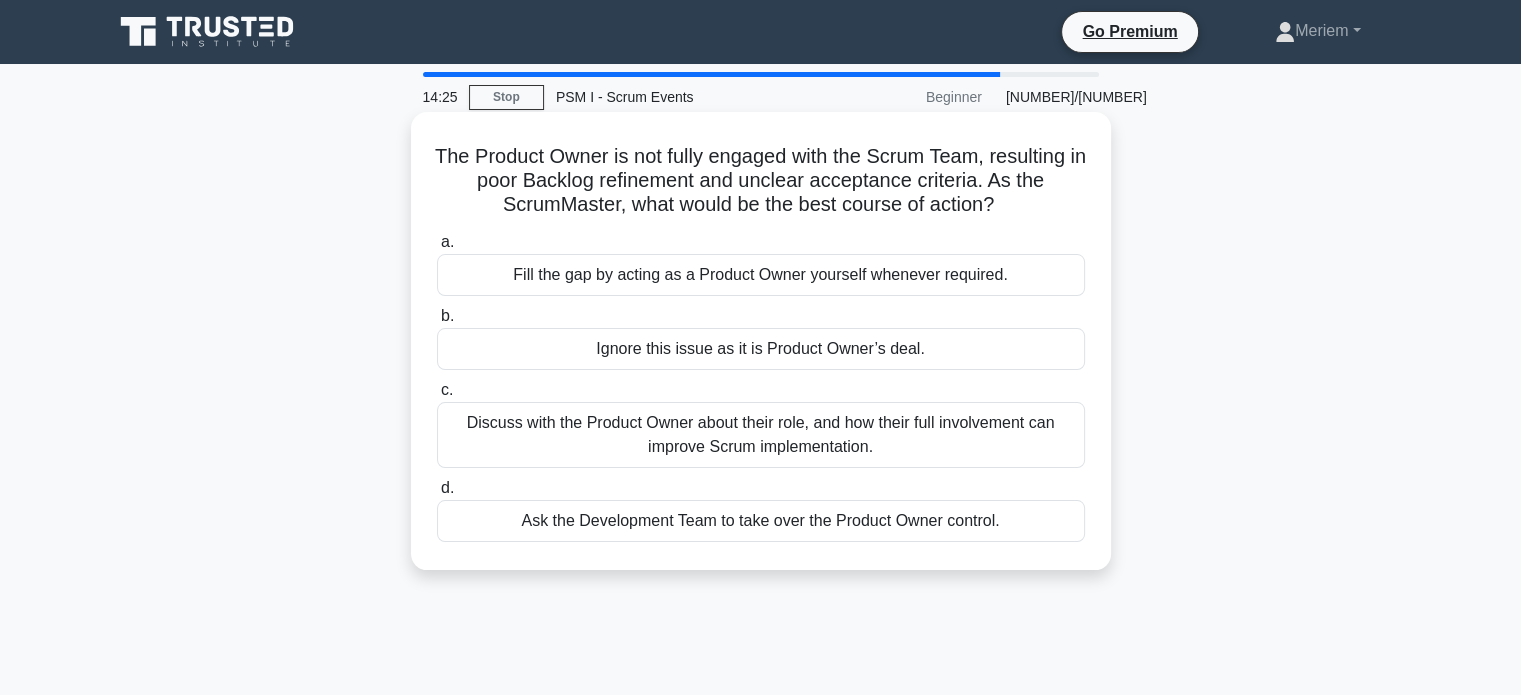 click on "Discuss with the Product Owner about their role, and how their full involvement can improve Scrum implementation." at bounding box center (761, 435) 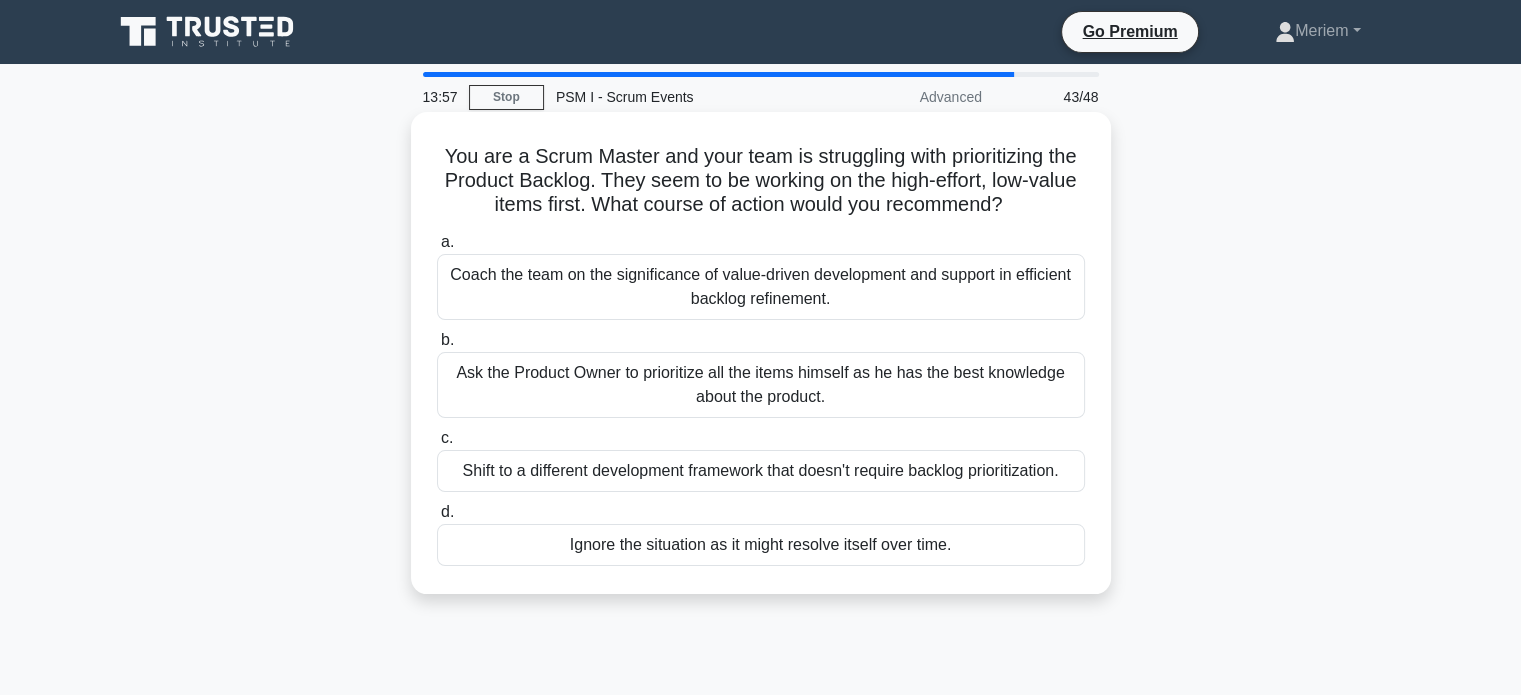 click on "Coach the team on the significance of value-driven development and support in efficient backlog refinement." at bounding box center [761, 287] 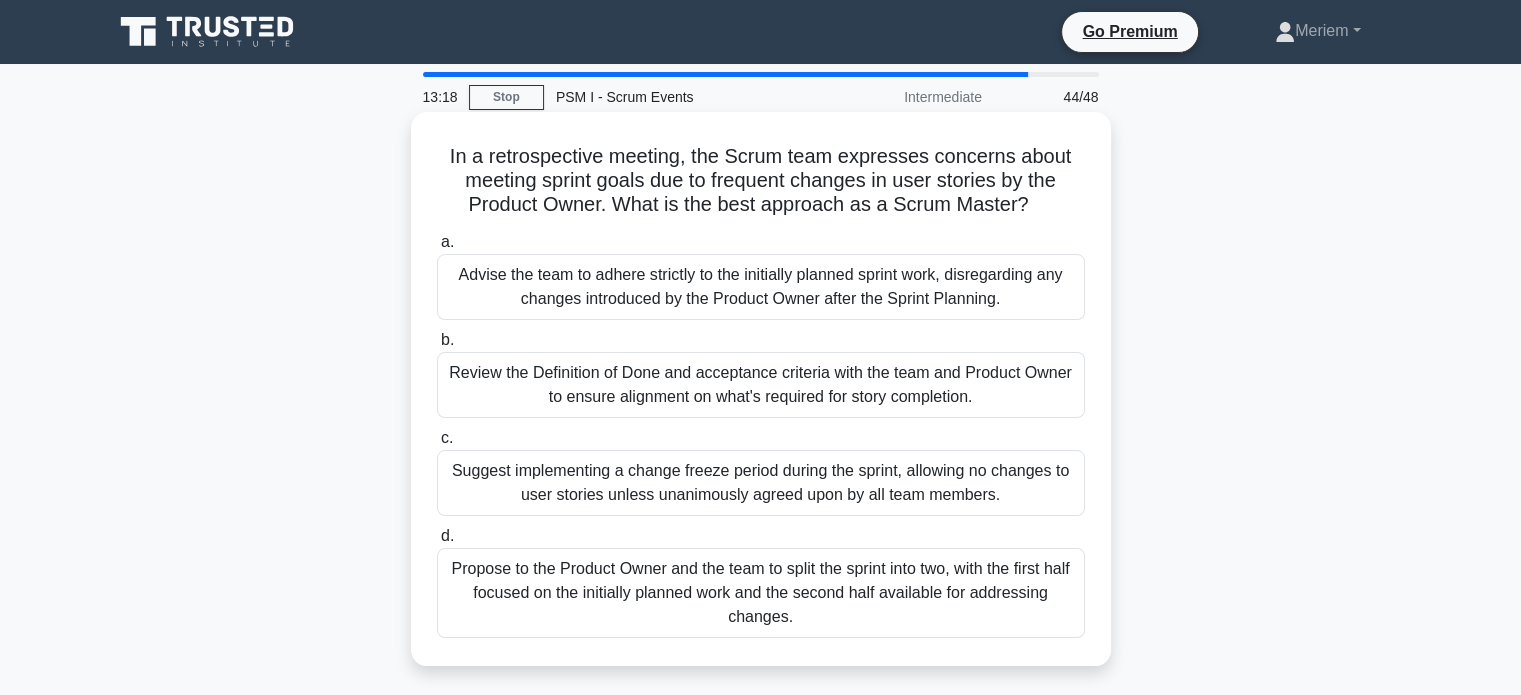 click on "Review the Definition of Done and acceptance criteria with the team and Product Owner to ensure alignment on what's required for story completion." at bounding box center (761, 385) 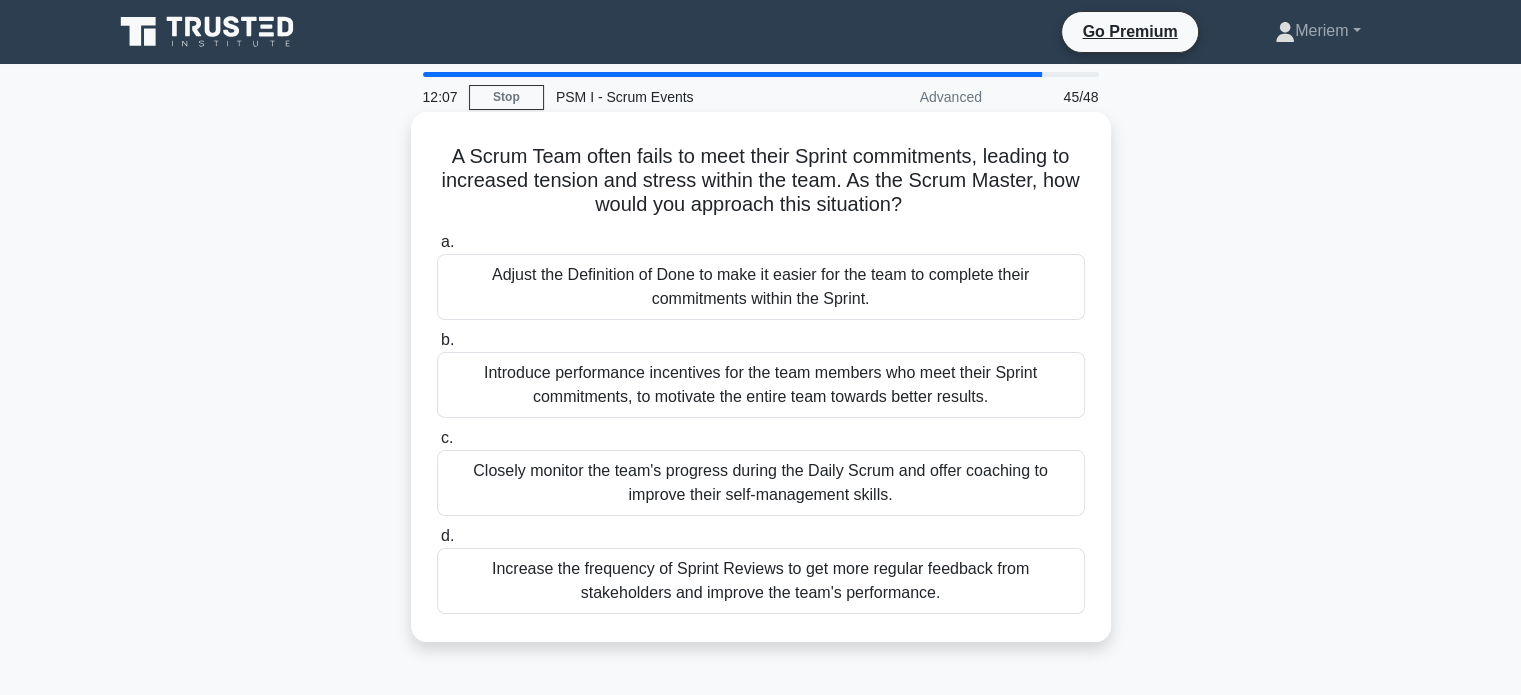 click on "Closely monitor the team's progress during the Daily Scrum and offer coaching to improve their self-management skills." at bounding box center (761, 483) 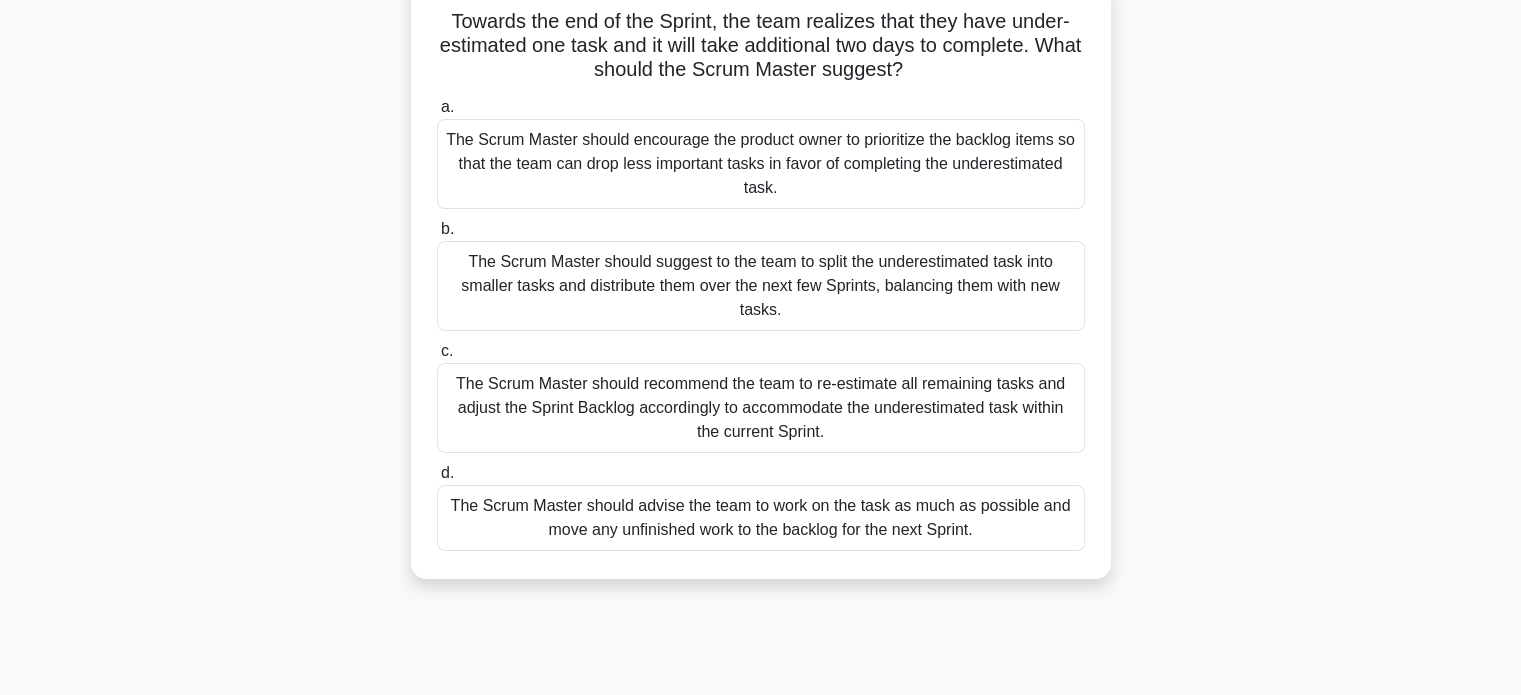scroll, scrollTop: 140, scrollLeft: 0, axis: vertical 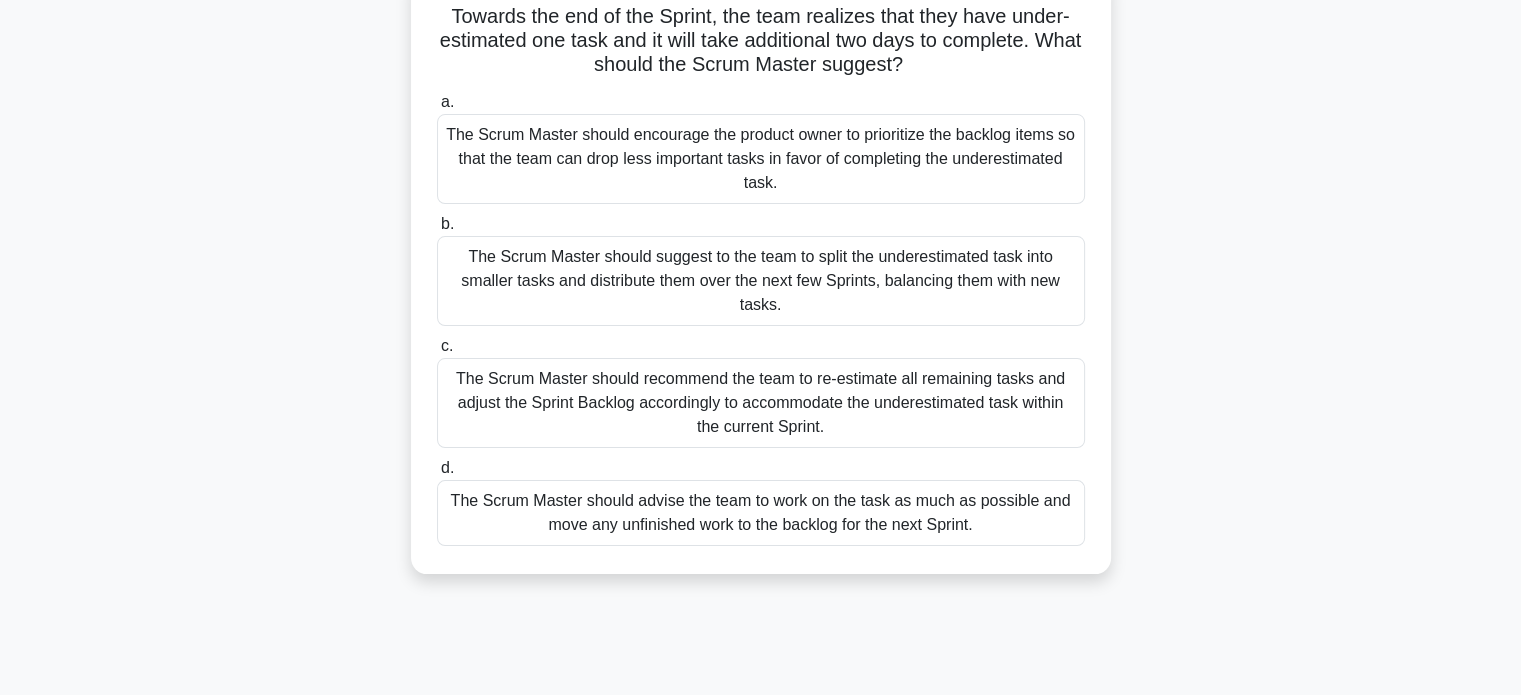 click on "The Scrum Master should suggest to the team to split the underestimated task into smaller tasks and distribute them over the next few Sprints, balancing them with new tasks." at bounding box center (761, 281) 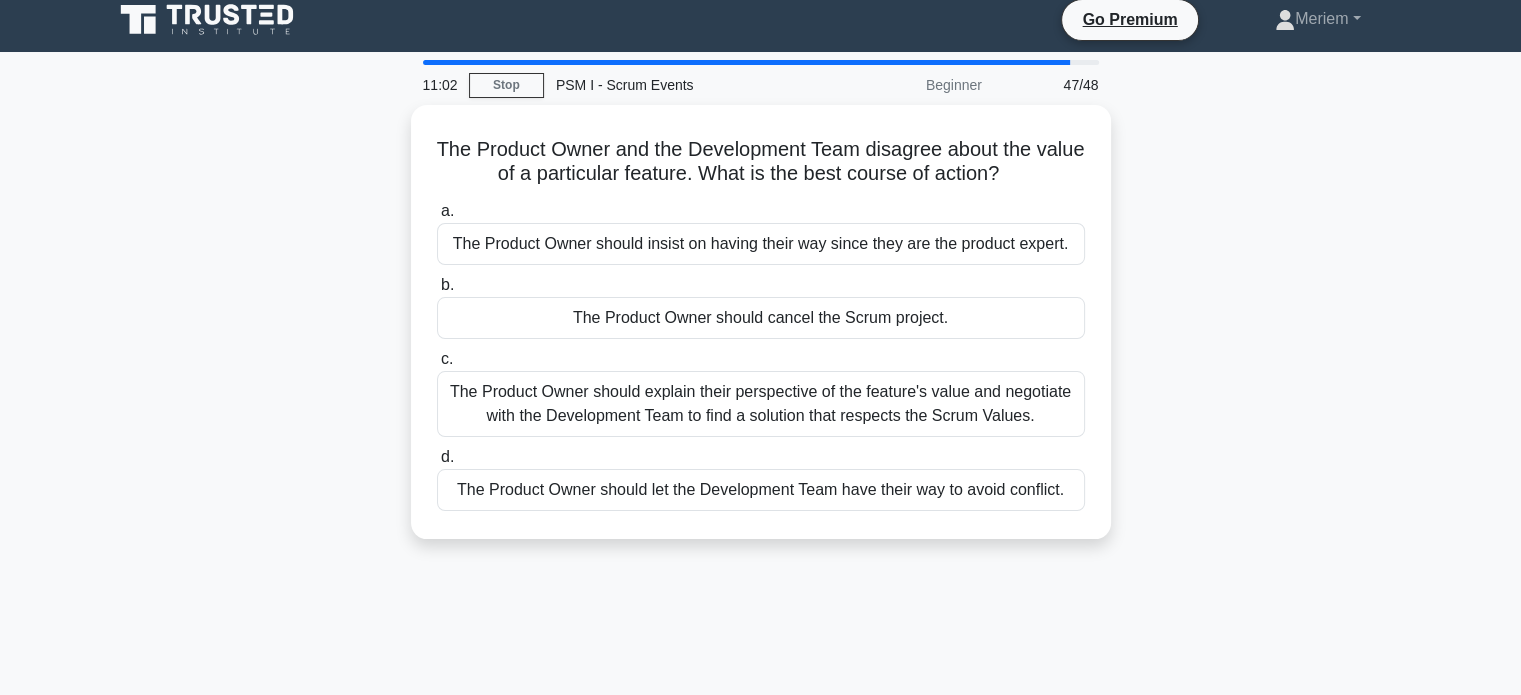 scroll, scrollTop: 0, scrollLeft: 0, axis: both 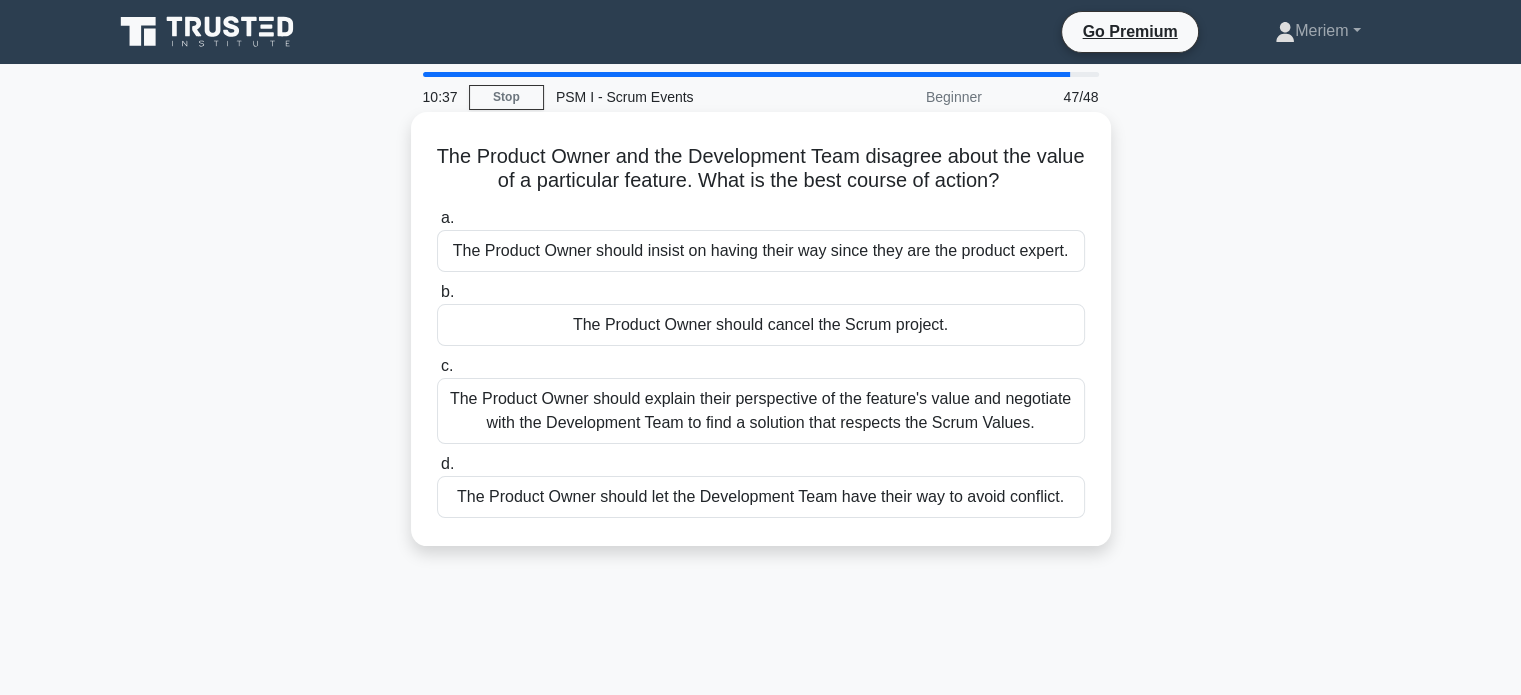 click on "The Product Owner should explain their perspective of the feature's value and negotiate with the Development Team to find a solution that respects the Scrum Values." at bounding box center [761, 411] 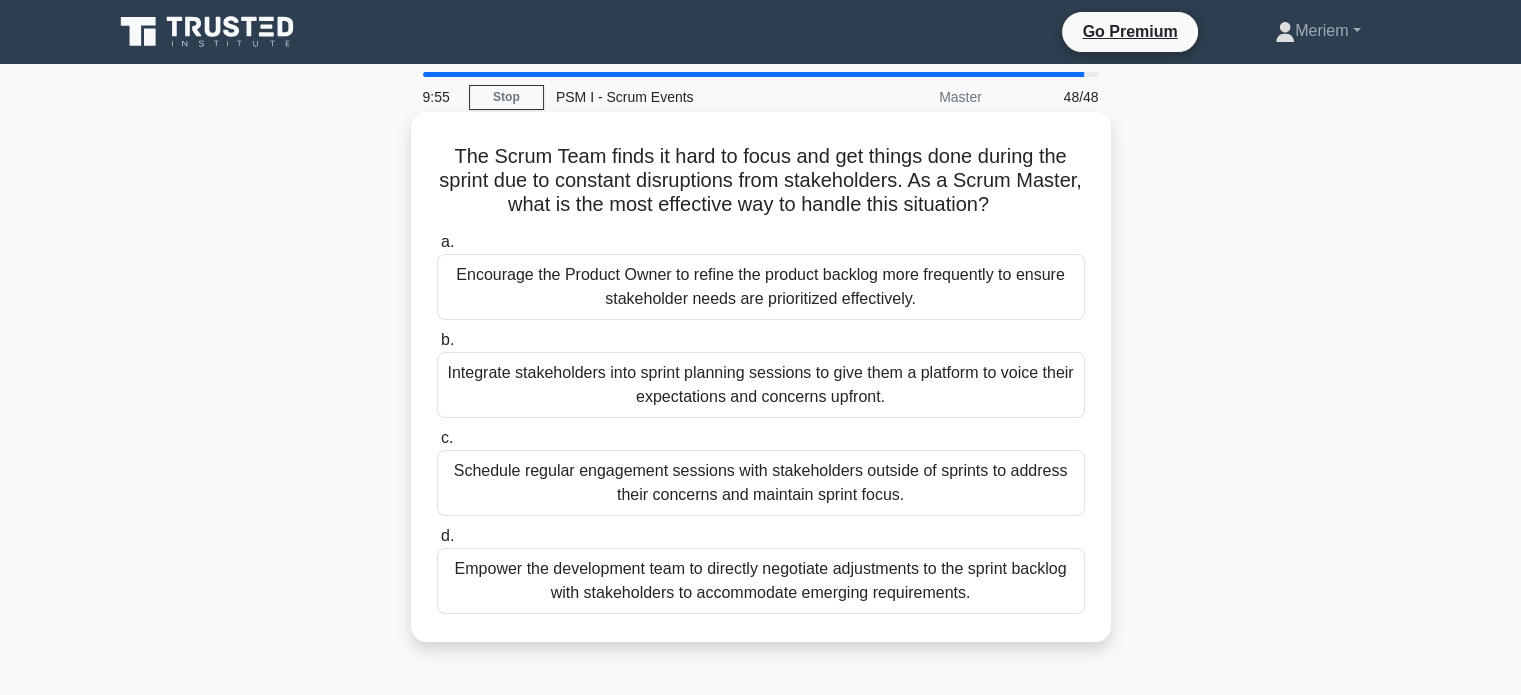 click on "Schedule regular engagement sessions with stakeholders outside of sprints to address their concerns and maintain sprint focus." at bounding box center (761, 483) 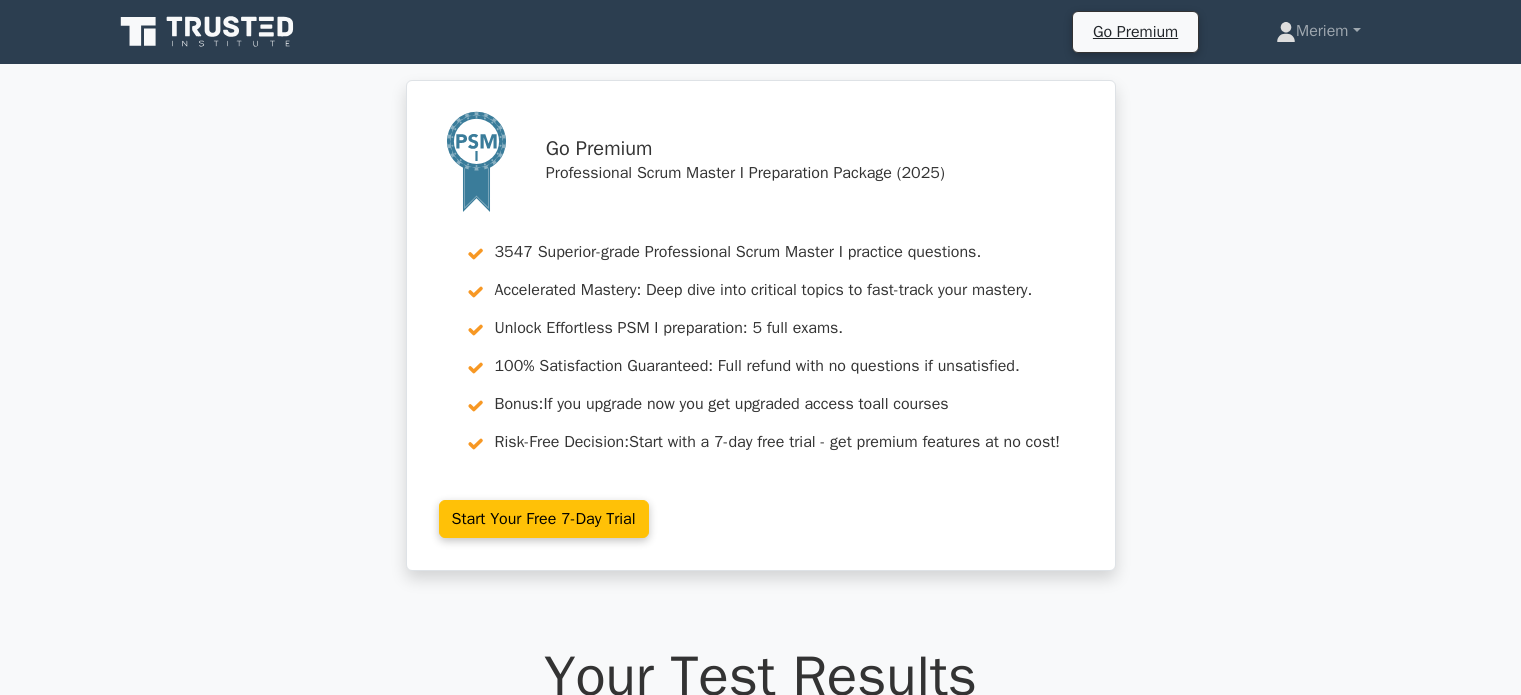 scroll, scrollTop: 0, scrollLeft: 0, axis: both 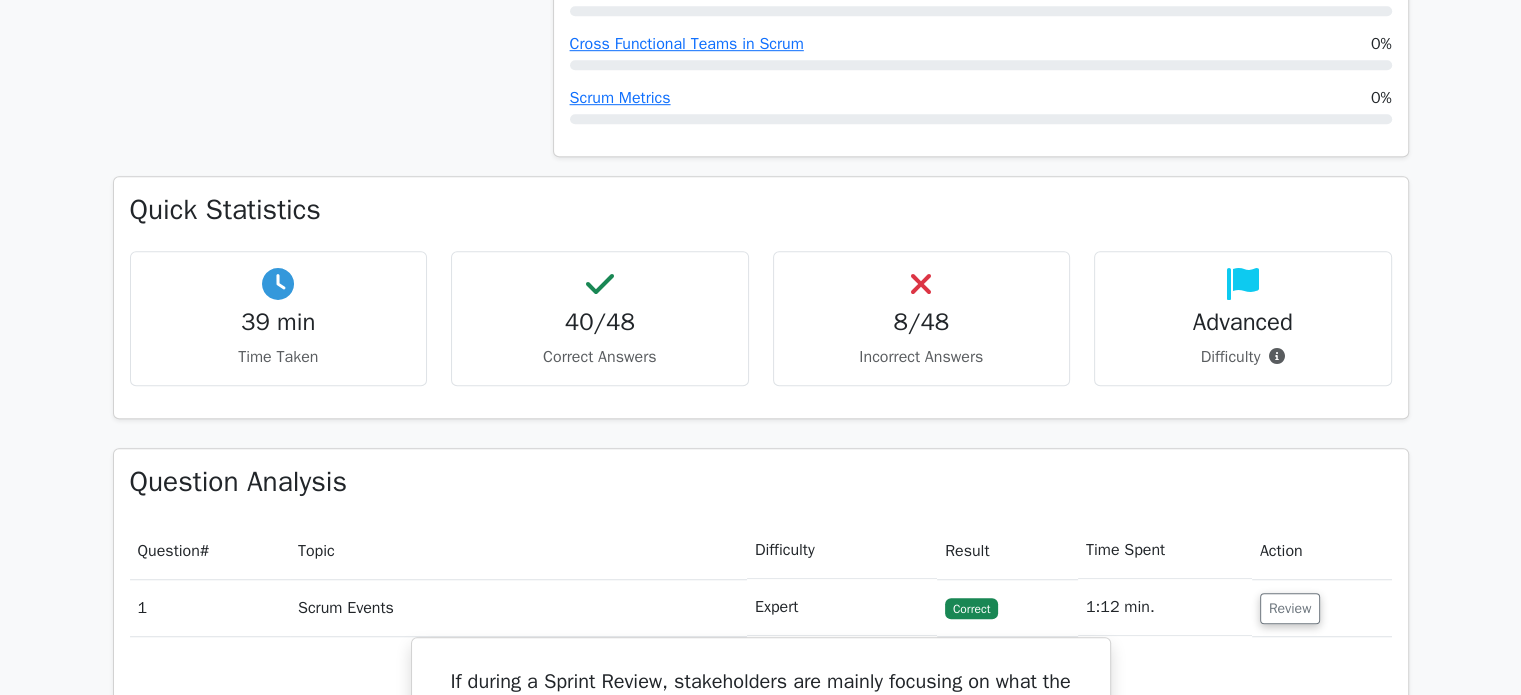 click on "8/48
Incorrect Answers" at bounding box center [922, 318] 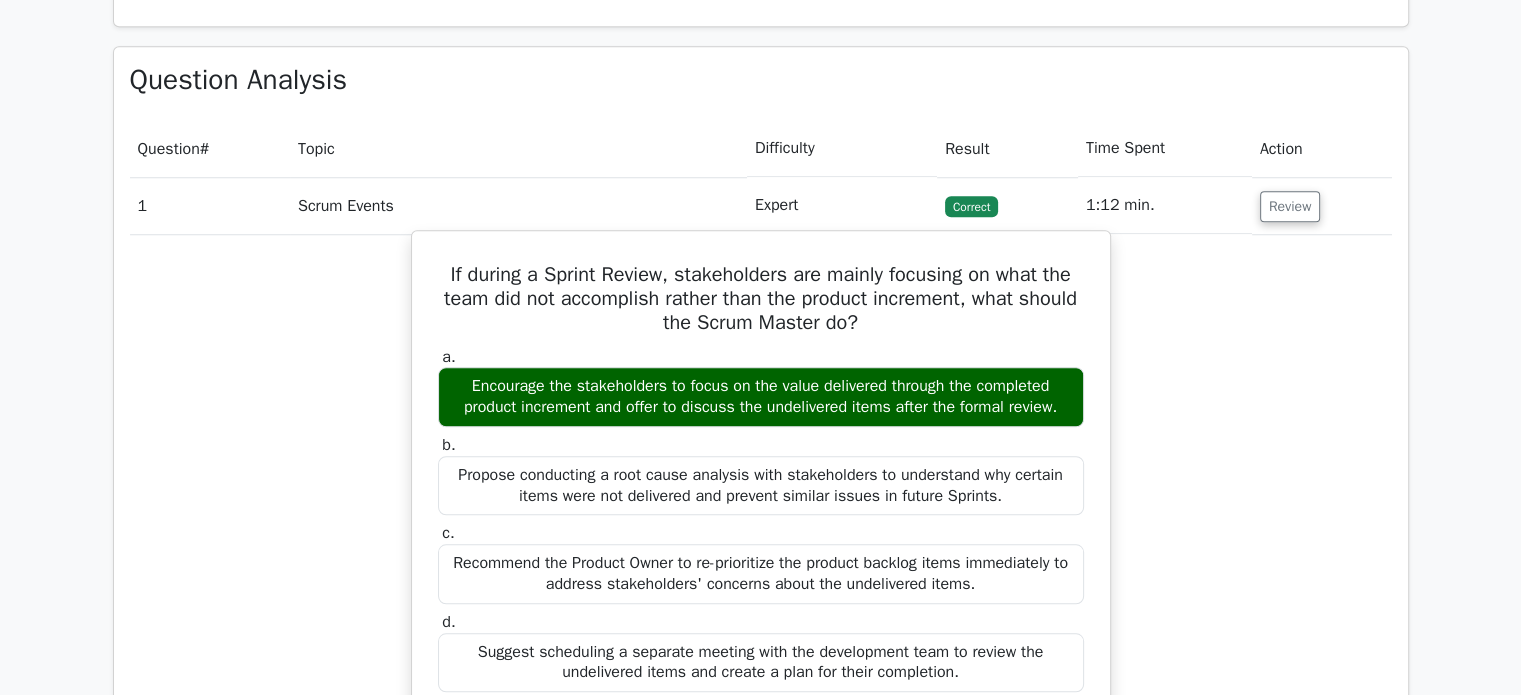 scroll, scrollTop: 1678, scrollLeft: 0, axis: vertical 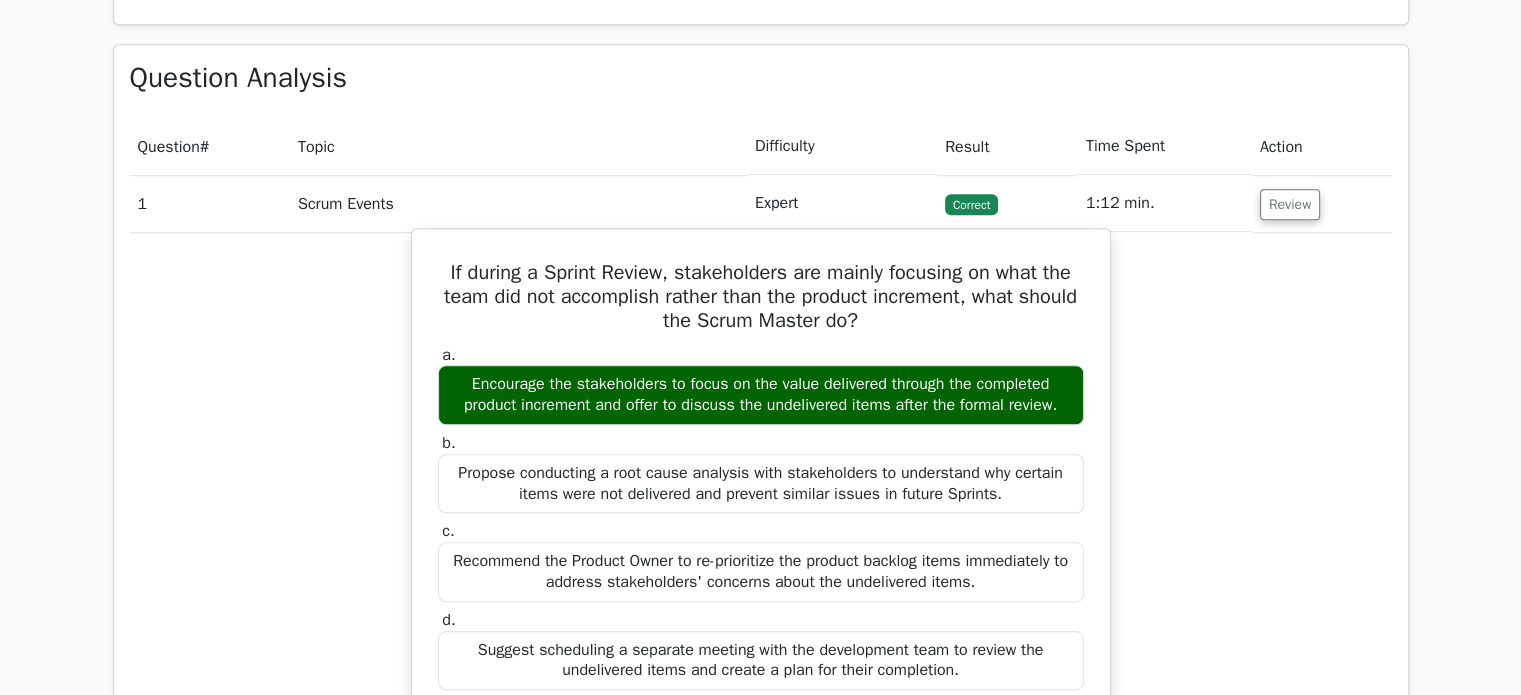 click on "If during a Sprint Review, stakeholders are mainly focusing on what the team did not accomplish rather than the product increment, what should the Scrum Master do?" at bounding box center [761, 297] 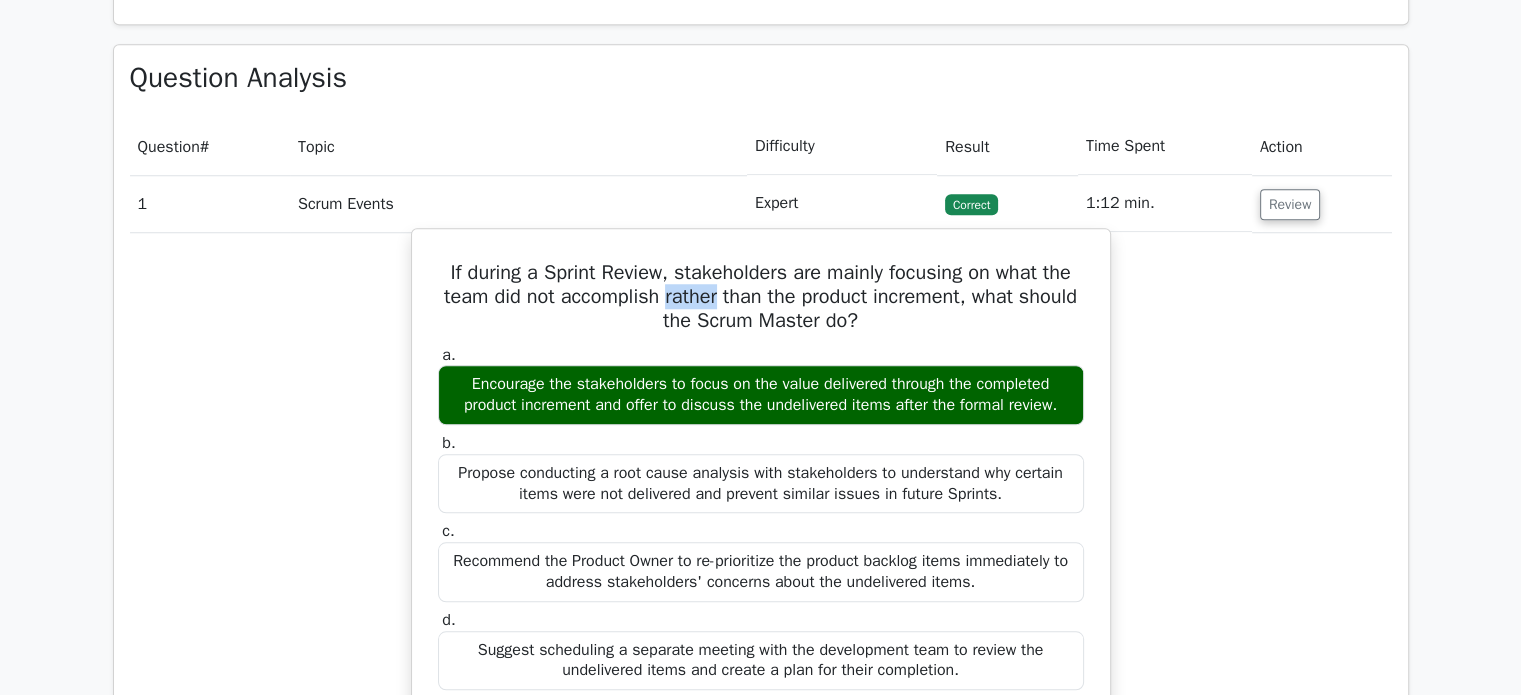 click on "If during a Sprint Review, stakeholders are mainly focusing on what the team did not accomplish rather than the product increment, what should the Scrum Master do?" at bounding box center (761, 297) 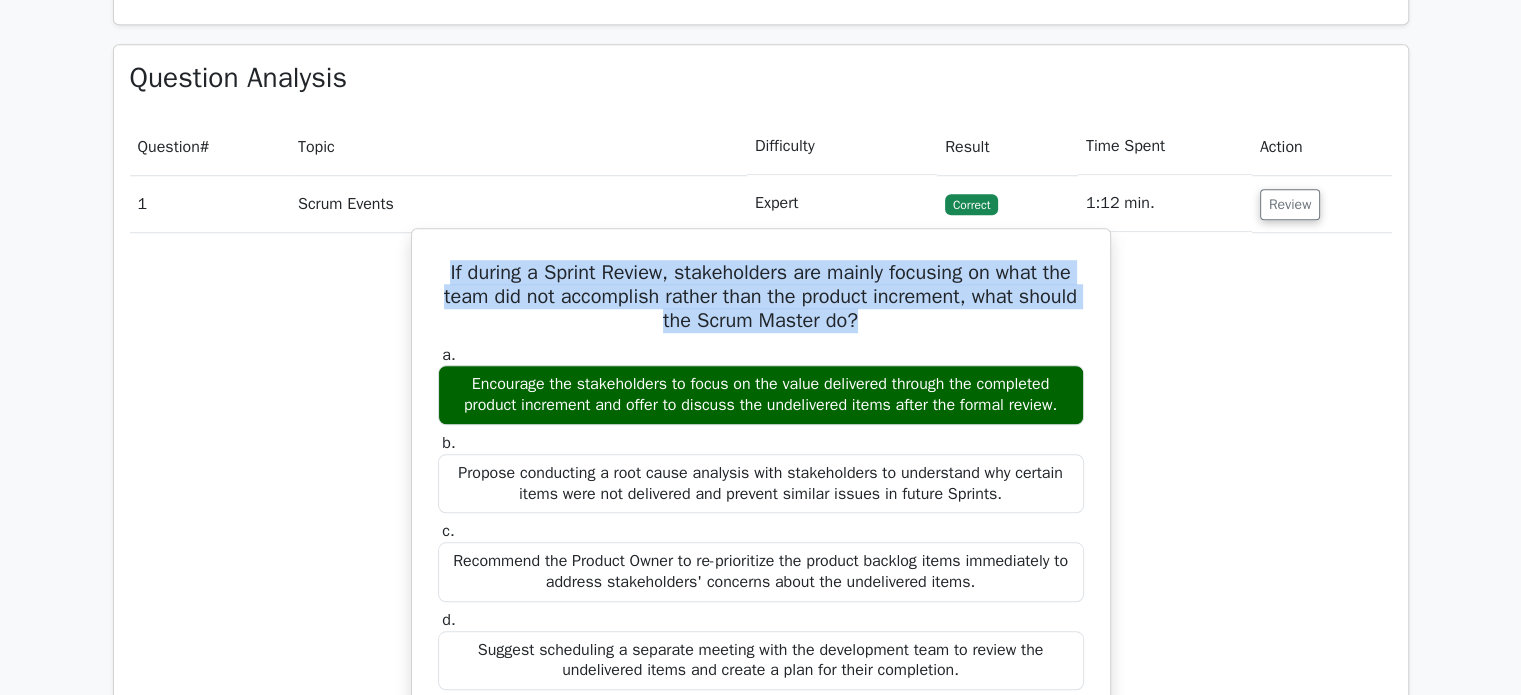 click on "If during a Sprint Review, stakeholders are mainly focusing on what the team did not accomplish rather than the product increment, what should the Scrum Master do?" at bounding box center [761, 297] 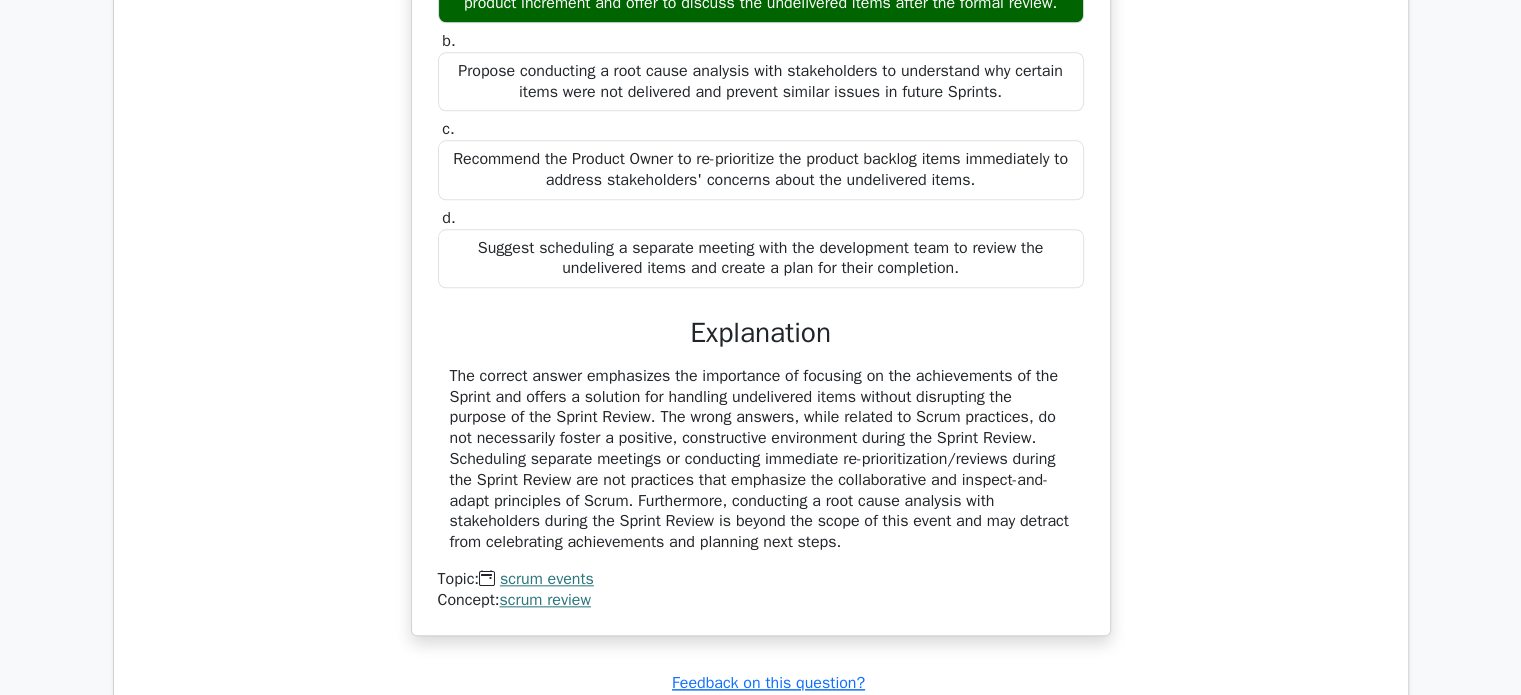 scroll, scrollTop: 2082, scrollLeft: 0, axis: vertical 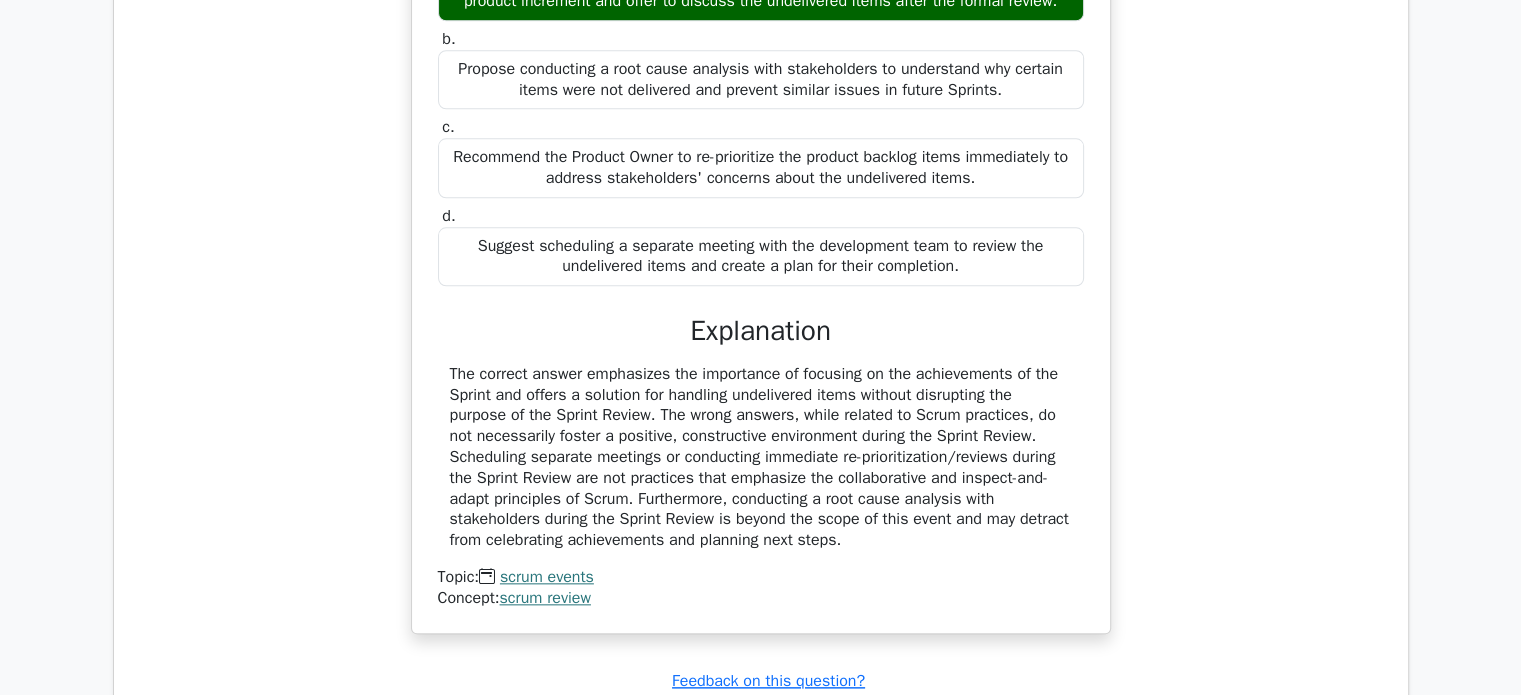 drag, startPoint x: 685, startPoint y: 323, endPoint x: 946, endPoint y: 531, distance: 333.74393 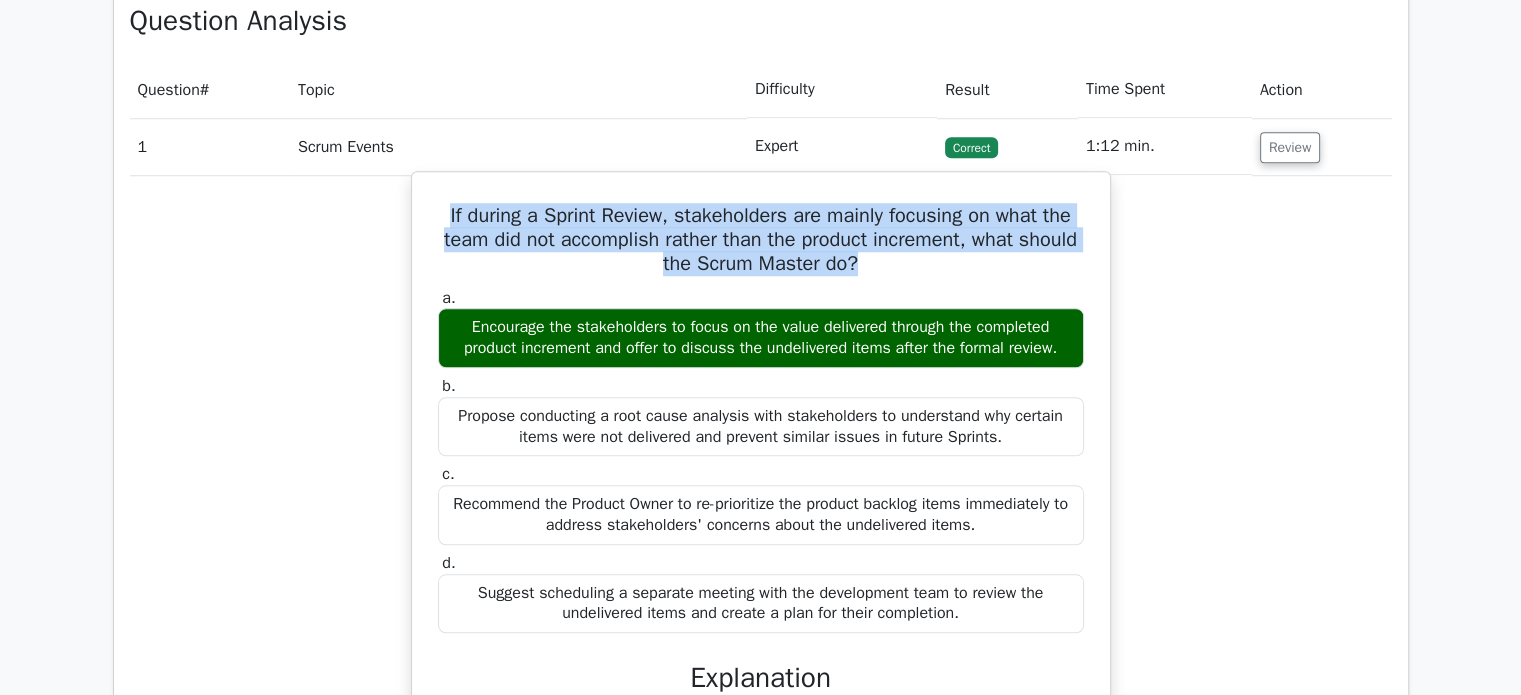 scroll, scrollTop: 1734, scrollLeft: 0, axis: vertical 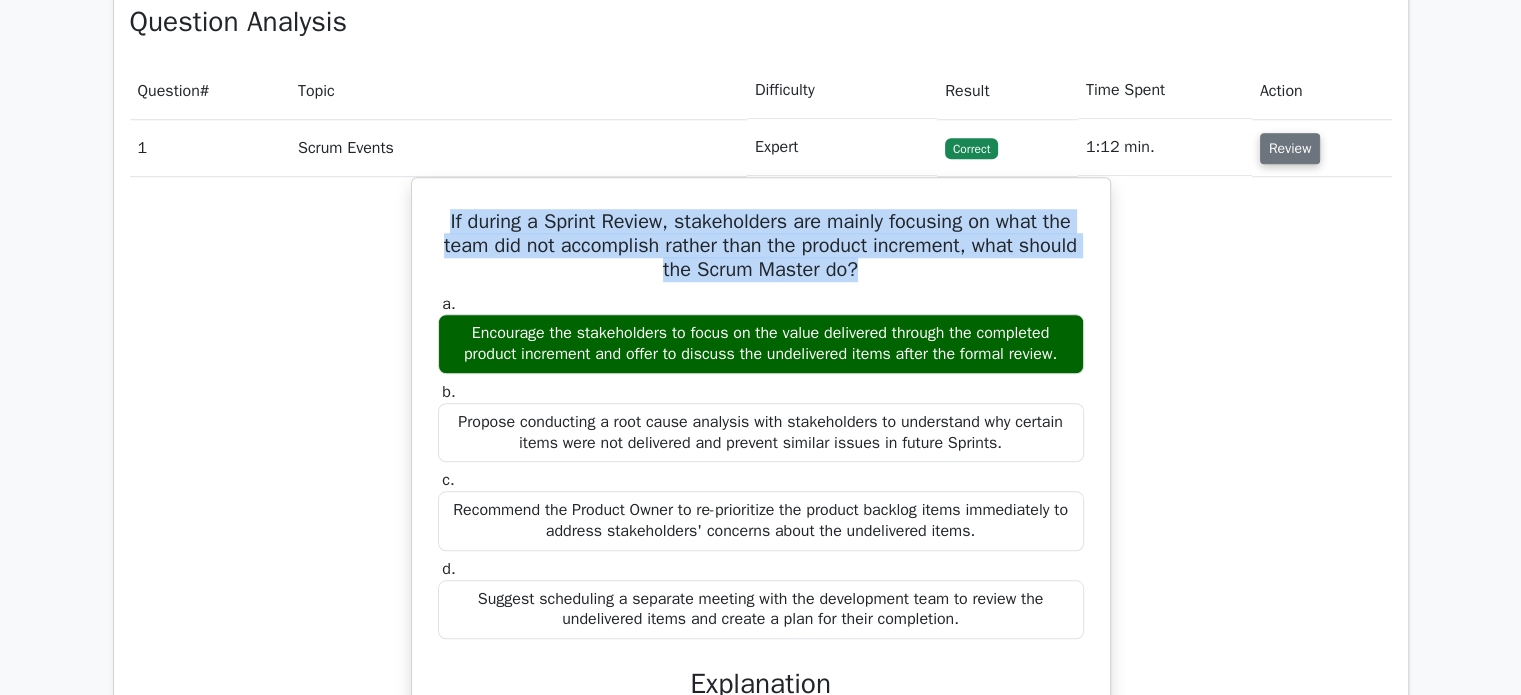 click on "Review" at bounding box center [1290, 148] 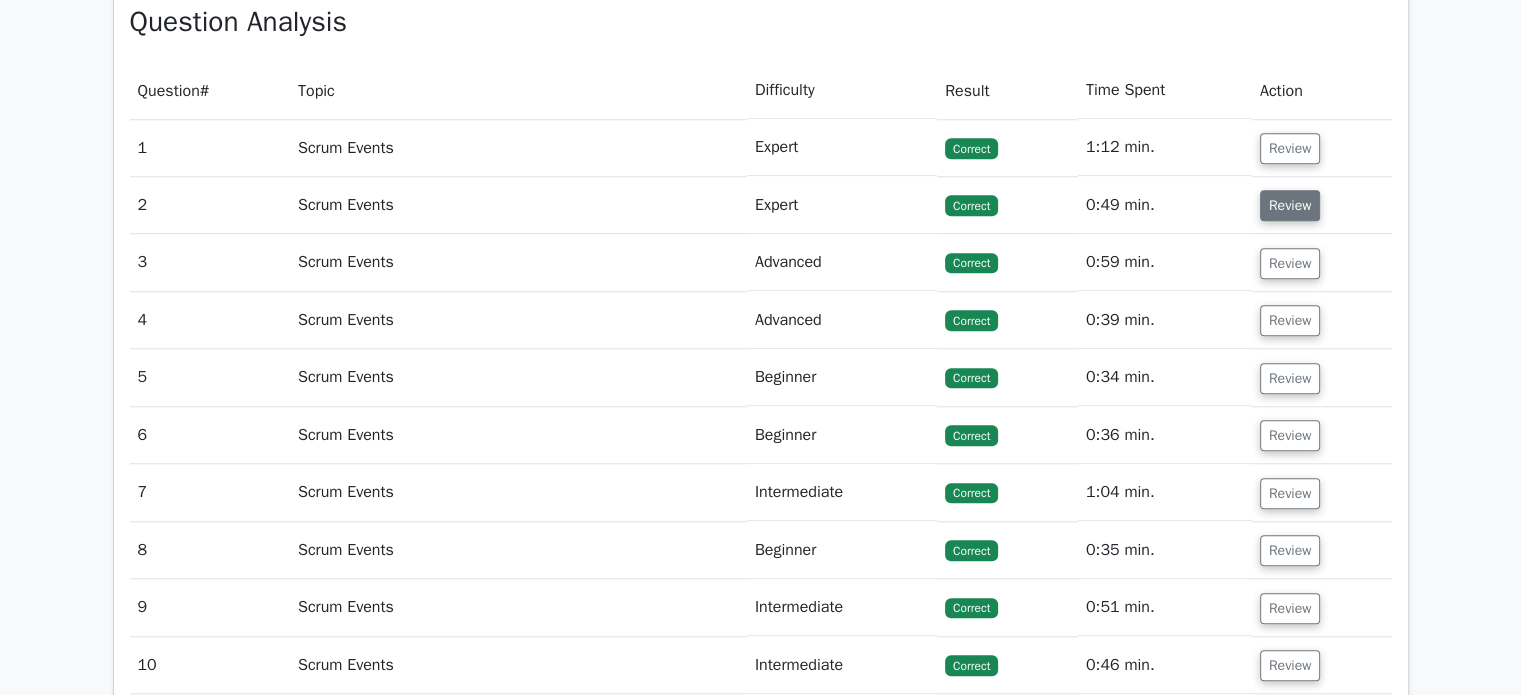 click on "Review" at bounding box center (1290, 205) 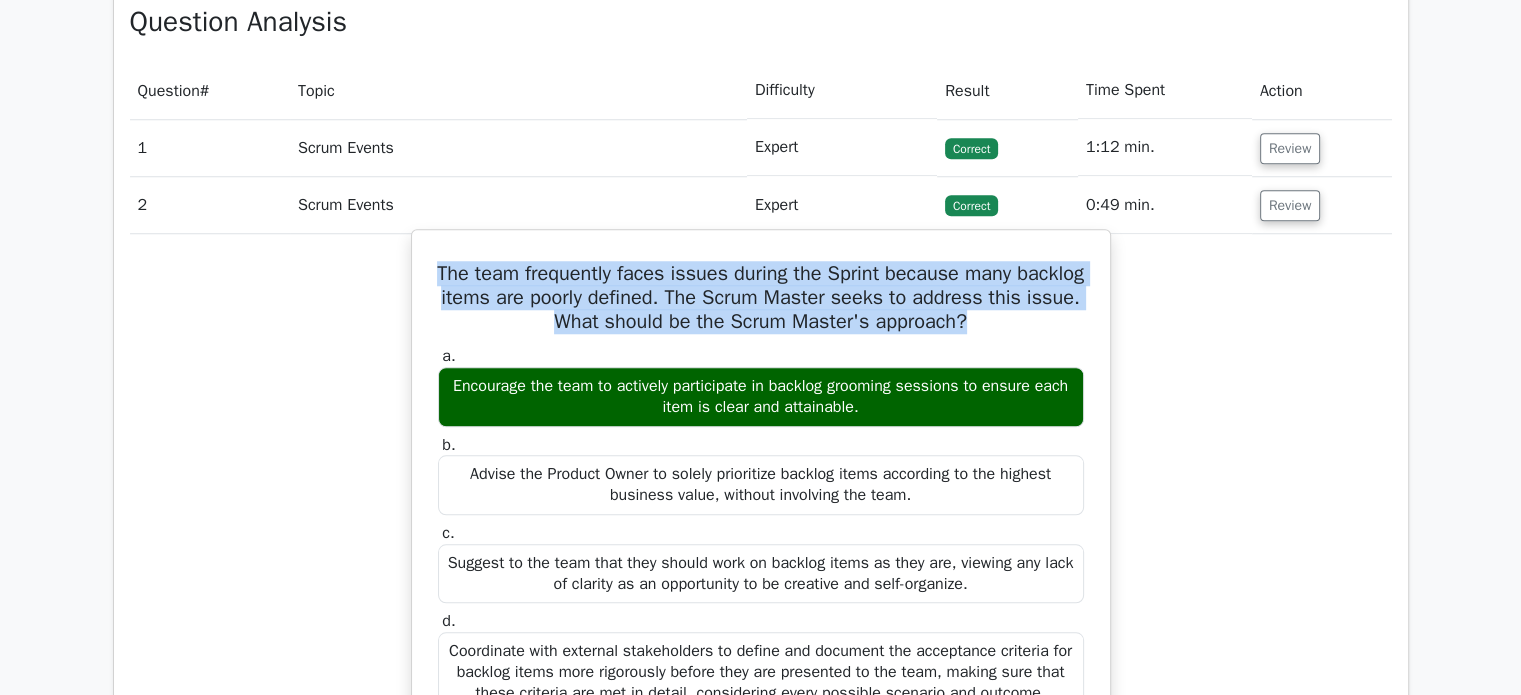 drag, startPoint x: 456, startPoint y: 271, endPoint x: 1020, endPoint y: 318, distance: 565.95496 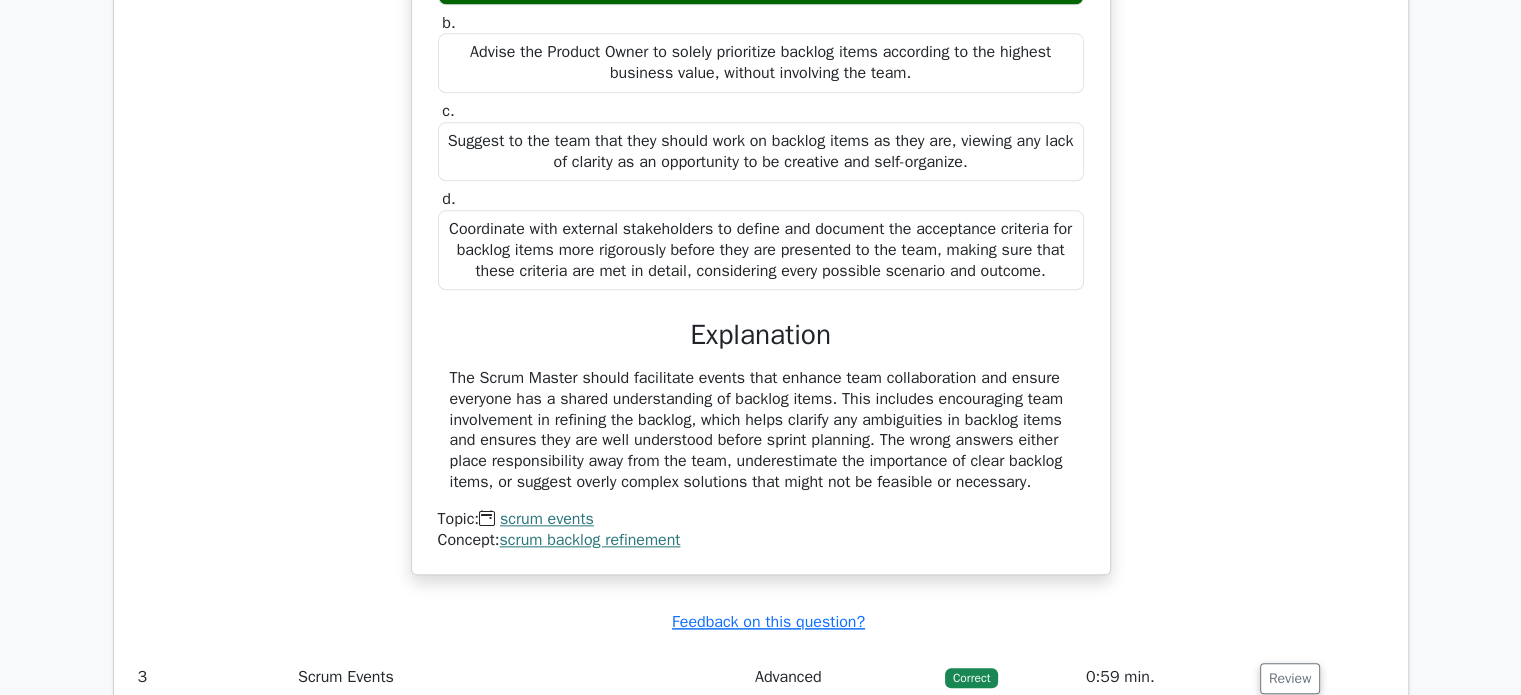 scroll, scrollTop: 2156, scrollLeft: 0, axis: vertical 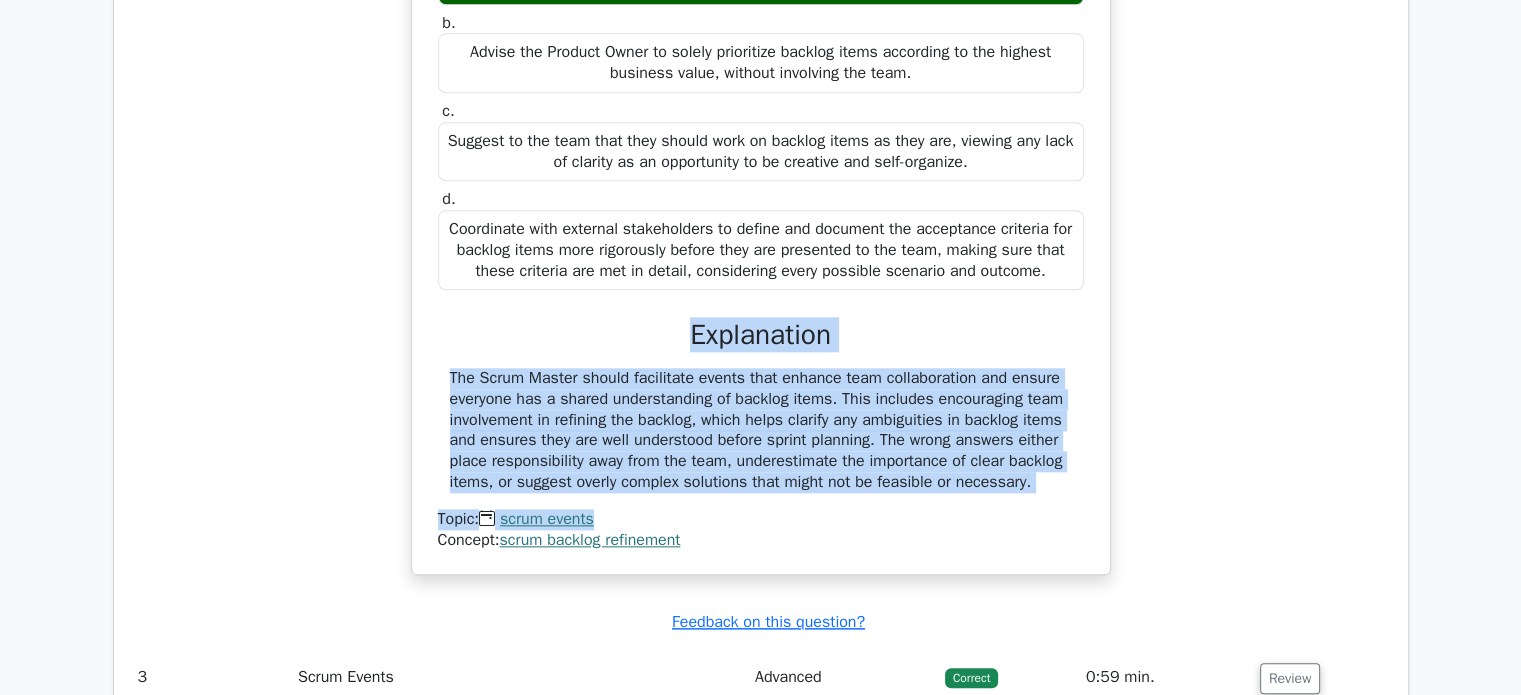 drag, startPoint x: 689, startPoint y: 330, endPoint x: 1033, endPoint y: 488, distance: 378.54987 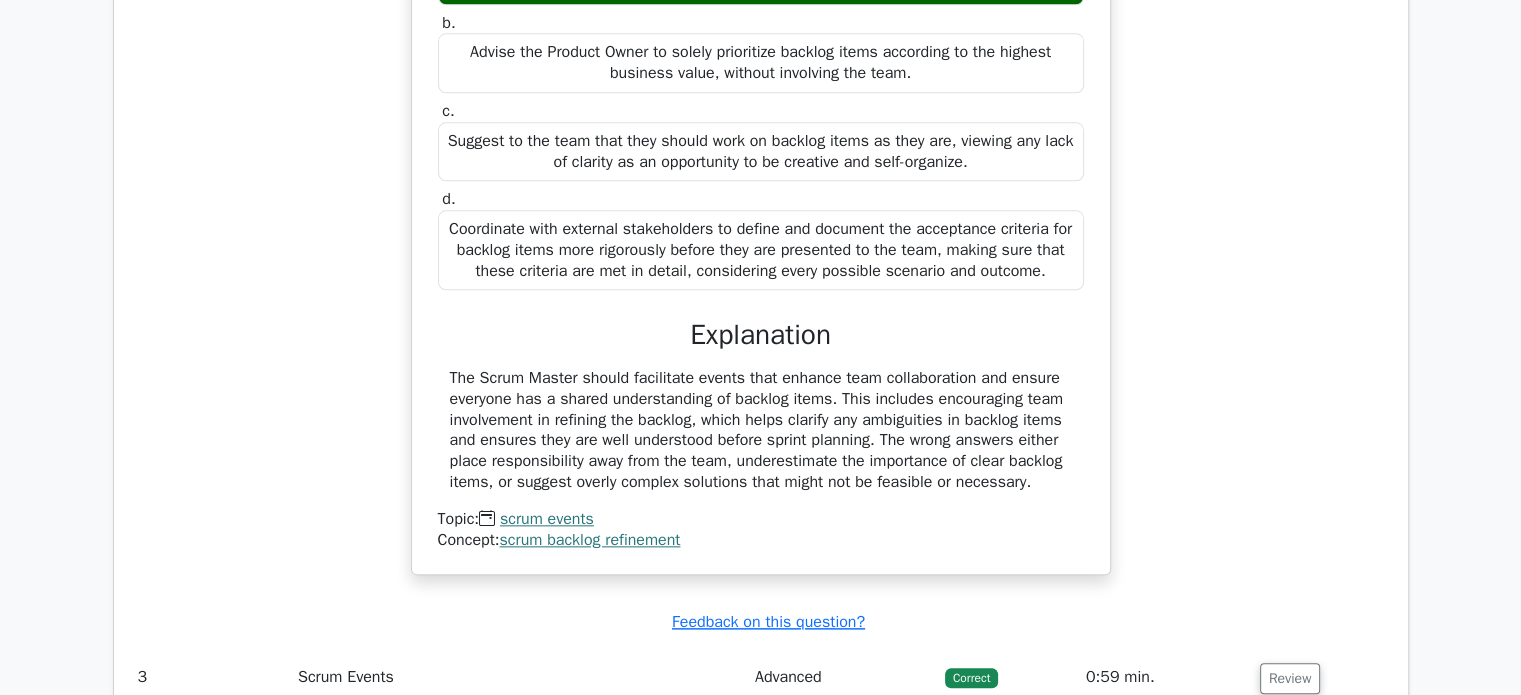 drag, startPoint x: 681, startPoint y: 331, endPoint x: 1062, endPoint y: 477, distance: 408.01593 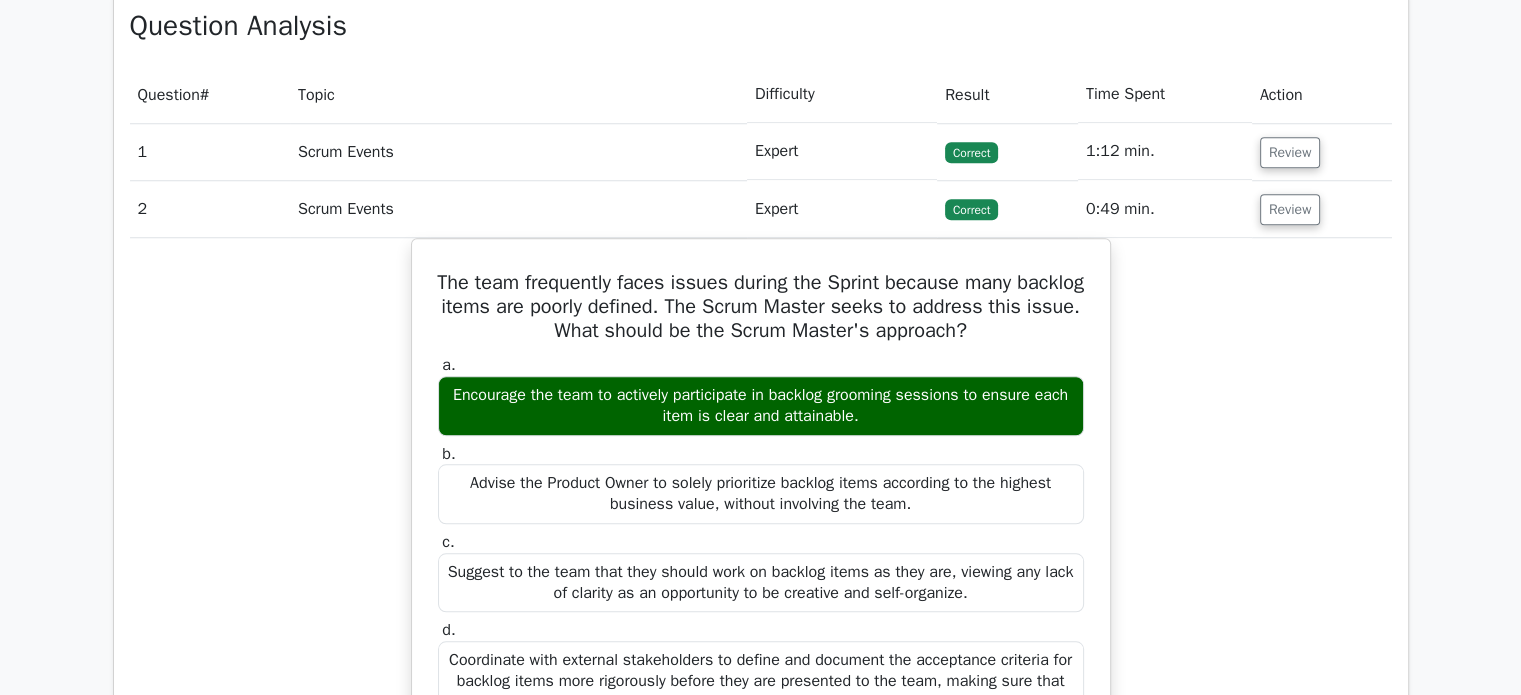 scroll, scrollTop: 1728, scrollLeft: 0, axis: vertical 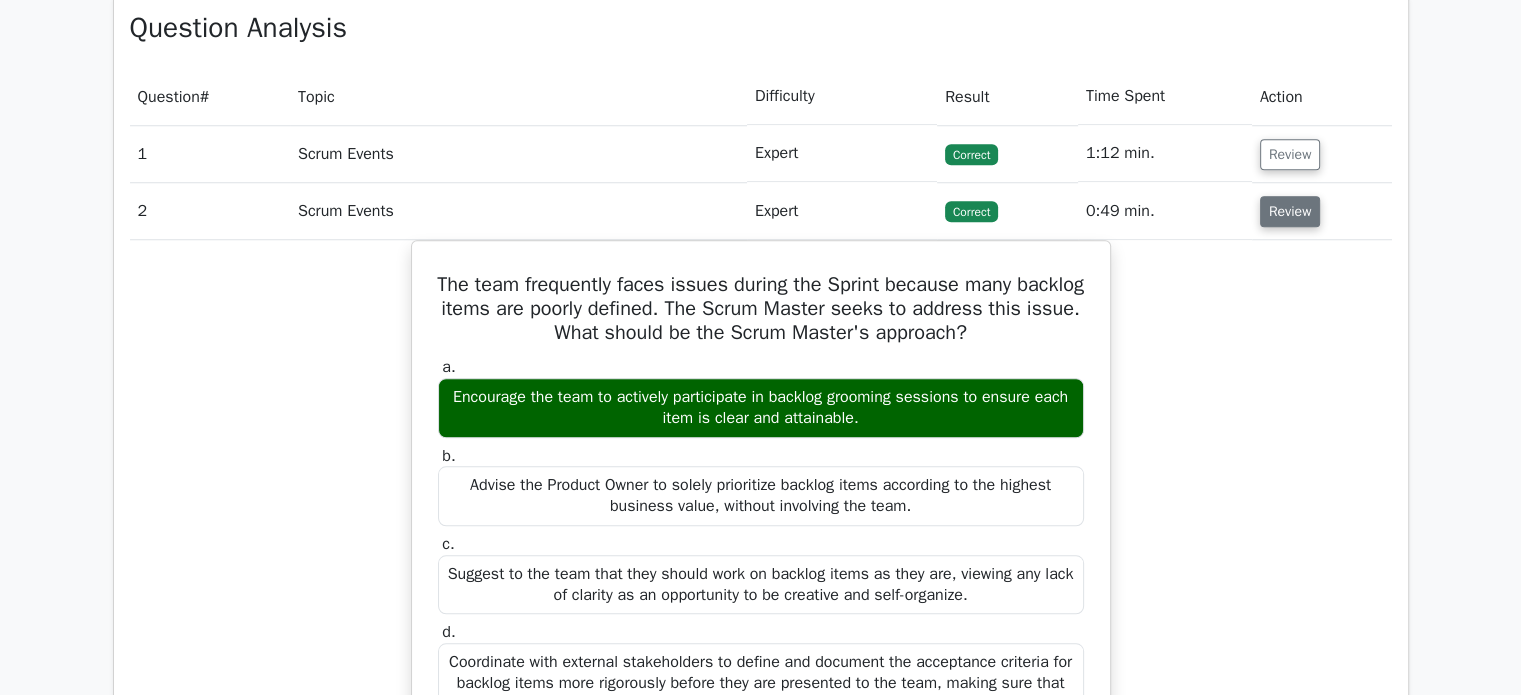 click on "Review" at bounding box center [1290, 211] 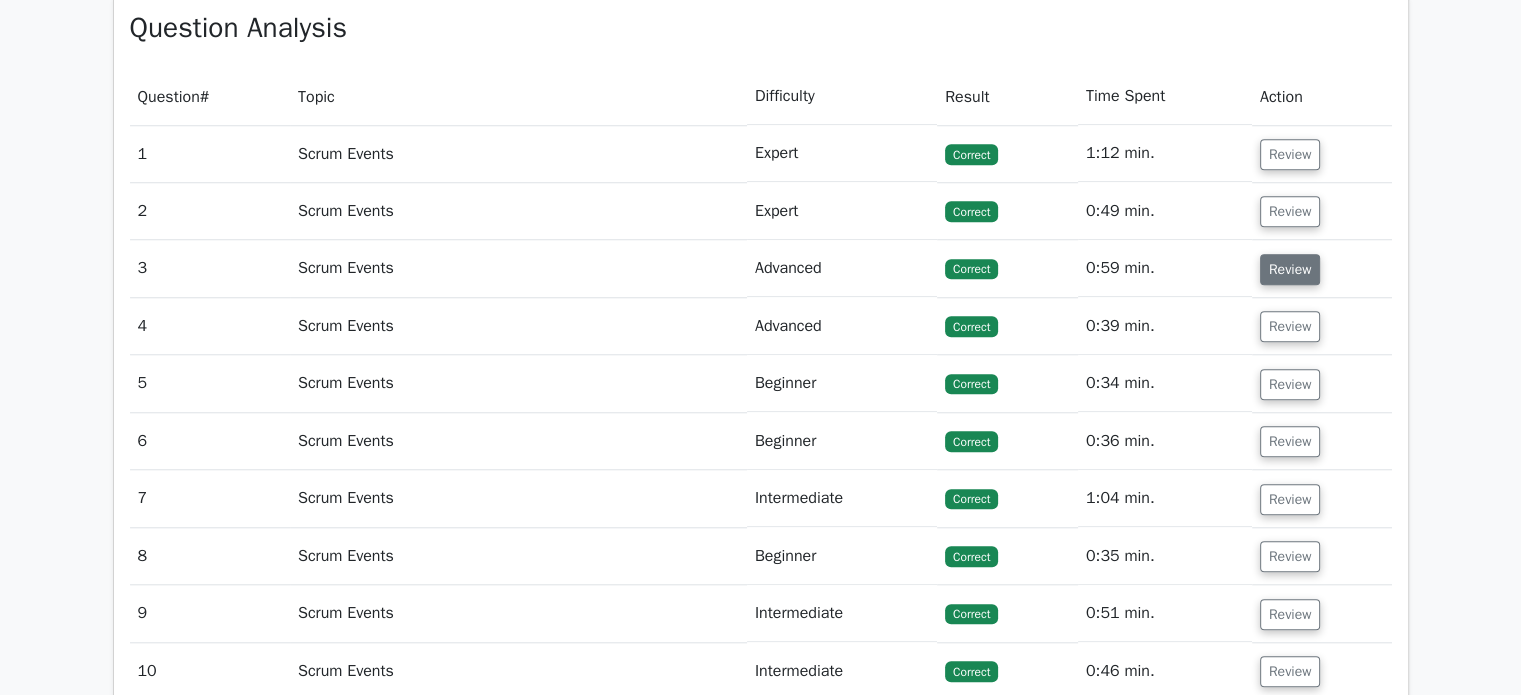 click on "Review" at bounding box center (1290, 269) 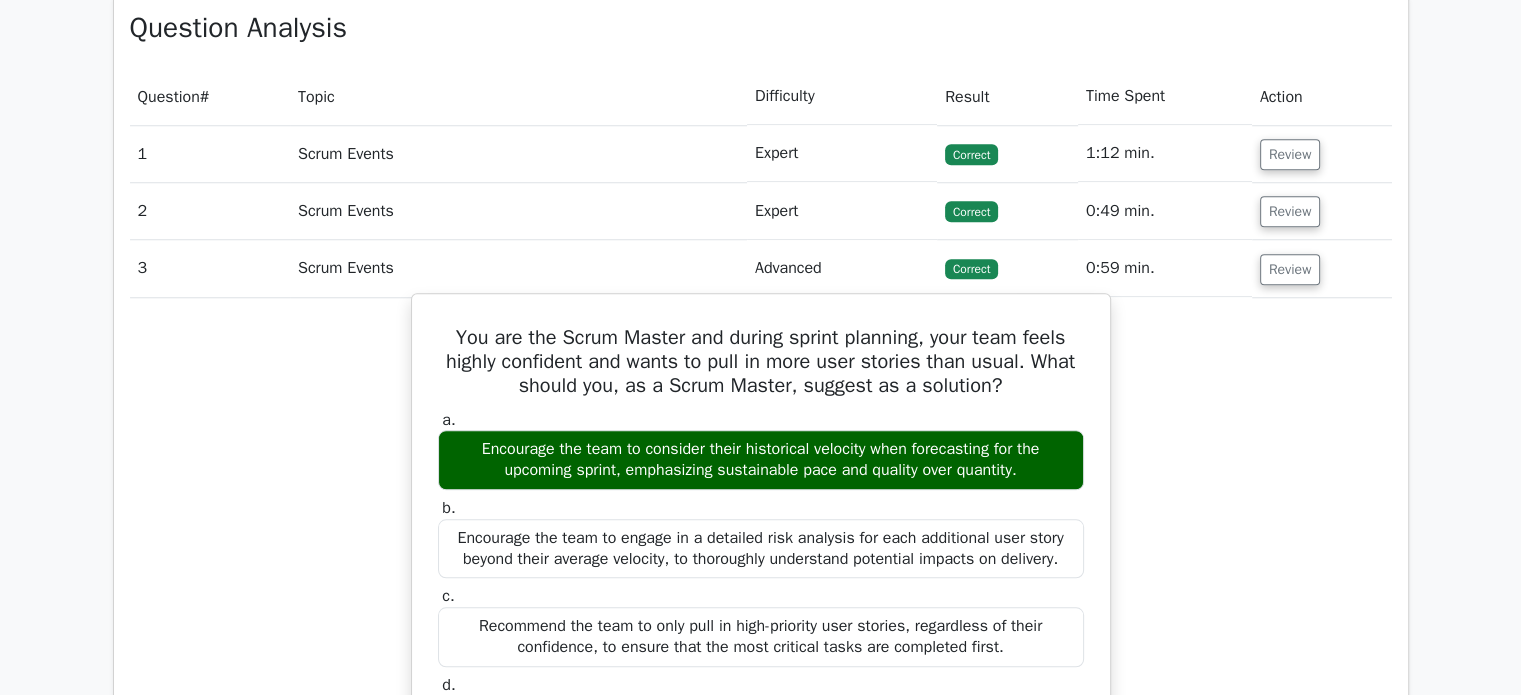 click on "You are the Scrum Master and during sprint planning, your team feels highly confident and wants to pull in more user stories than usual. What should you, as a Scrum Master, suggest as a solution?" at bounding box center [761, 362] 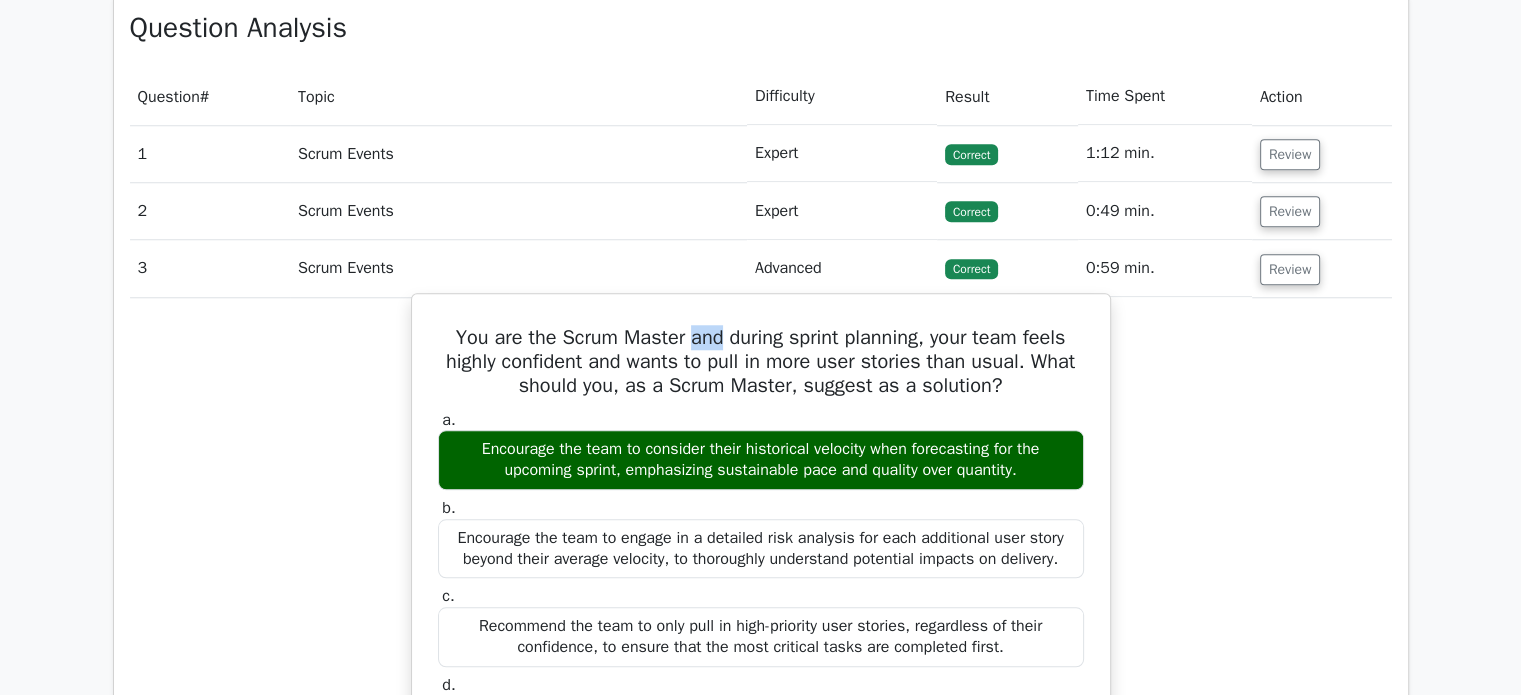 click on "You are the Scrum Master and during sprint planning, your team feels highly confident and wants to pull in more user stories than usual. What should you, as a Scrum Master, suggest as a solution?" at bounding box center [761, 362] 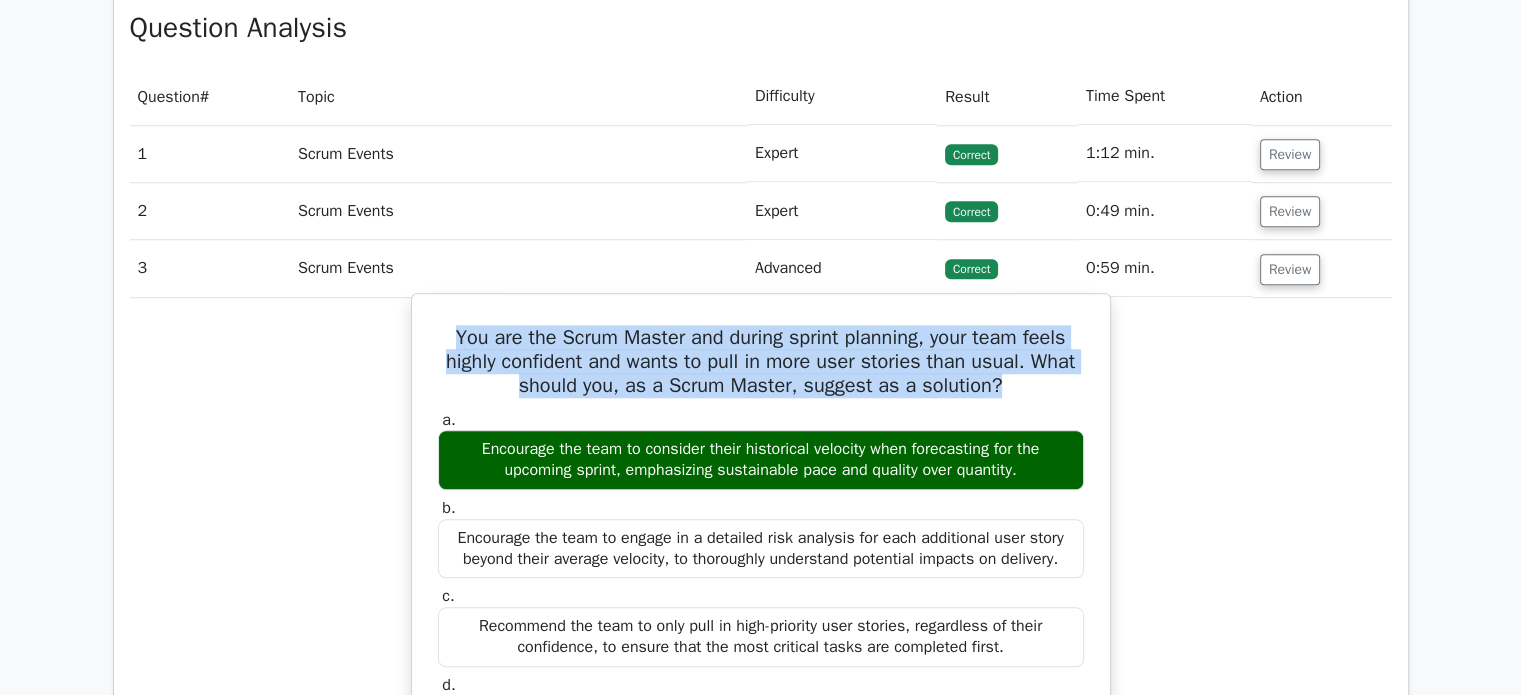 click on "You are the Scrum Master and during sprint planning, your team feels highly confident and wants to pull in more user stories than usual. What should you, as a Scrum Master, suggest as a solution?" at bounding box center [761, 362] 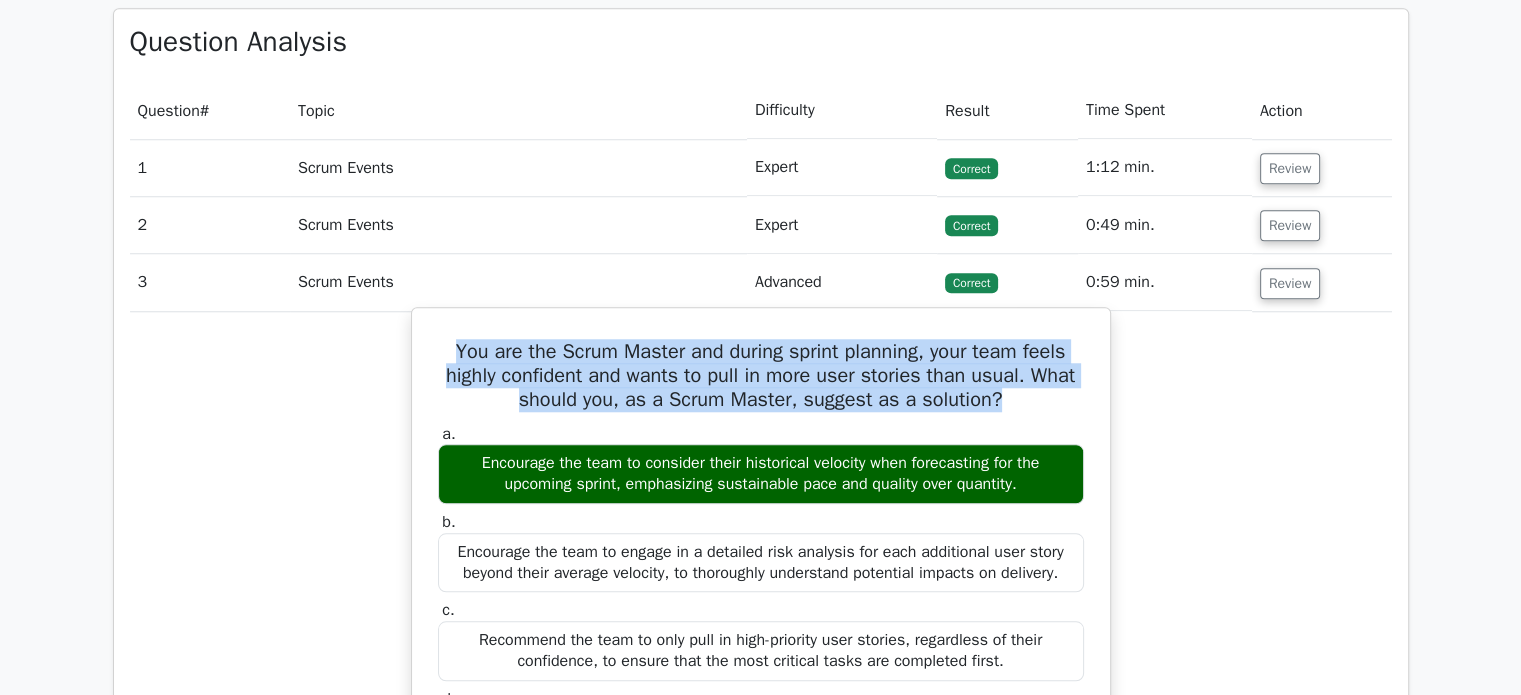 scroll, scrollTop: 1712, scrollLeft: 0, axis: vertical 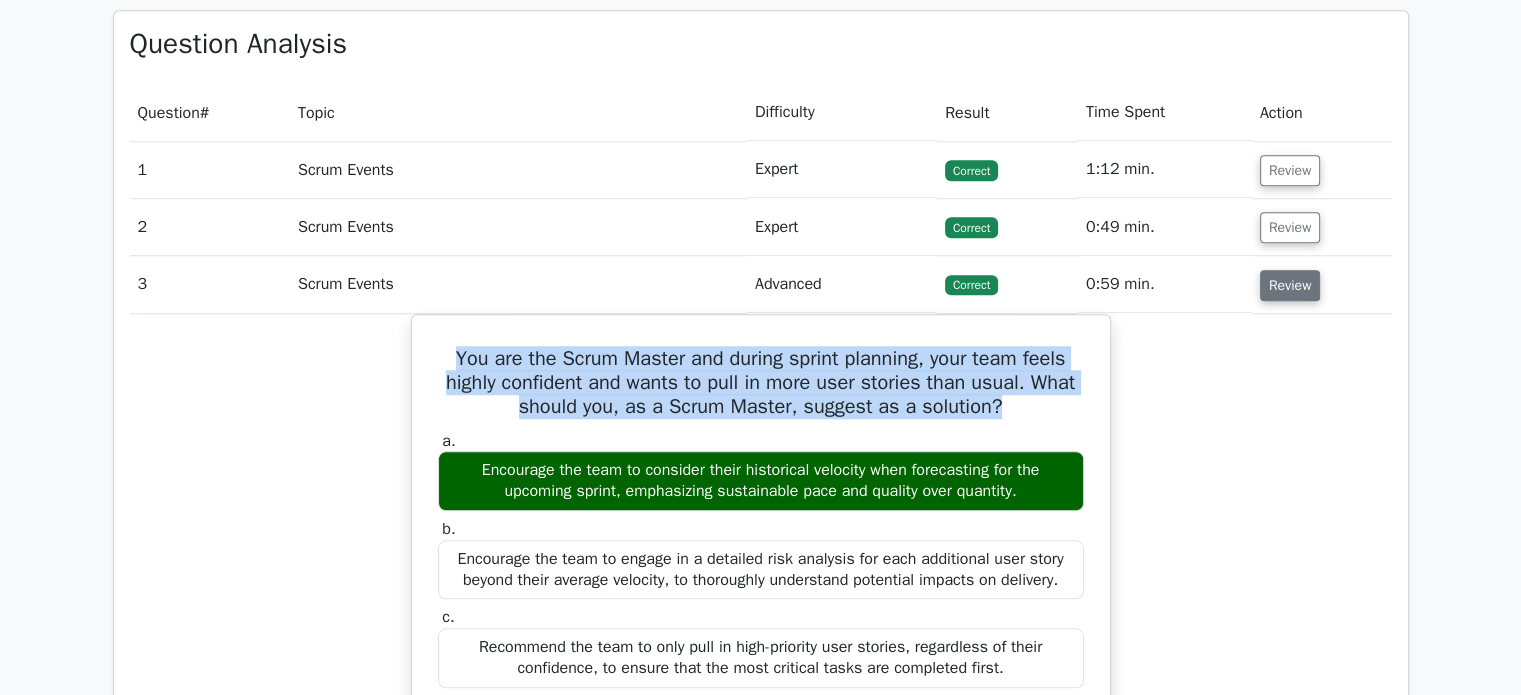 click on "Review" at bounding box center [1290, 285] 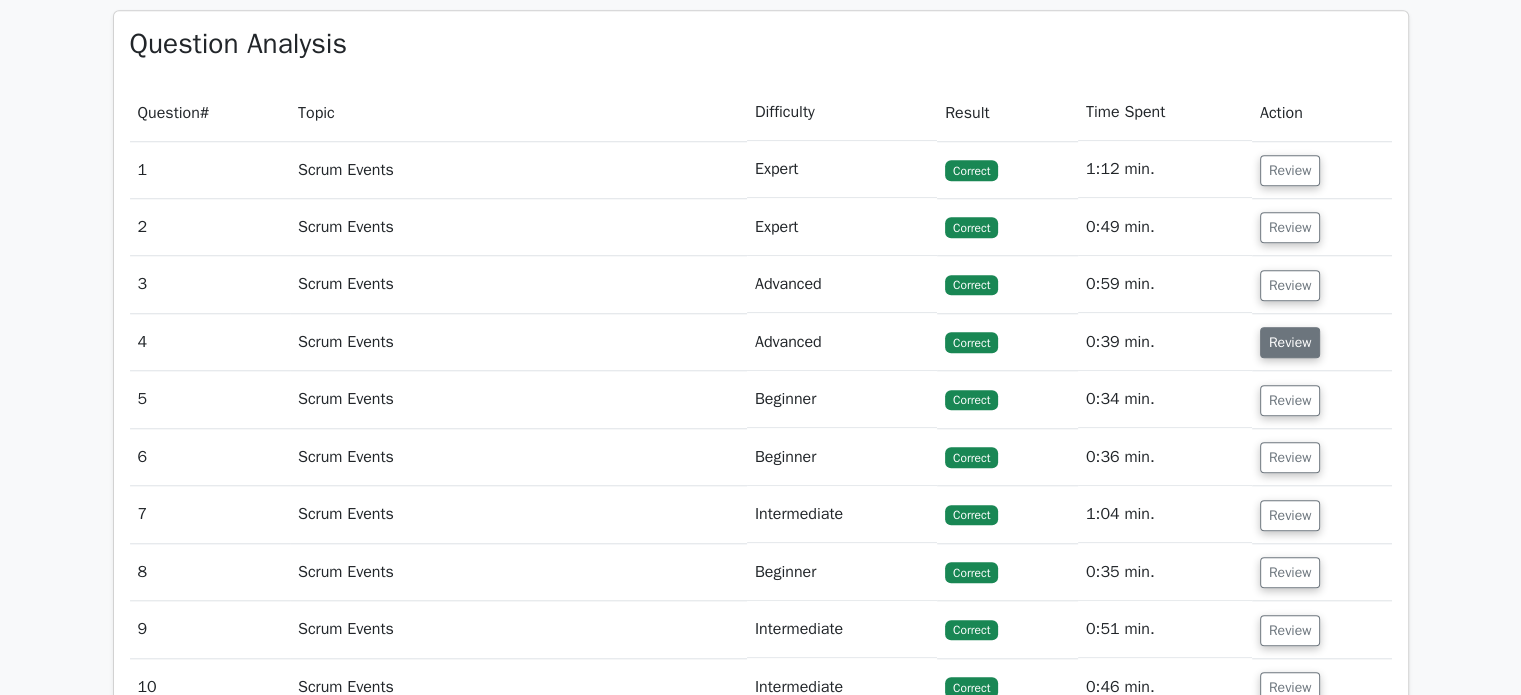 click on "Review" at bounding box center [1290, 342] 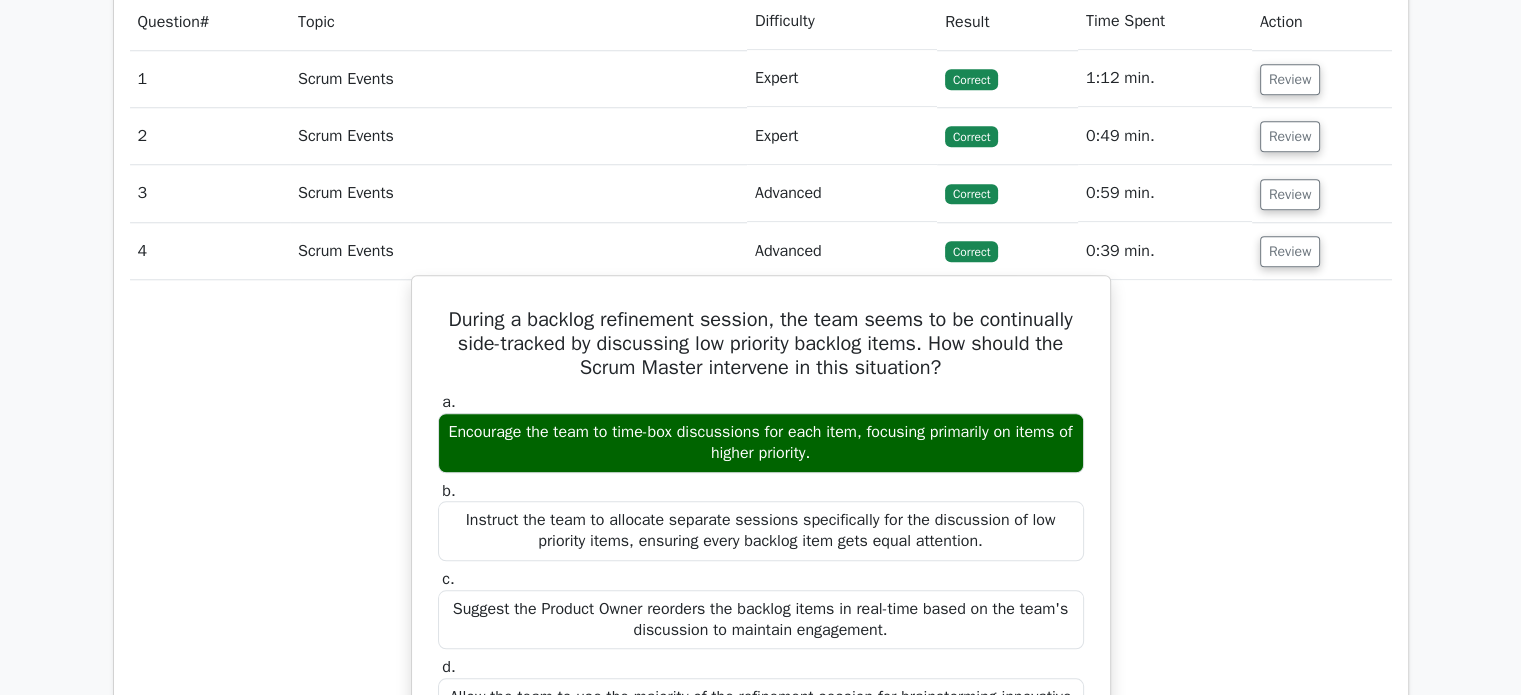 scroll, scrollTop: 1804, scrollLeft: 0, axis: vertical 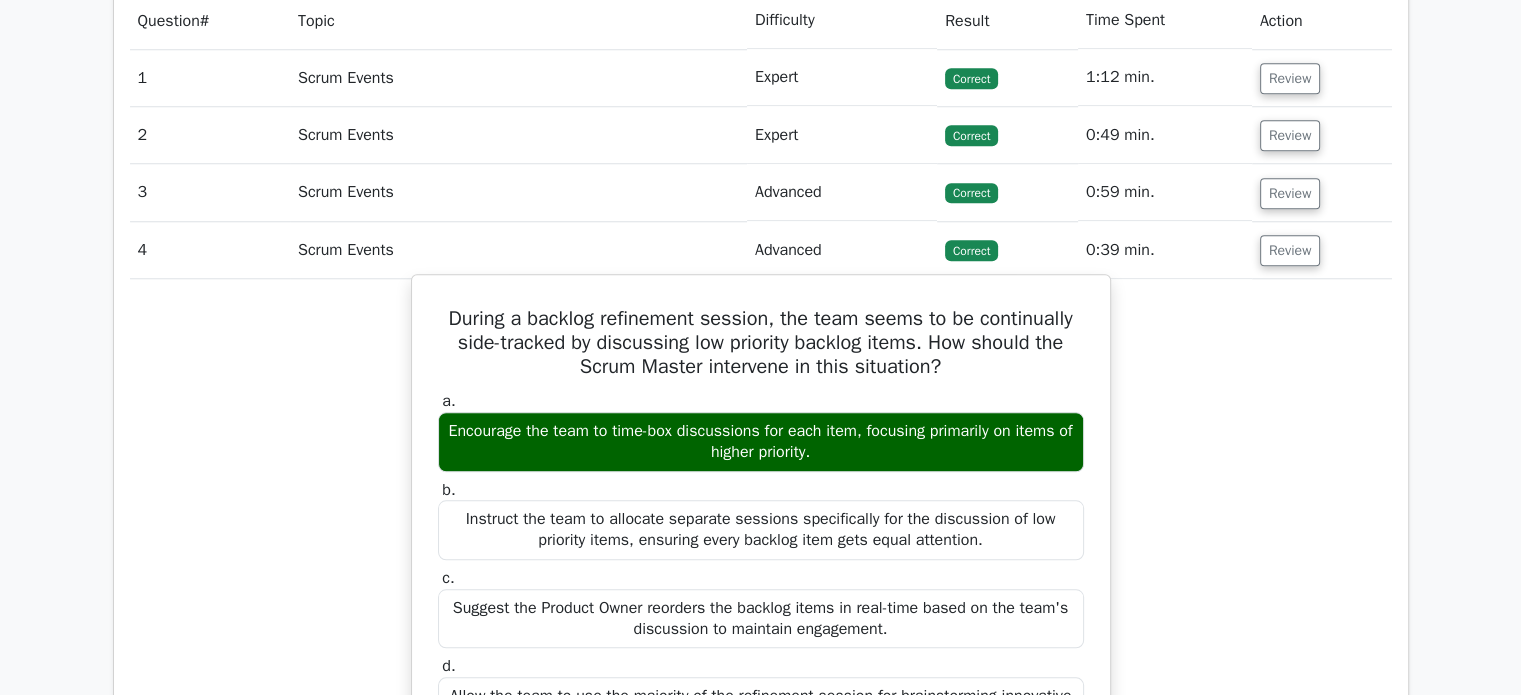 click on "During a backlog refinement session, the team seems to be continually side-tracked by discussing low priority backlog items. How should the Scrum Master intervene in this situation?" at bounding box center [761, 343] 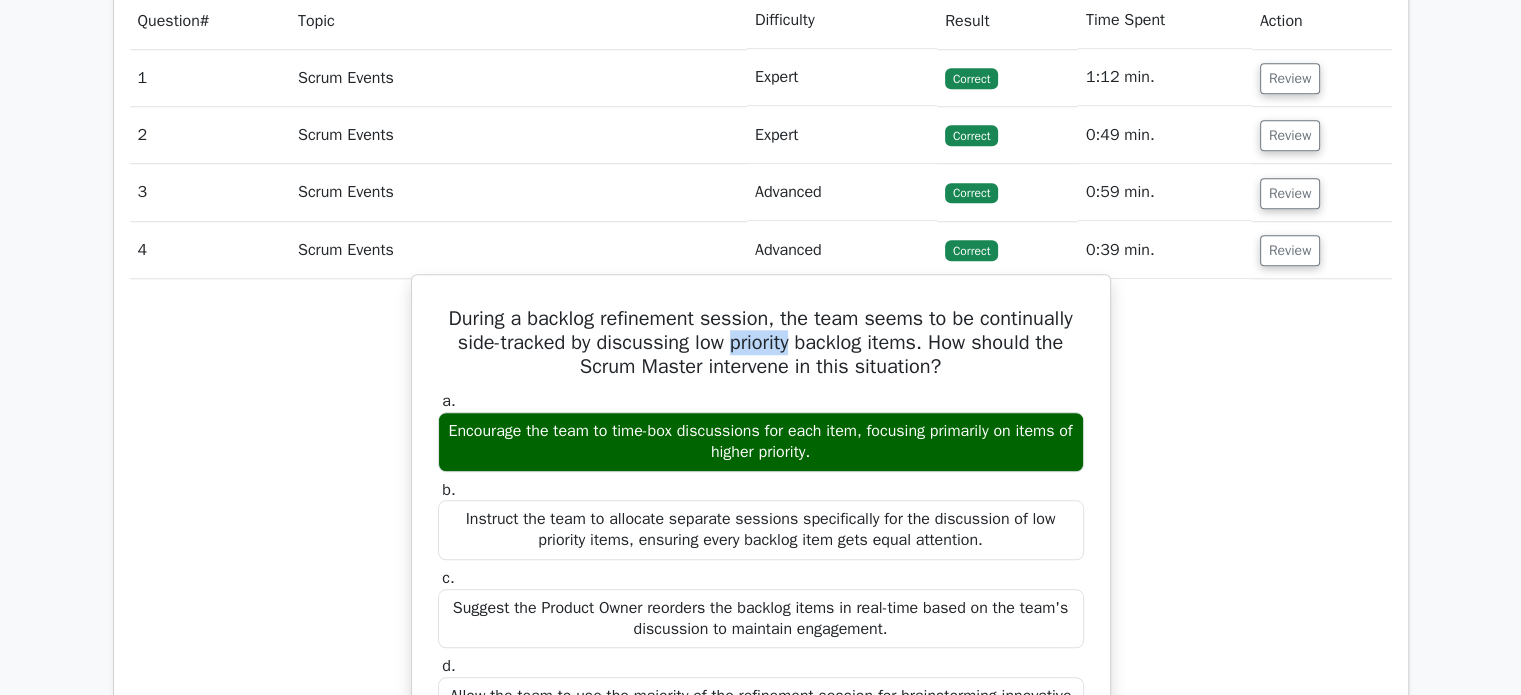 click on "During a backlog refinement session, the team seems to be continually side-tracked by discussing low priority backlog items. How should the Scrum Master intervene in this situation?" at bounding box center [761, 343] 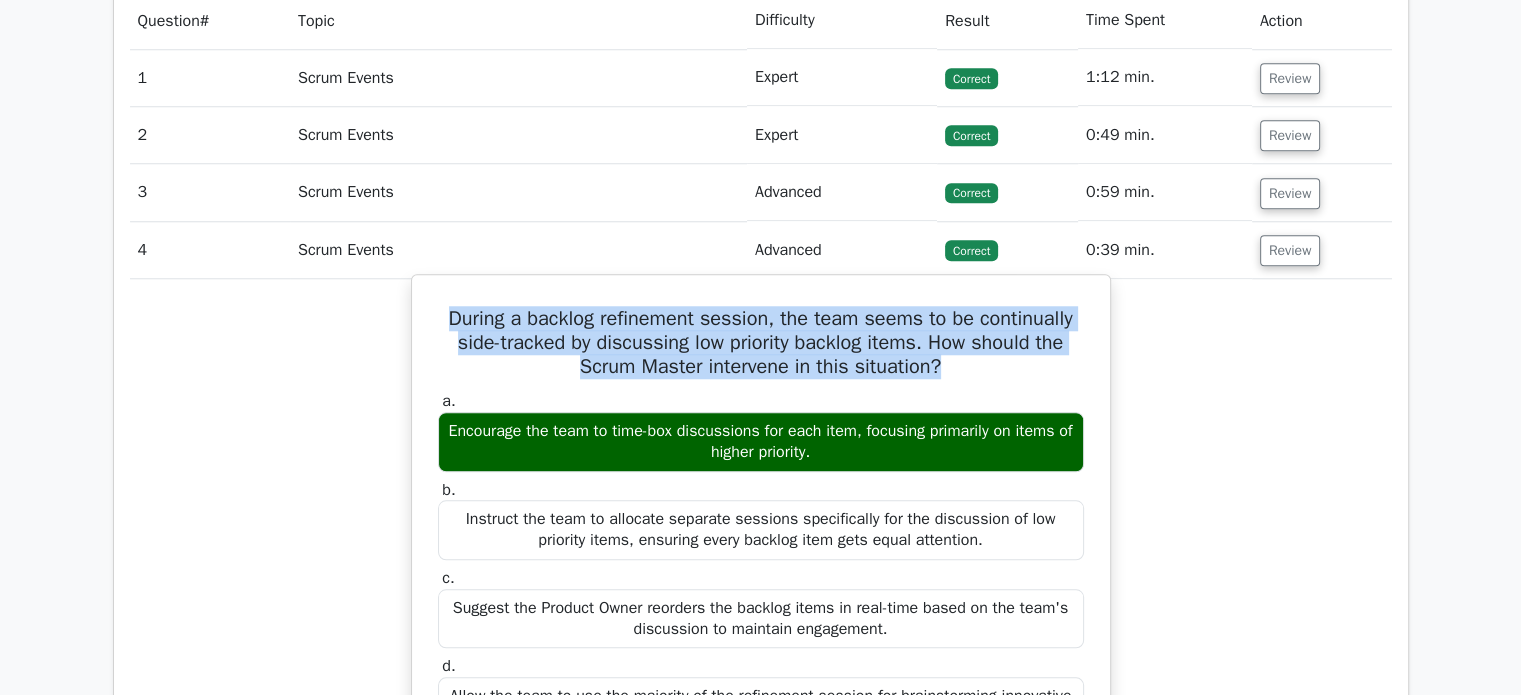 click on "During a backlog refinement session, the team seems to be continually side-tracked by discussing low priority backlog items. How should the Scrum Master intervene in this situation?" at bounding box center [761, 343] 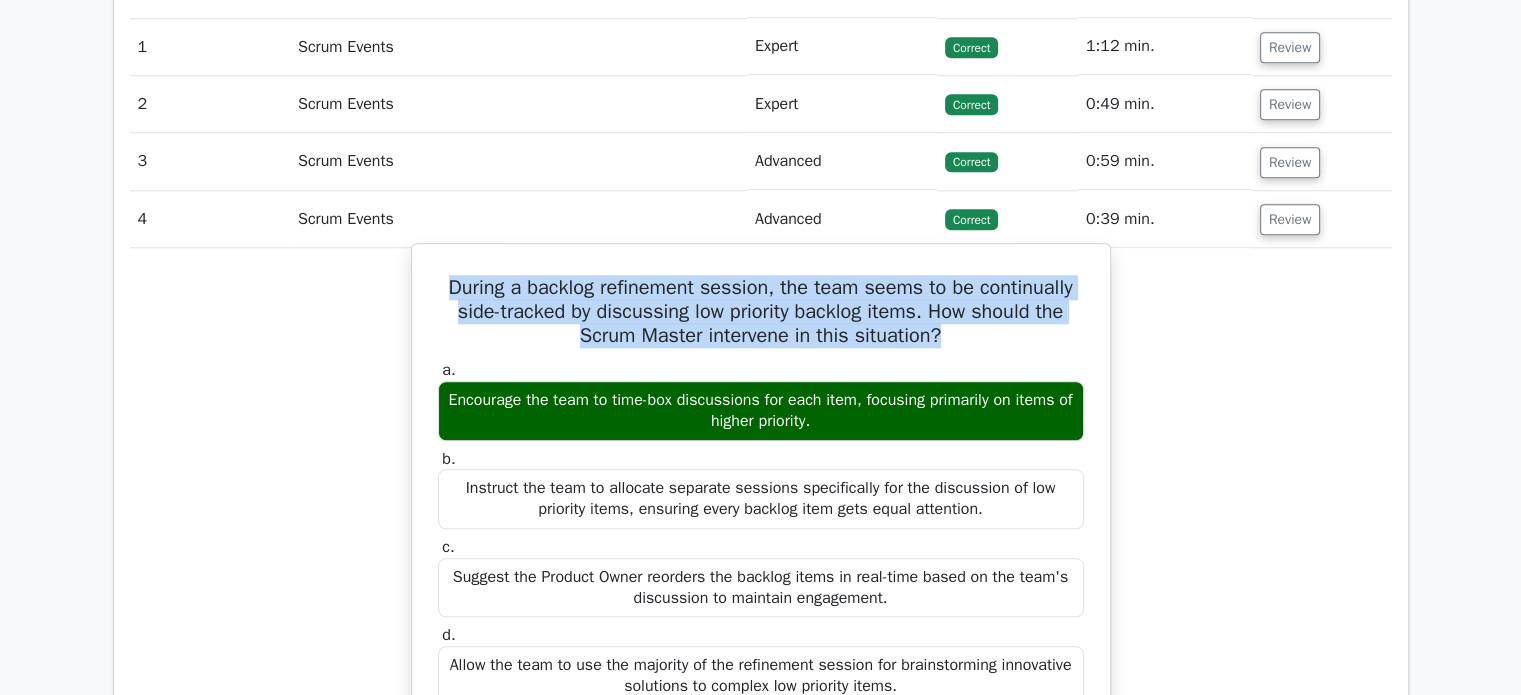 scroll, scrollTop: 1834, scrollLeft: 0, axis: vertical 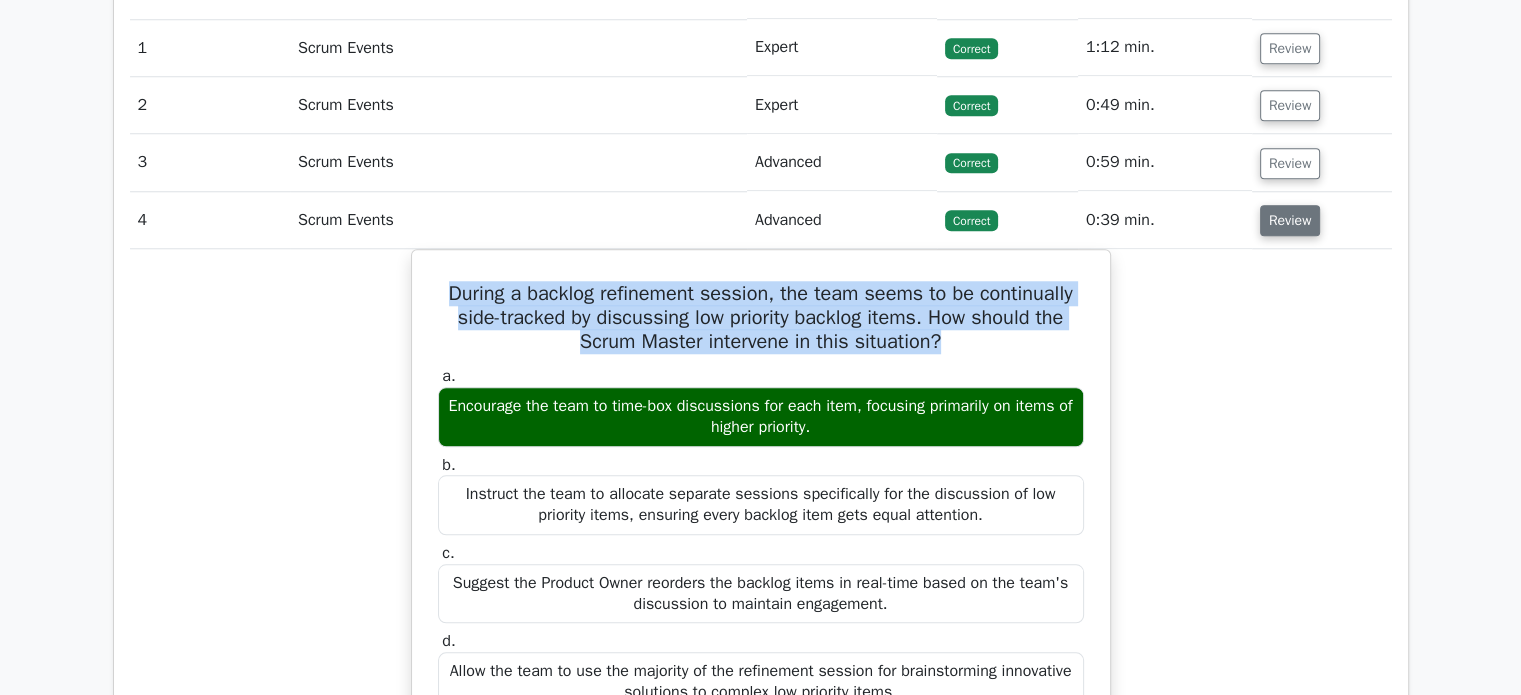 click on "Review" at bounding box center (1290, 220) 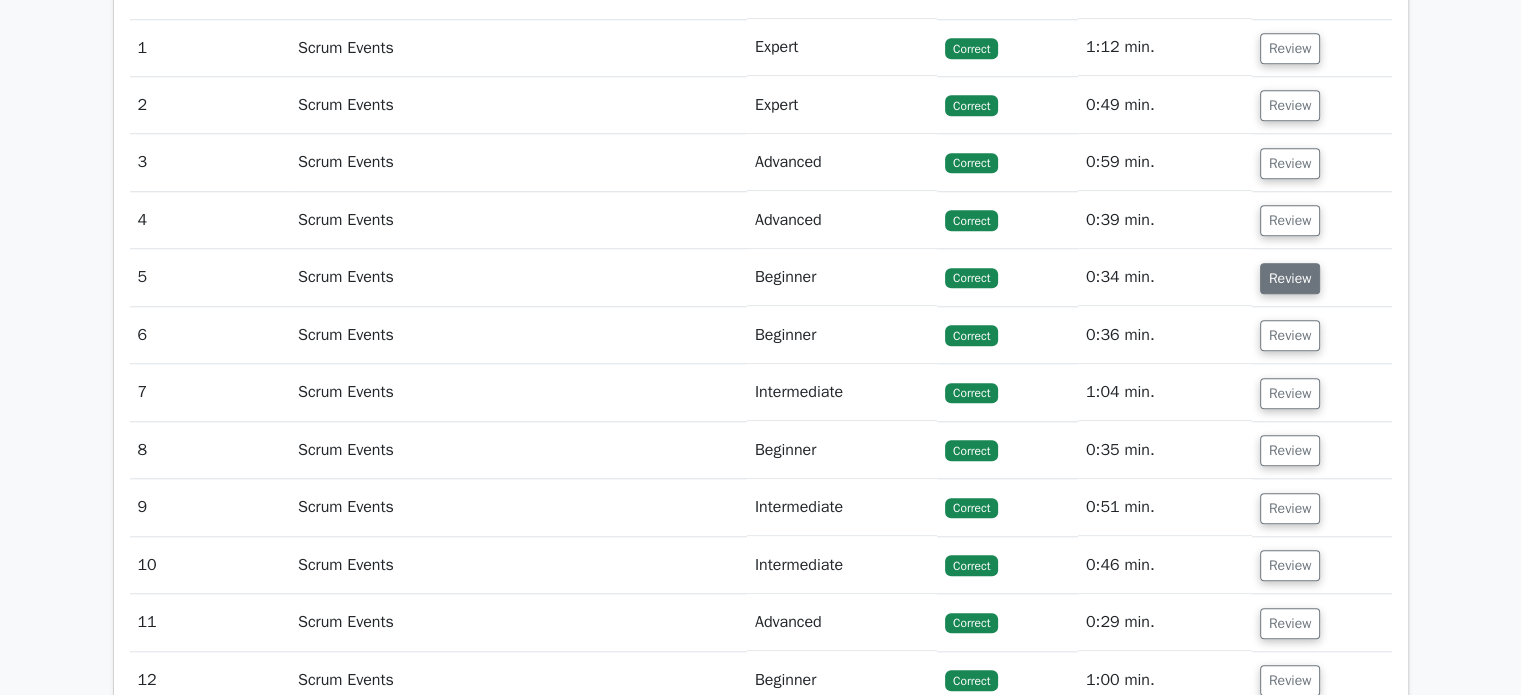 click on "Review" at bounding box center (1290, 278) 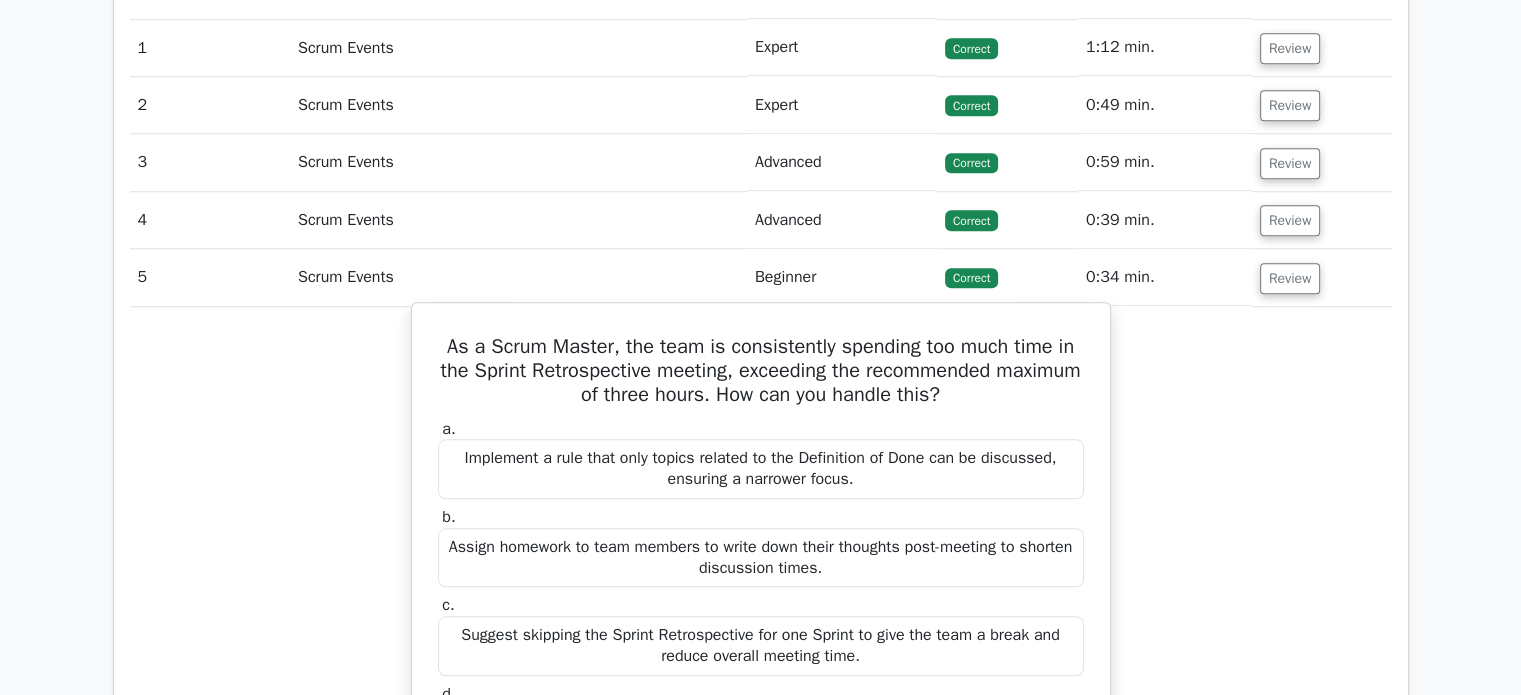 click on "As a Scrum Master, the team is consistently spending too much time in the Sprint Retrospective meeting, exceeding the recommended maximum of three hours. How can you handle this?" at bounding box center [761, 371] 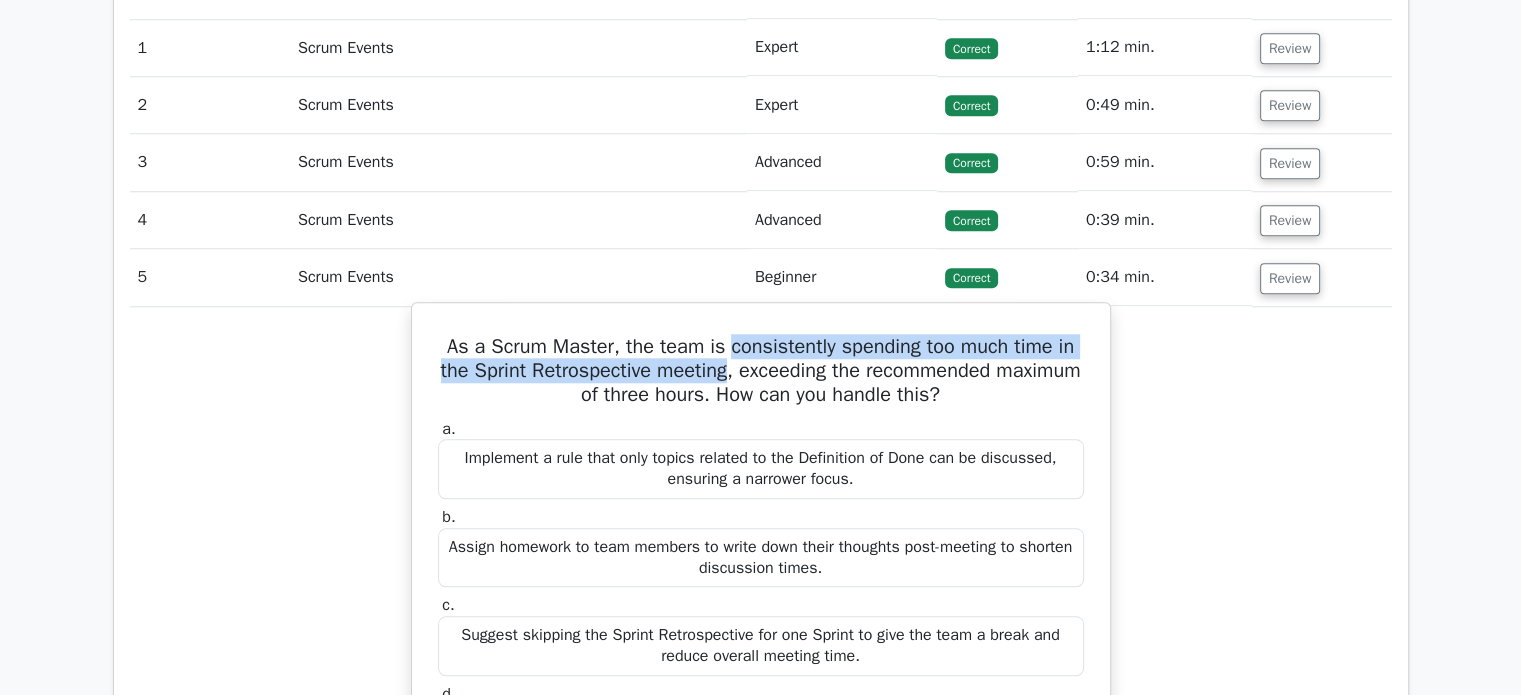 click on "As a Scrum Master, the team is consistently spending too much time in the Sprint Retrospective meeting, exceeding the recommended maximum of three hours. How can you handle this?" at bounding box center [761, 371] 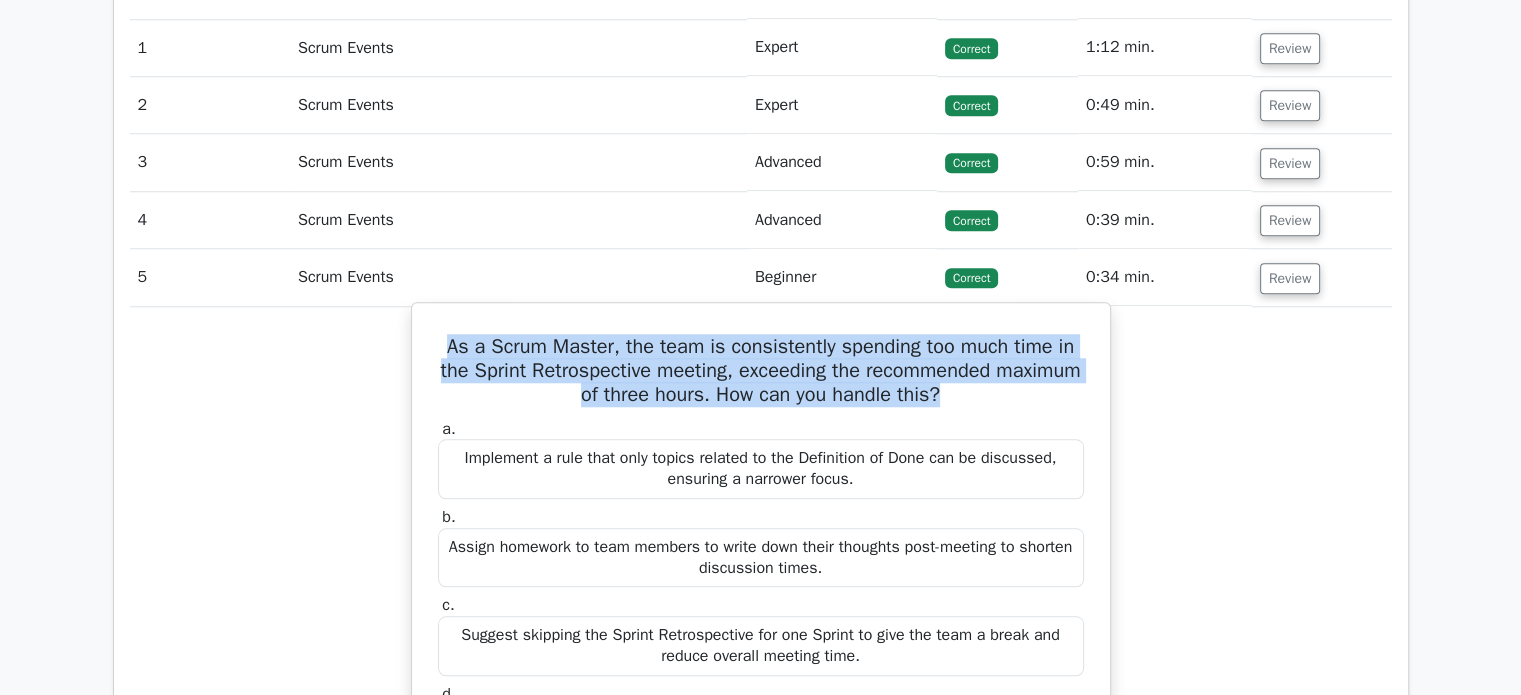 click on "As a Scrum Master, the team is consistently spending too much time in the Sprint Retrospective meeting, exceeding the recommended maximum of three hours. How can you handle this?" at bounding box center (761, 371) 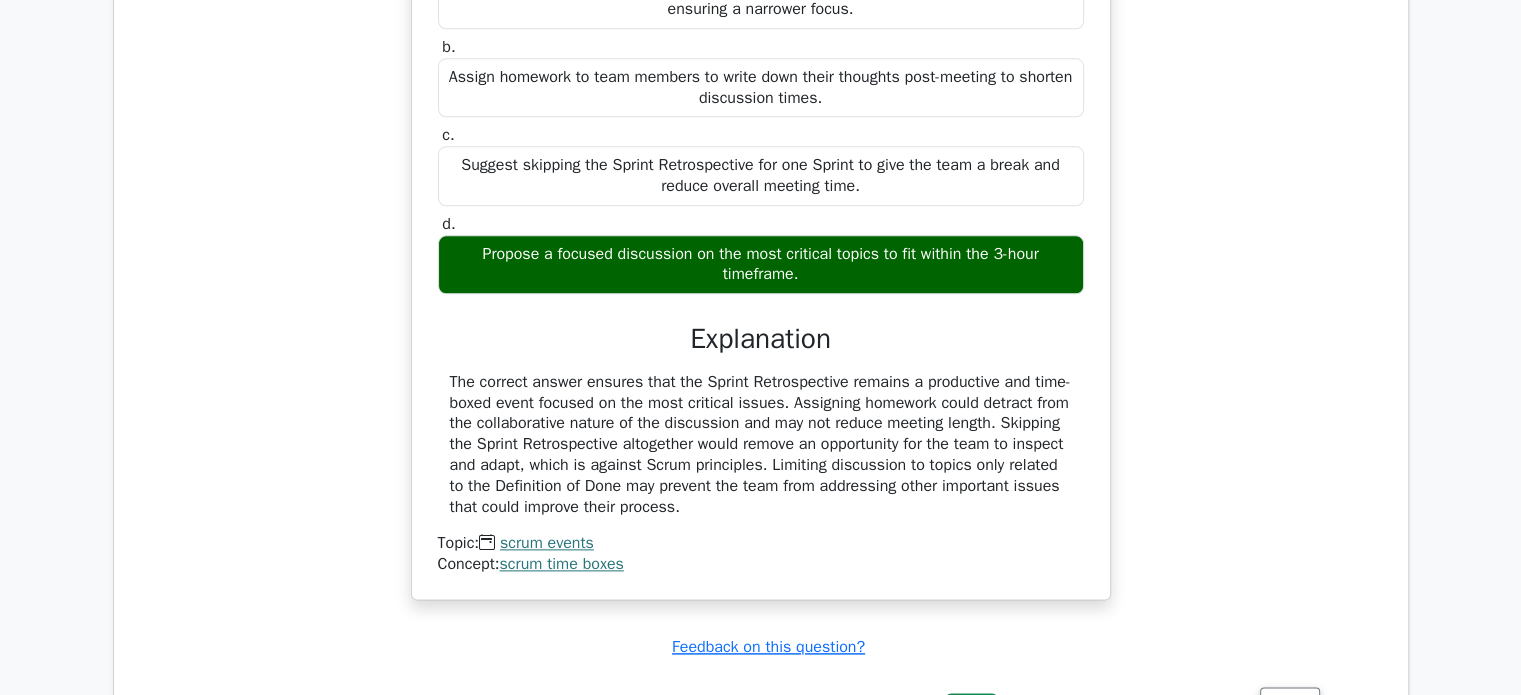 scroll, scrollTop: 2304, scrollLeft: 0, axis: vertical 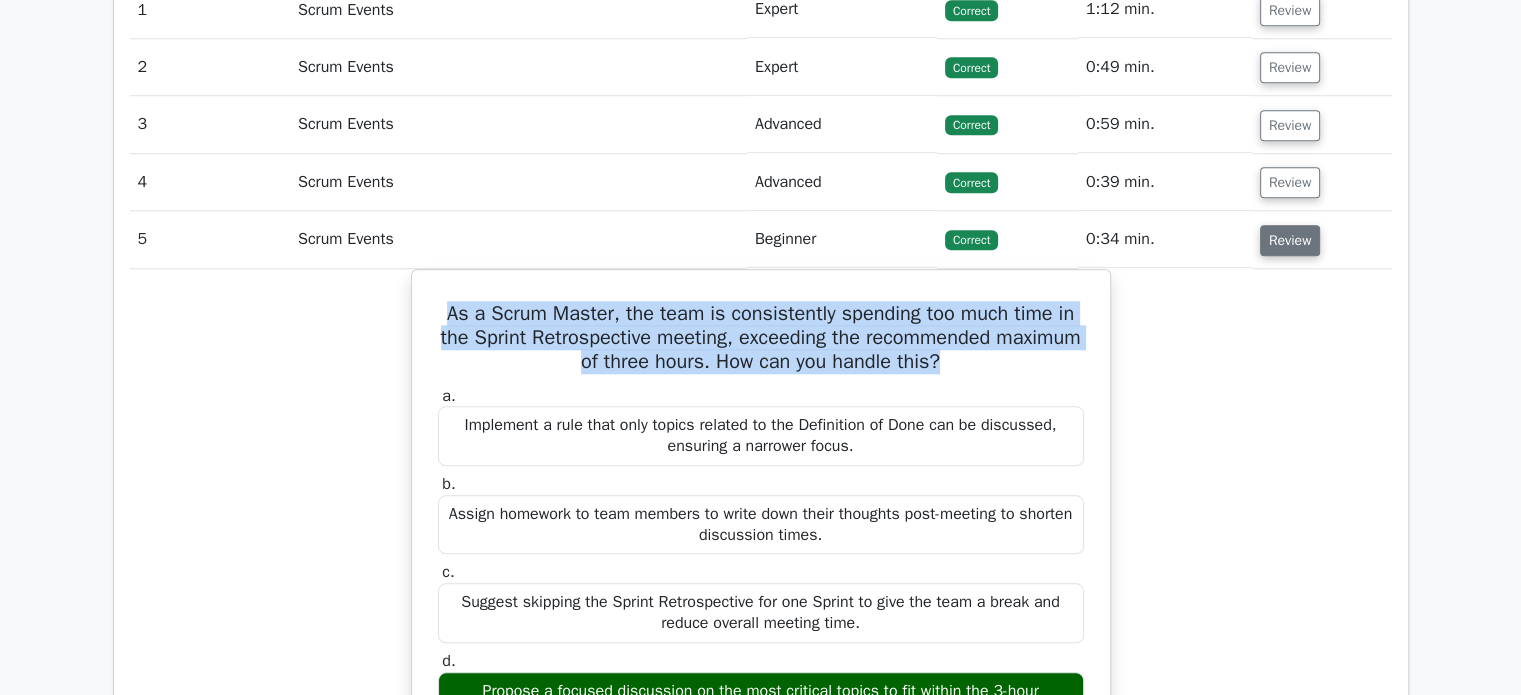 click on "Review" at bounding box center (1290, 240) 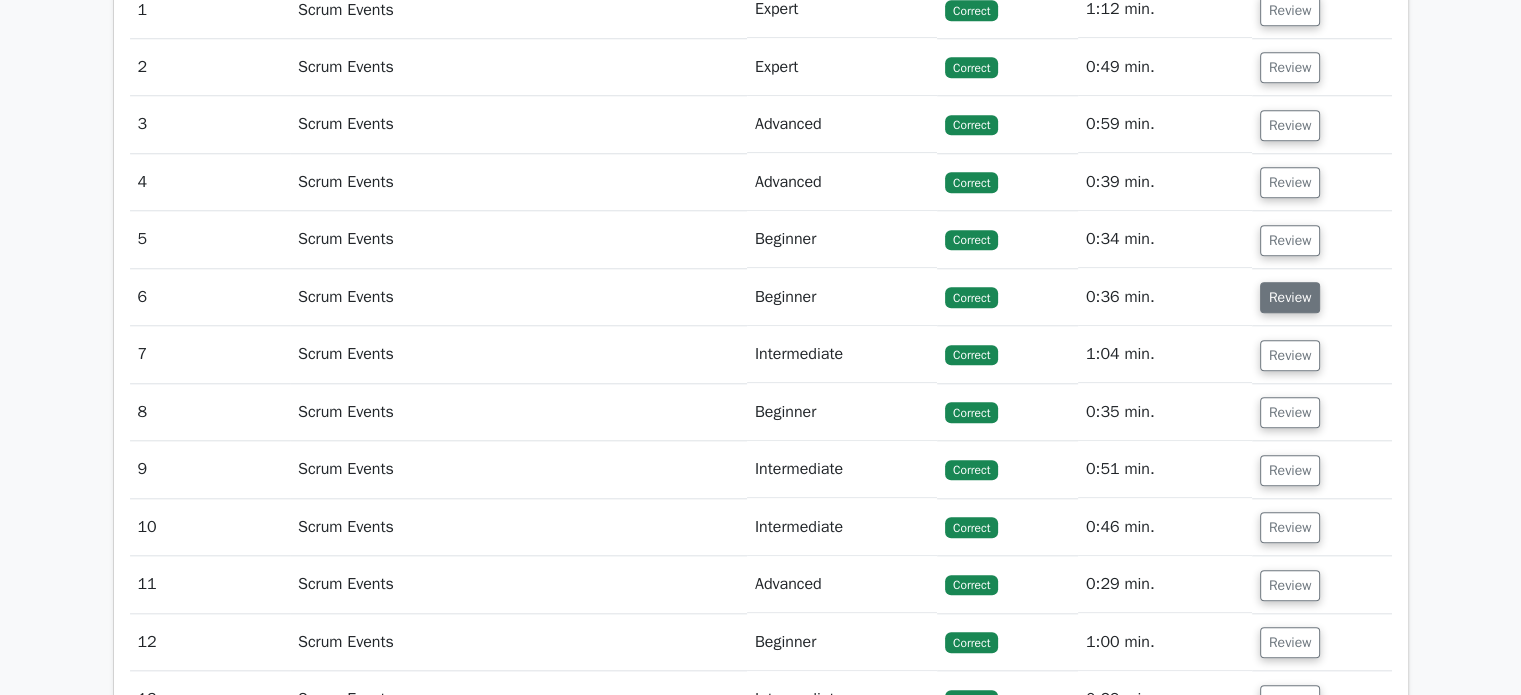 click on "Review" at bounding box center (1290, 297) 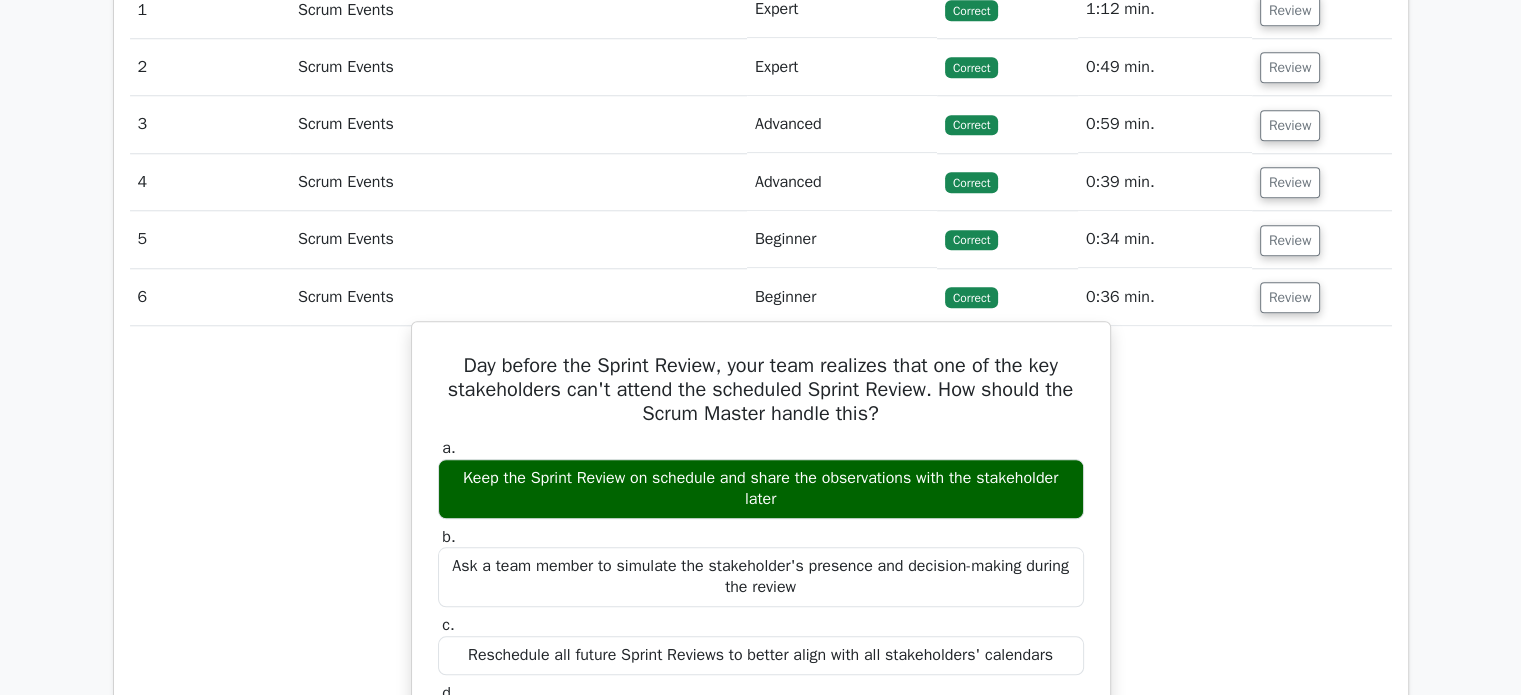 click on "Day before the Sprint Review, your team realizes that one of the key stakeholders can't attend the scheduled Sprint Review. How should the Scrum Master handle this?" at bounding box center [761, 390] 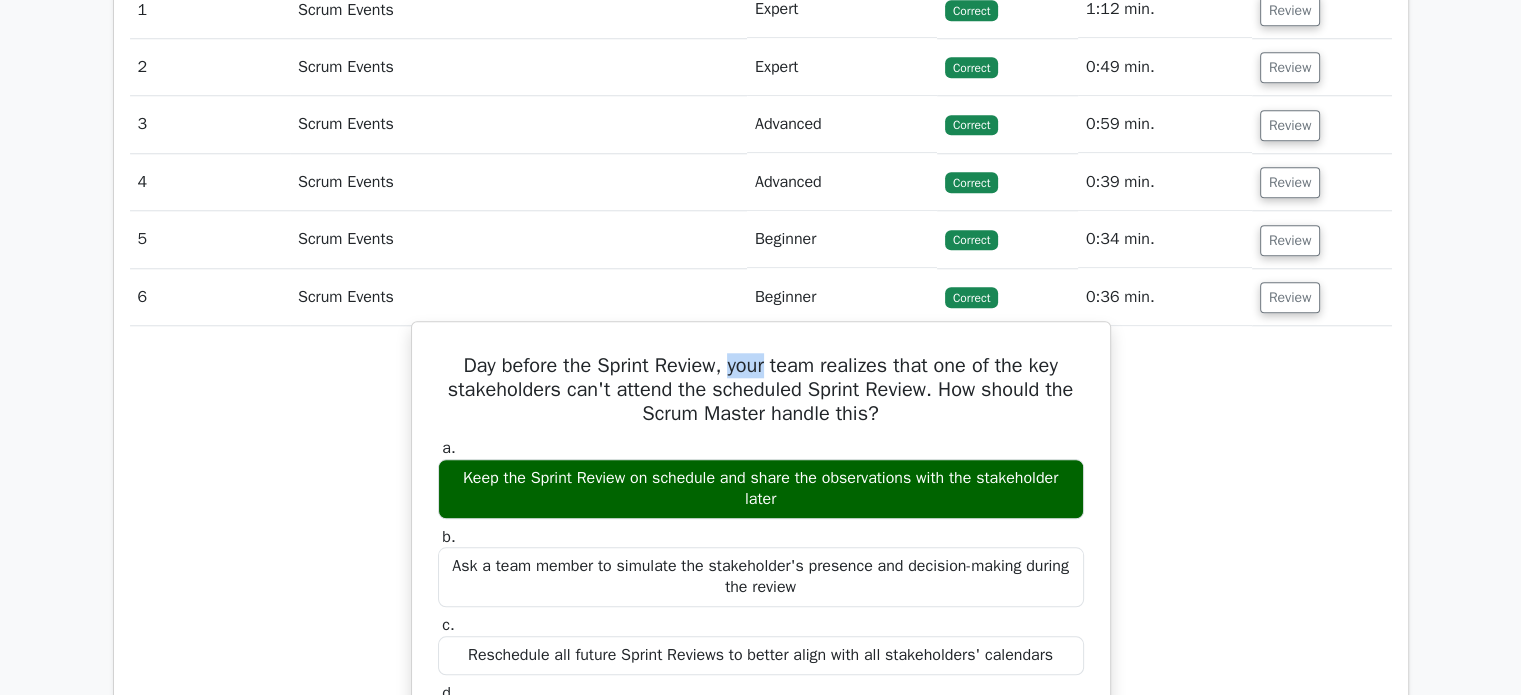 click on "Day before the Sprint Review, your team realizes that one of the key stakeholders can't attend the scheduled Sprint Review. How should the Scrum Master handle this?" at bounding box center (761, 390) 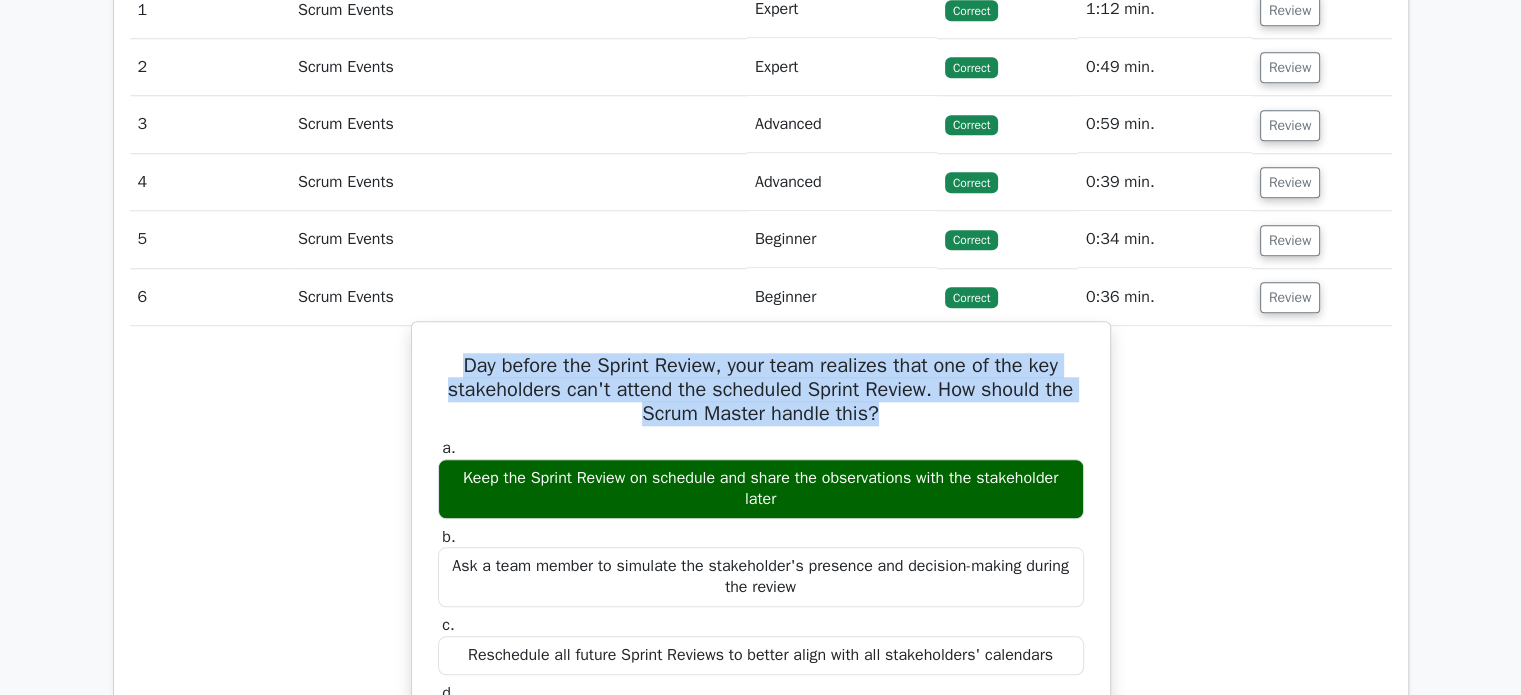click on "Day before the Sprint Review, your team realizes that one of the key stakeholders can't attend the scheduled Sprint Review. How should the Scrum Master handle this?" at bounding box center [761, 390] 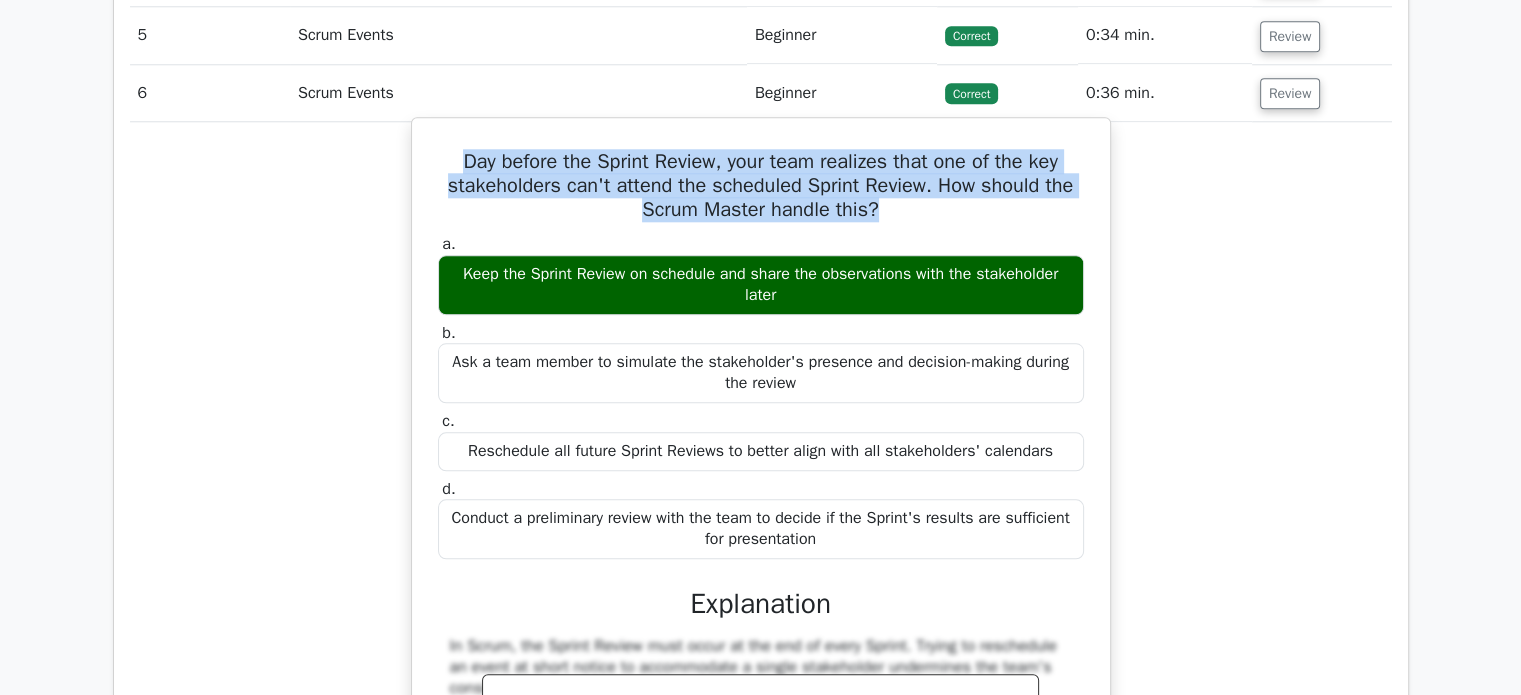 scroll, scrollTop: 2079, scrollLeft: 0, axis: vertical 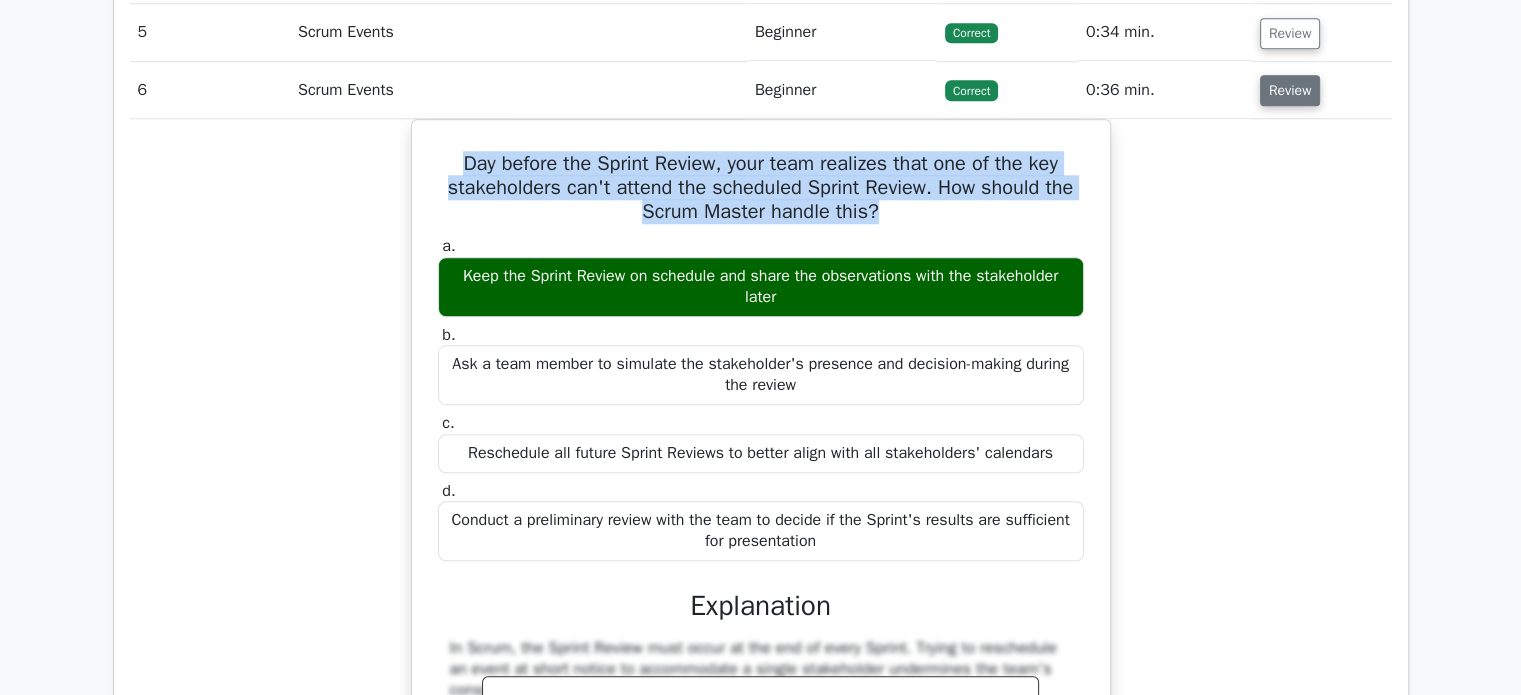 click on "Review" at bounding box center (1290, 90) 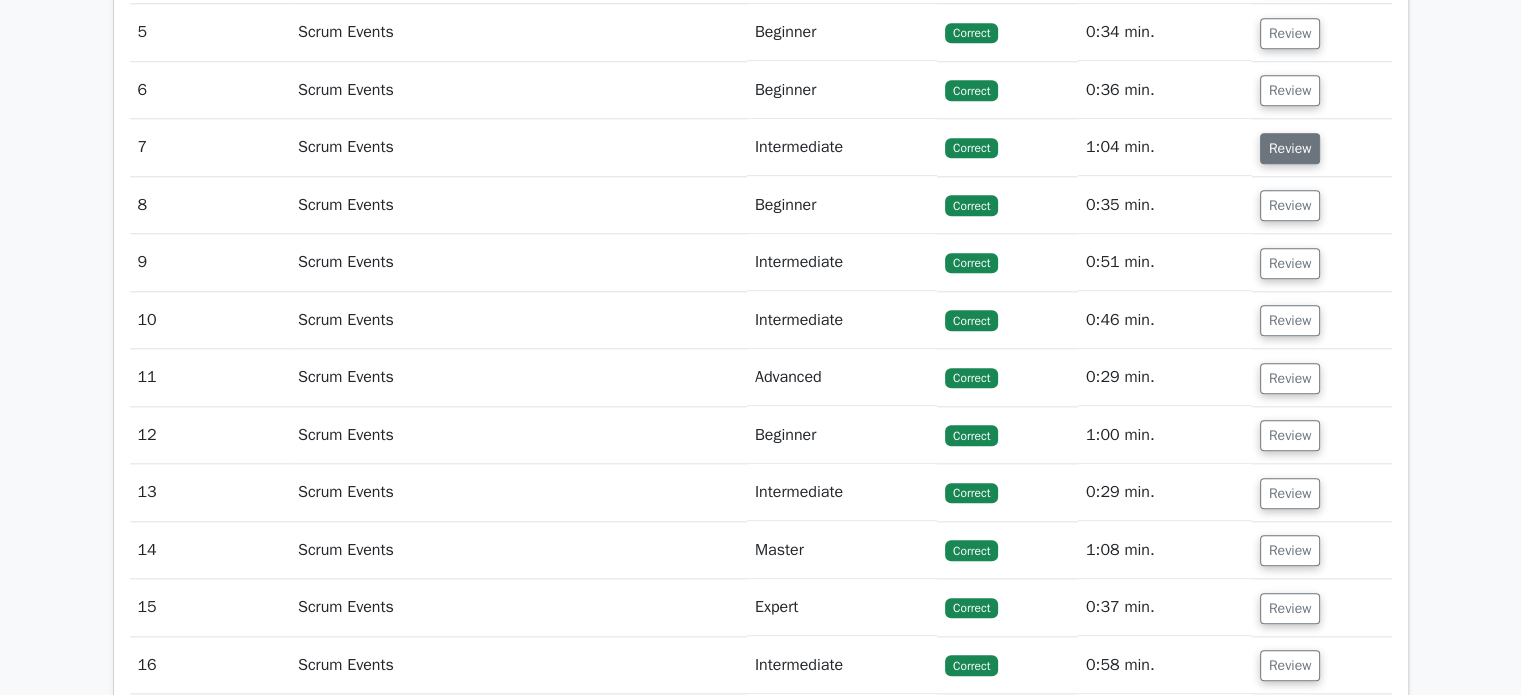 click on "Review" at bounding box center [1290, 148] 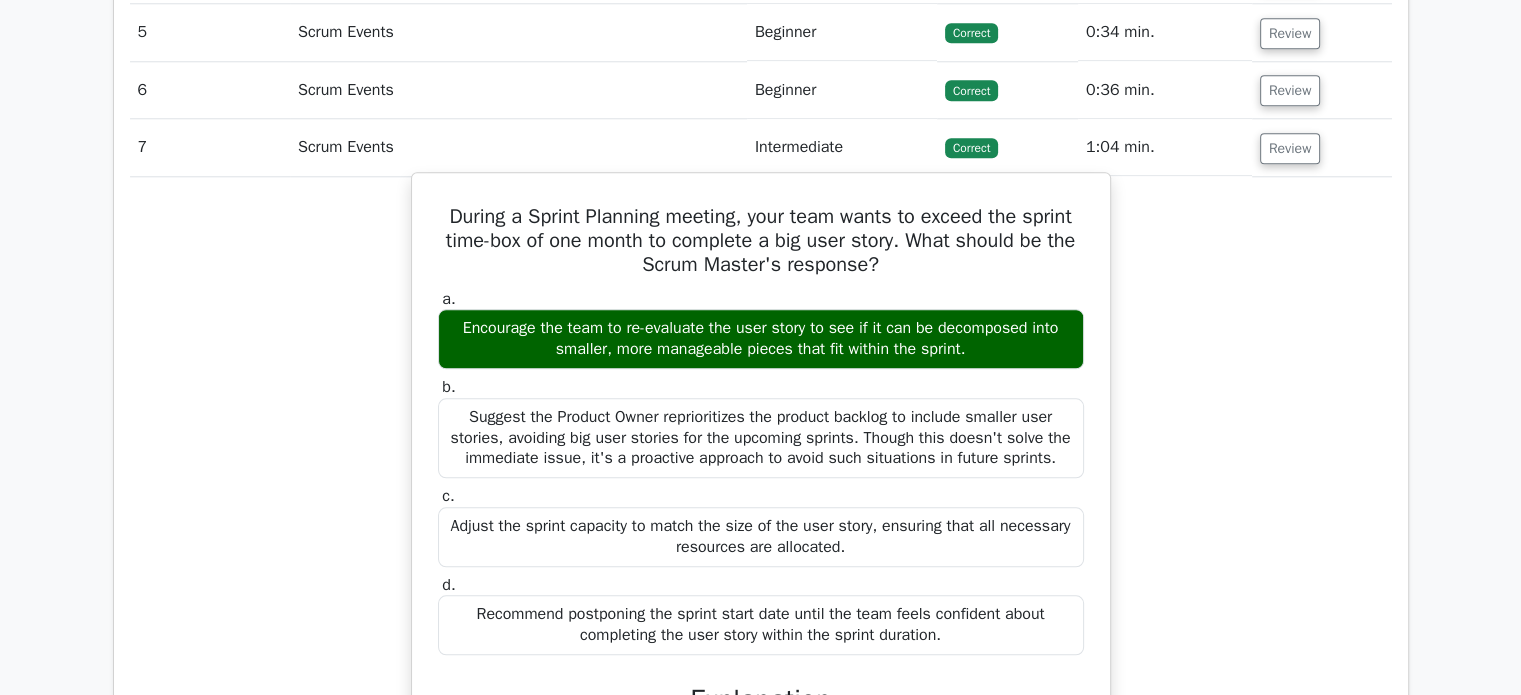 click on "During a Sprint Planning meeting, your team wants to exceed the sprint time-box of one month to complete a big user story. What should be the Scrum Master's response?" at bounding box center (761, 241) 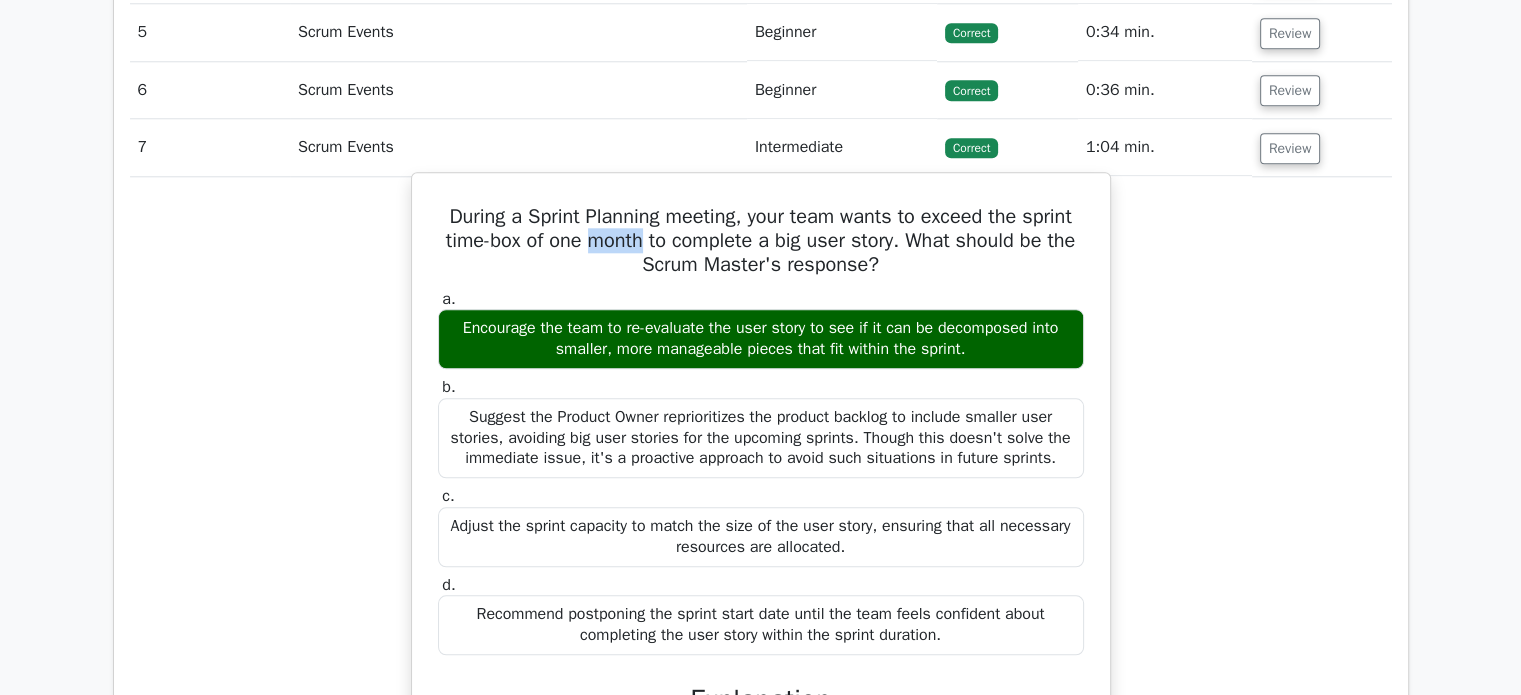 click on "During a Sprint Planning meeting, your team wants to exceed the sprint time-box of one month to complete a big user story. What should be the Scrum Master's response?" at bounding box center [761, 241] 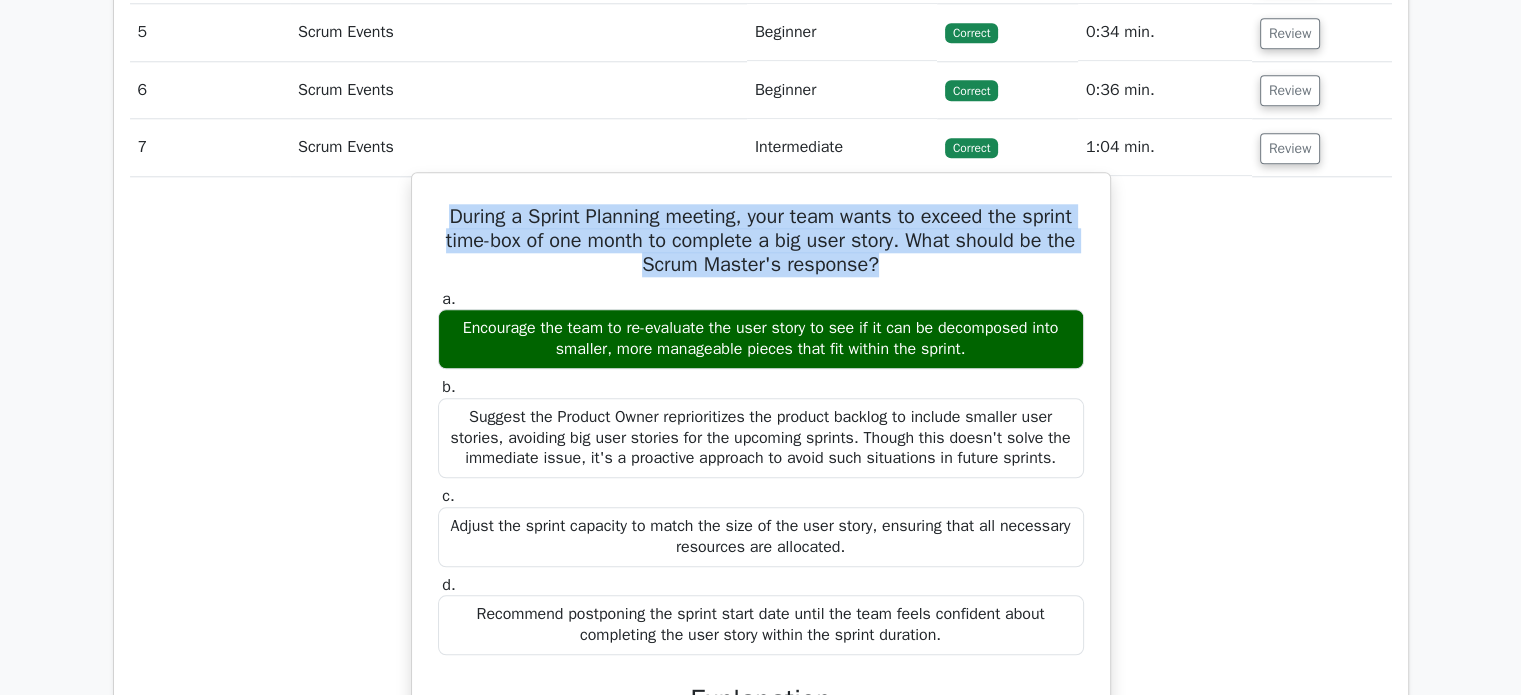 click on "During a Sprint Planning meeting, your team wants to exceed the sprint time-box of one month to complete a big user story. What should be the Scrum Master's response?" at bounding box center [761, 241] 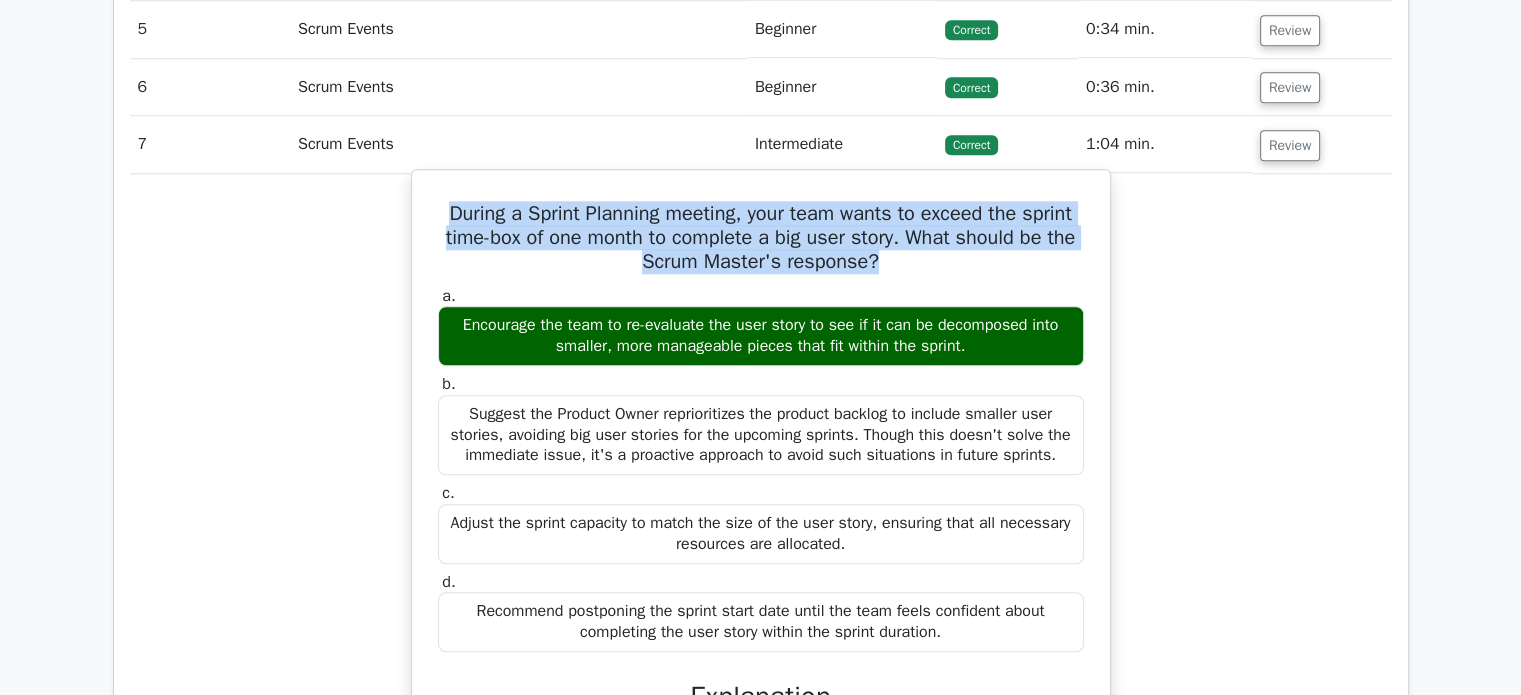 scroll, scrollTop: 2080, scrollLeft: 0, axis: vertical 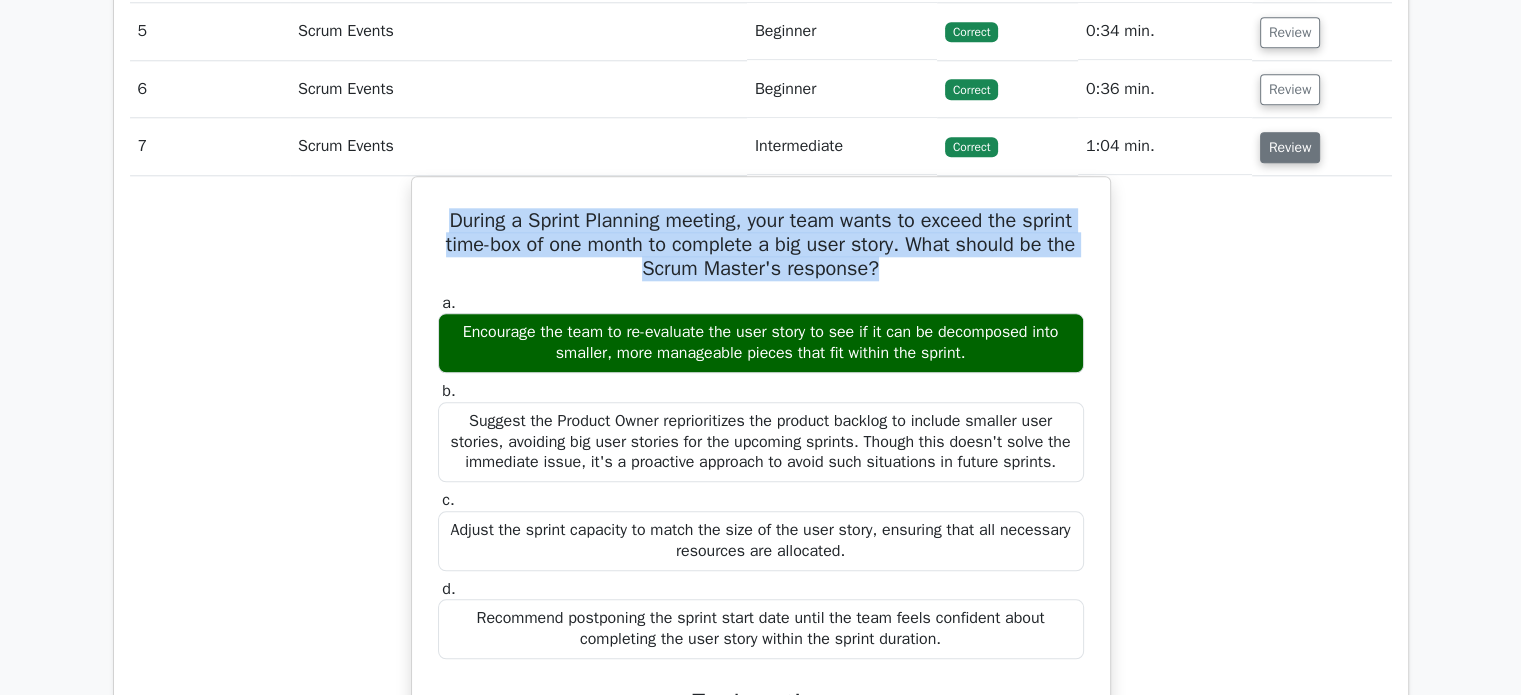 click on "Review" at bounding box center (1290, 147) 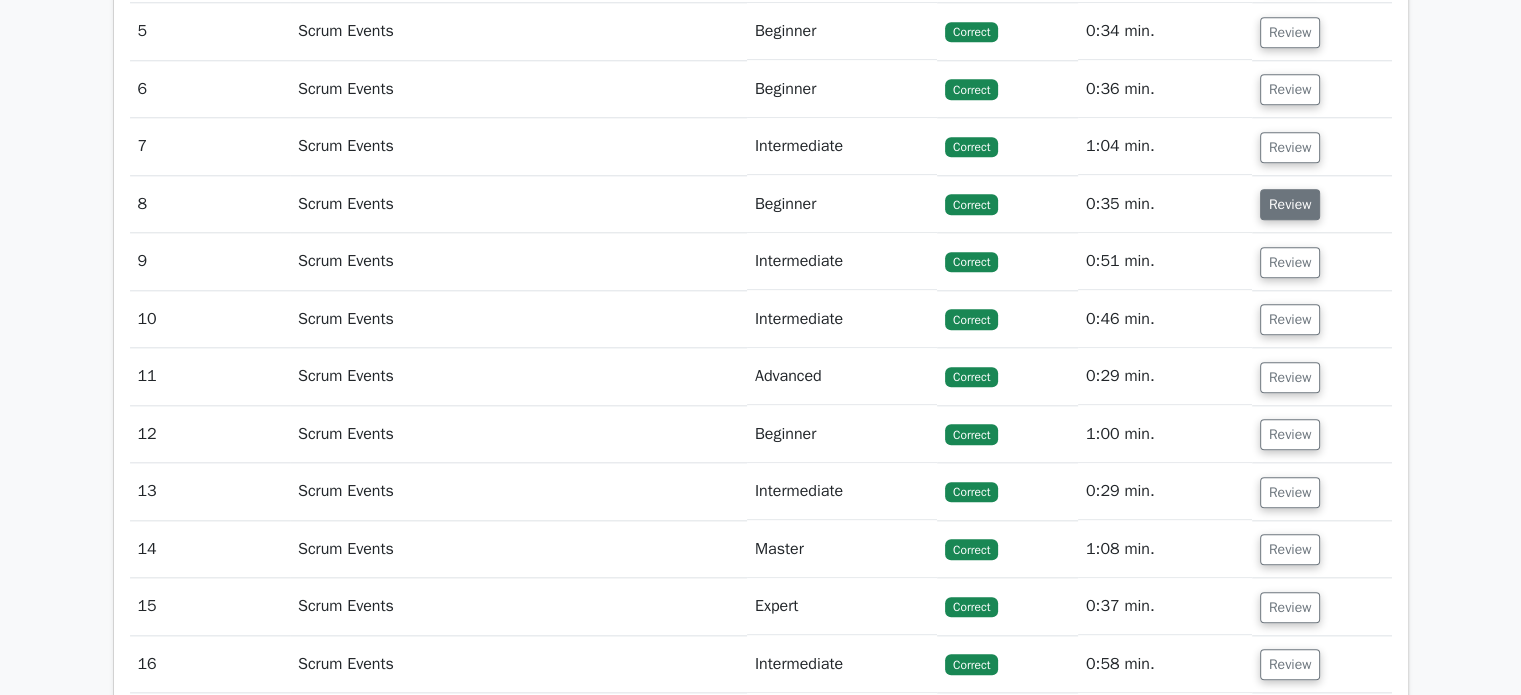 click on "Review" at bounding box center (1290, 204) 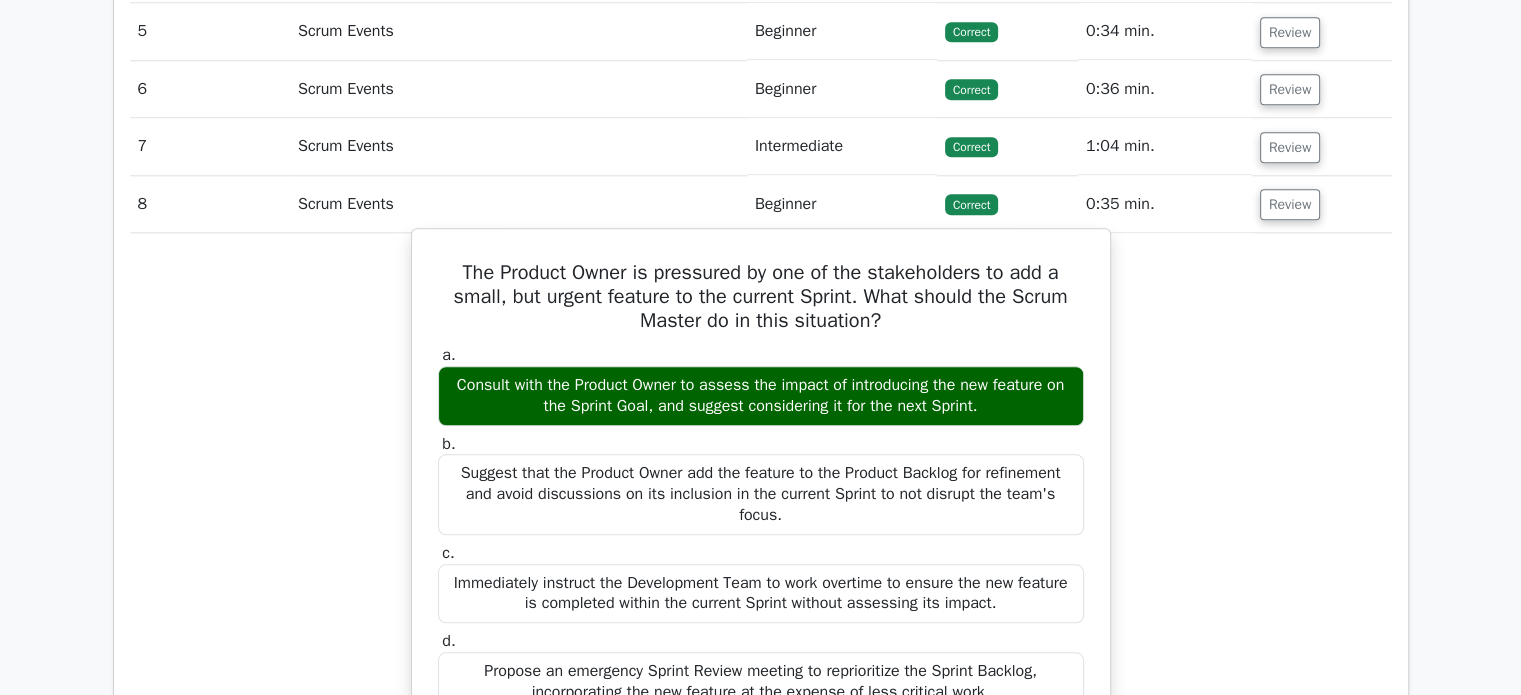click on "The Product Owner is pressured by one of the stakeholders to add a small, but urgent feature to the current Sprint. What should the Scrum Master do in this situation?" at bounding box center (761, 297) 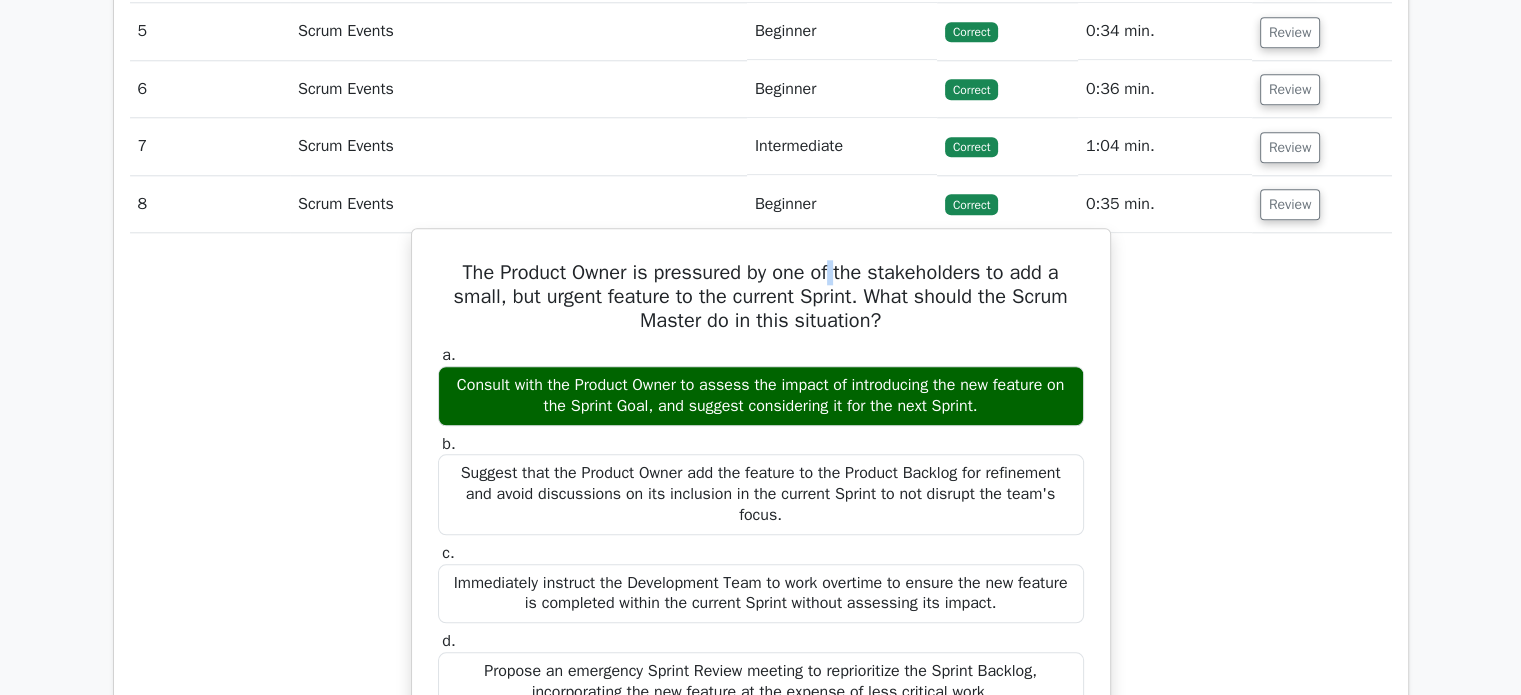 click on "The Product Owner is pressured by one of the stakeholders to add a small, but urgent feature to the current Sprint. What should the Scrum Master do in this situation?" at bounding box center [761, 297] 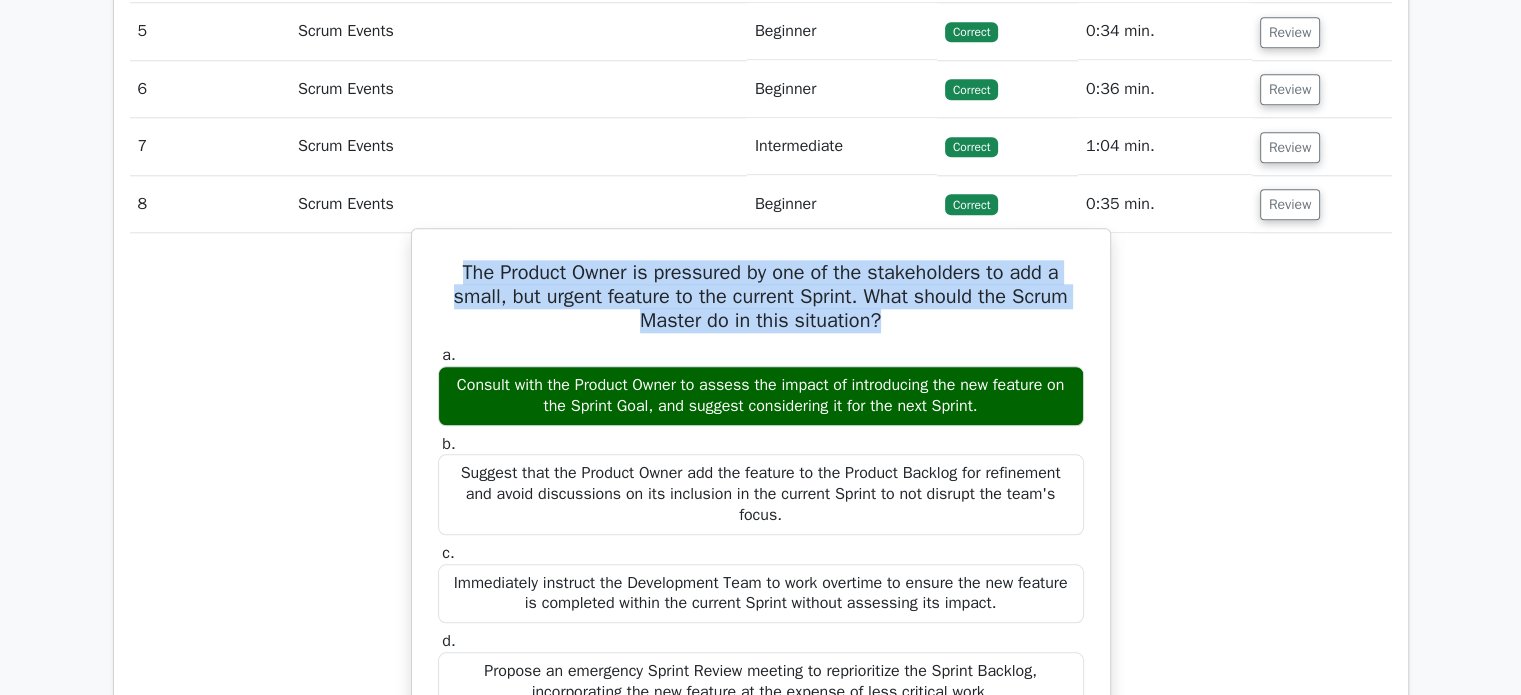 click on "The Product Owner is pressured by one of the stakeholders to add a small, but urgent feature to the current Sprint. What should the Scrum Master do in this situation?" at bounding box center (761, 297) 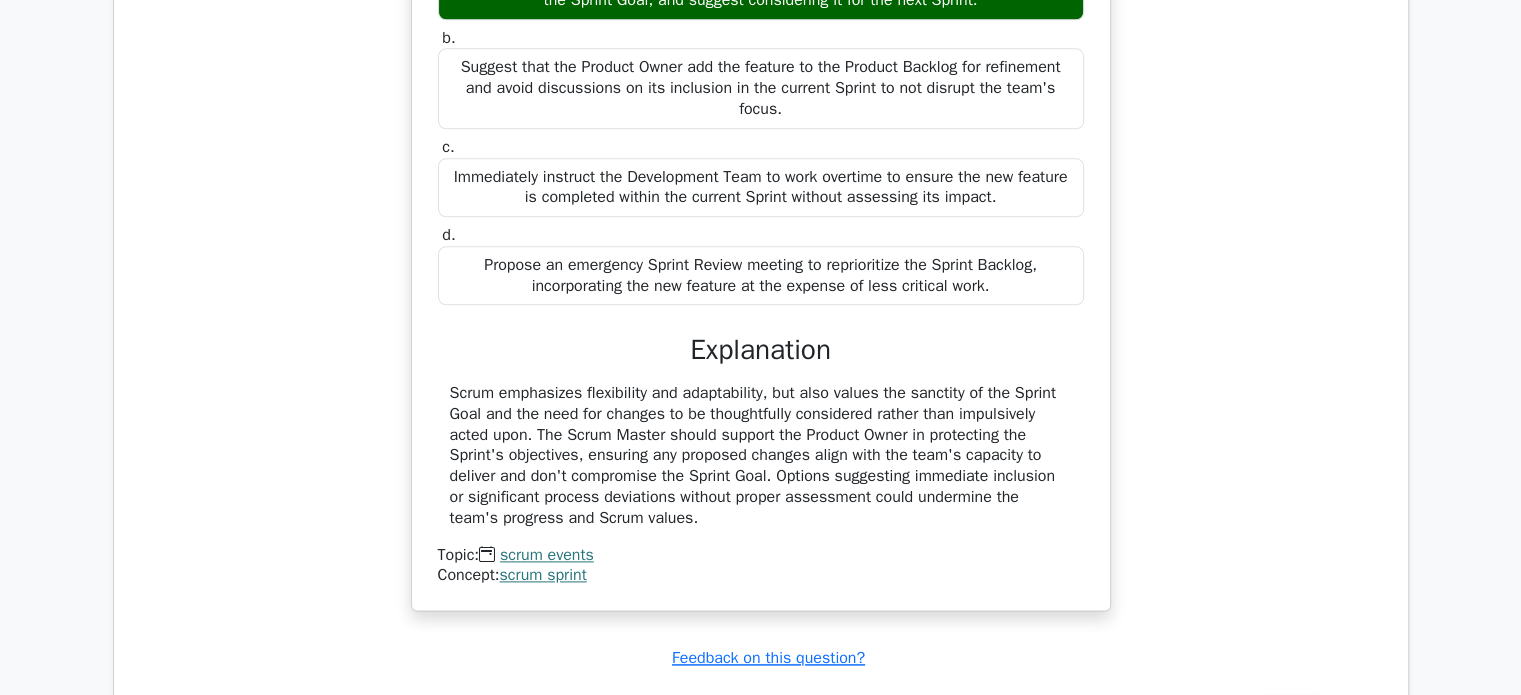 scroll, scrollTop: 2487, scrollLeft: 0, axis: vertical 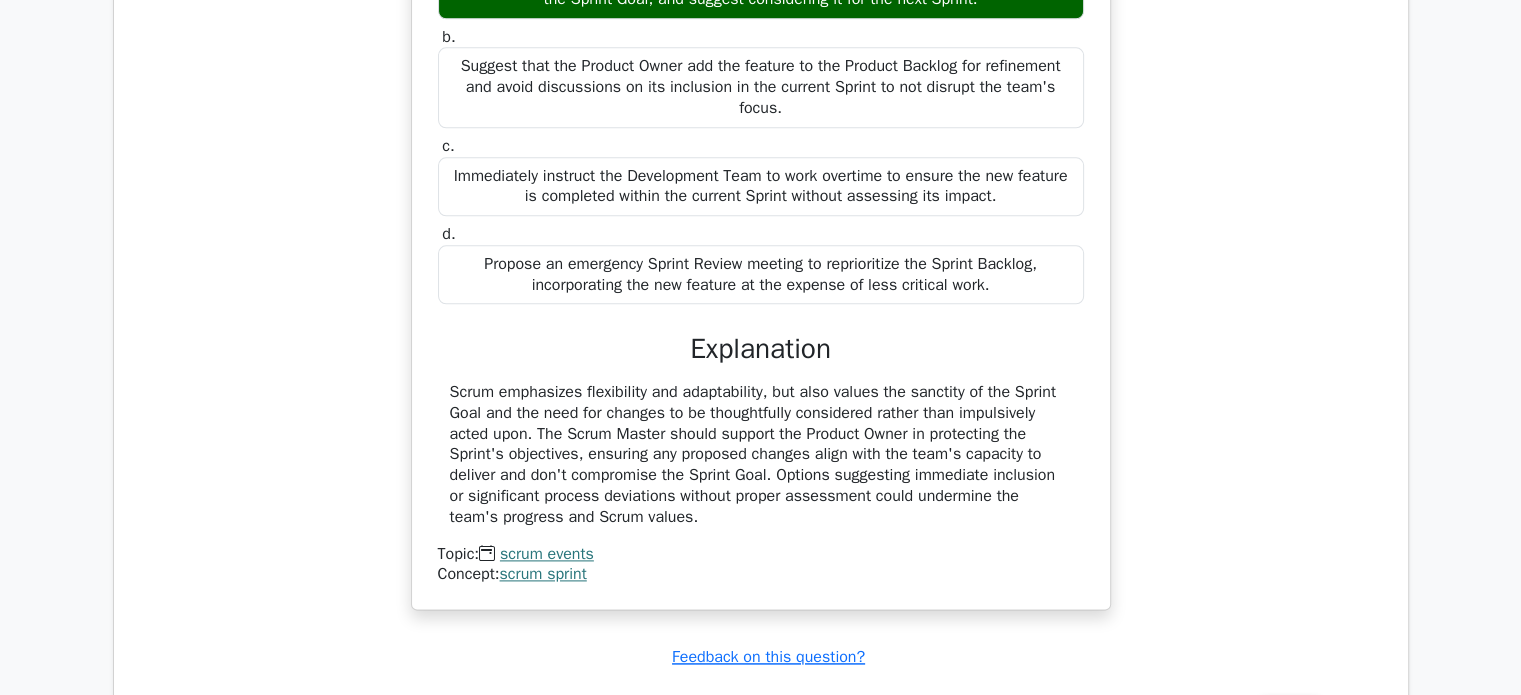 drag, startPoint x: 686, startPoint y: 347, endPoint x: 722, endPoint y: 503, distance: 160.09998 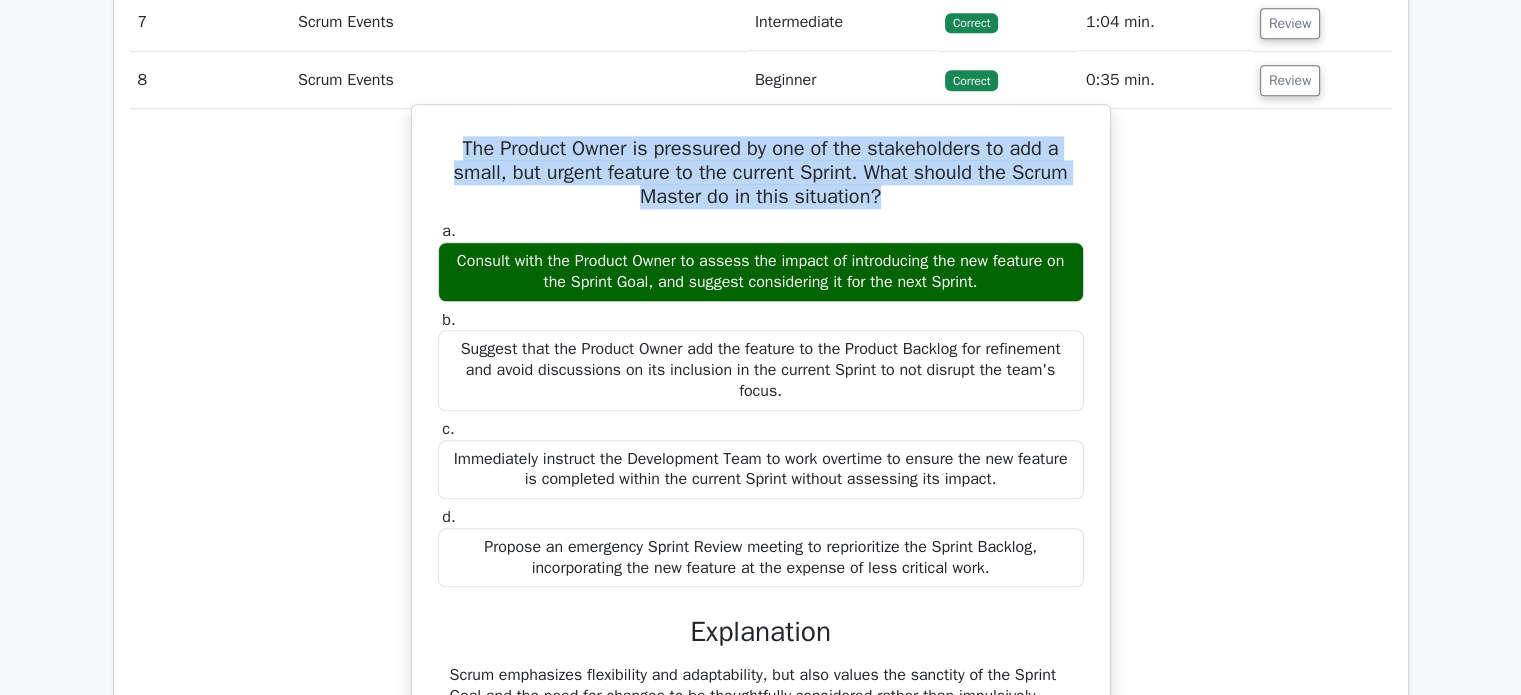 scroll, scrollTop: 2203, scrollLeft: 0, axis: vertical 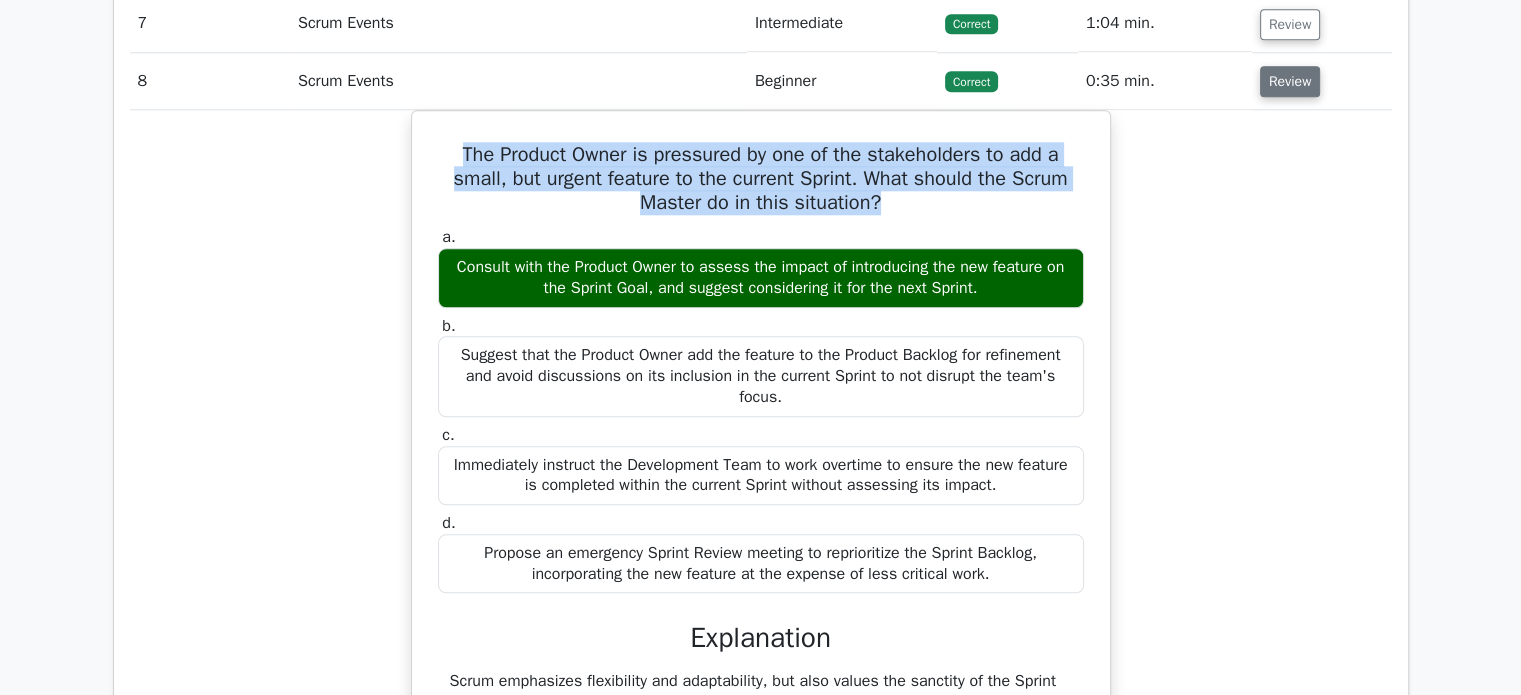 click on "Review" at bounding box center (1290, 81) 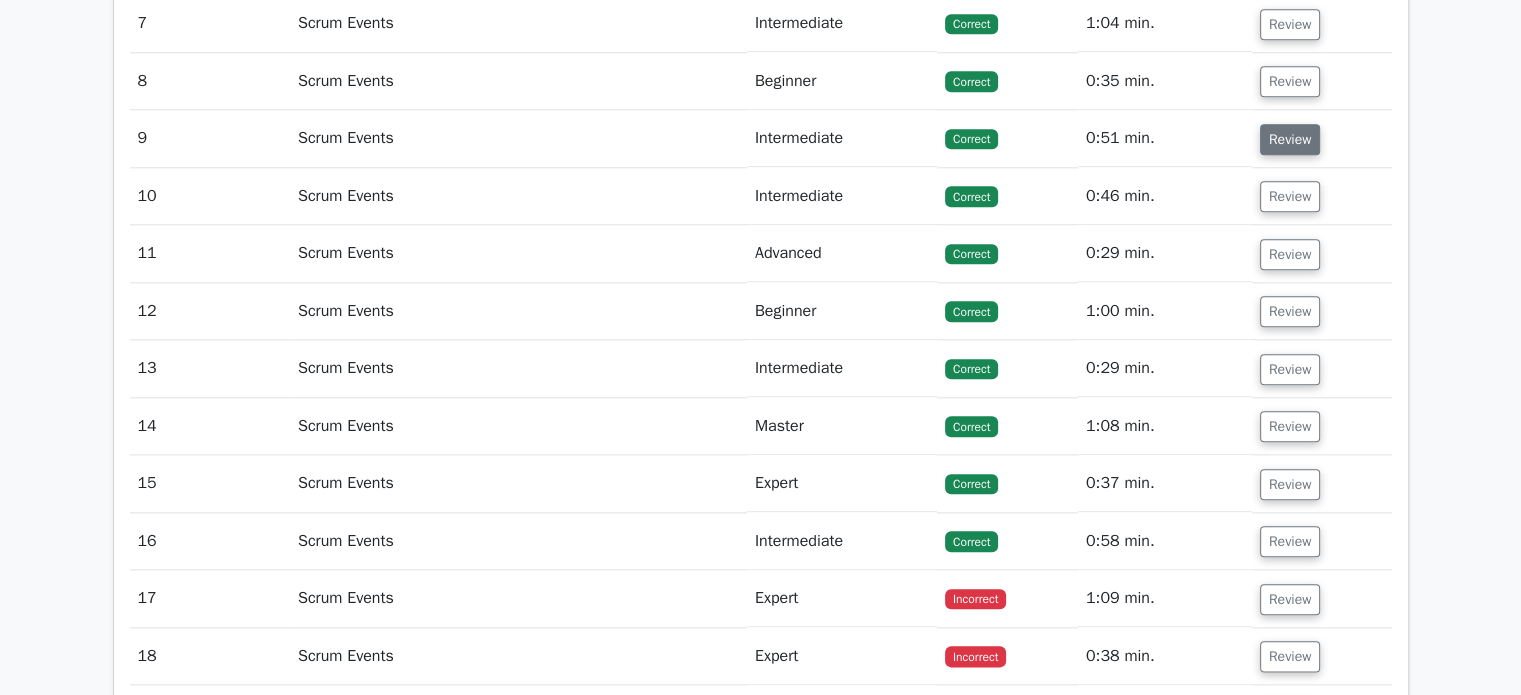 click on "Review" at bounding box center [1290, 139] 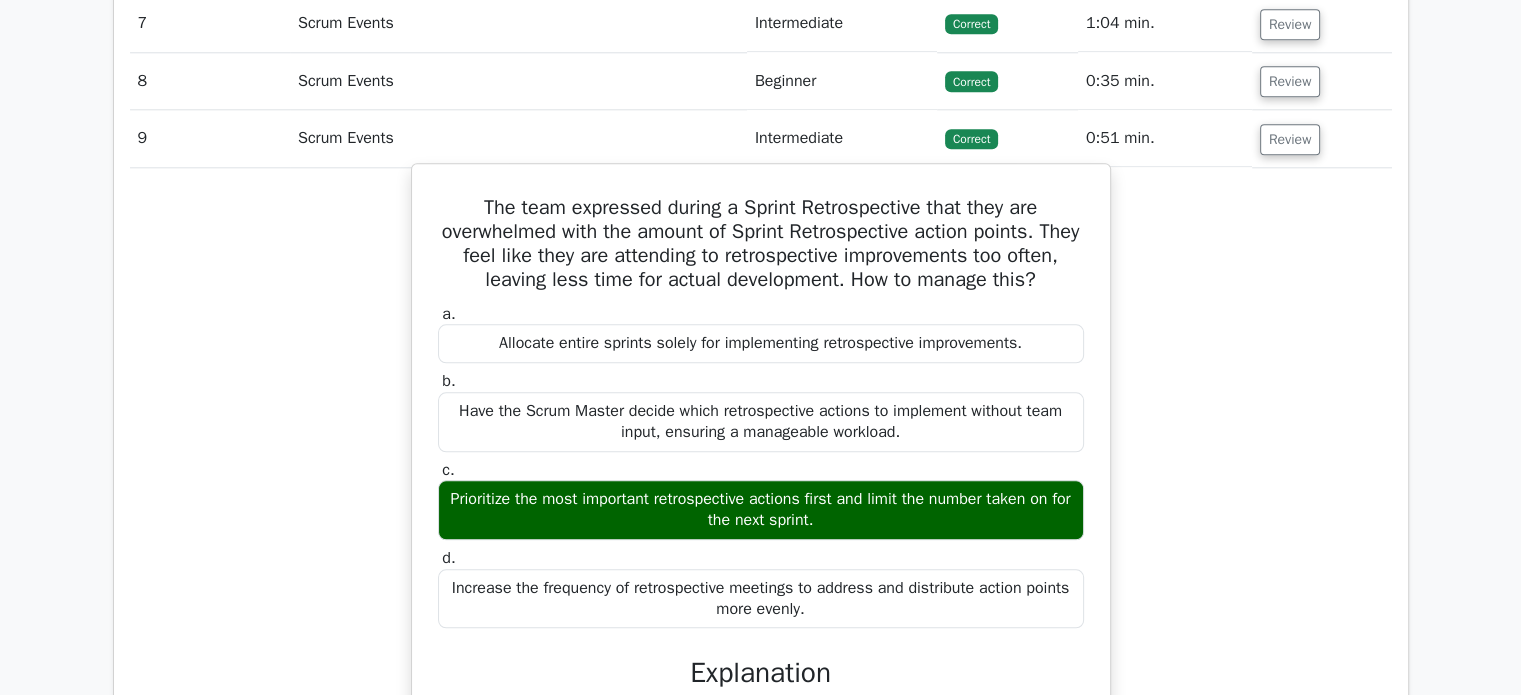 click on "The team expressed during a Sprint Retrospective that they are overwhelmed with the amount of Sprint Retrospective action points. They feel like they are attending to retrospective improvements too often, leaving less time for actual development. How to manage this?" at bounding box center [761, 244] 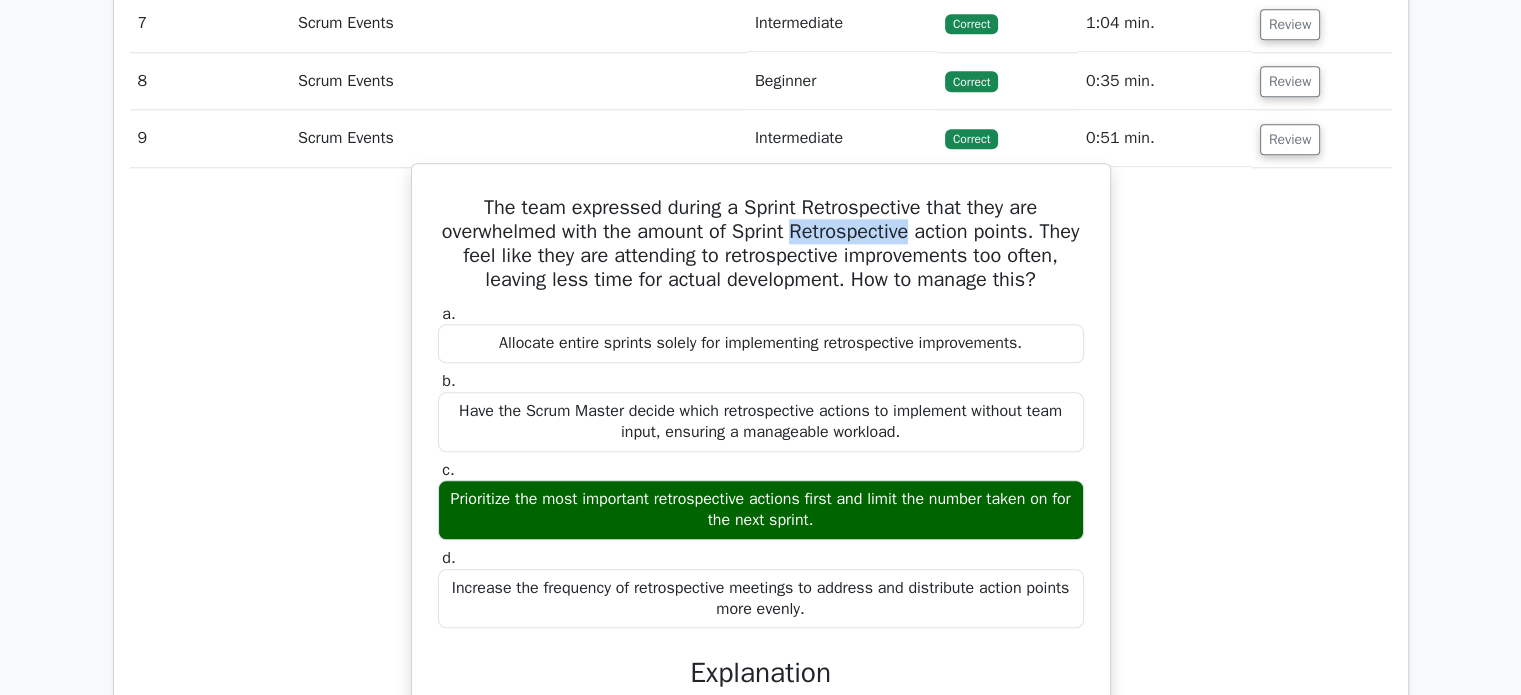 click on "The team expressed during a Sprint Retrospective that they are overwhelmed with the amount of Sprint Retrospective action points. They feel like they are attending to retrospective improvements too often, leaving less time for actual development. How to manage this?" at bounding box center (761, 244) 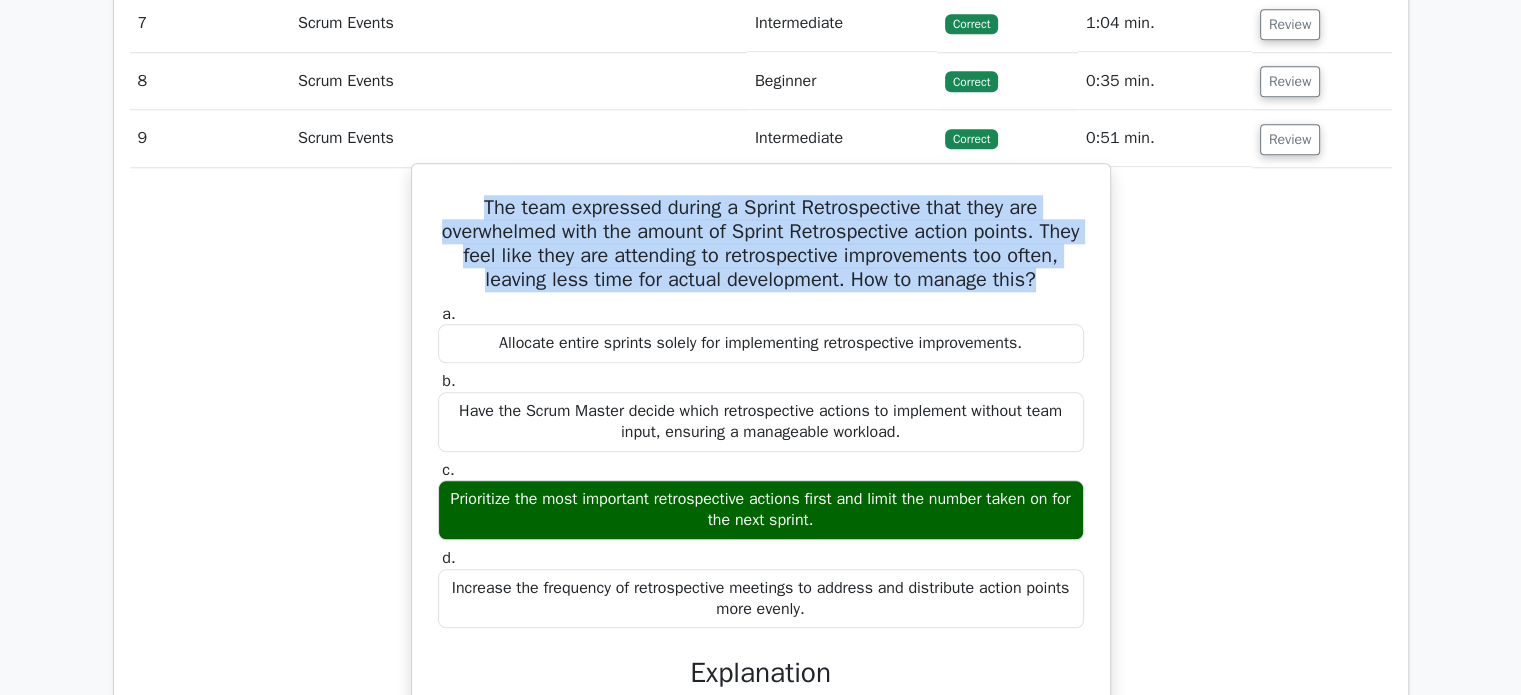 click on "The team expressed during a Sprint Retrospective that they are overwhelmed with the amount of Sprint Retrospective action points. They feel like they are attending to retrospective improvements too often, leaving less time for actual development. How to manage this?" at bounding box center [761, 244] 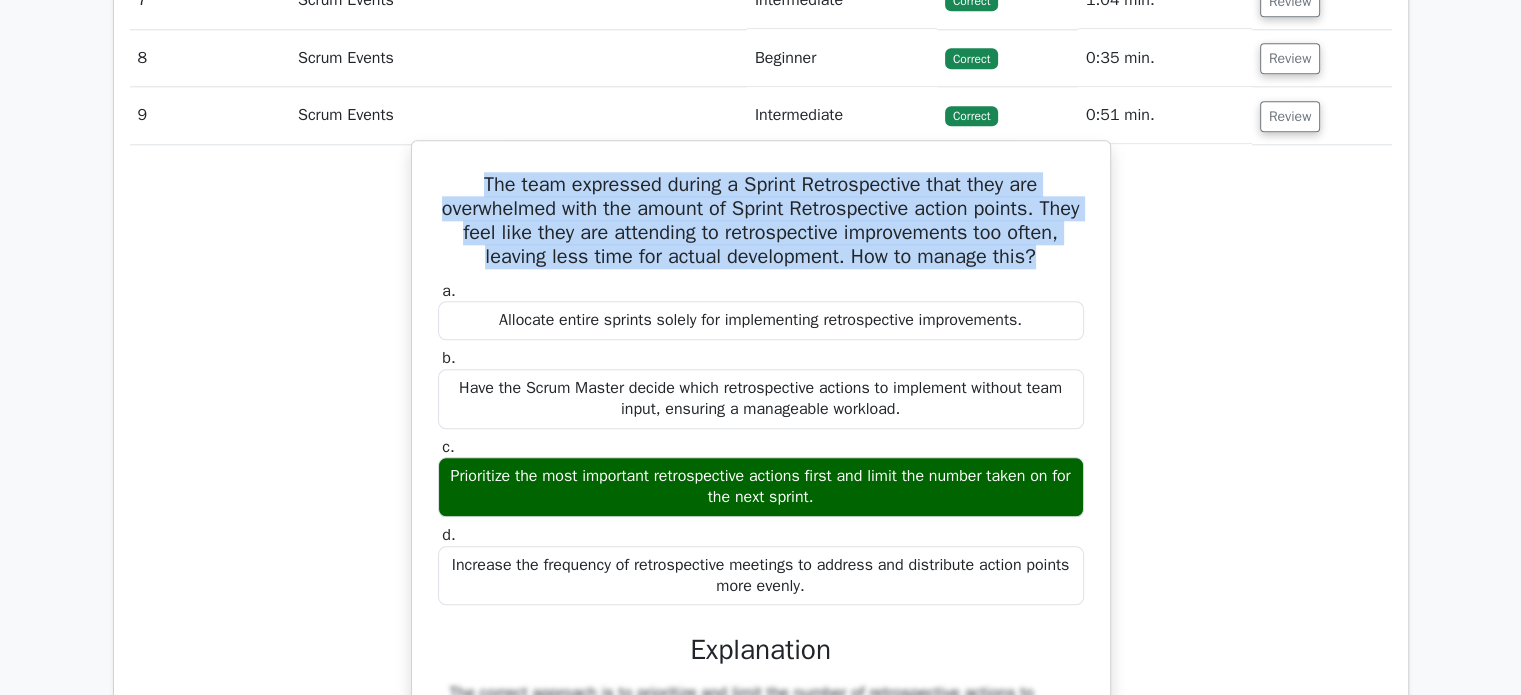 scroll, scrollTop: 2224, scrollLeft: 0, axis: vertical 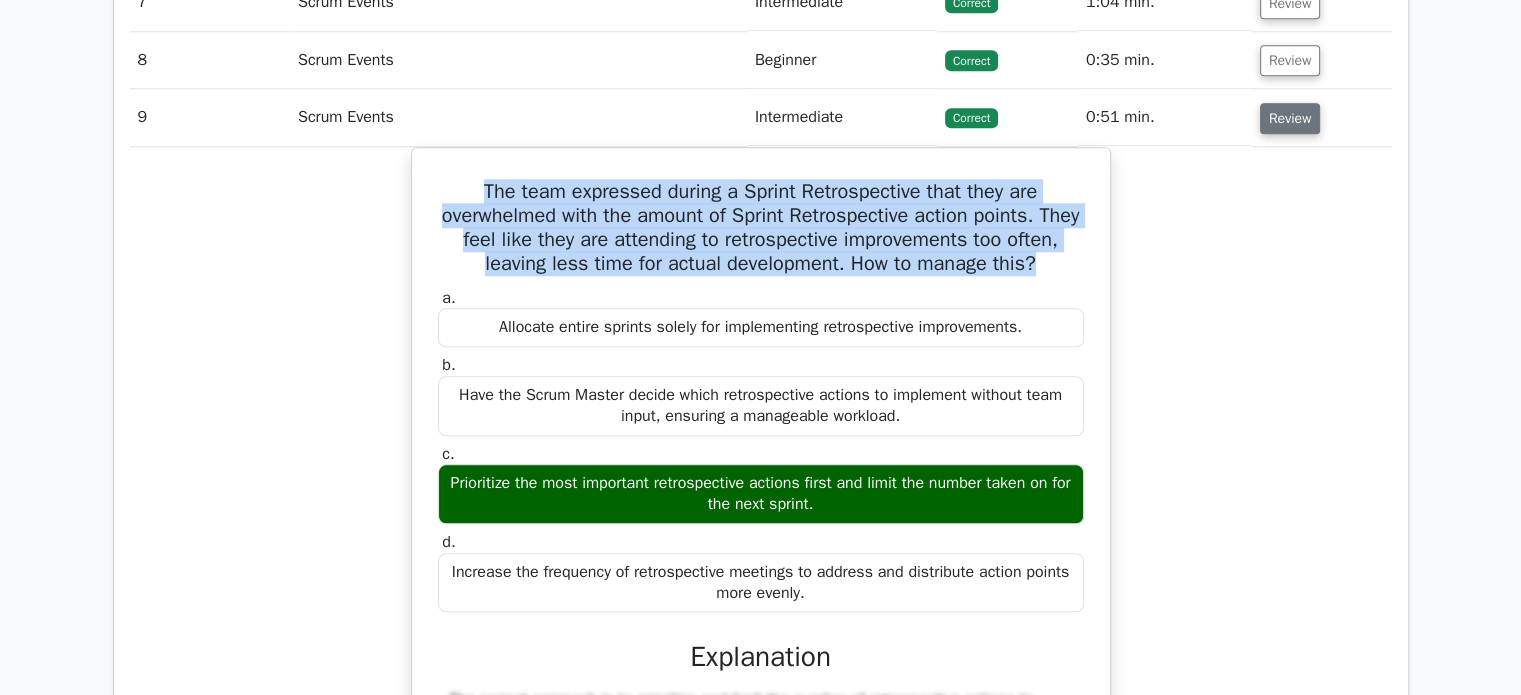 click on "Review" at bounding box center [1290, 118] 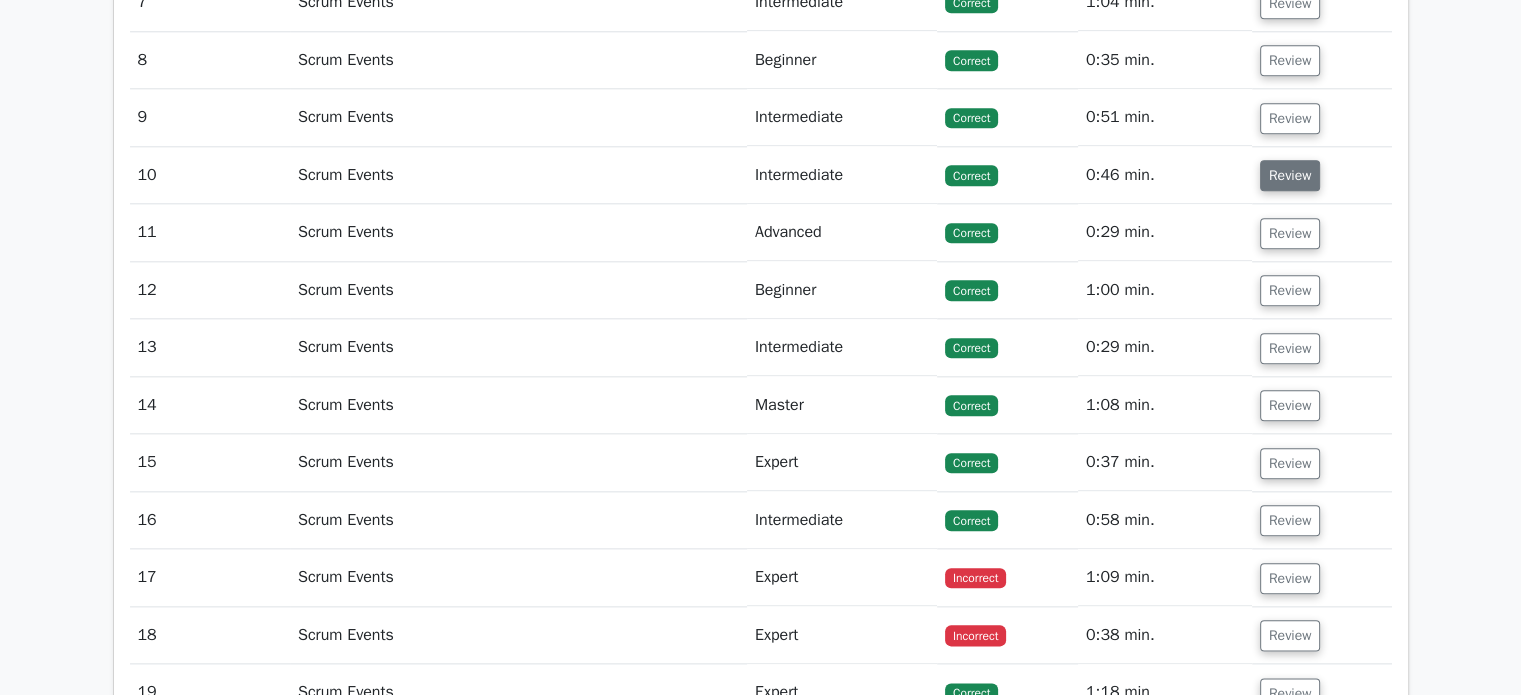 click on "Review" at bounding box center (1290, 175) 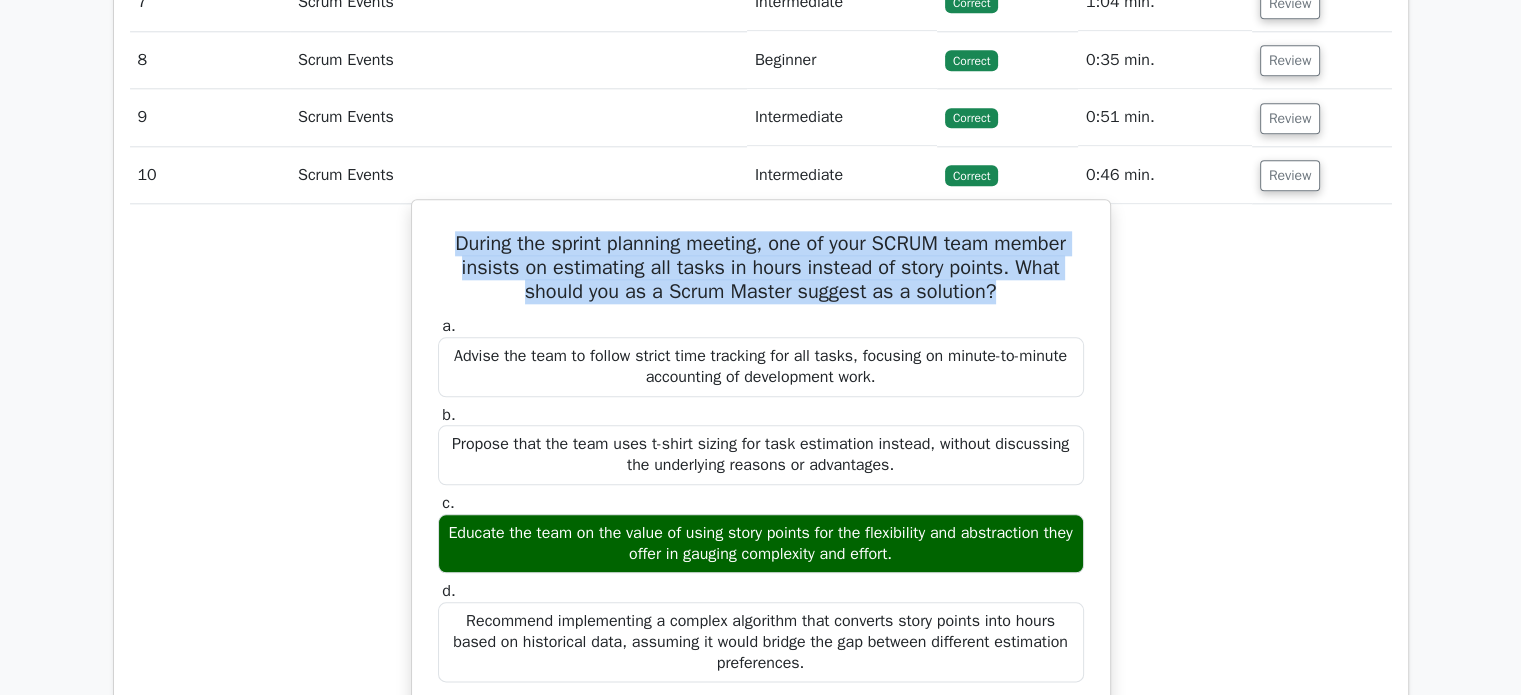 drag, startPoint x: 440, startPoint y: 235, endPoint x: 996, endPoint y: 286, distance: 558.3341 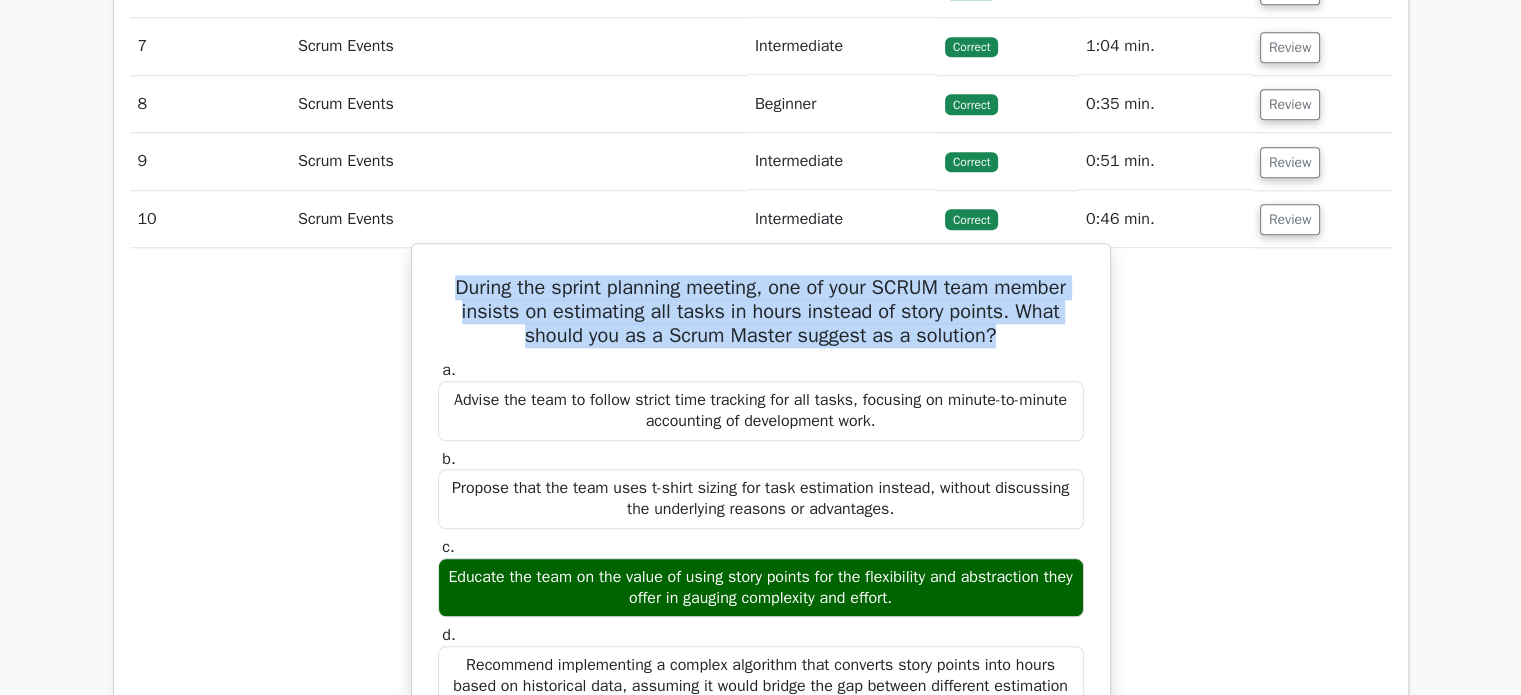 scroll, scrollTop: 2180, scrollLeft: 0, axis: vertical 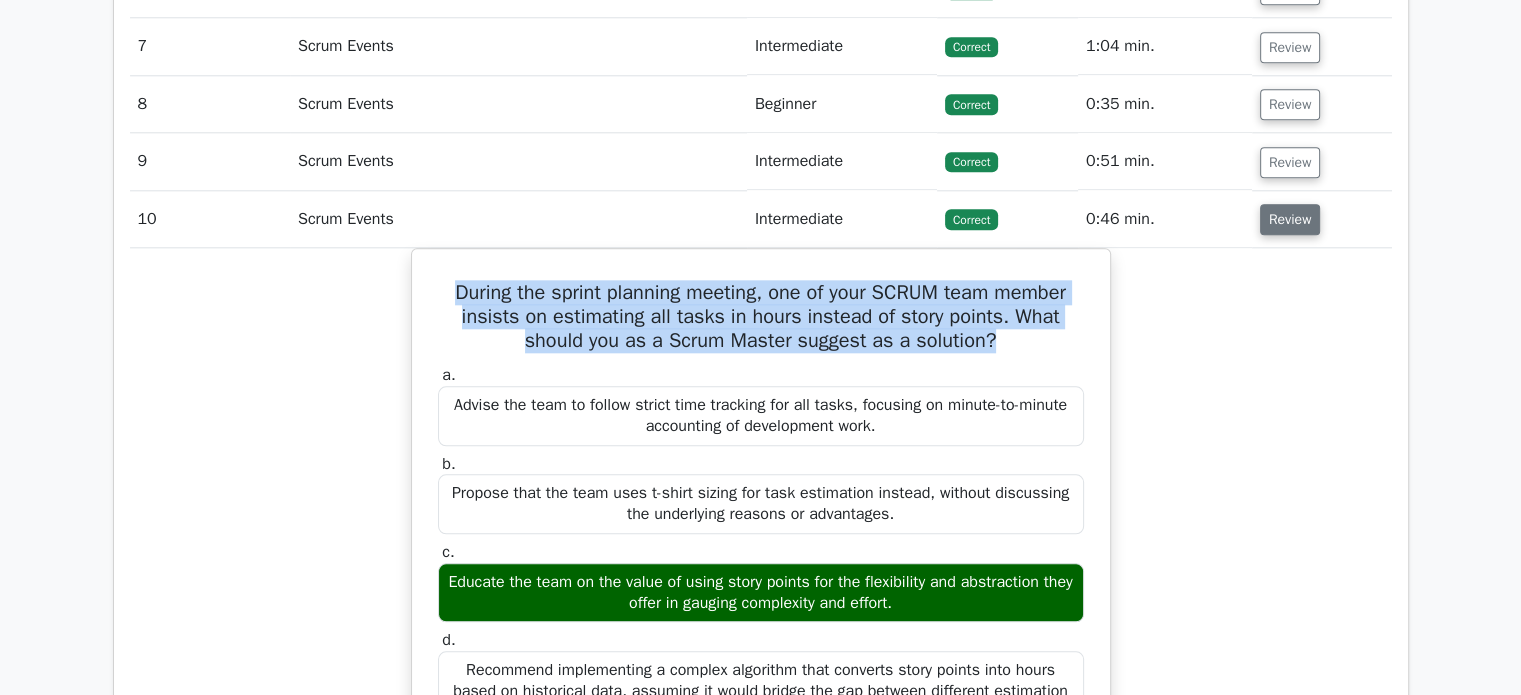 click on "Review" at bounding box center [1290, 219] 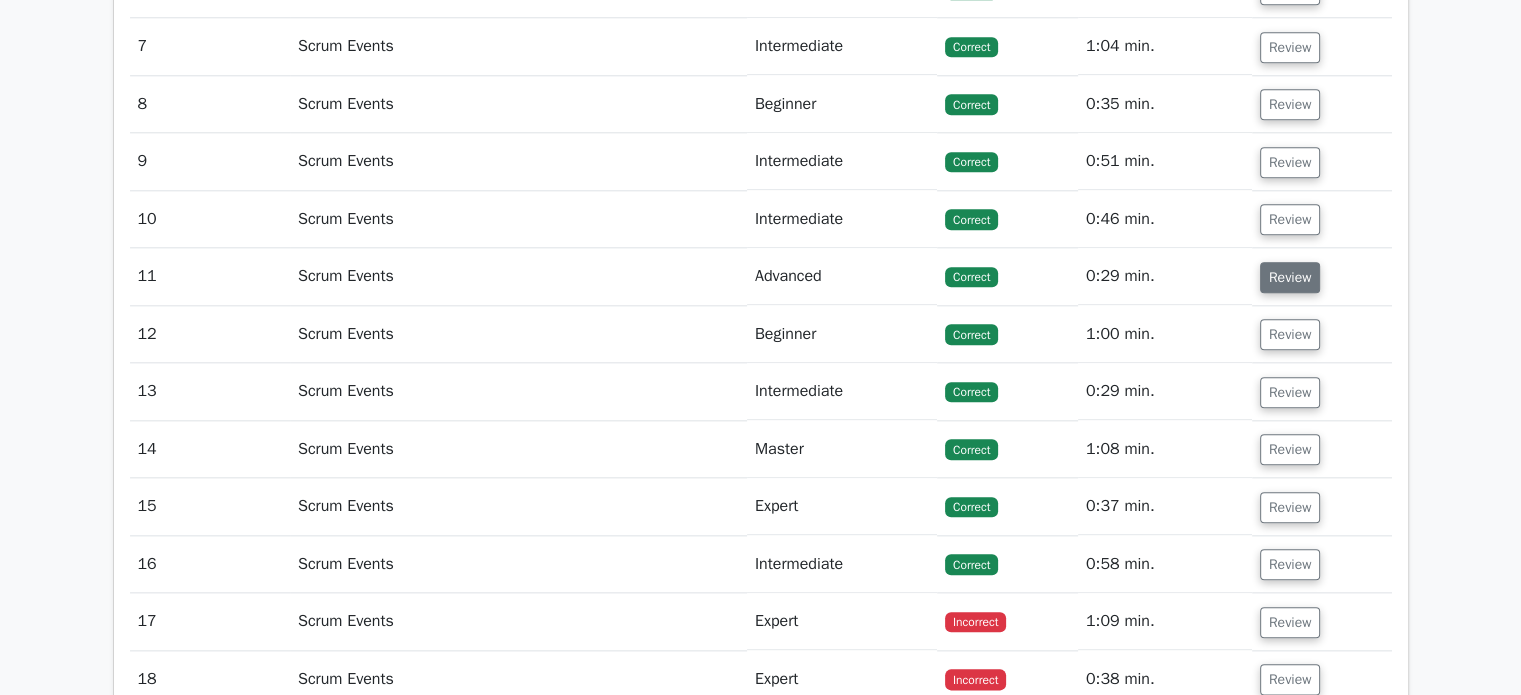 click on "Review" at bounding box center (1290, 277) 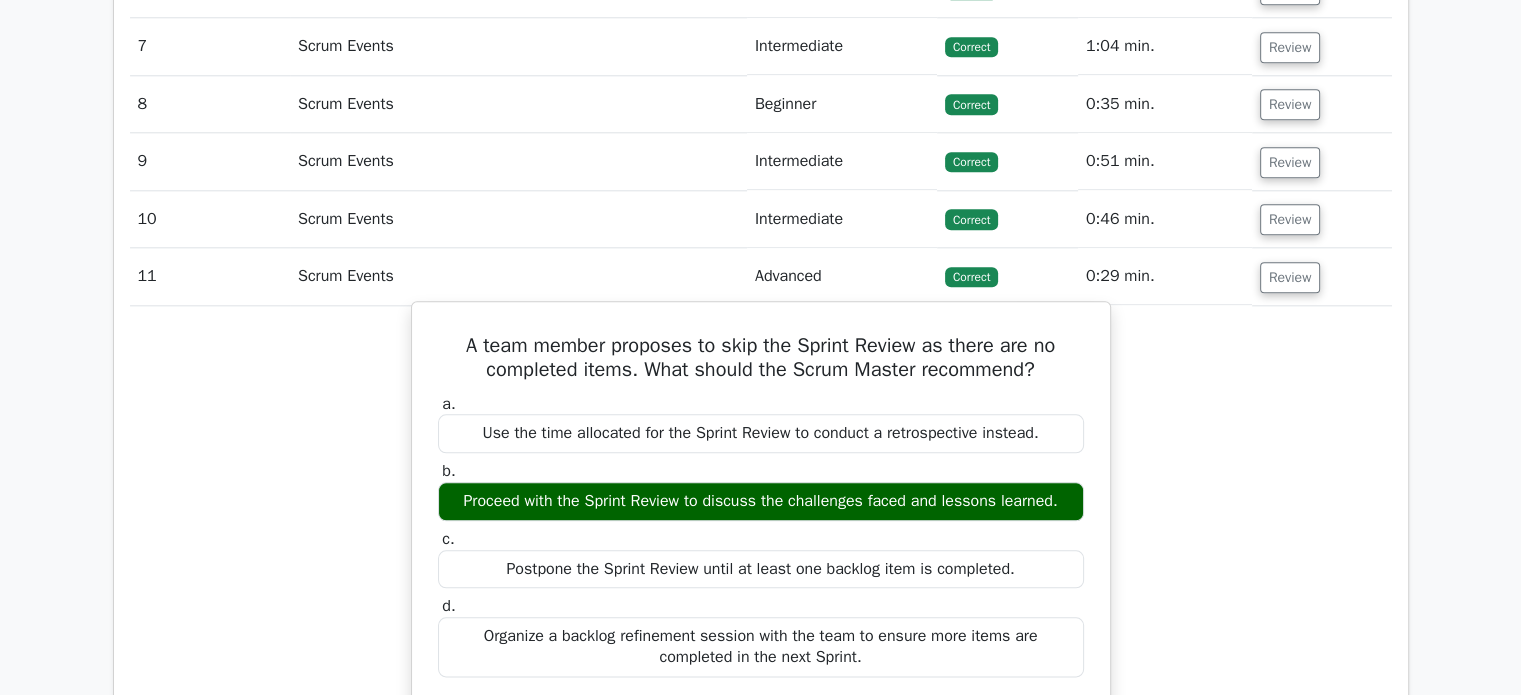 click on "A team member proposes to skip the Sprint Review as there are no completed items. What should the Scrum Master recommend?" at bounding box center [761, 358] 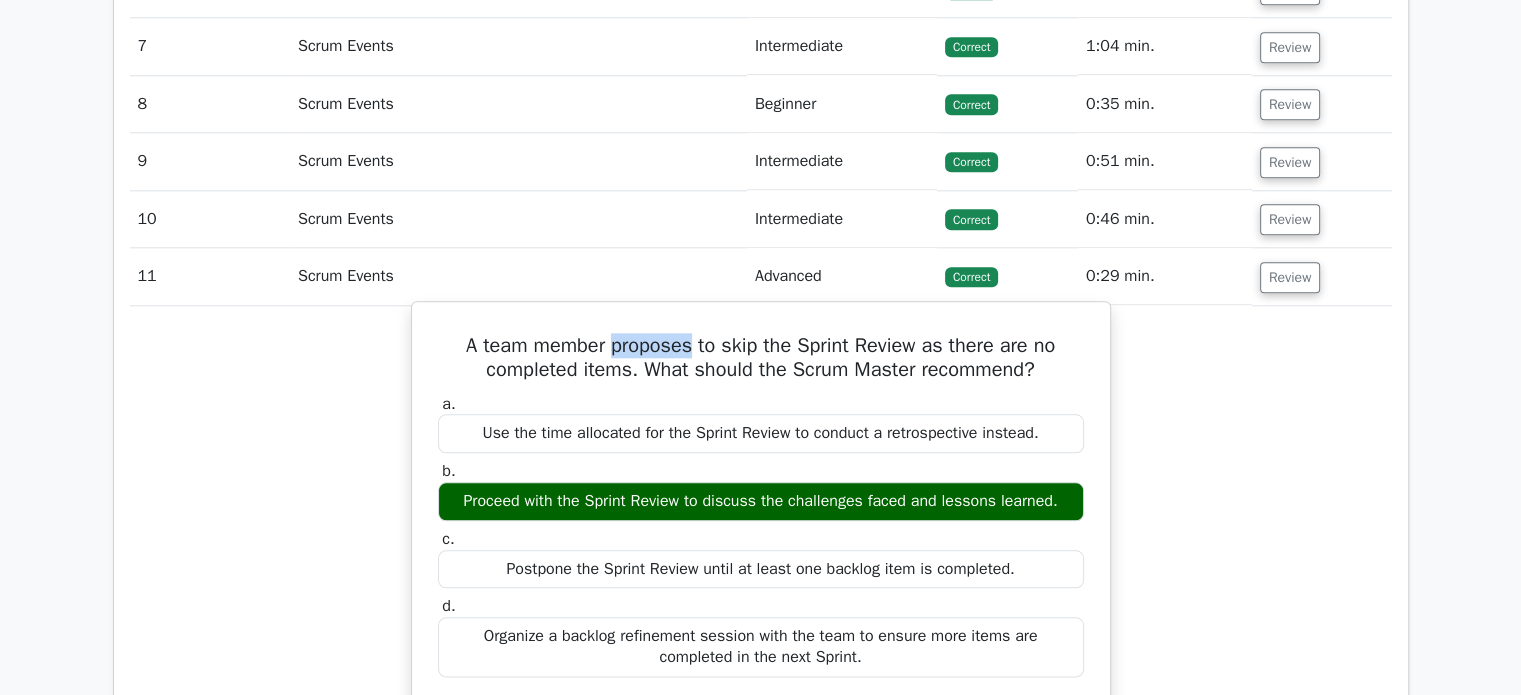 click on "A team member proposes to skip the Sprint Review as there are no completed items. What should the Scrum Master recommend?" at bounding box center (761, 358) 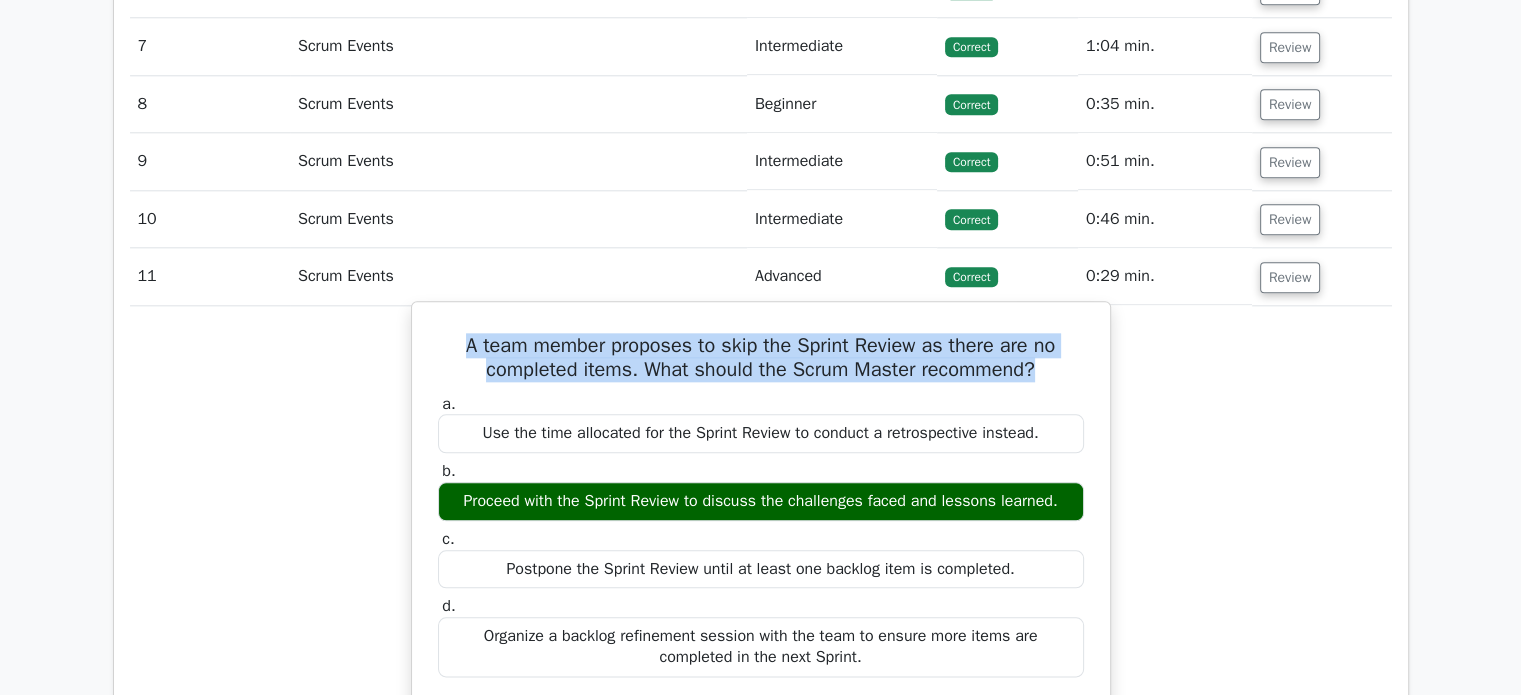 click on "A team member proposes to skip the Sprint Review as there are no completed items. What should the Scrum Master recommend?" at bounding box center [761, 358] 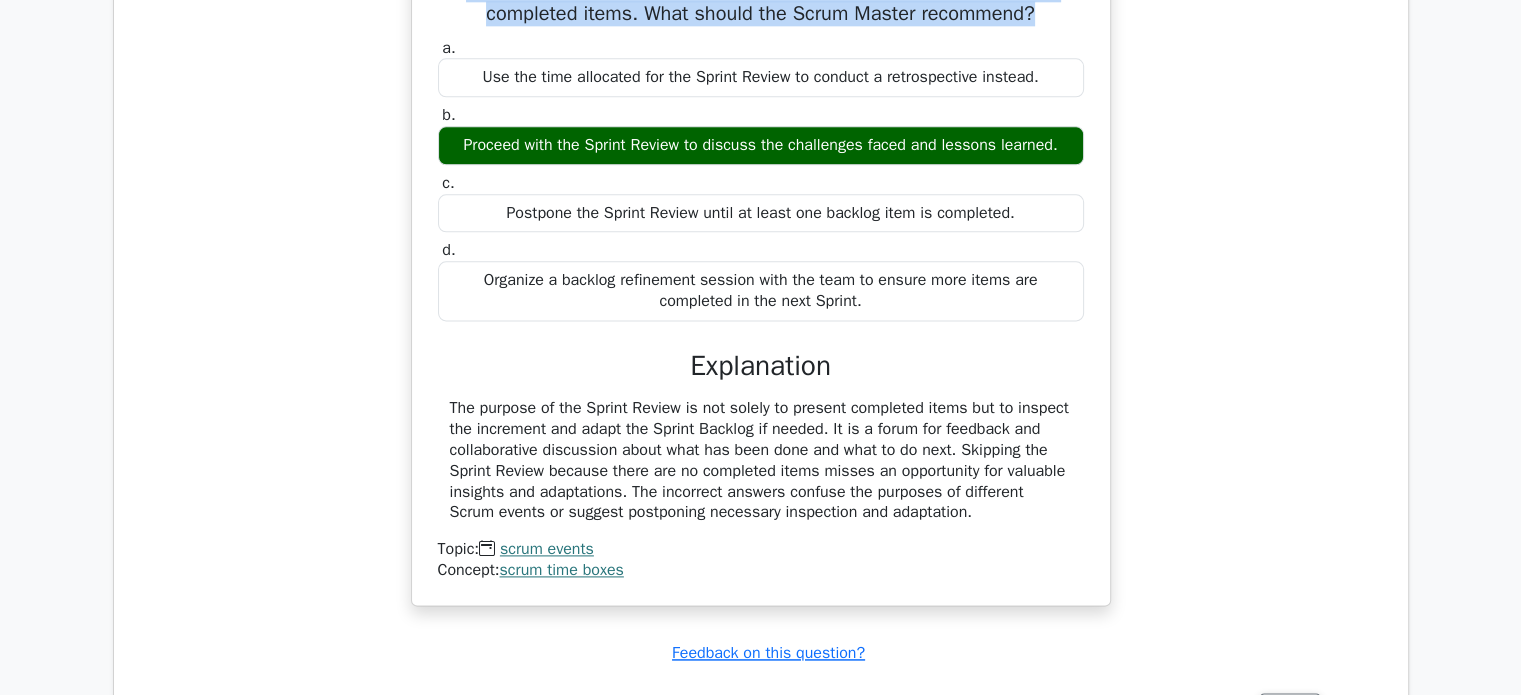 scroll, scrollTop: 2536, scrollLeft: 0, axis: vertical 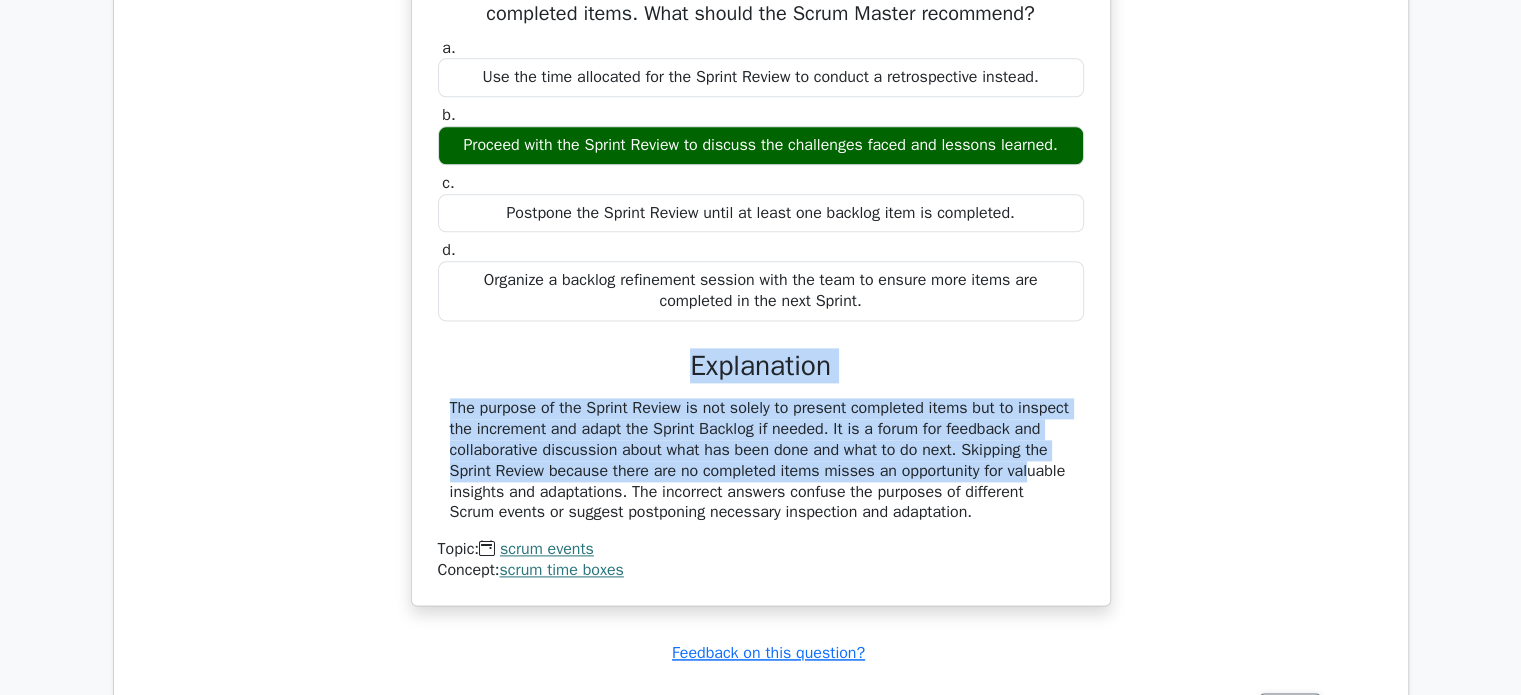 drag, startPoint x: 692, startPoint y: 347, endPoint x: 940, endPoint y: 469, distance: 276.3838 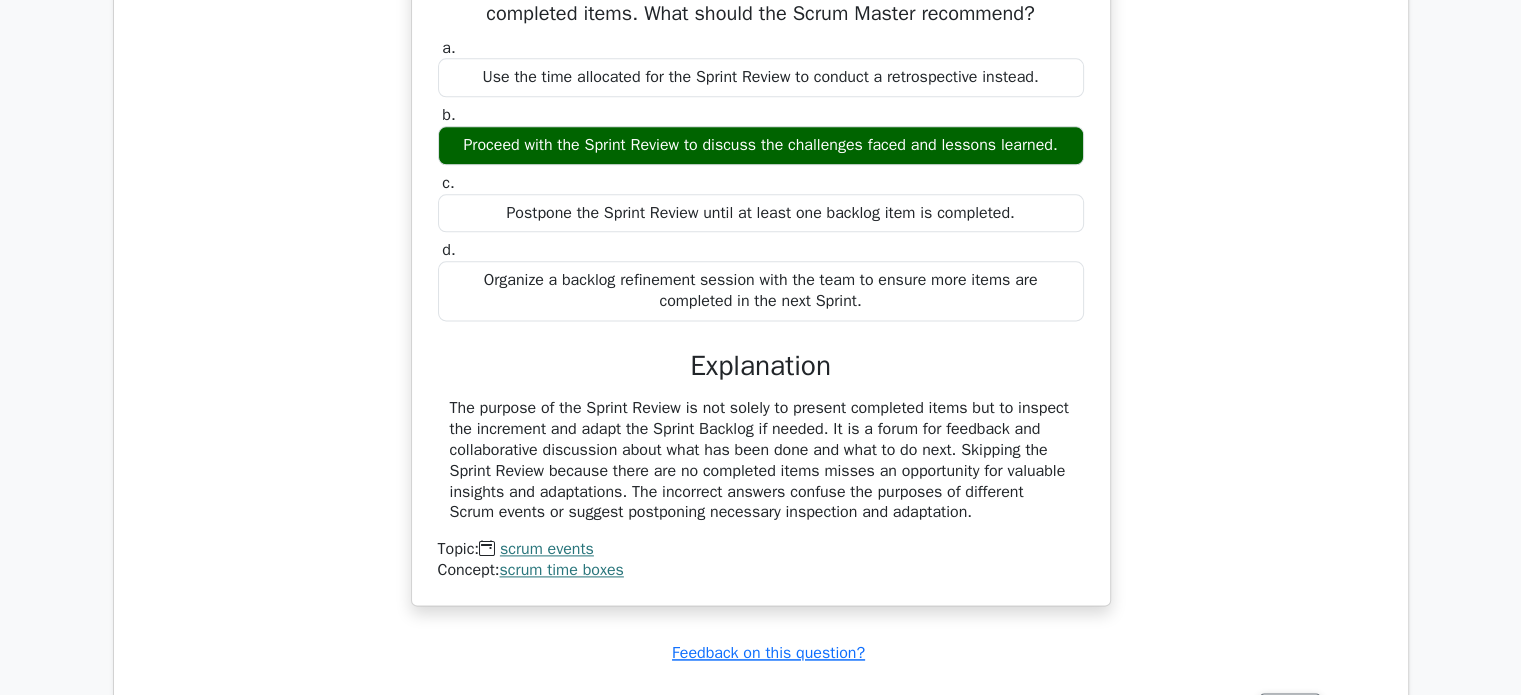 drag, startPoint x: 442, startPoint y: 399, endPoint x: 1045, endPoint y: 513, distance: 613.6815 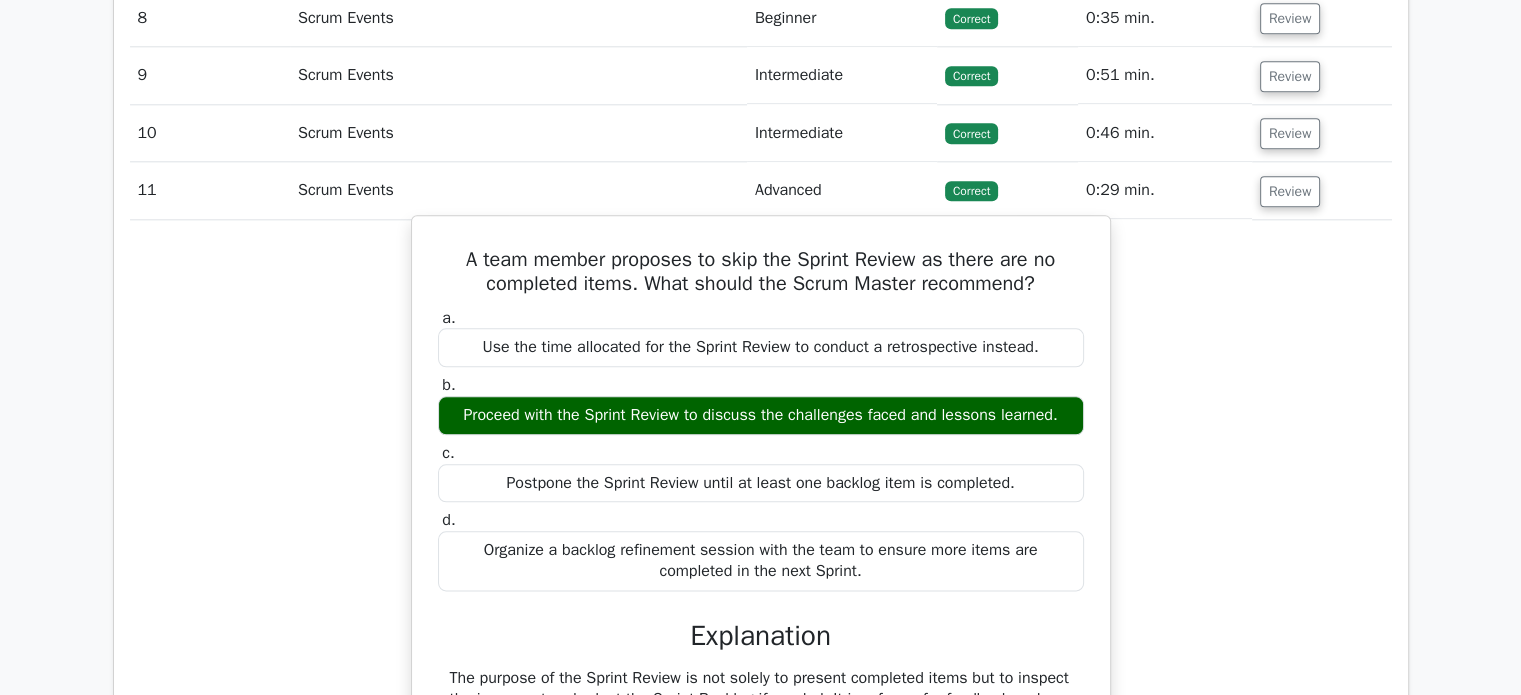 scroll, scrollTop: 2260, scrollLeft: 0, axis: vertical 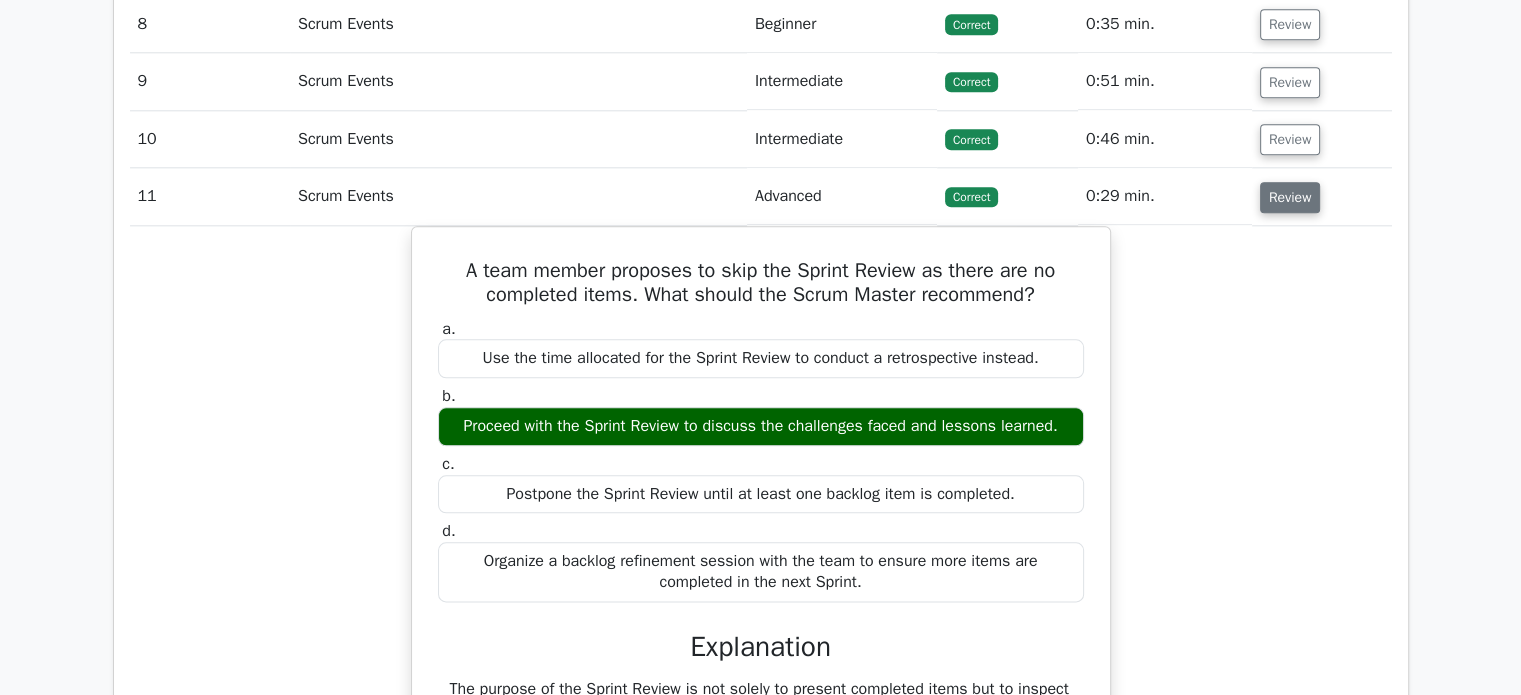 click on "Review" at bounding box center [1290, 197] 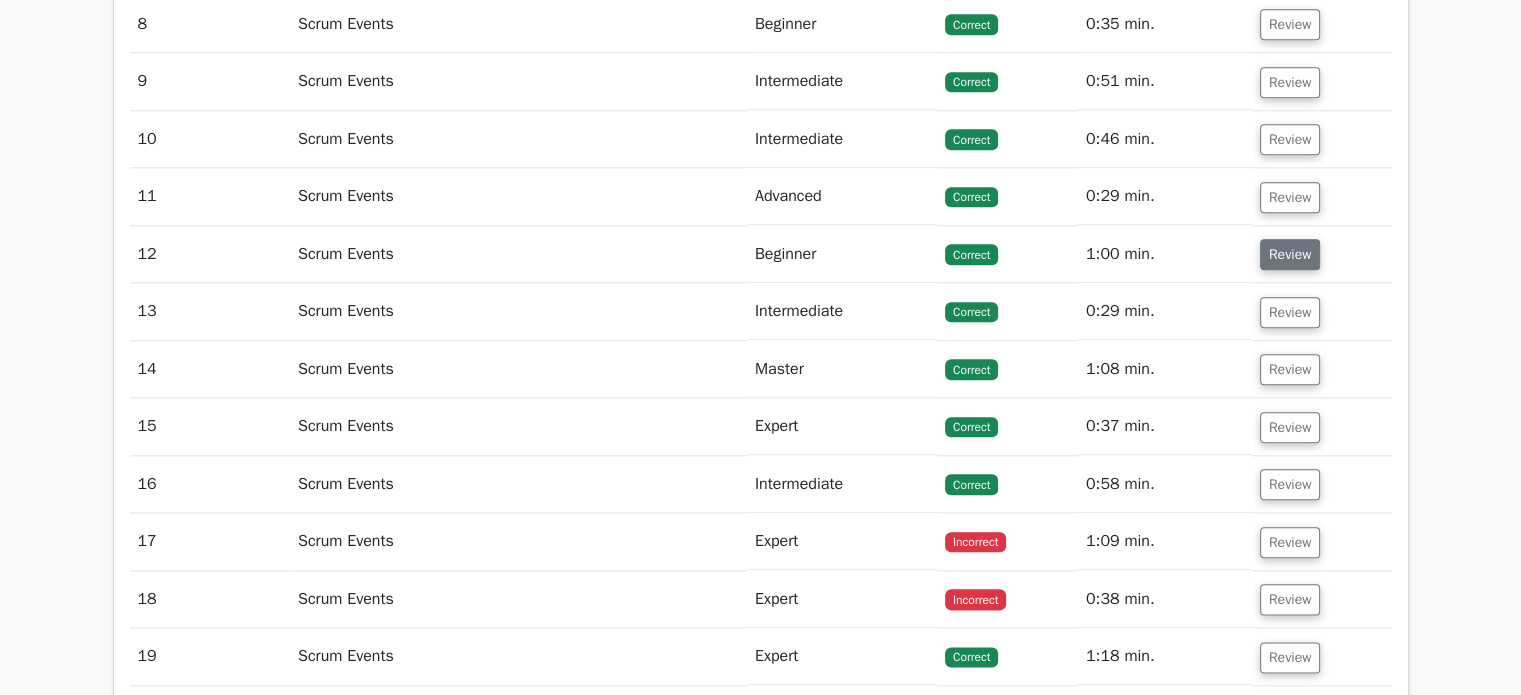 click on "Review" at bounding box center [1290, 254] 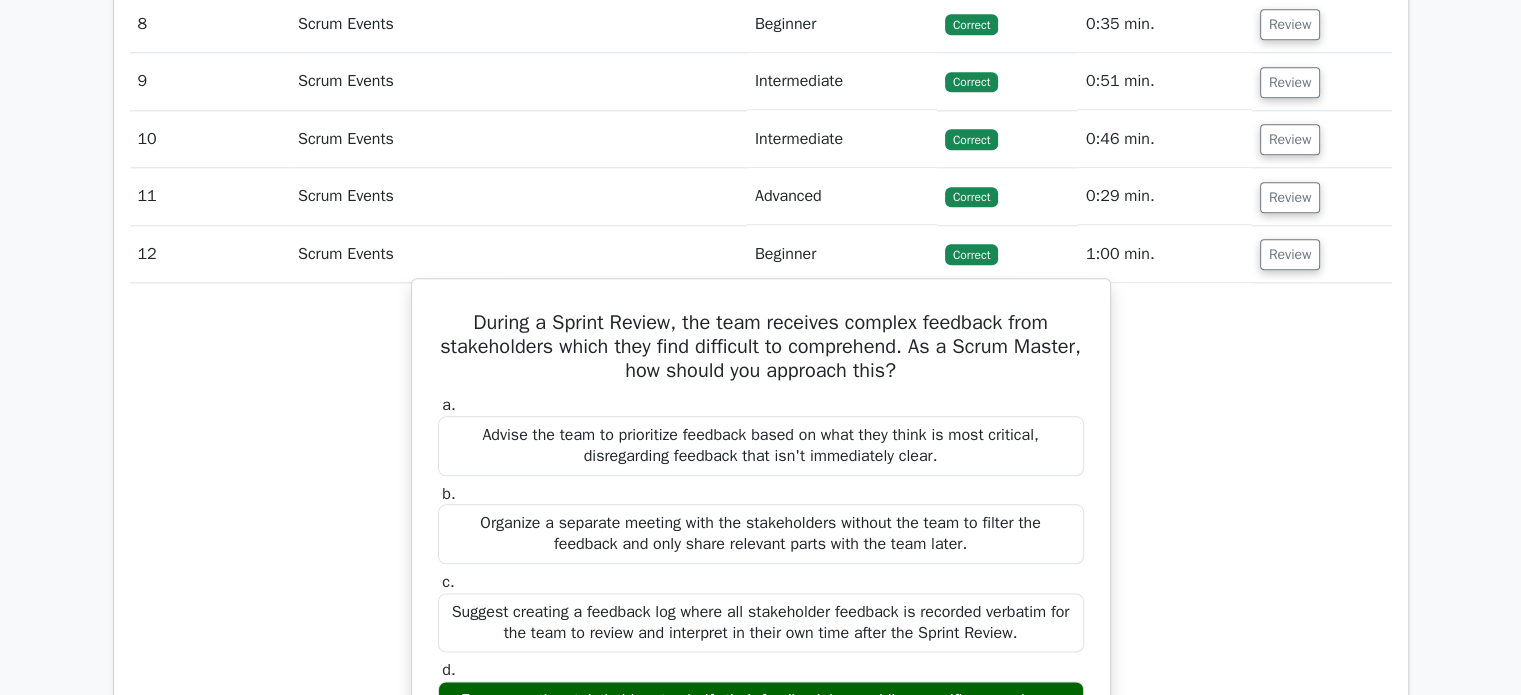 click on "During a Sprint Review, the team receives complex feedback from stakeholders which they find difficult to comprehend. As a Scrum Master, how should you approach this?" at bounding box center [761, 347] 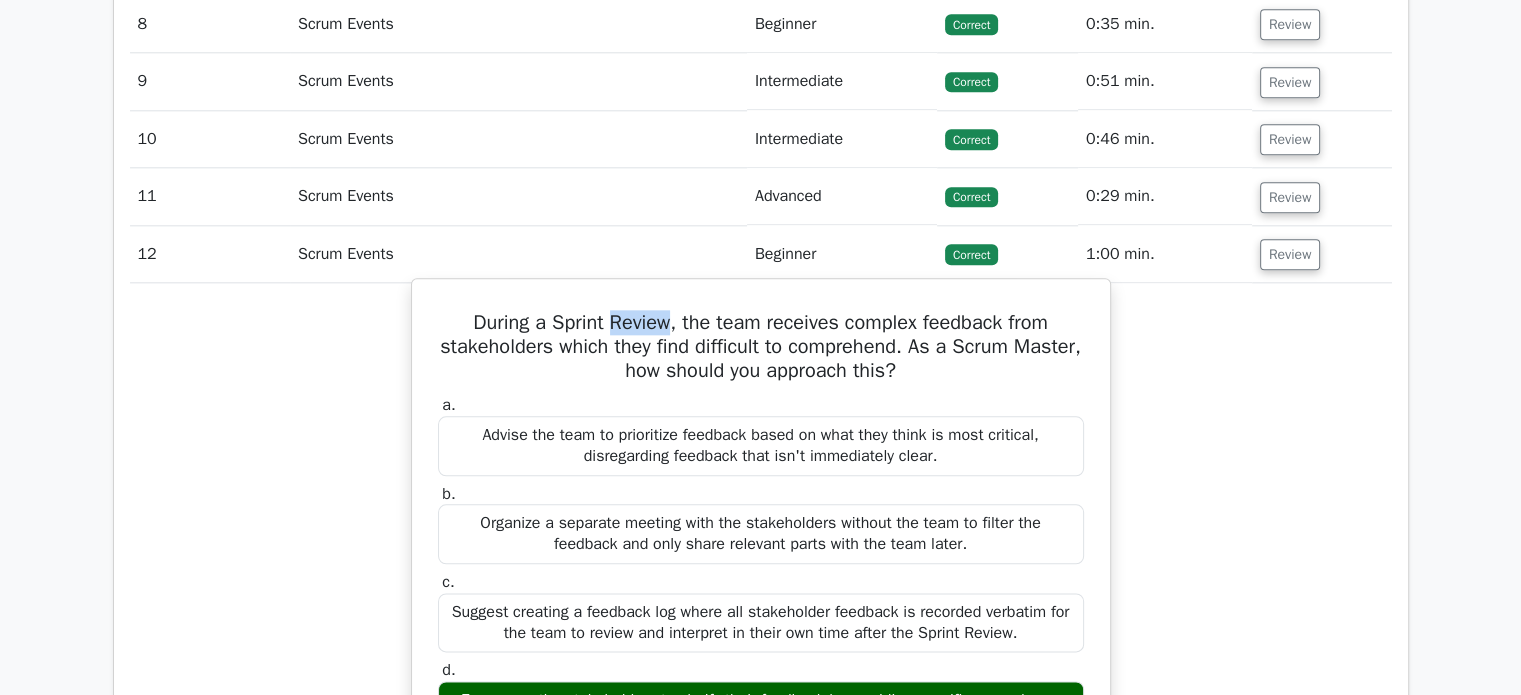 click on "During a Sprint Review, the team receives complex feedback from stakeholders which they find difficult to comprehend. As a Scrum Master, how should you approach this?" at bounding box center (761, 347) 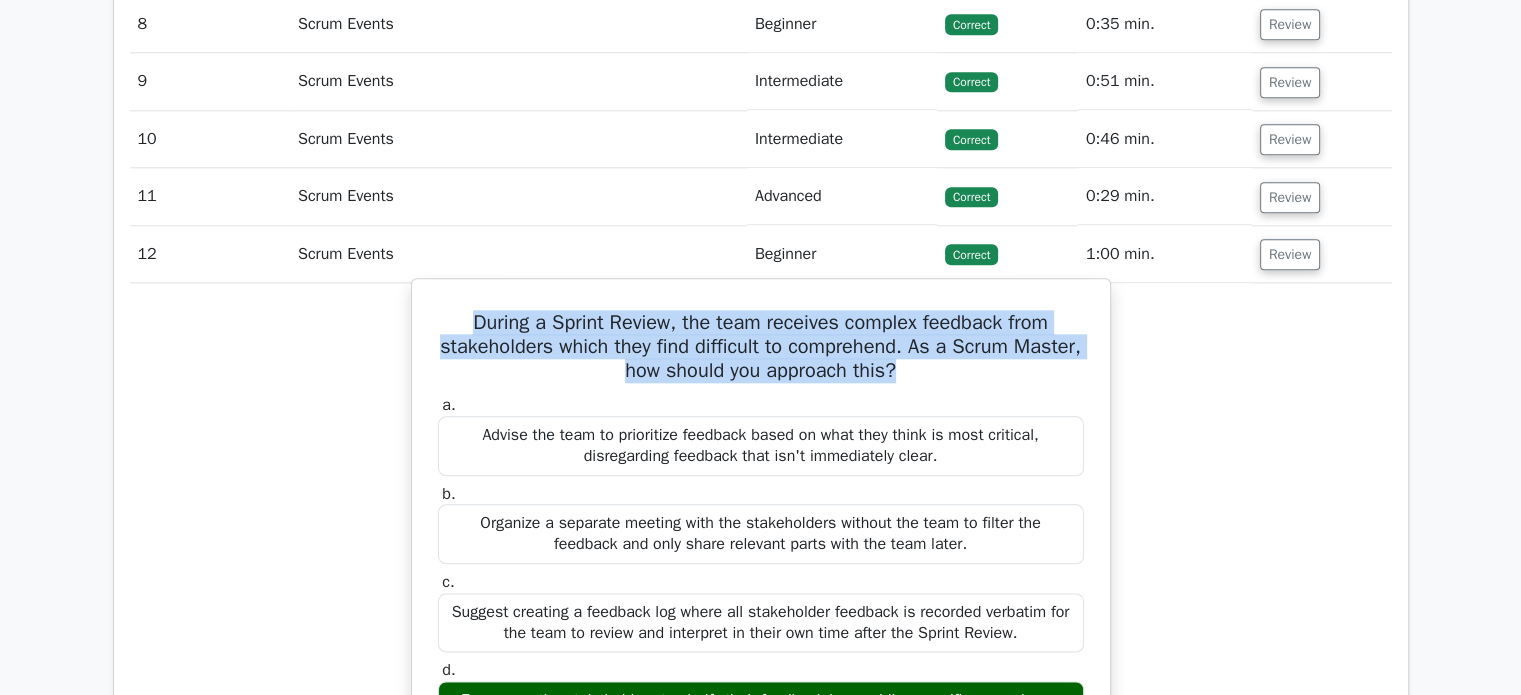 click on "During a Sprint Review, the team receives complex feedback from stakeholders which they find difficult to comprehend. As a Scrum Master, how should you approach this?" at bounding box center [761, 347] 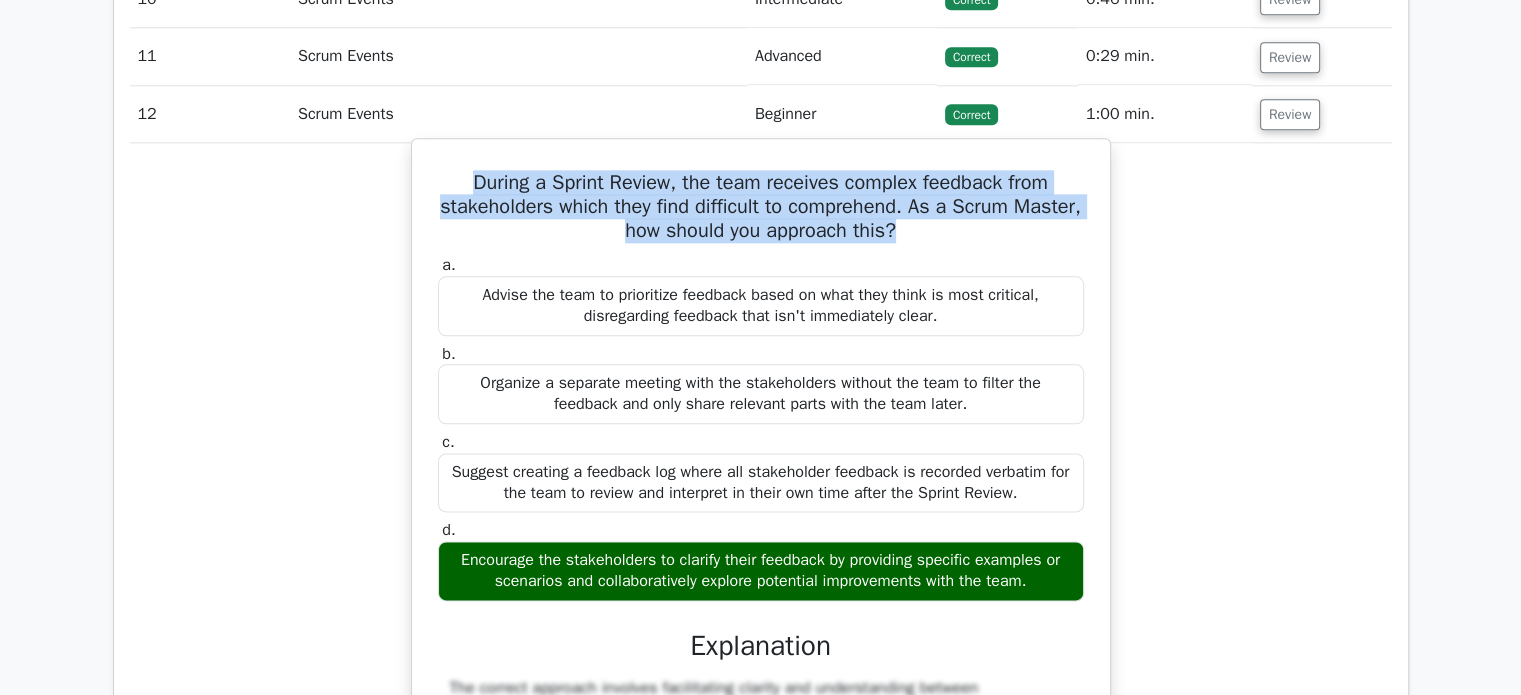 scroll, scrollTop: 2404, scrollLeft: 0, axis: vertical 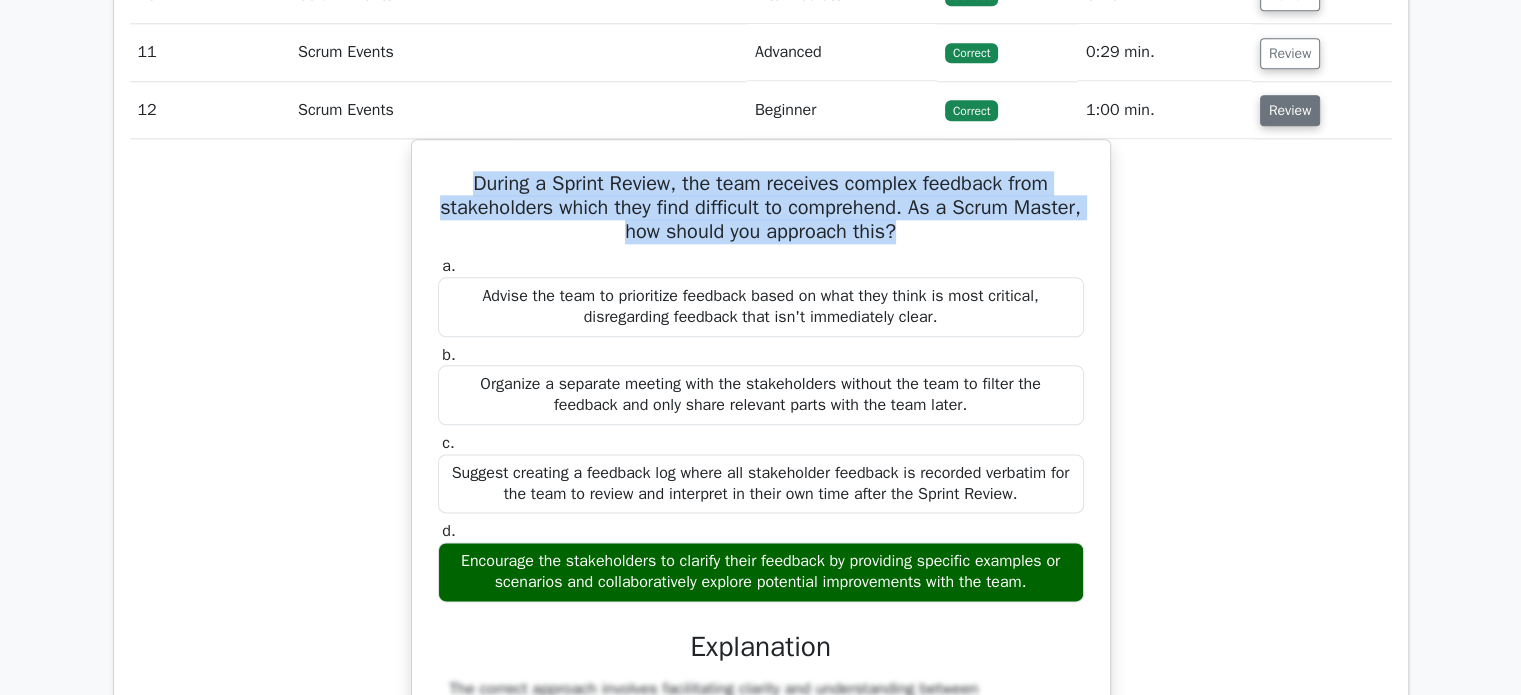 click on "Review" at bounding box center (1290, 110) 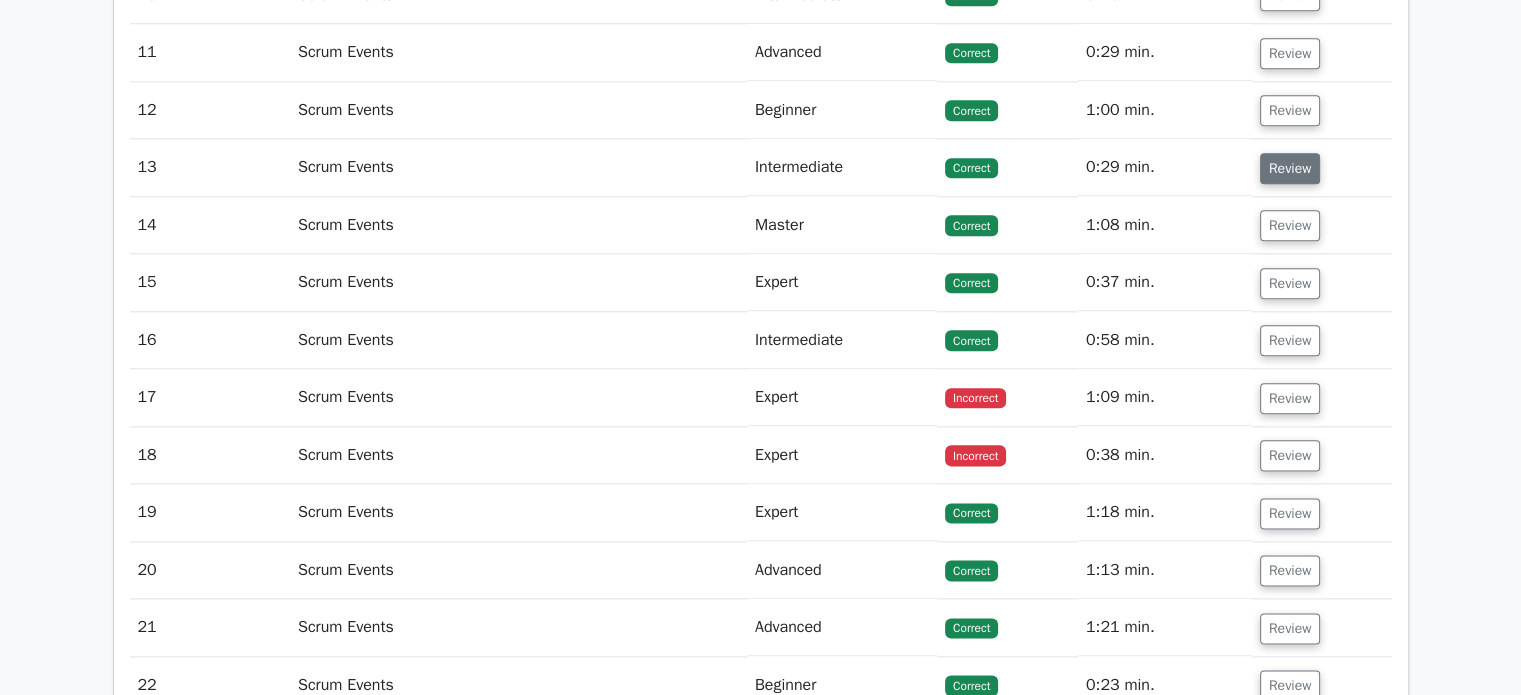 click on "Review" at bounding box center [1290, 168] 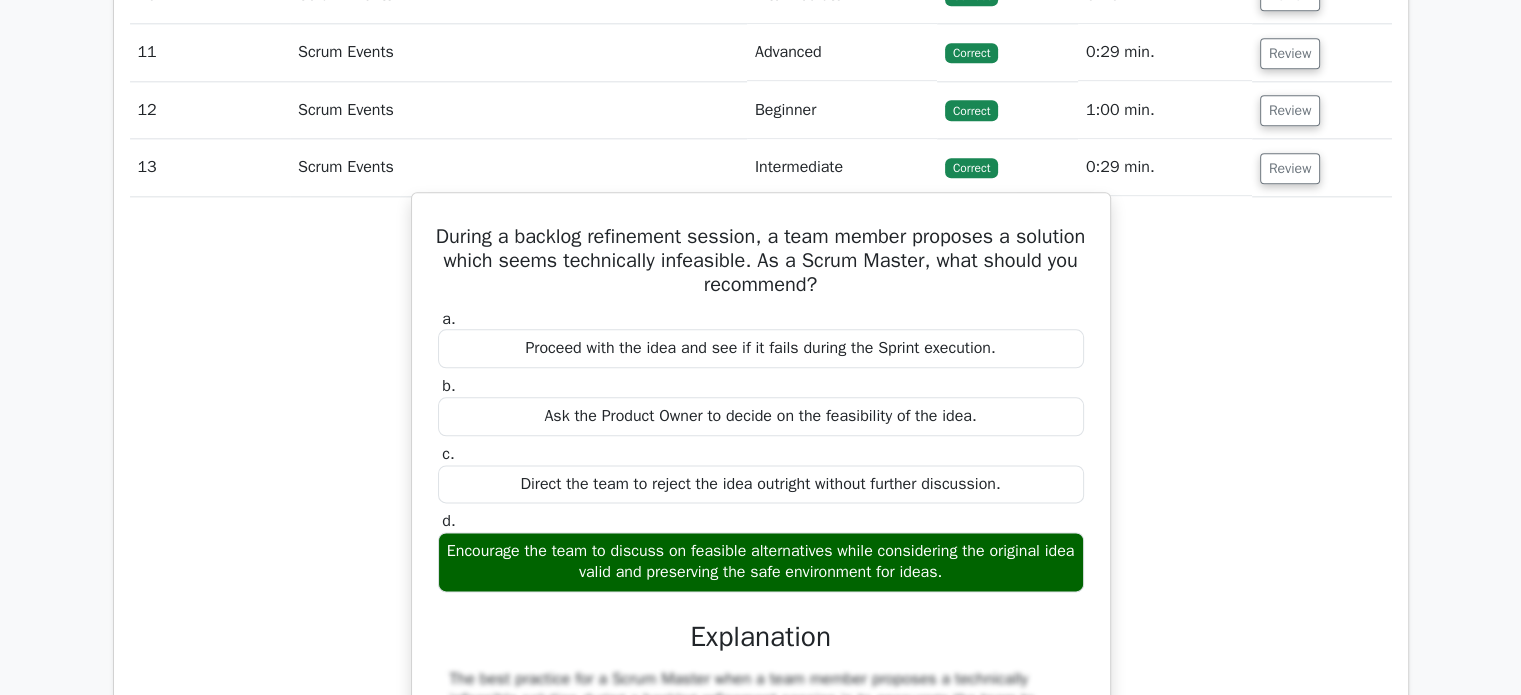 click on "During a backlog refinement session, a team member proposes a solution which seems technically infeasible. As a Scrum Master, what should you recommend?" at bounding box center (761, 261) 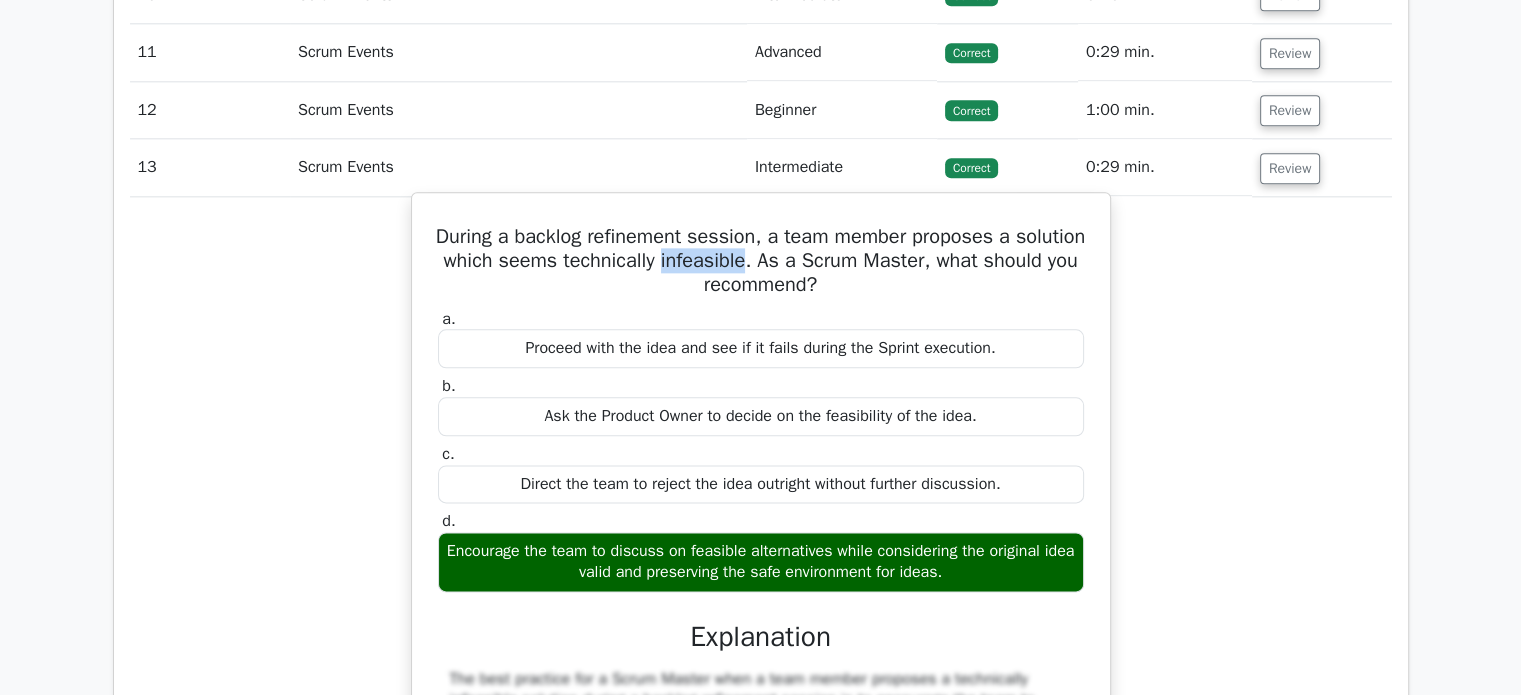 click on "During a backlog refinement session, a team member proposes a solution which seems technically infeasible. As a Scrum Master, what should you recommend?" at bounding box center (761, 261) 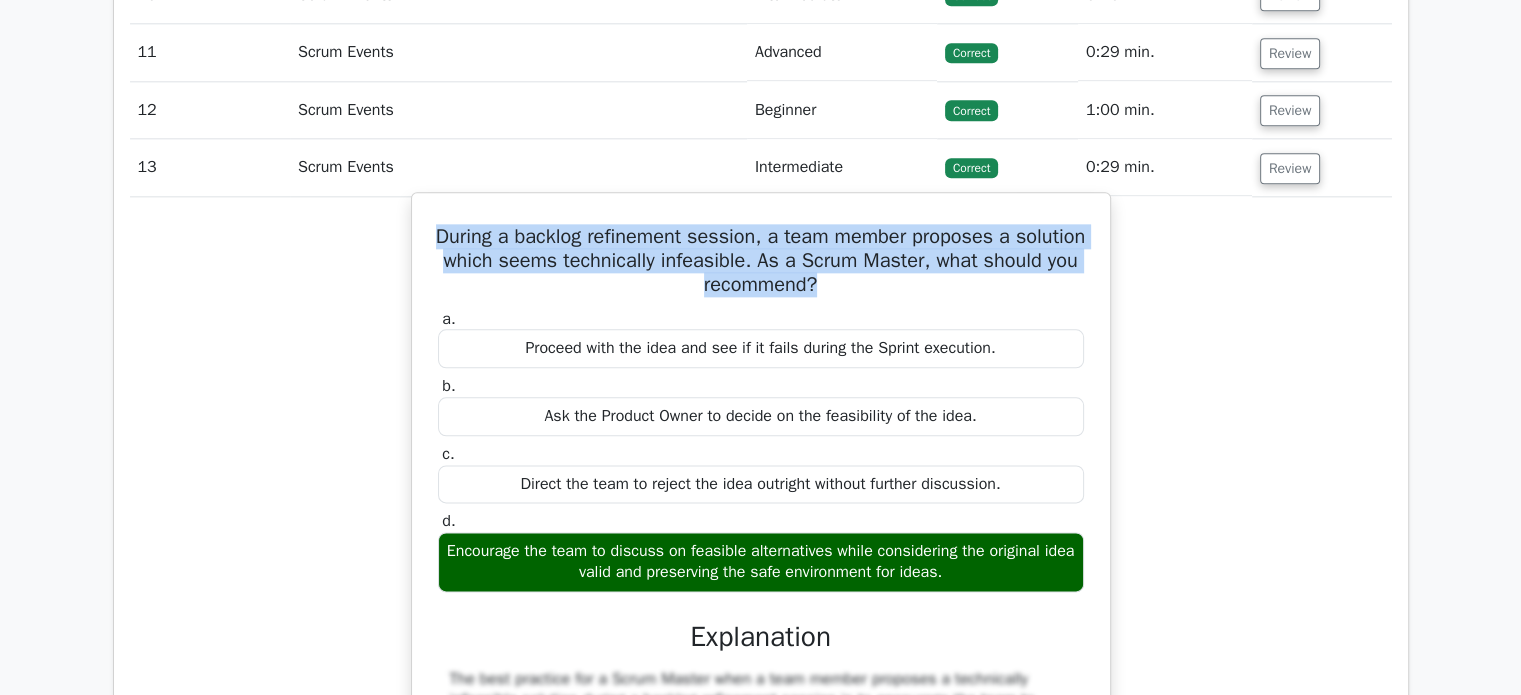 click on "During a backlog refinement session, a team member proposes a solution which seems technically infeasible. As a Scrum Master, what should you recommend?" at bounding box center [761, 261] 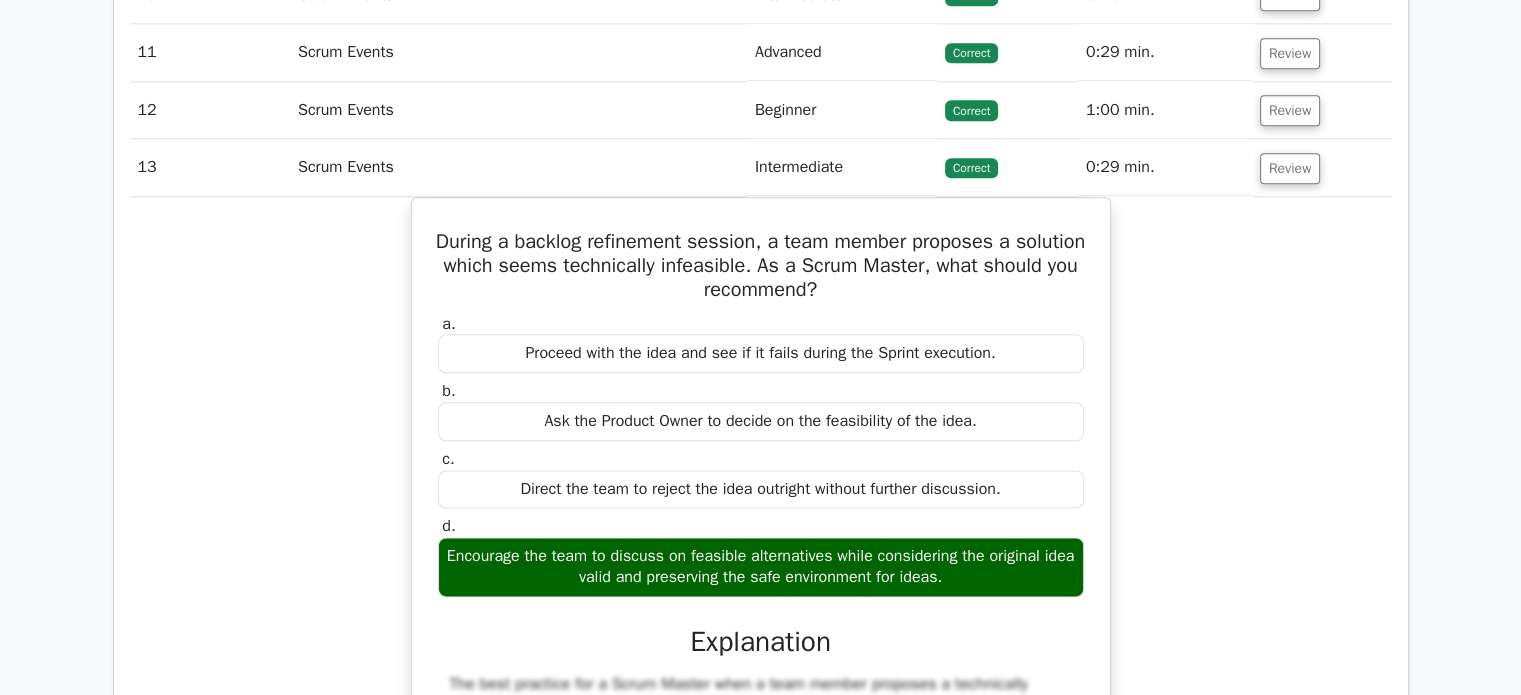 click on "Review" at bounding box center (1322, 167) 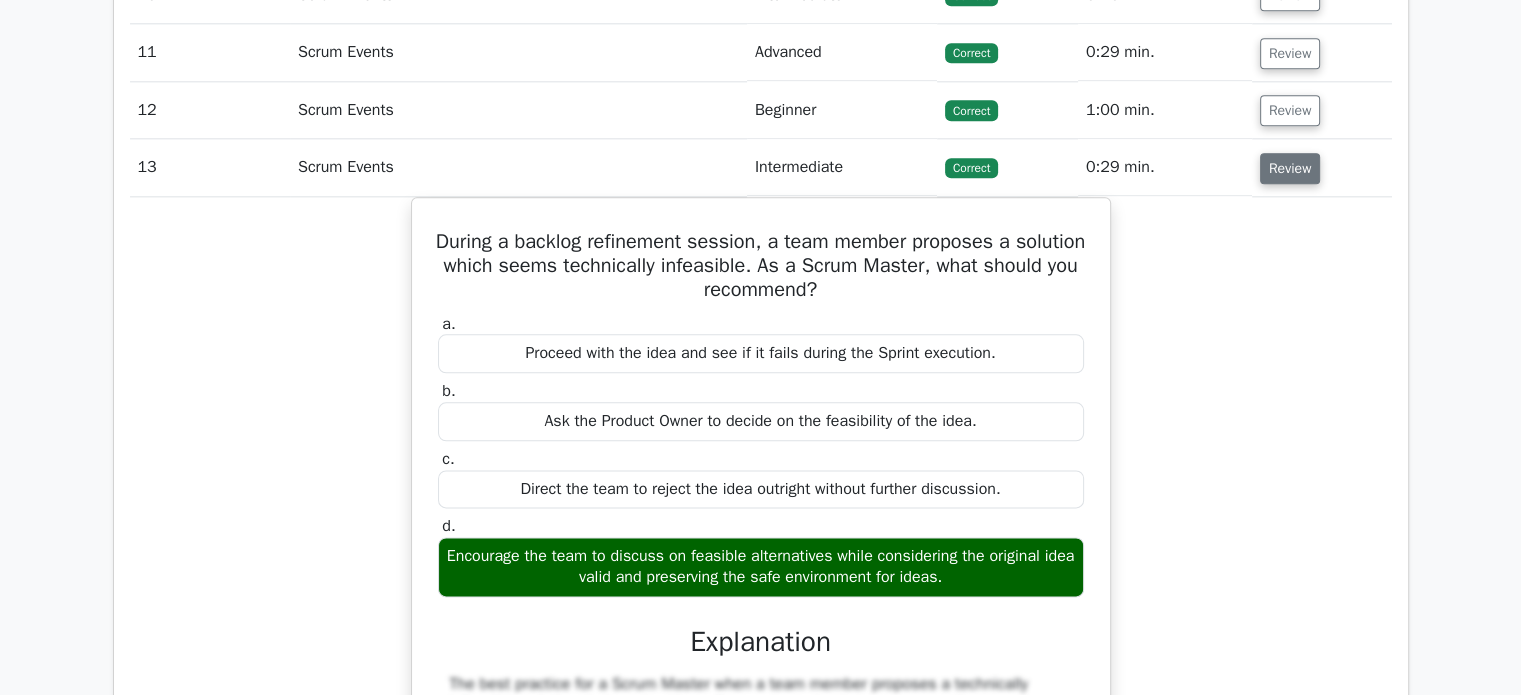 click on "Review" at bounding box center (1290, 168) 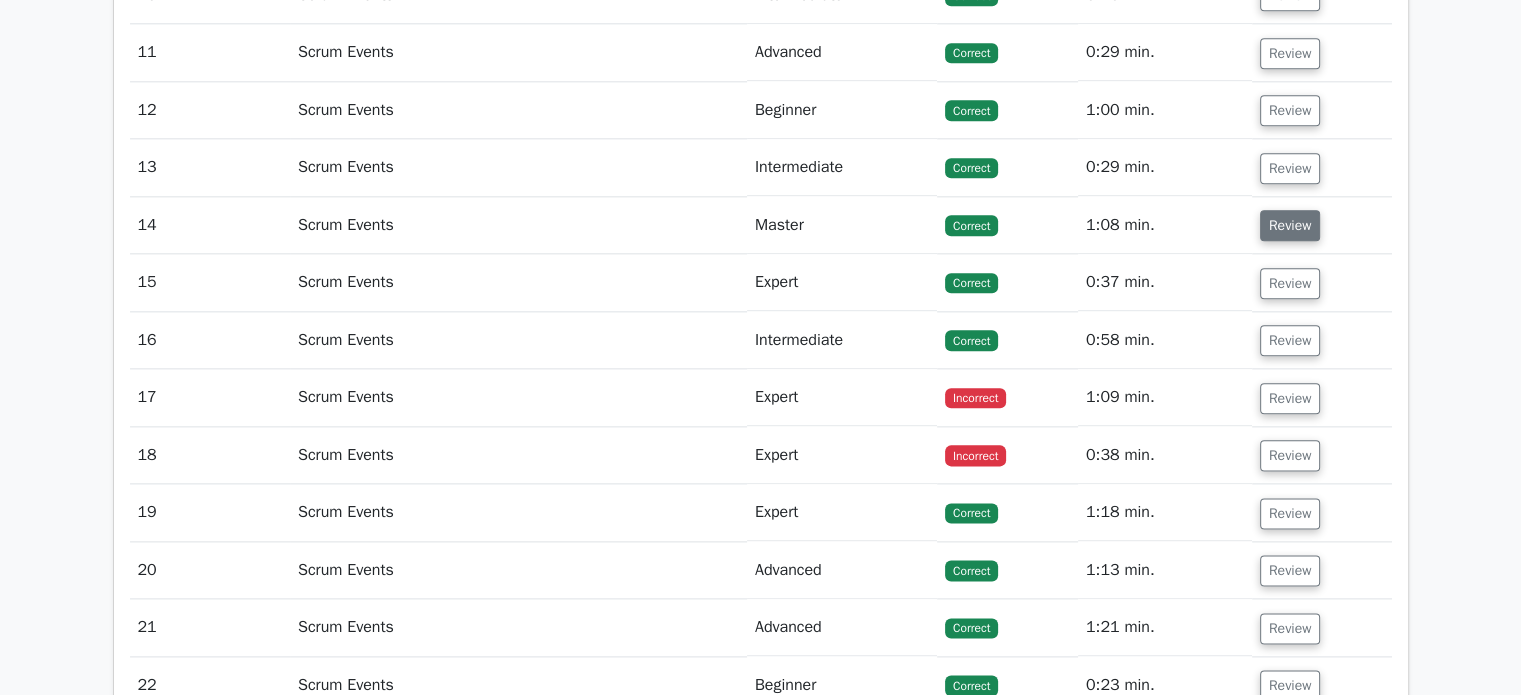 click on "Review" at bounding box center (1290, 225) 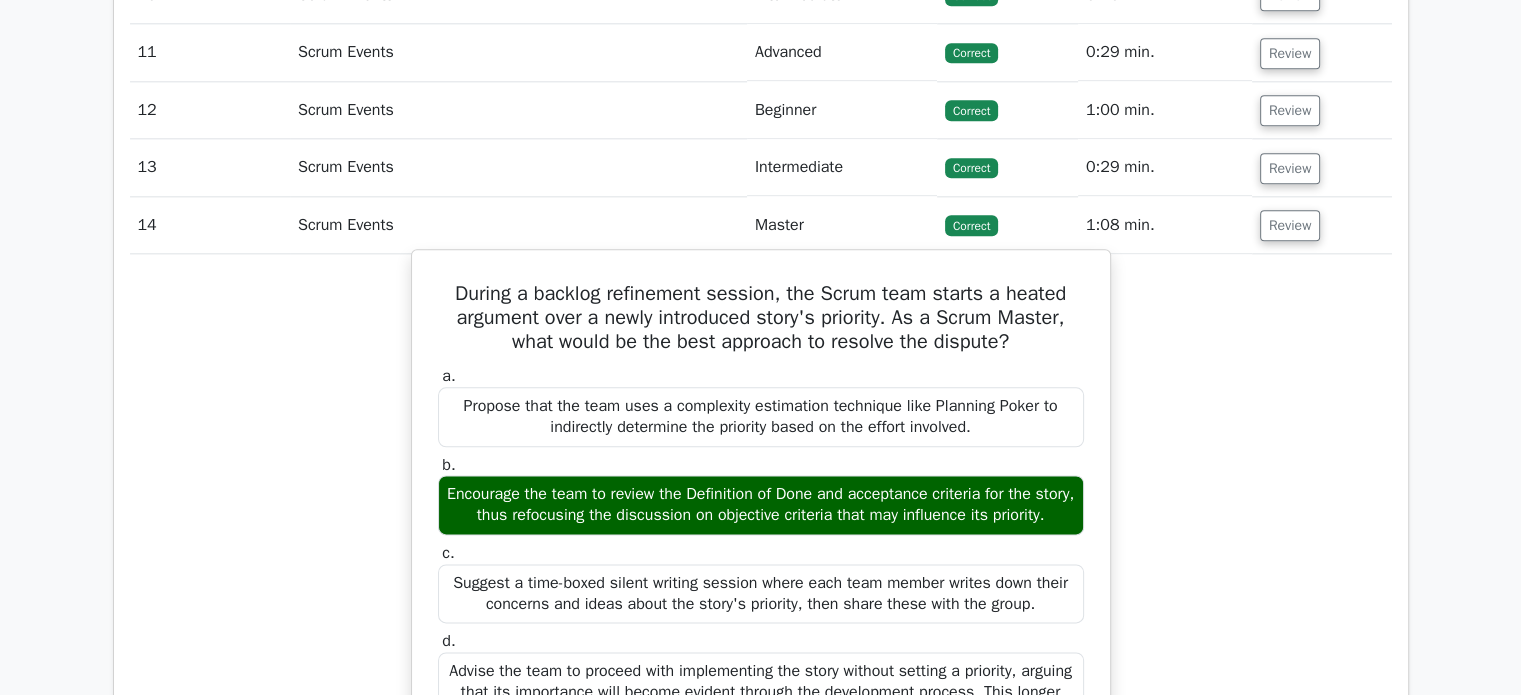 click on "During a backlog refinement session, the Scrum team starts a heated argument over a newly introduced story's priority. As a Scrum Master, what would be the best approach to resolve the dispute?" at bounding box center [761, 318] 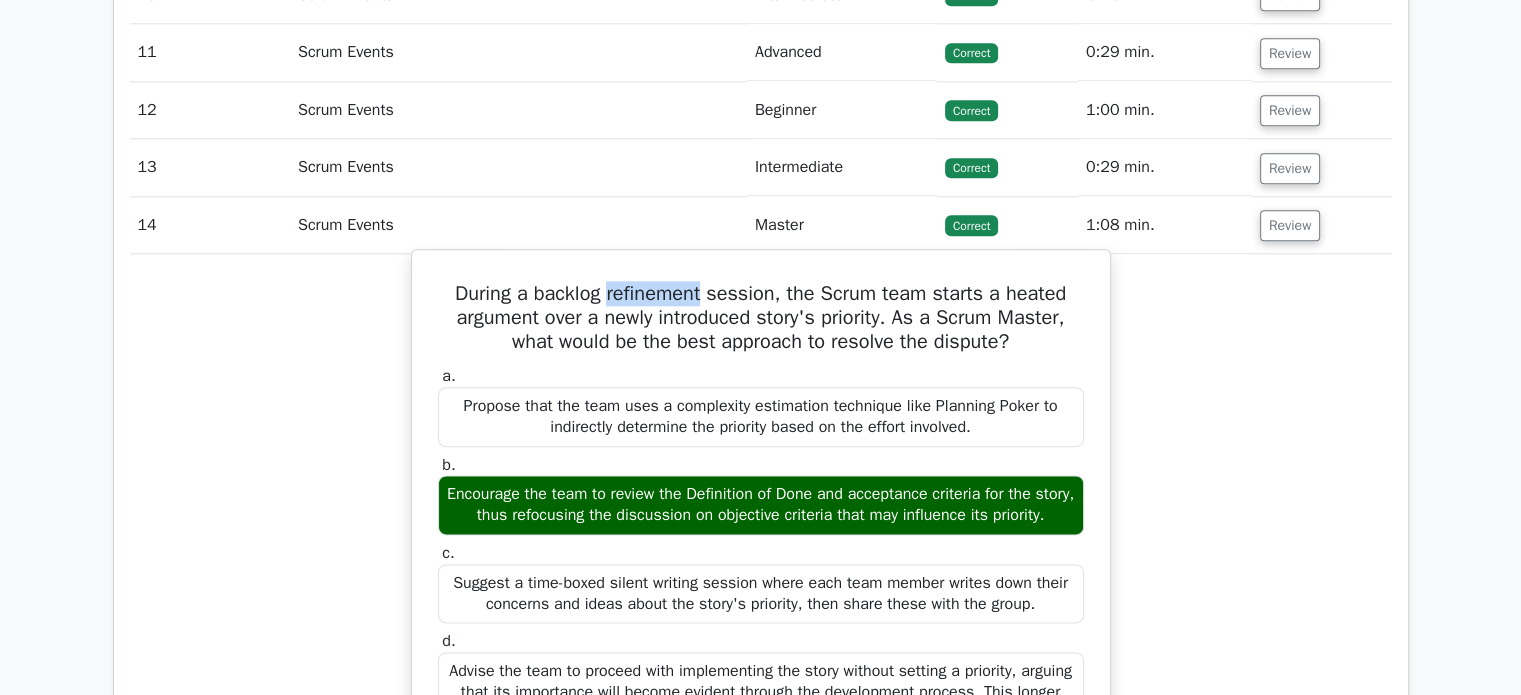 click on "During a backlog refinement session, the Scrum team starts a heated argument over a newly introduced story's priority. As a Scrum Master, what would be the best approach to resolve the dispute?" at bounding box center (761, 318) 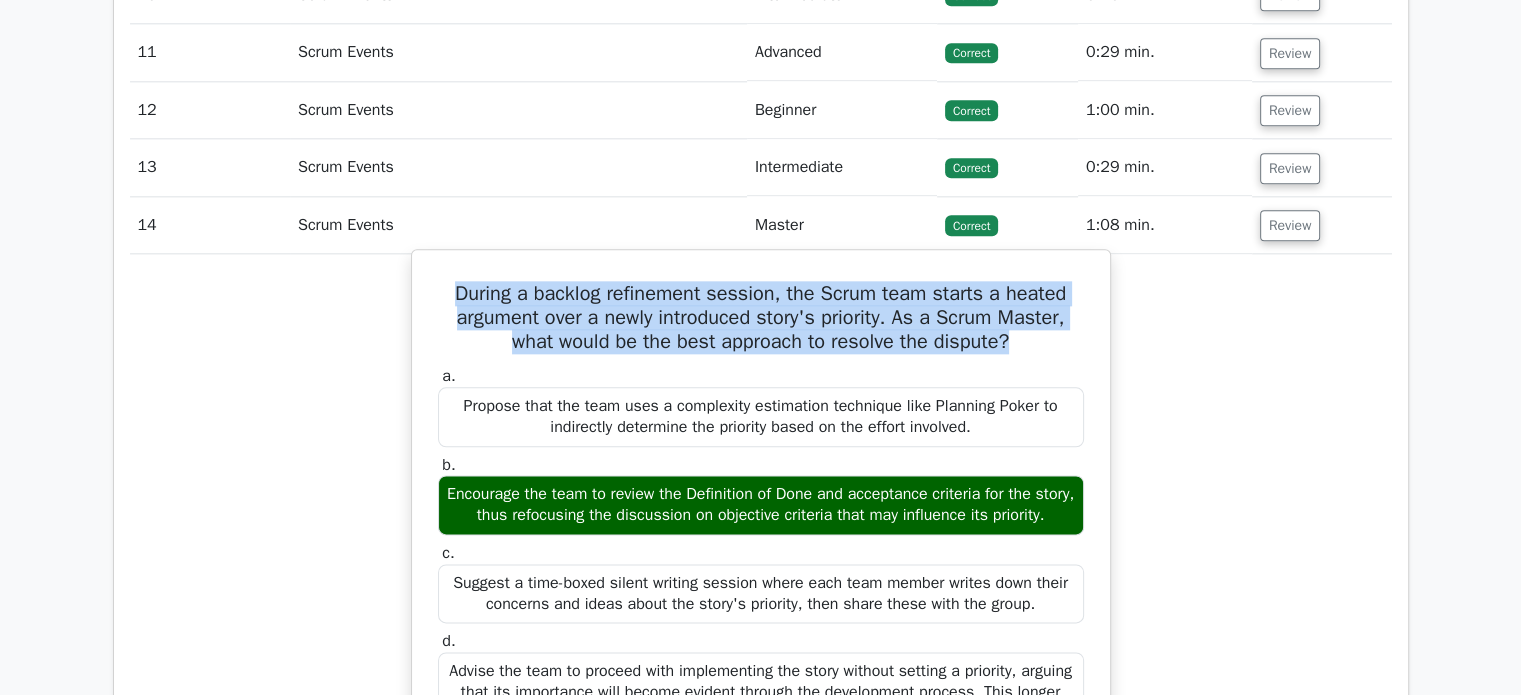 click on "During a backlog refinement session, the Scrum team starts a heated argument over a newly introduced story's priority. As a Scrum Master, what would be the best approach to resolve the dispute?" at bounding box center (761, 318) 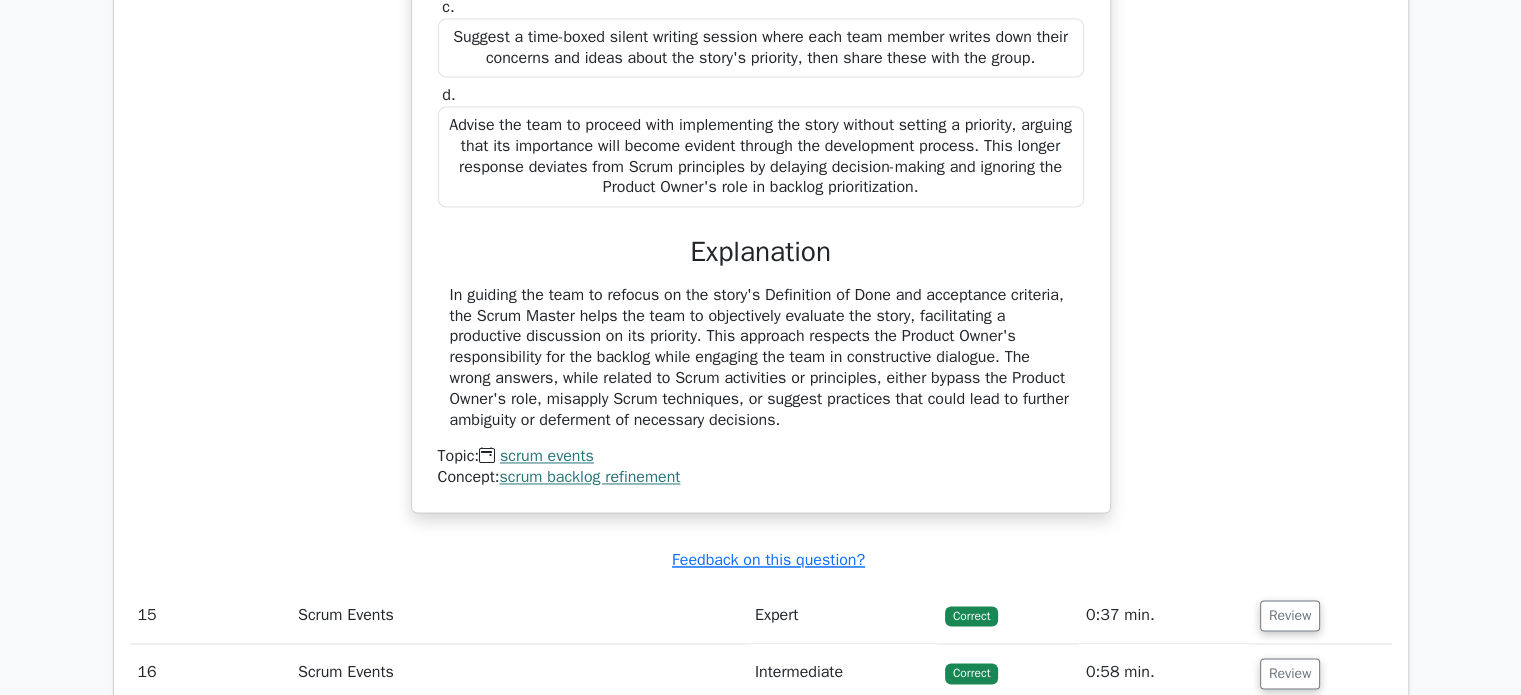 scroll, scrollTop: 2951, scrollLeft: 0, axis: vertical 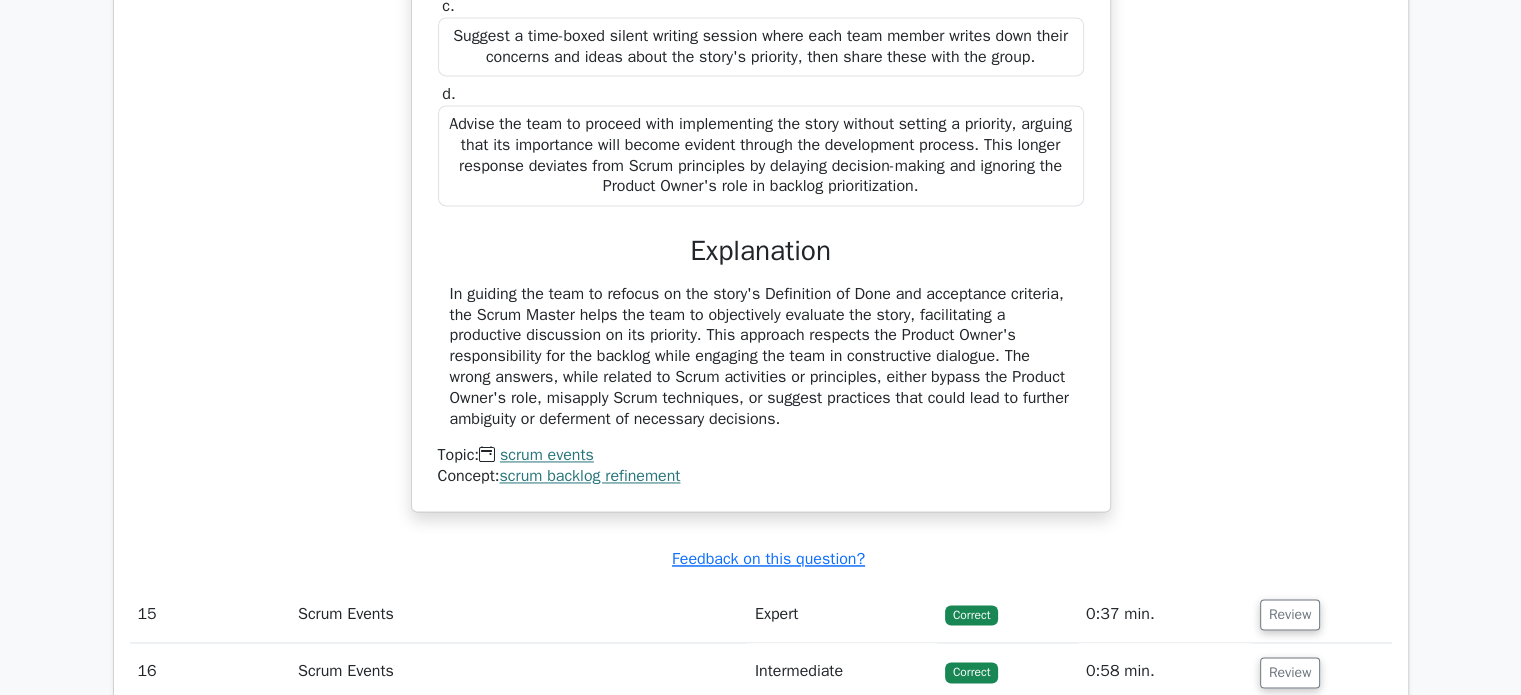 click on "Explanation" at bounding box center [761, 251] 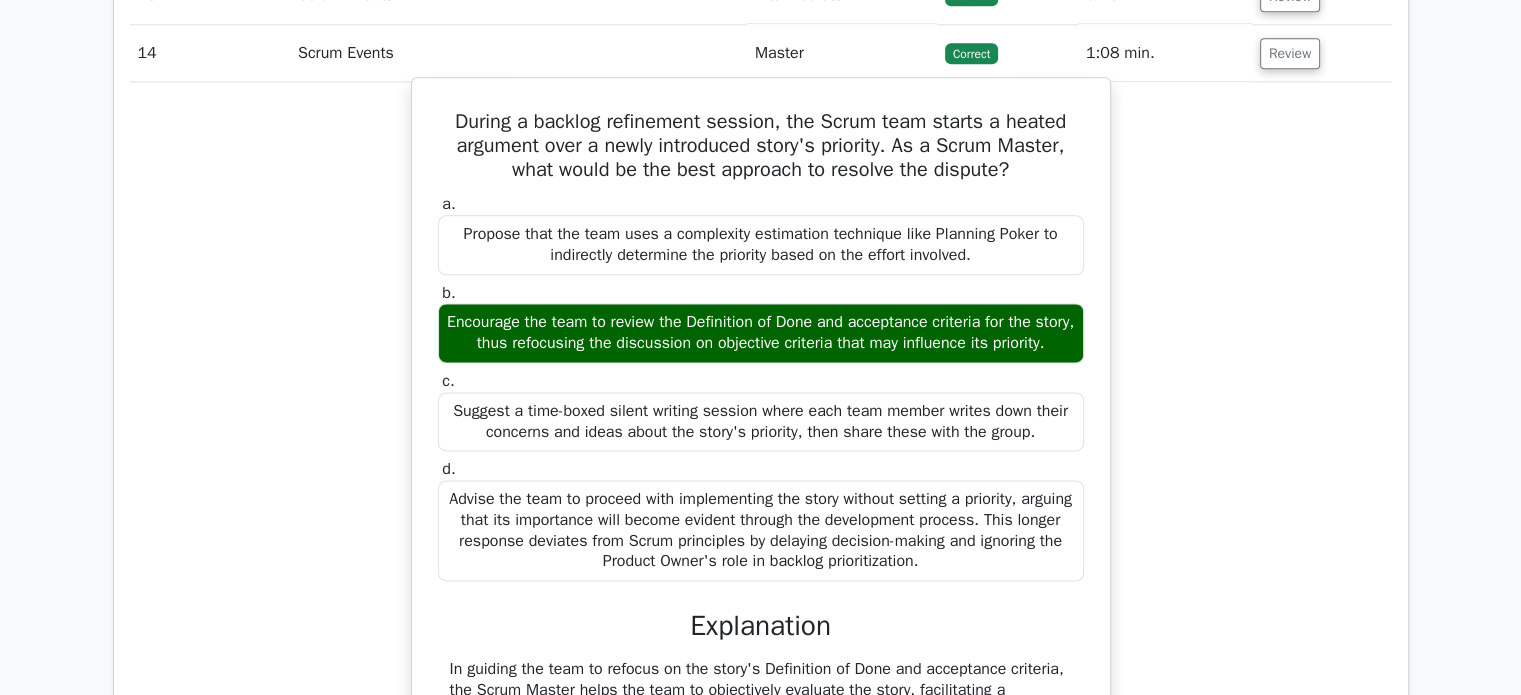 scroll, scrollTop: 2572, scrollLeft: 0, axis: vertical 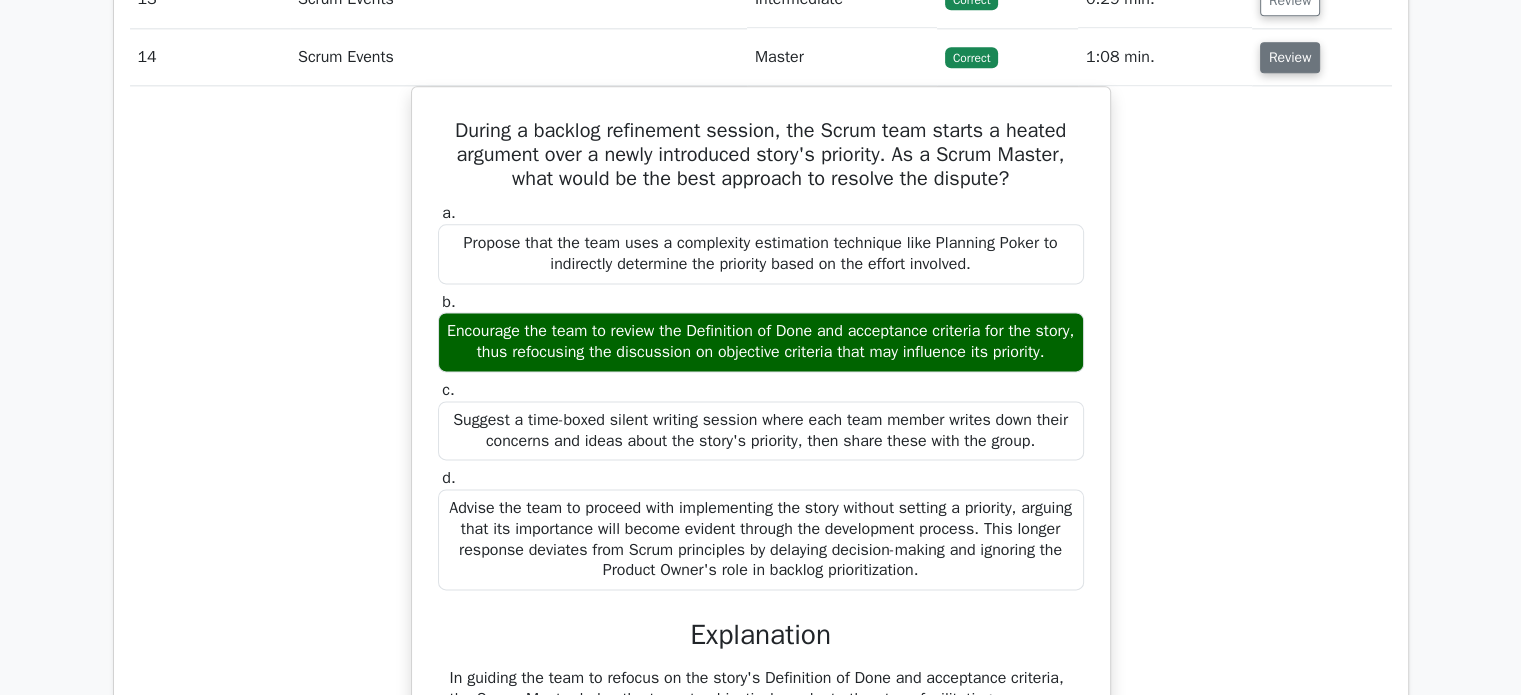 click on "Review" at bounding box center [1290, 57] 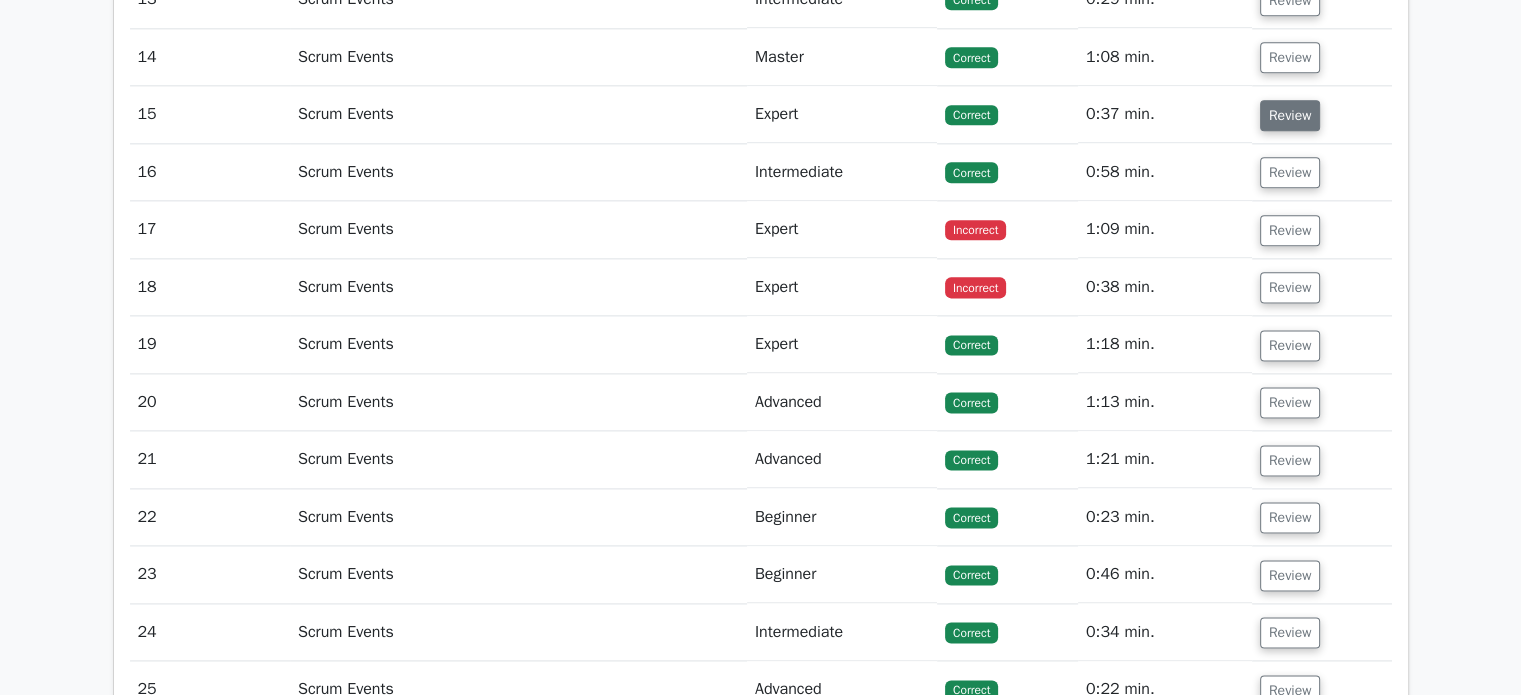 click on "Review" at bounding box center [1290, 115] 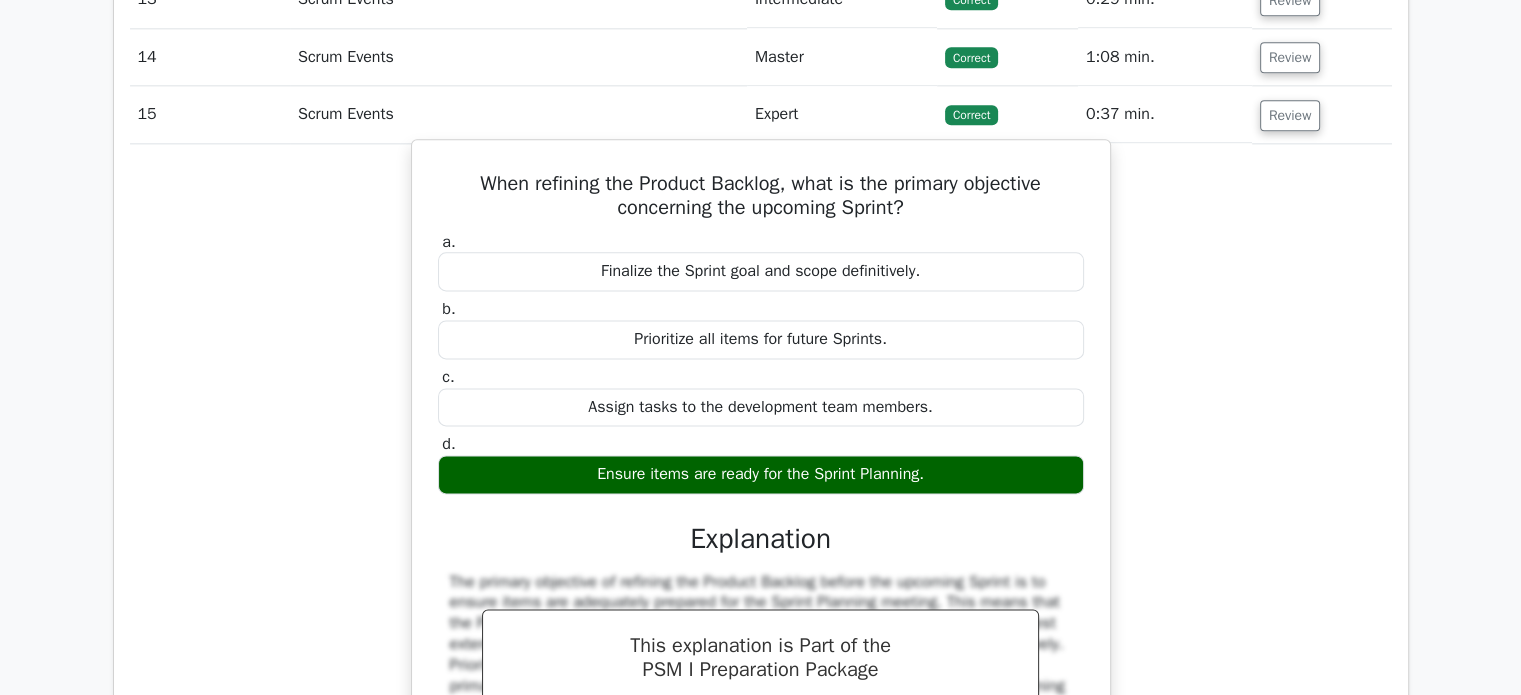 click on "When refining the Product Backlog, what is the primary objective concerning the upcoming Sprint?" at bounding box center [761, 196] 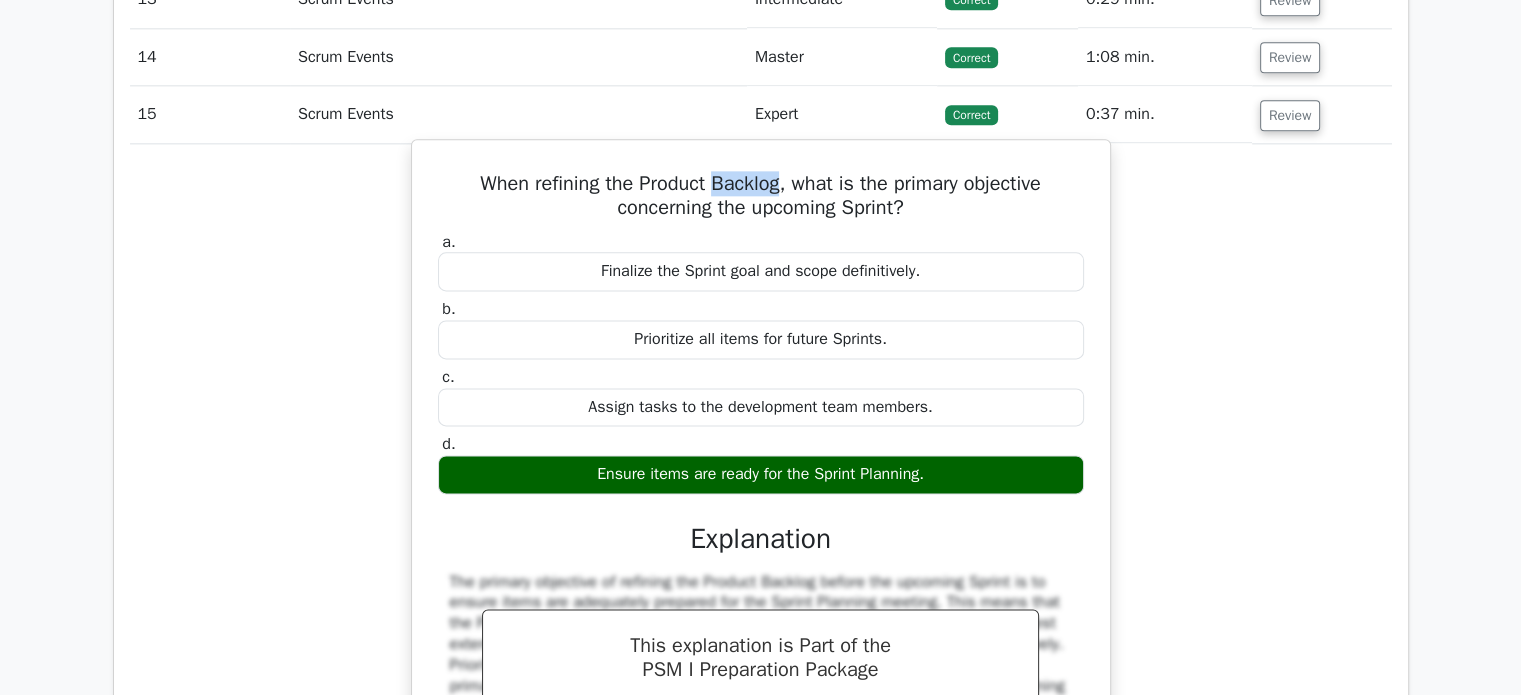 click on "When refining the Product Backlog, what is the primary objective concerning the upcoming Sprint?" at bounding box center (761, 196) 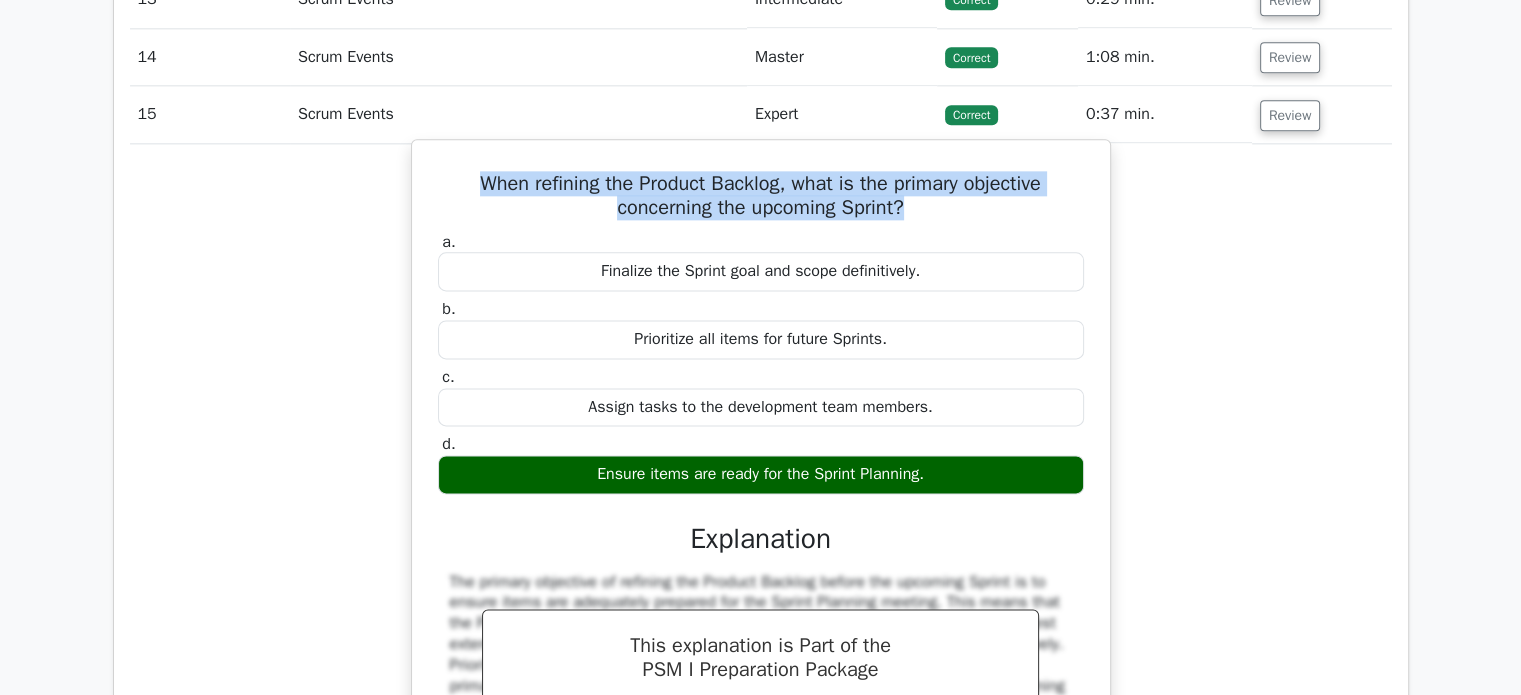 click on "When refining the Product Backlog, what is the primary objective concerning the upcoming Sprint?" at bounding box center (761, 196) 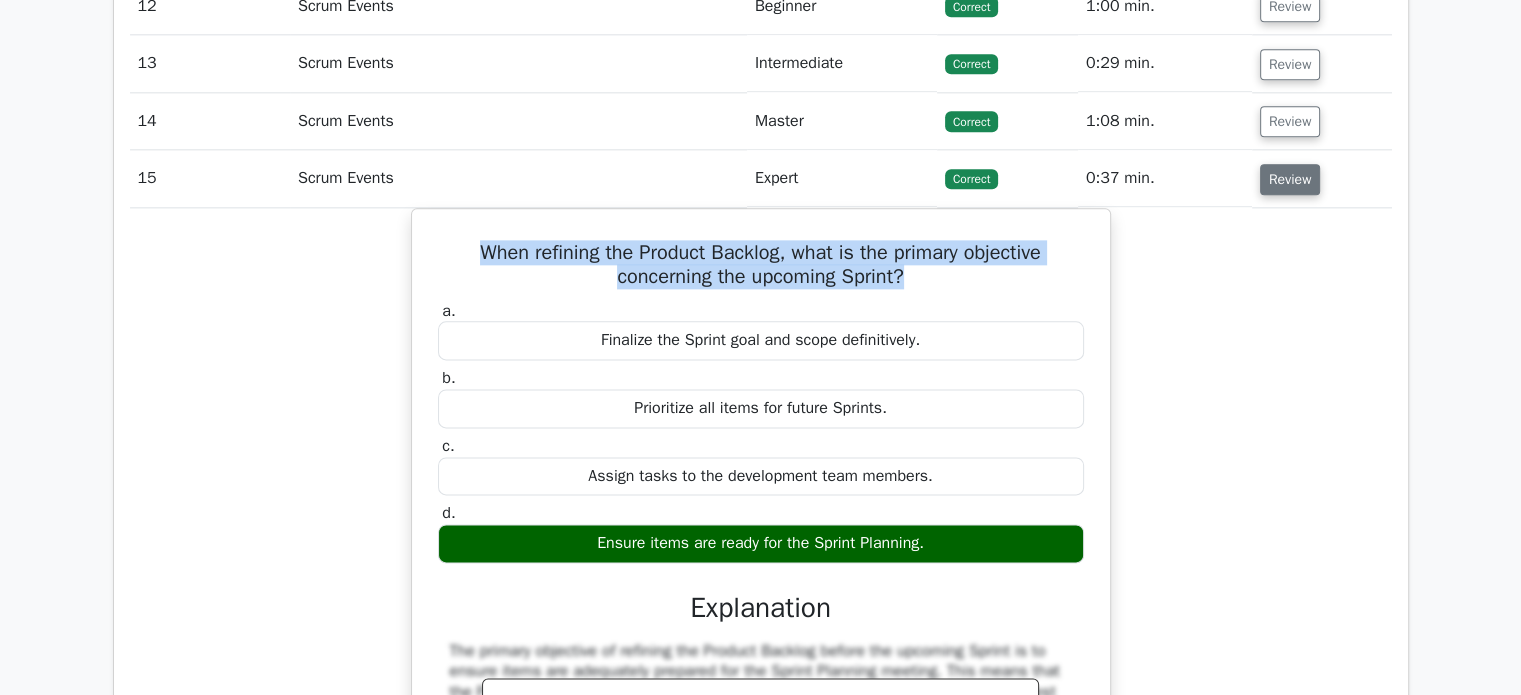 click on "Review" at bounding box center [1290, 179] 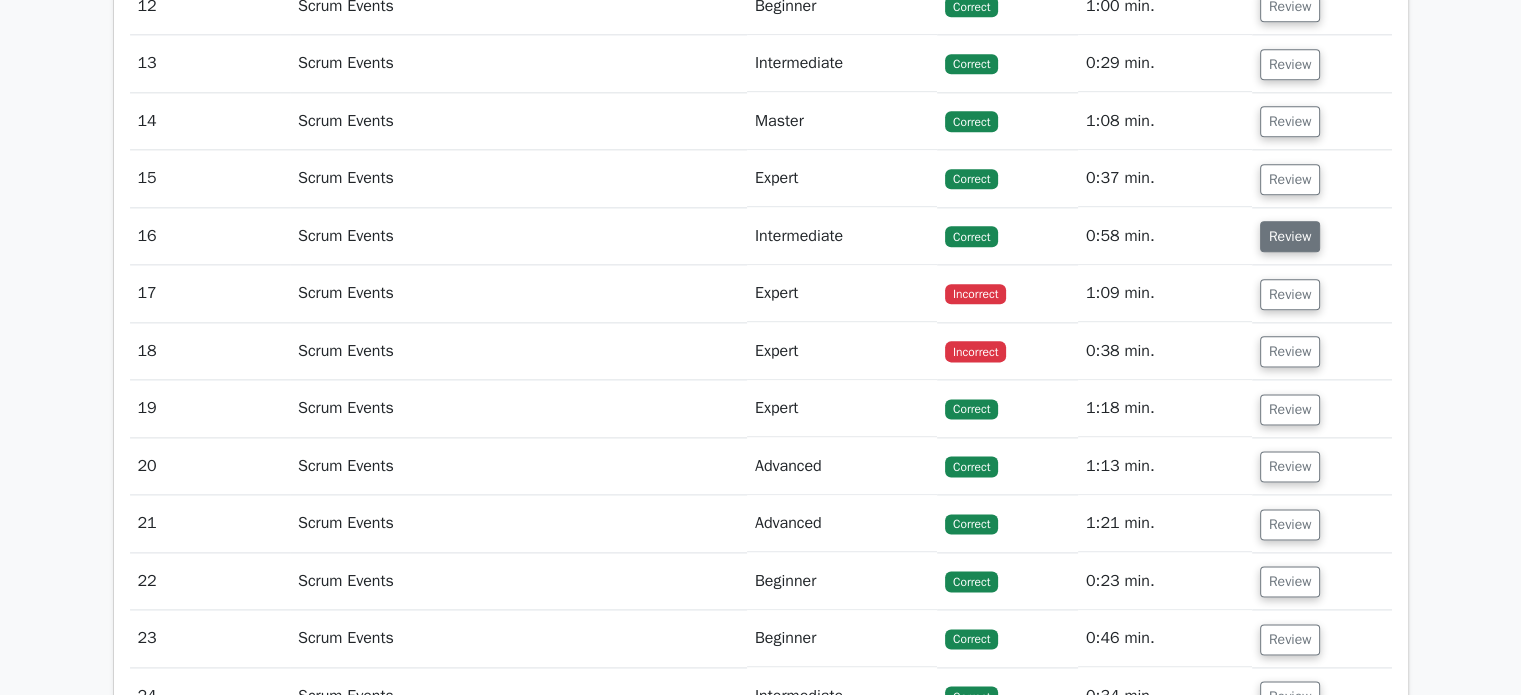 click on "Review" at bounding box center [1290, 236] 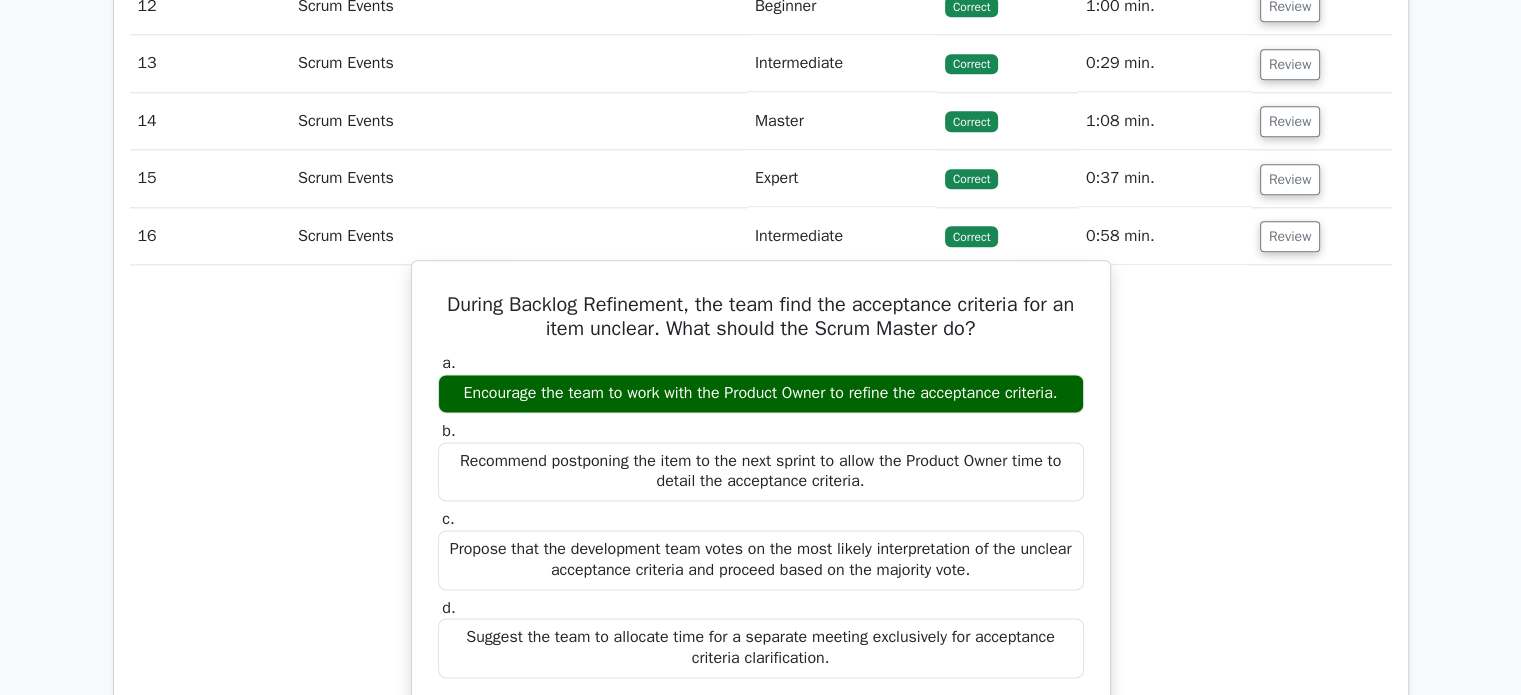 click on "During Backlog Refinement, the team find the acceptance criteria for an item unclear. What should the Scrum Master do?" at bounding box center (761, 317) 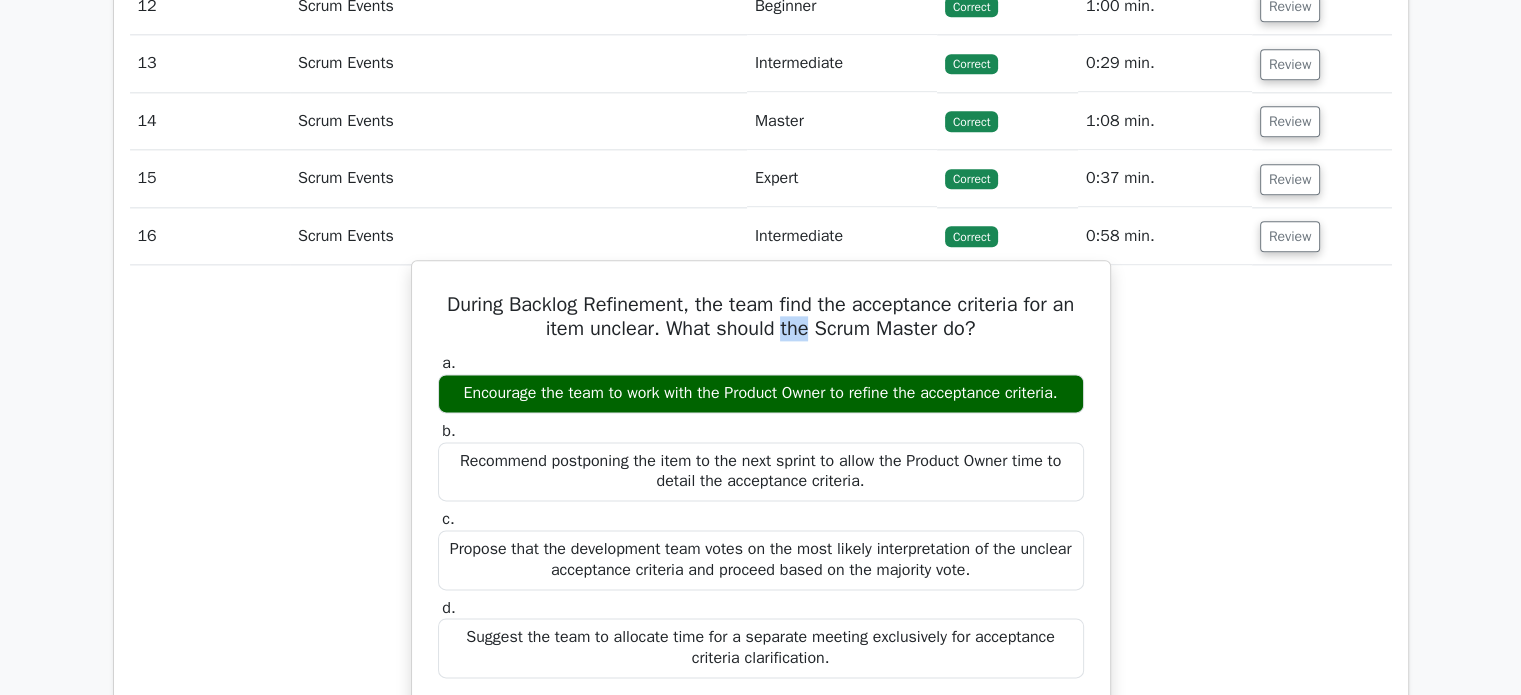 click on "During Backlog Refinement, the team find the acceptance criteria for an item unclear. What should the Scrum Master do?" at bounding box center (761, 317) 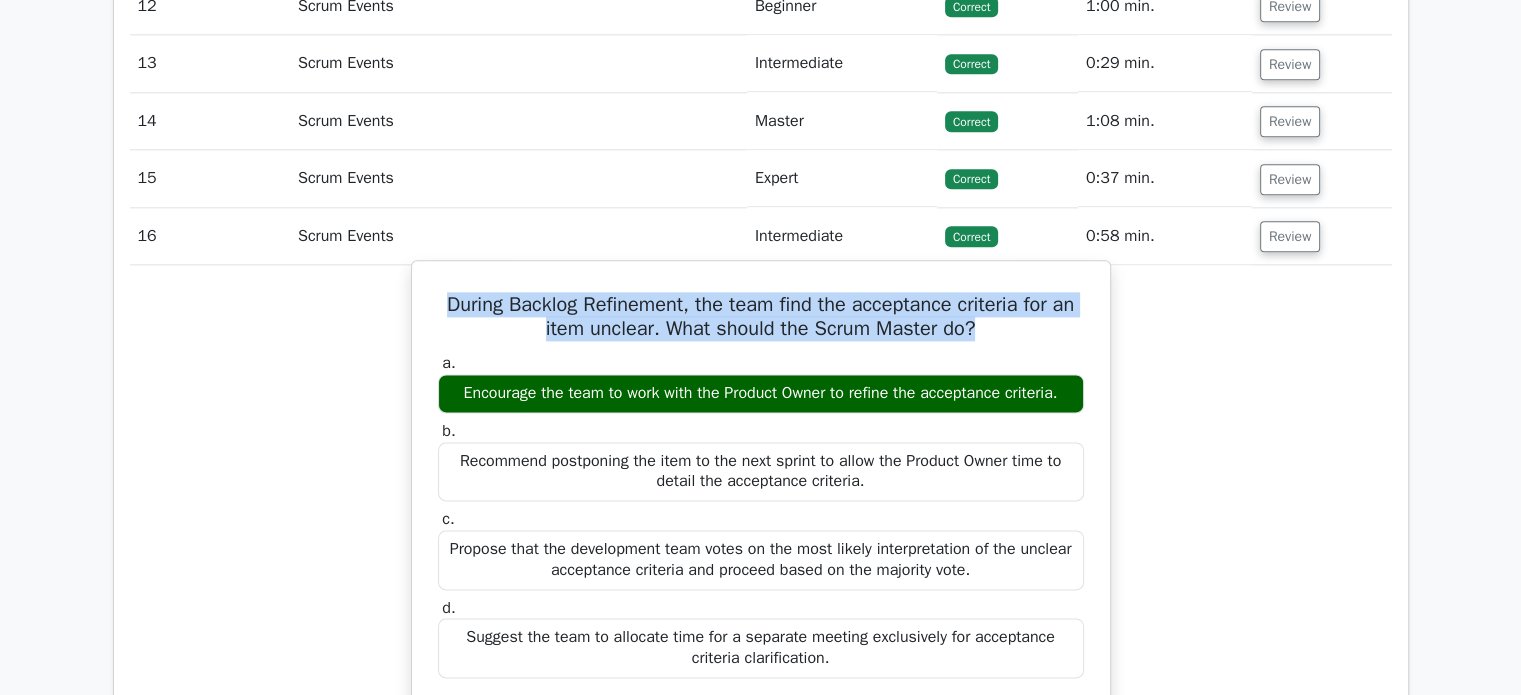 click on "During Backlog Refinement, the team find the acceptance criteria for an item unclear. What should the Scrum Master do?" at bounding box center [761, 317] 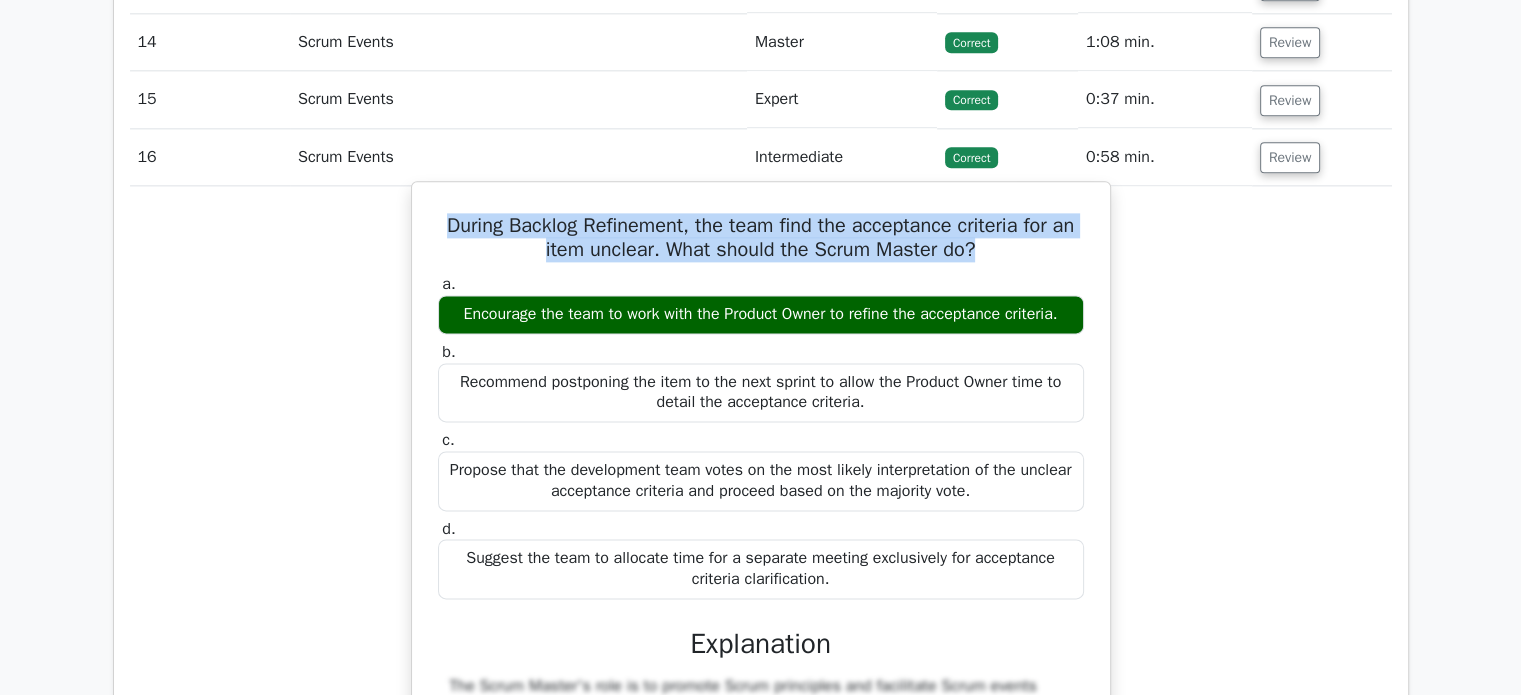 scroll, scrollTop: 2586, scrollLeft: 0, axis: vertical 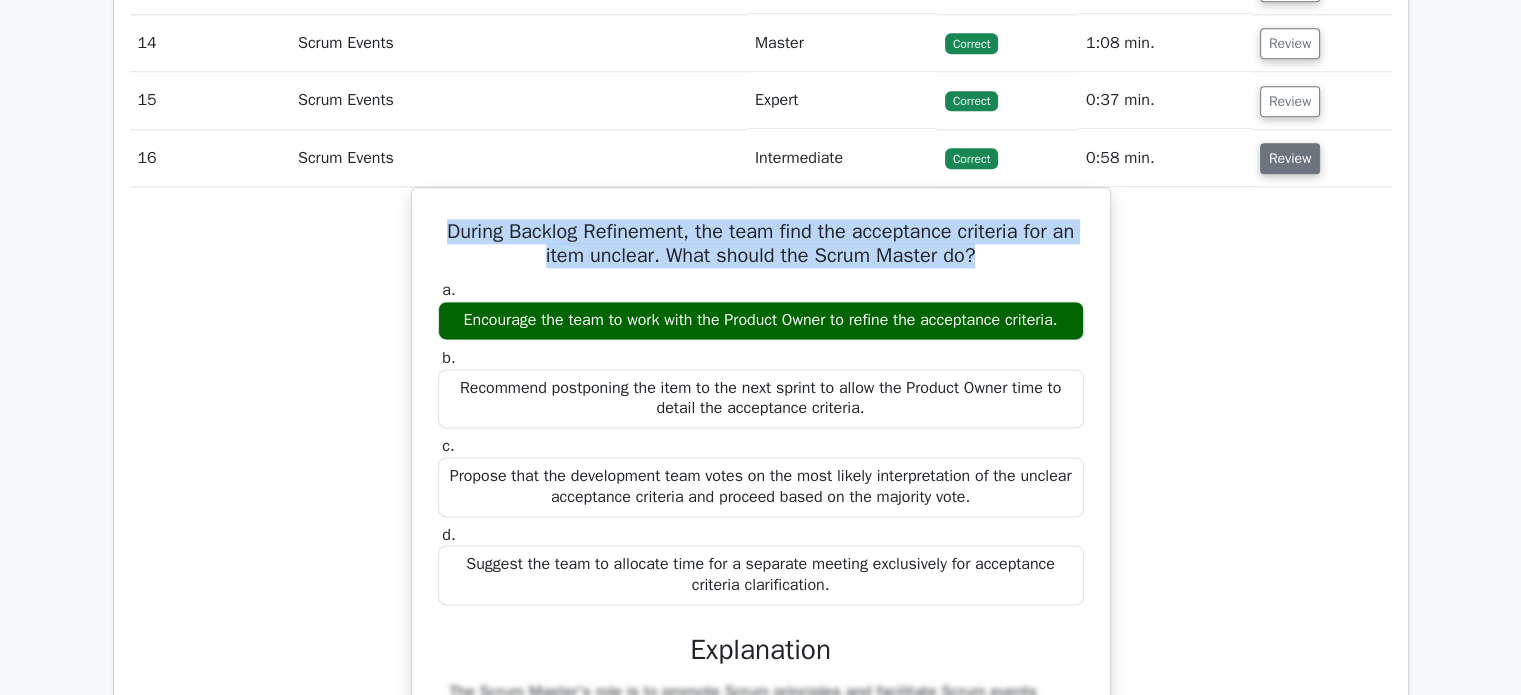 click on "Review" at bounding box center (1290, 158) 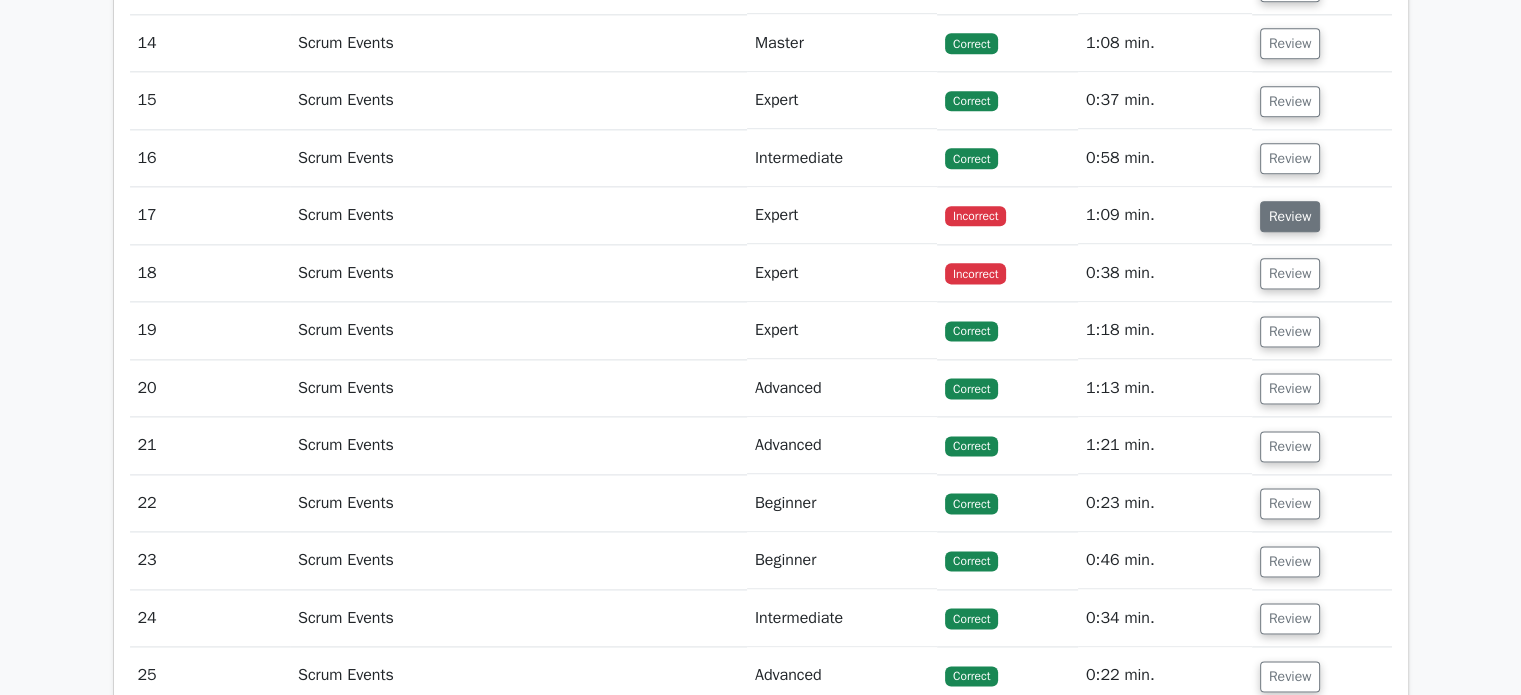click on "Review" at bounding box center (1290, 216) 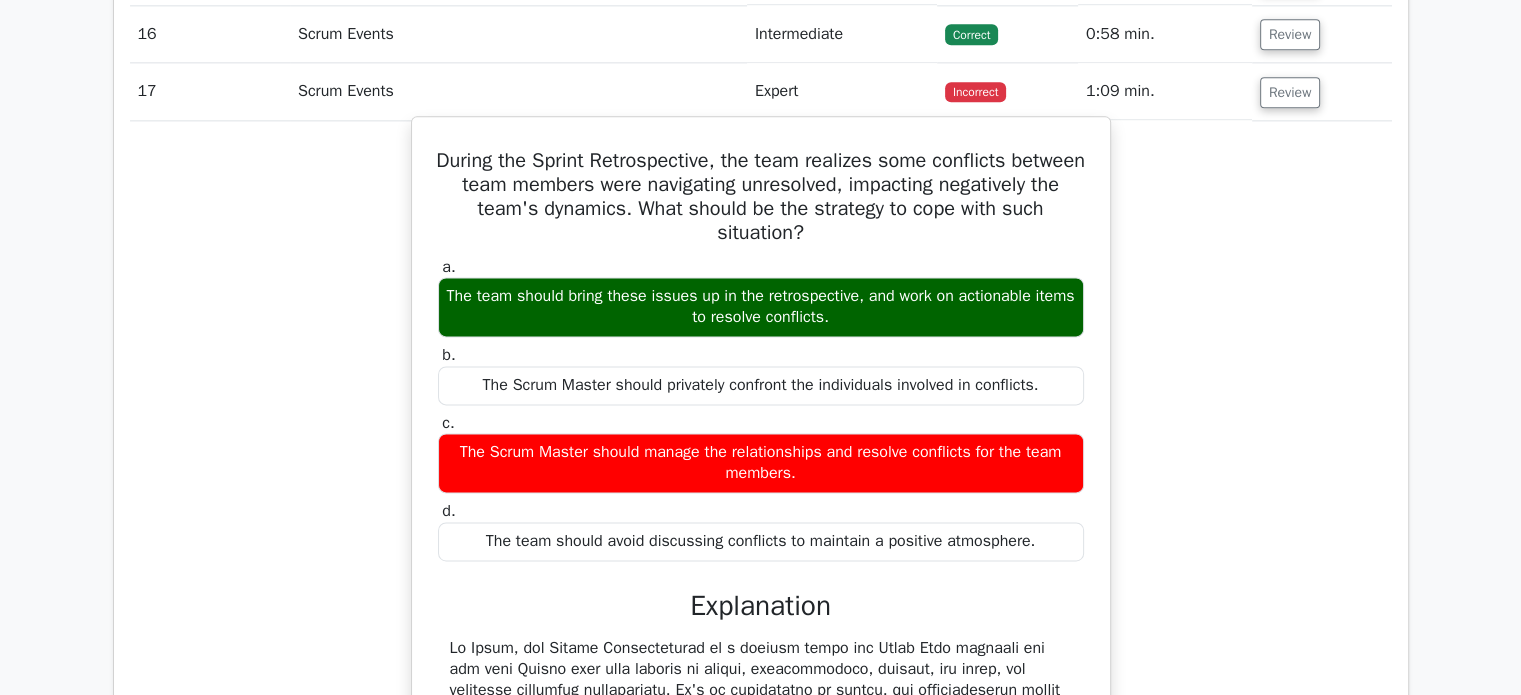 scroll, scrollTop: 2708, scrollLeft: 0, axis: vertical 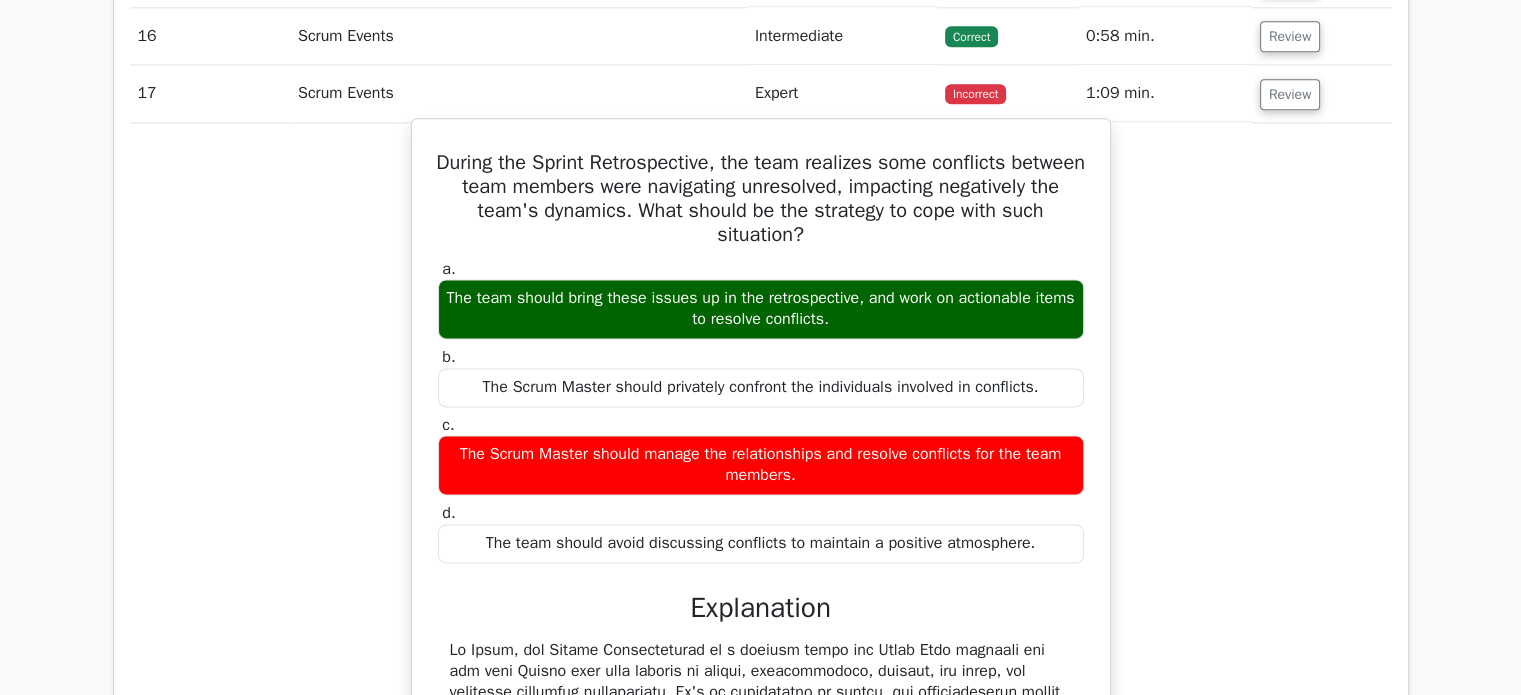 type 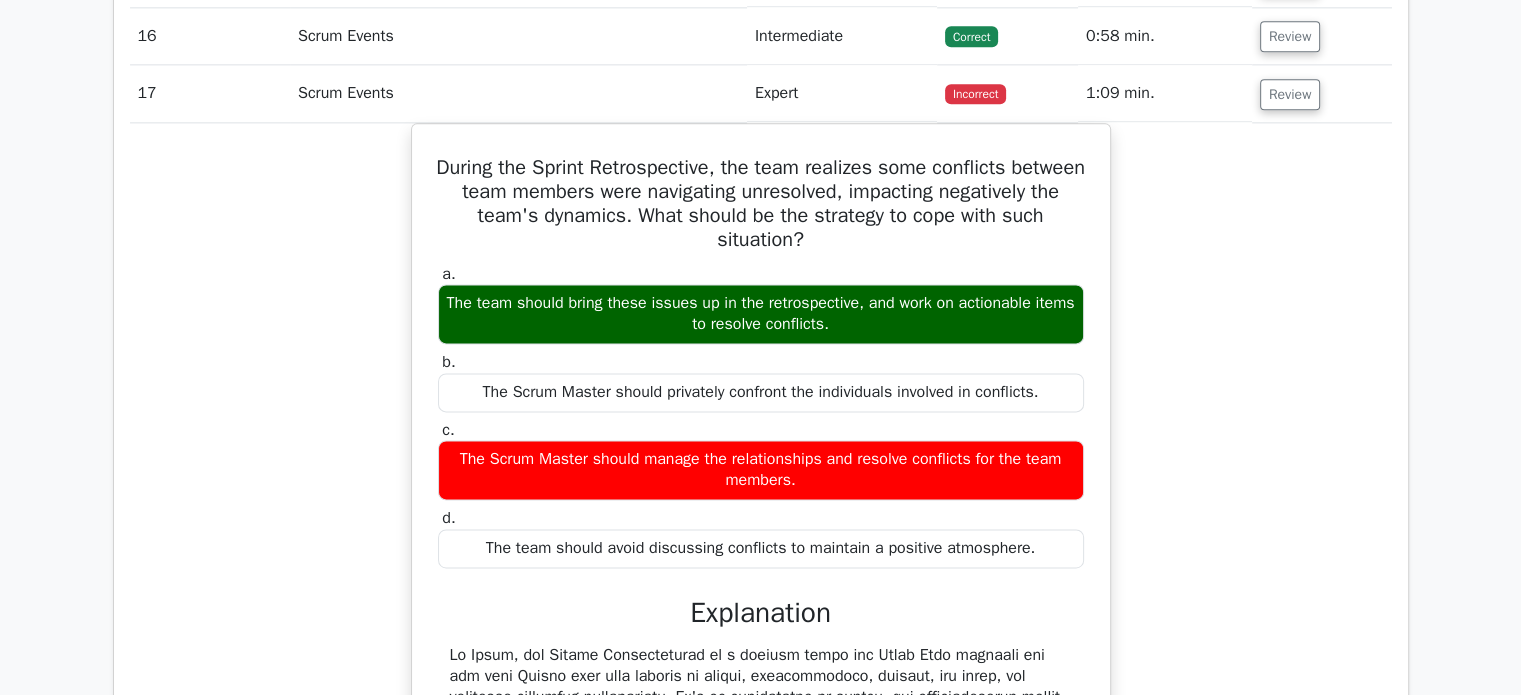 click on "During the Sprint Retrospective, the team realizes some conflicts between team members were navigating unresolved, impacting negatively the team's dynamics. What should be the strategy to cope with such situation?
a.
The team should bring these issues up in the retrospective, and work on actionable items to resolve conflicts." at bounding box center [761, 625] 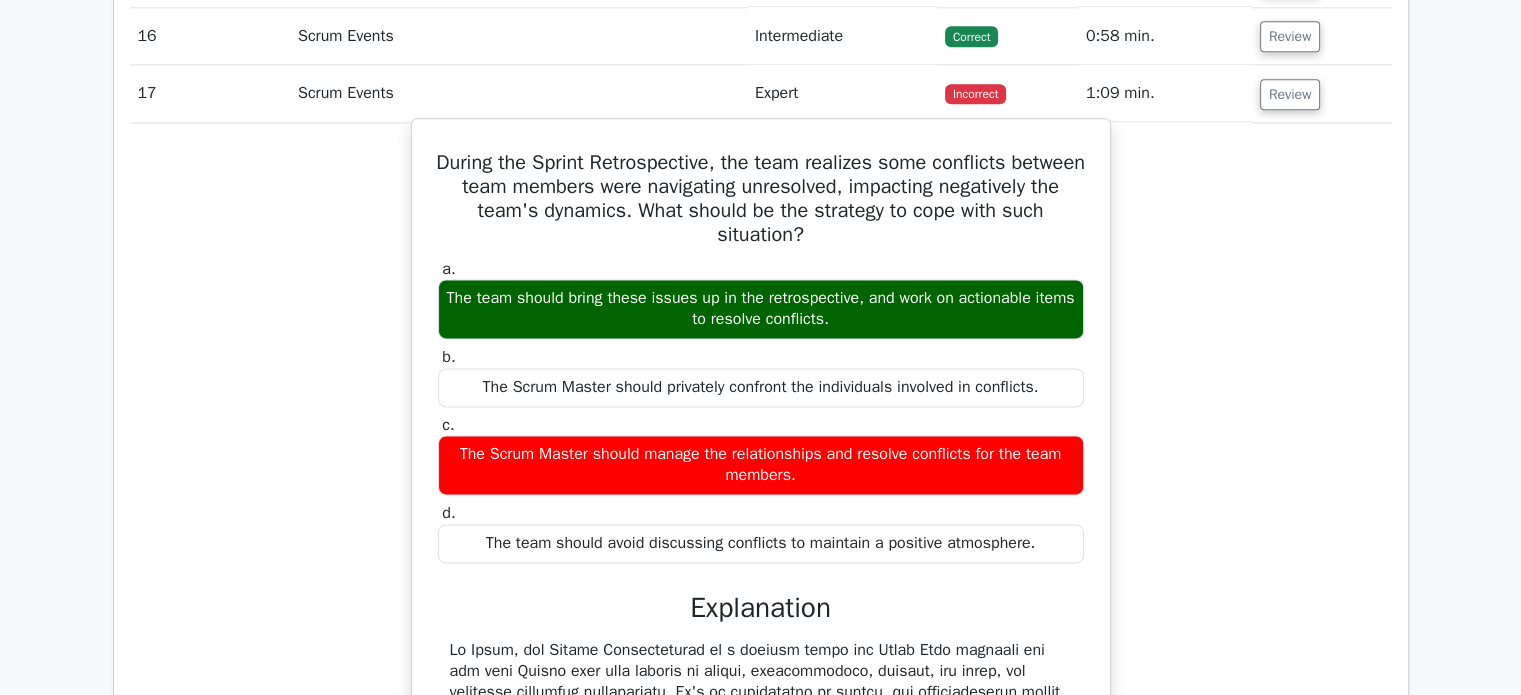 click on "During the Sprint Retrospective, the team realizes some conflicts between team members were navigating unresolved, impacting negatively the team's dynamics. What should be the strategy to cope with such situation?" at bounding box center (761, 199) 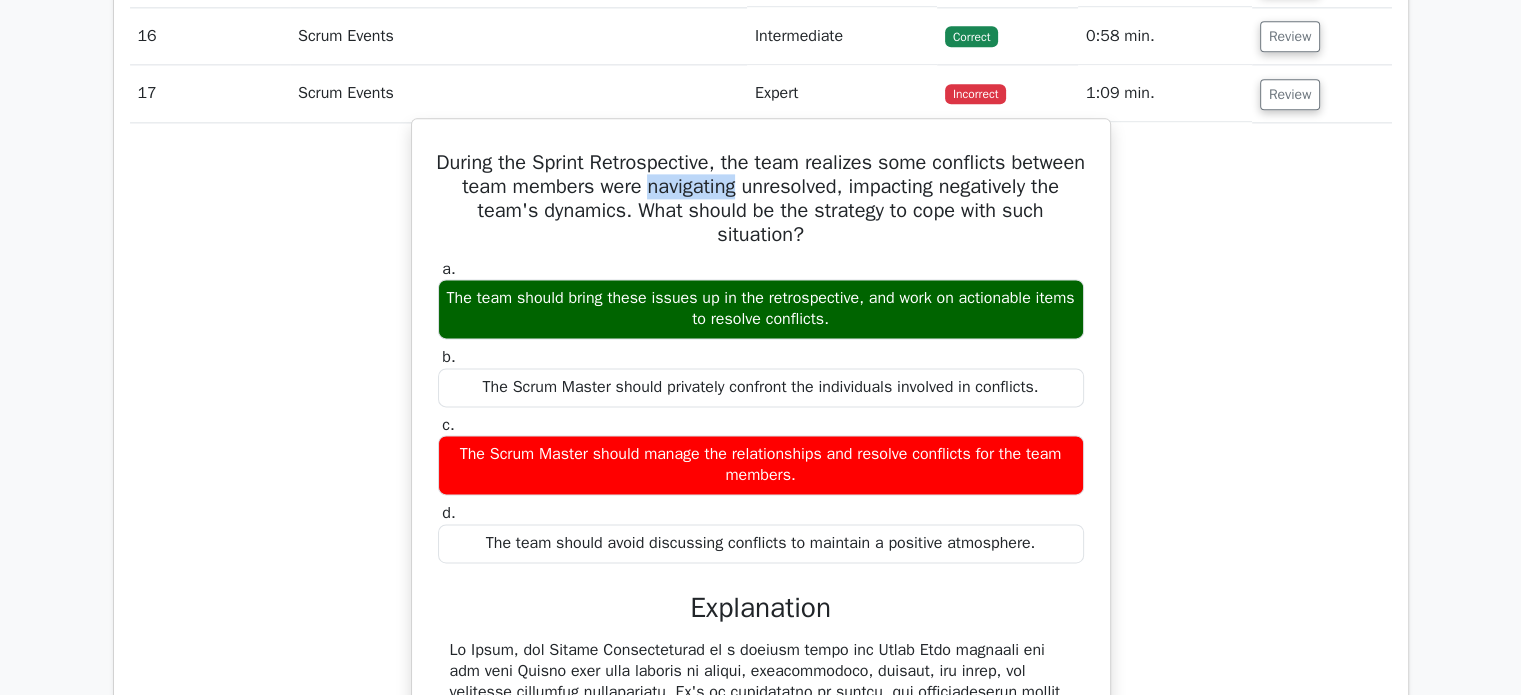 click on "During the Sprint Retrospective, the team realizes some conflicts between team members were navigating unresolved, impacting negatively the team's dynamics. What should be the strategy to cope with such situation?" at bounding box center [761, 199] 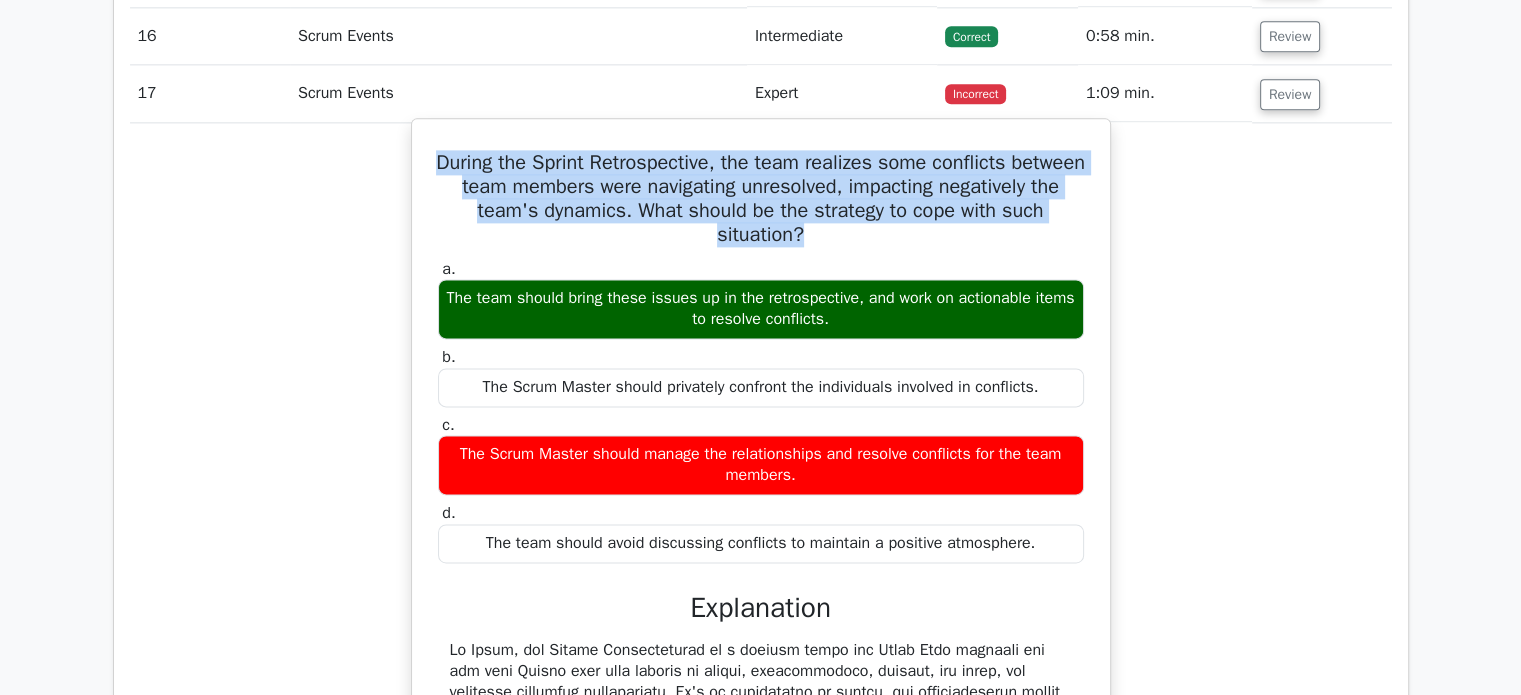 click on "During the Sprint Retrospective, the team realizes some conflicts between team members were navigating unresolved, impacting negatively the team's dynamics. What should be the strategy to cope with such situation?" at bounding box center (761, 199) 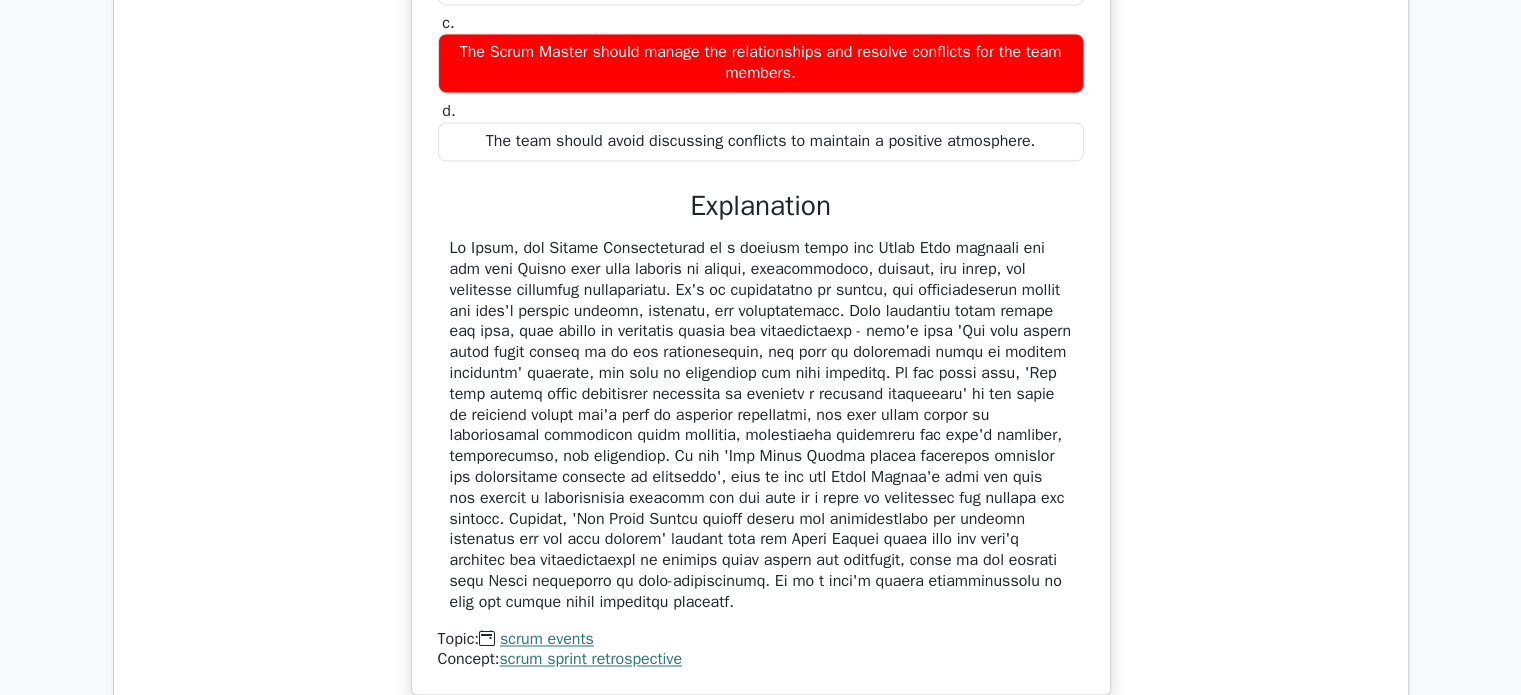 scroll, scrollTop: 3112, scrollLeft: 0, axis: vertical 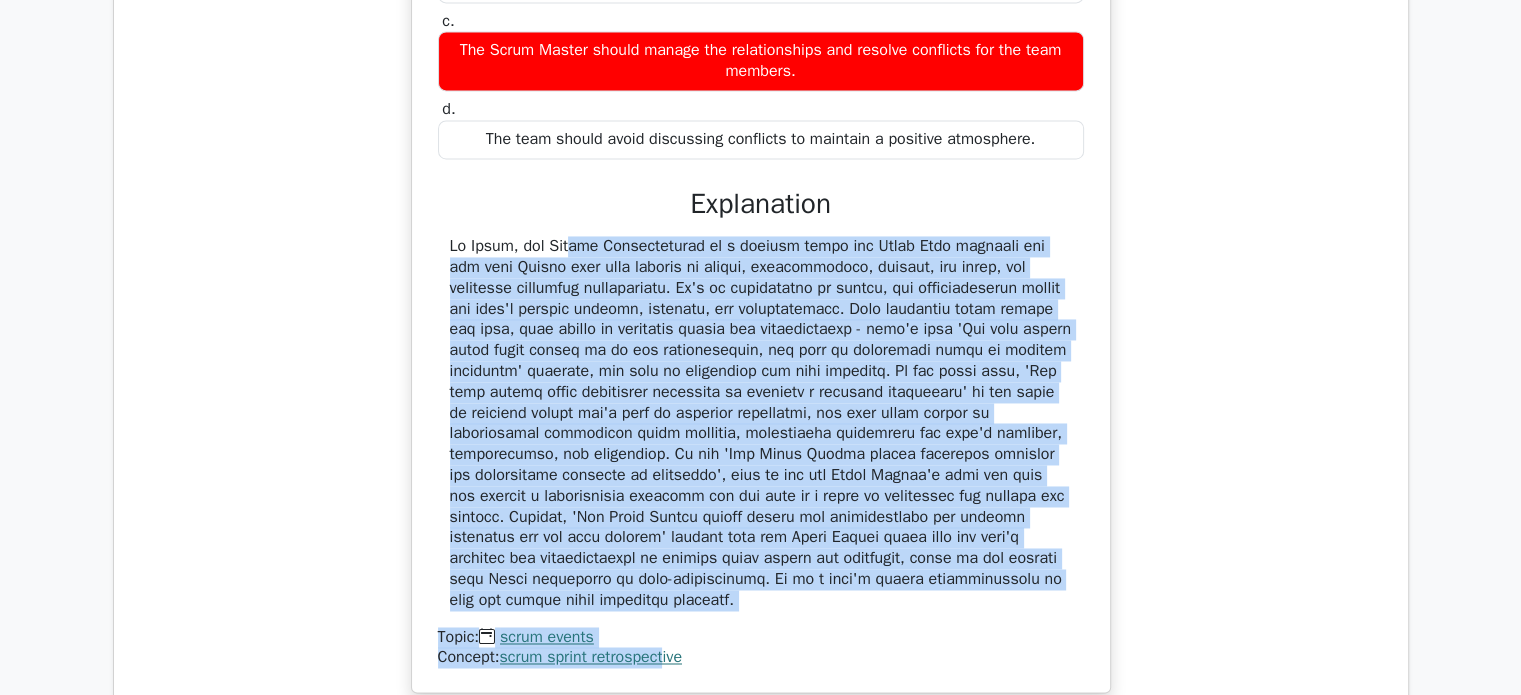 drag, startPoint x: 445, startPoint y: 235, endPoint x: 664, endPoint y: 642, distance: 462.17963 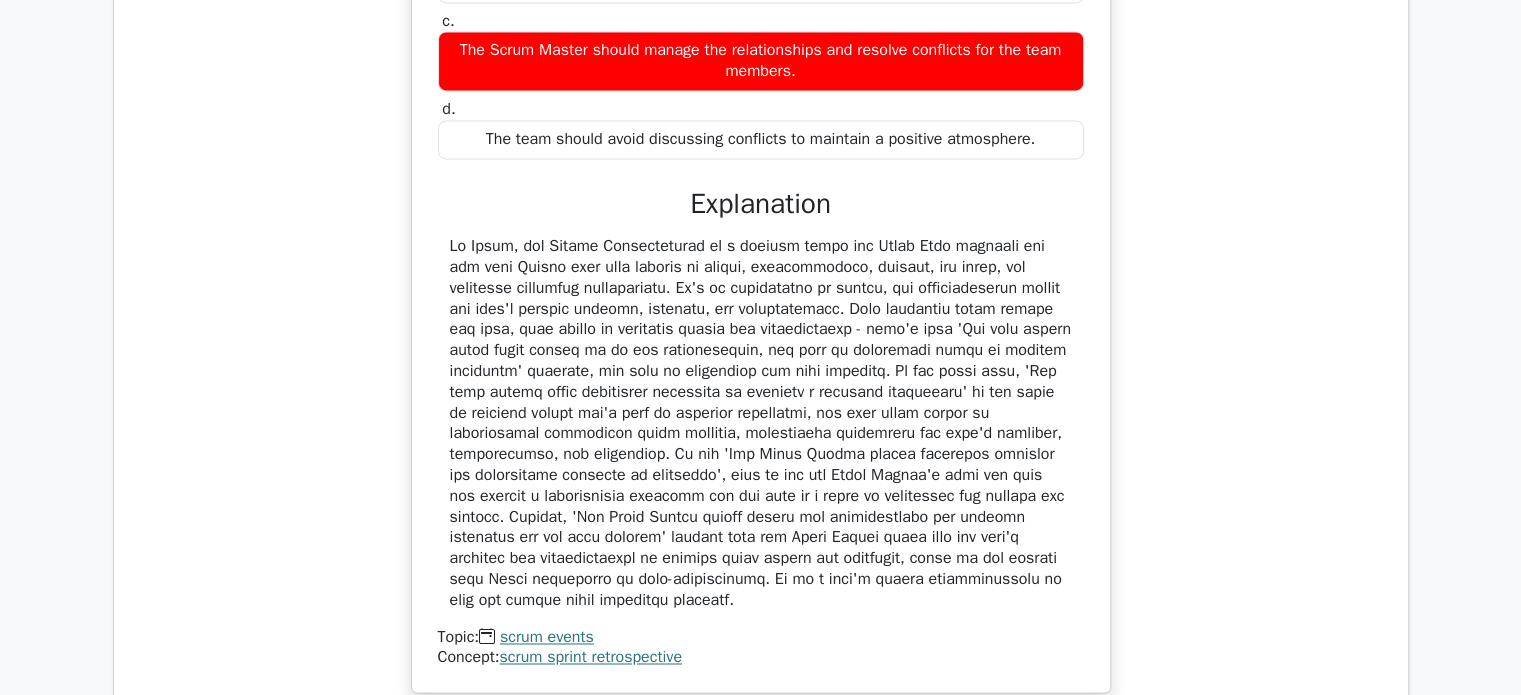 drag, startPoint x: 446, startPoint y: 235, endPoint x: 636, endPoint y: 584, distance: 397.36758 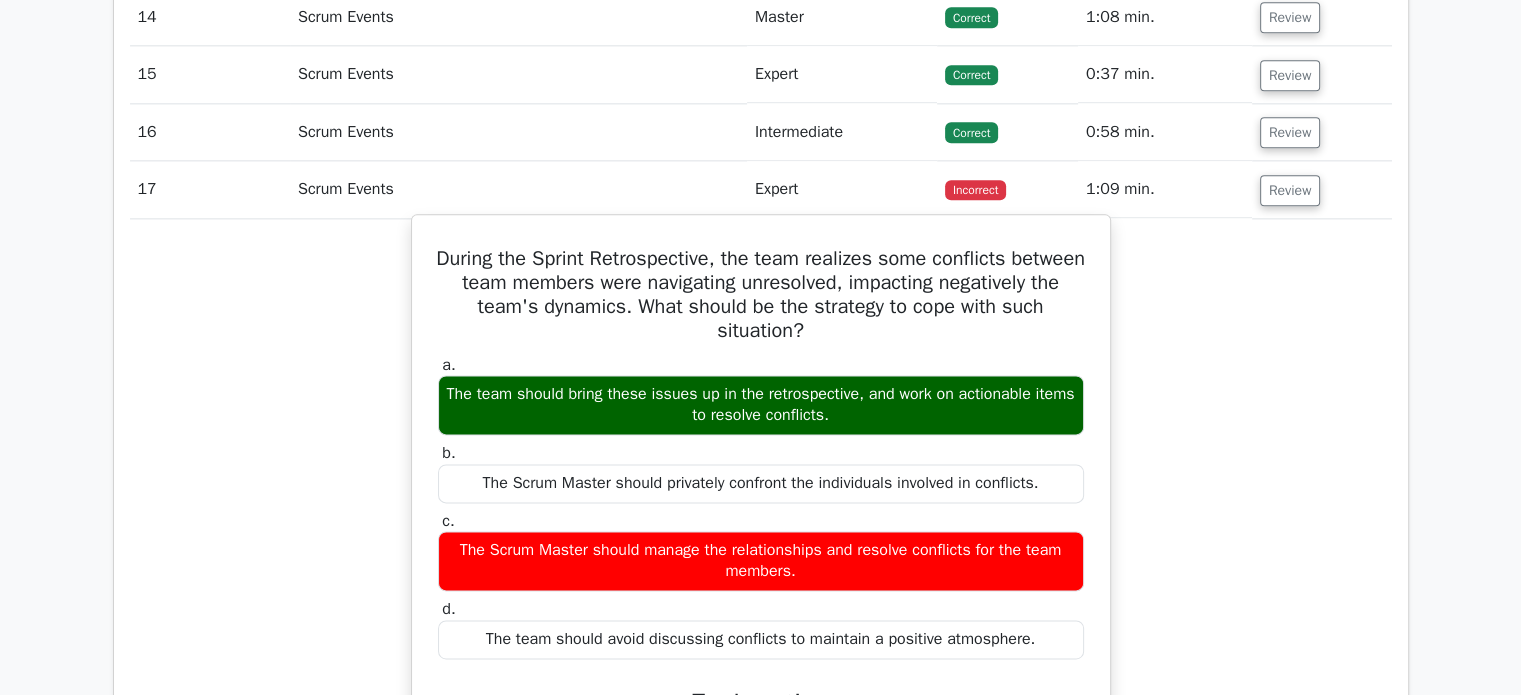 scroll, scrollTop: 2607, scrollLeft: 0, axis: vertical 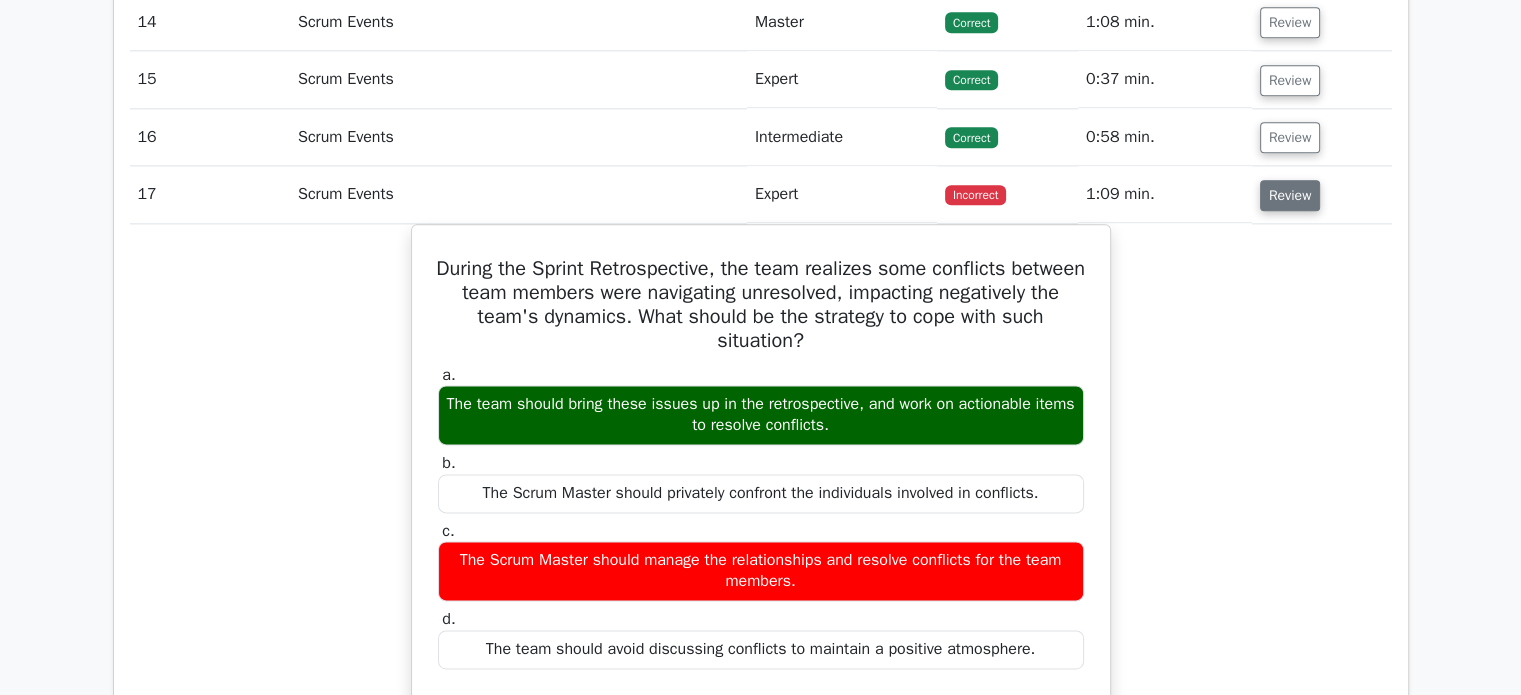 click on "Review" at bounding box center (1290, 195) 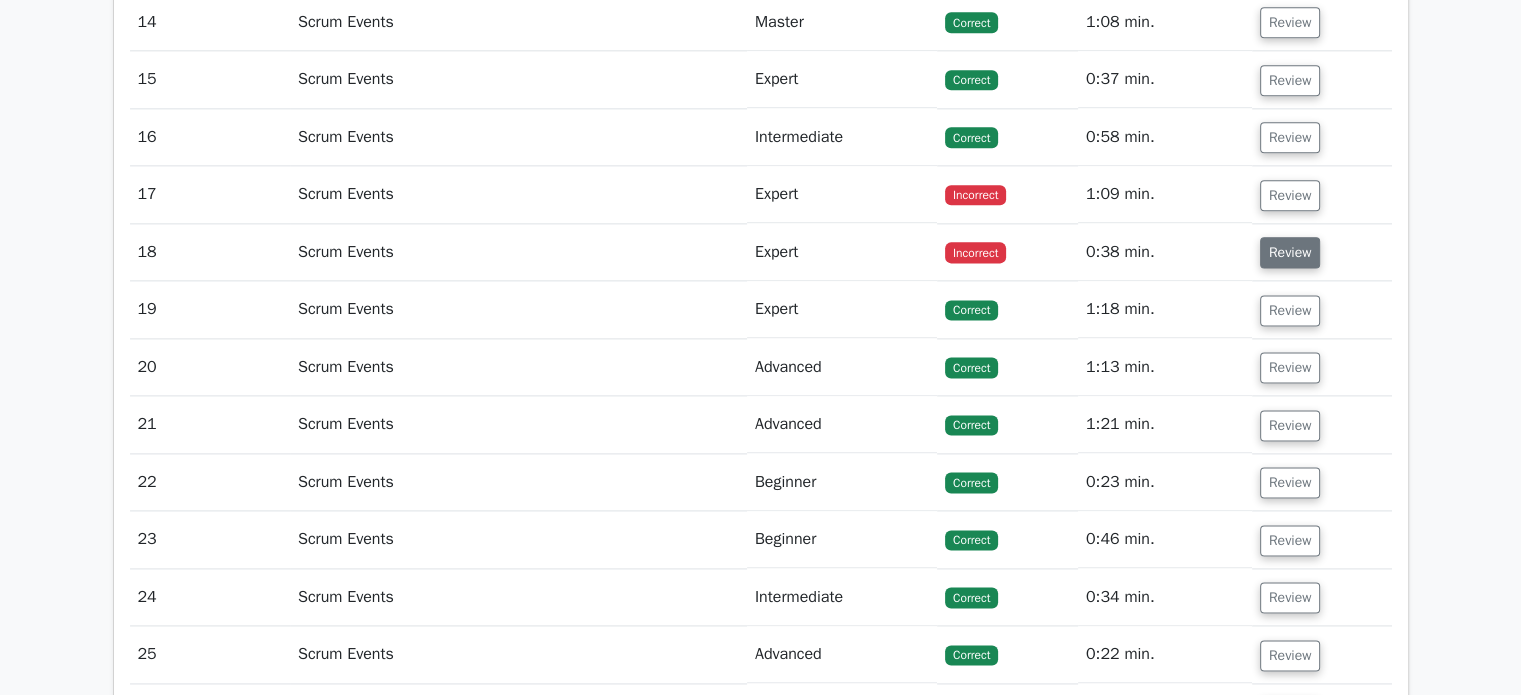 click on "Review" at bounding box center [1290, 252] 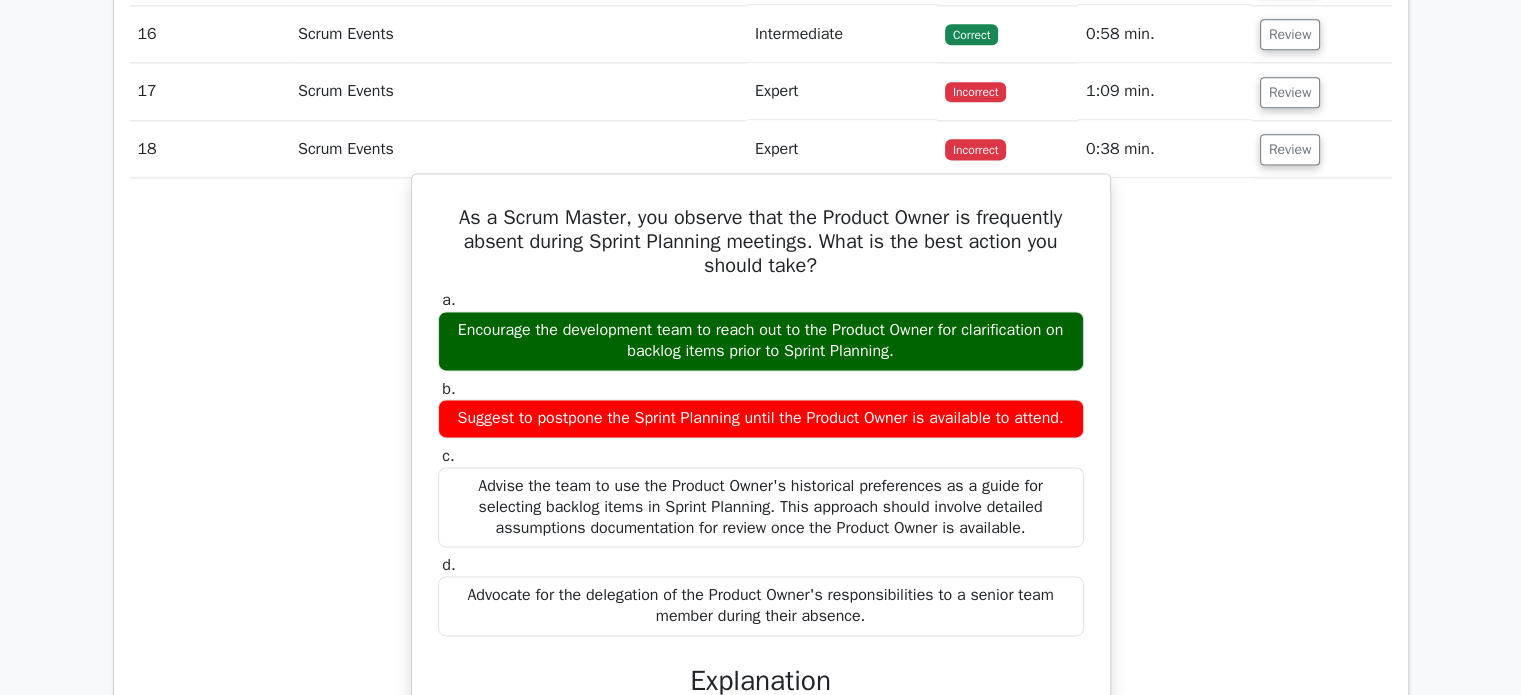 scroll, scrollTop: 2720, scrollLeft: 0, axis: vertical 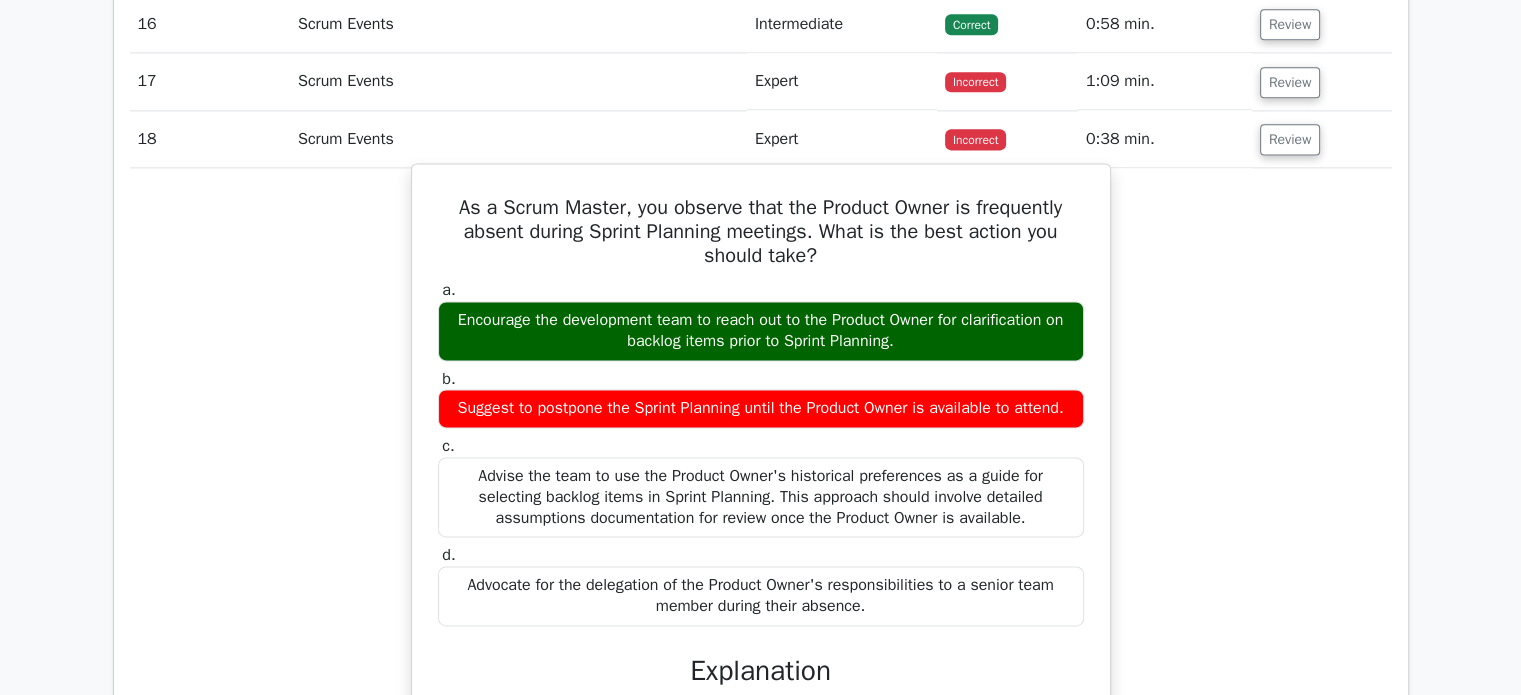 click on "As a Scrum Master, you observe that the Product Owner is frequently absent during Sprint Planning meetings. What is the best action you should take?" at bounding box center [761, 232] 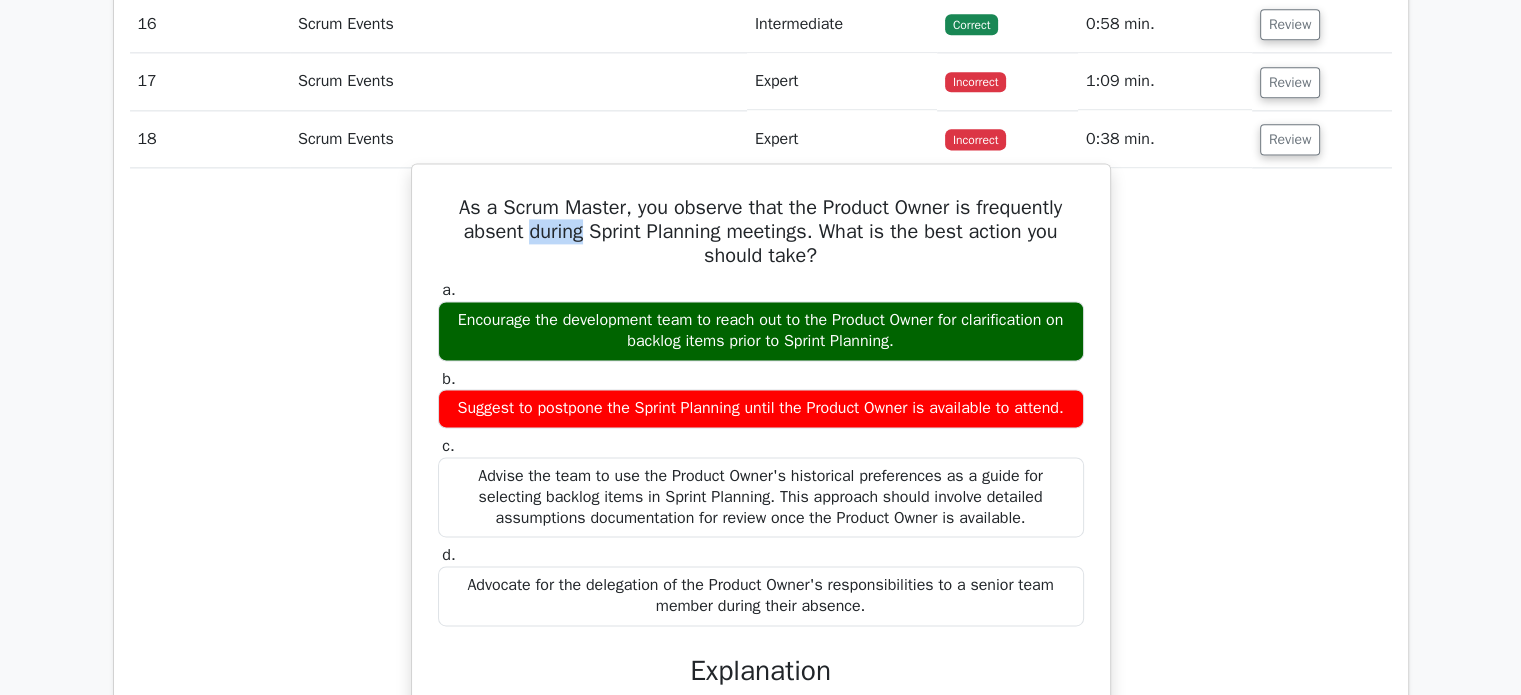 click on "As a Scrum Master, you observe that the Product Owner is frequently absent during Sprint Planning meetings. What is the best action you should take?" at bounding box center (761, 232) 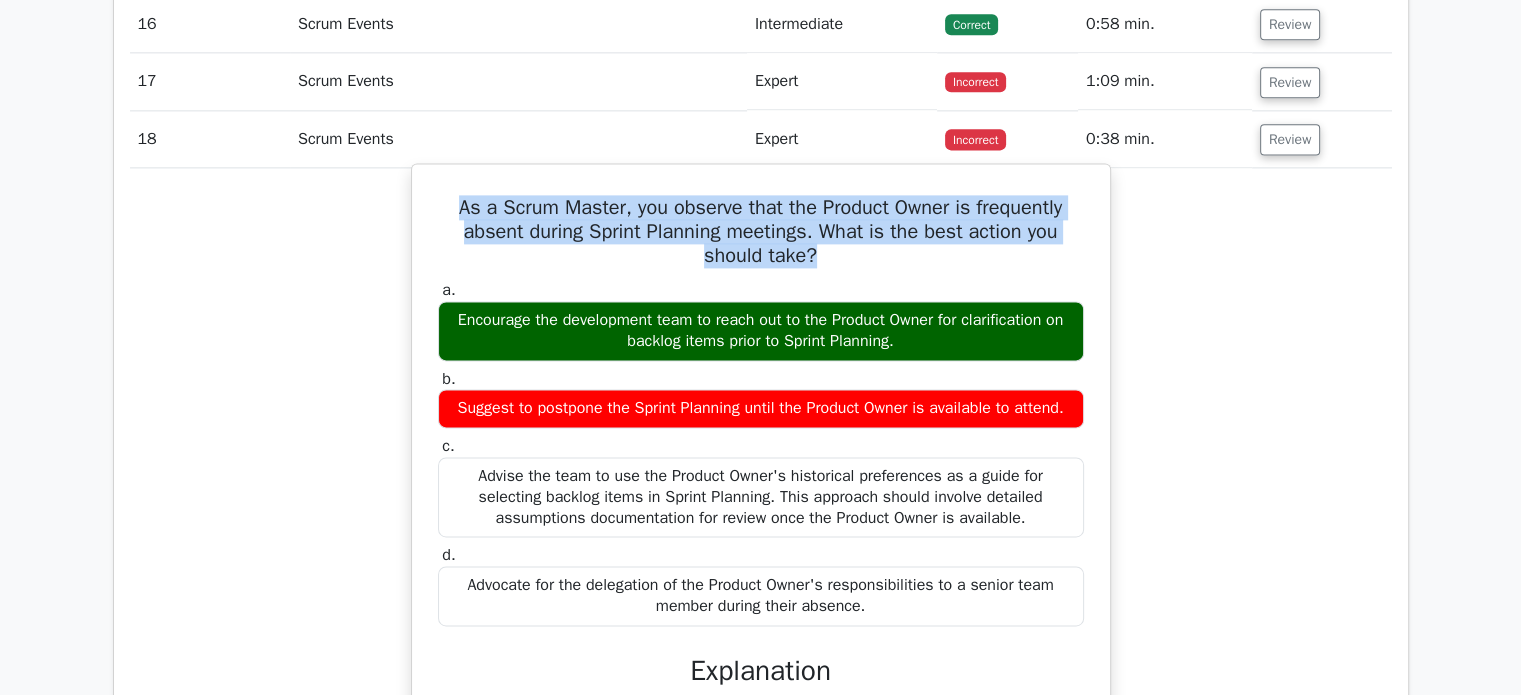 click on "As a Scrum Master, you observe that the Product Owner is frequently absent during Sprint Planning meetings. What is the best action you should take?" at bounding box center [761, 232] 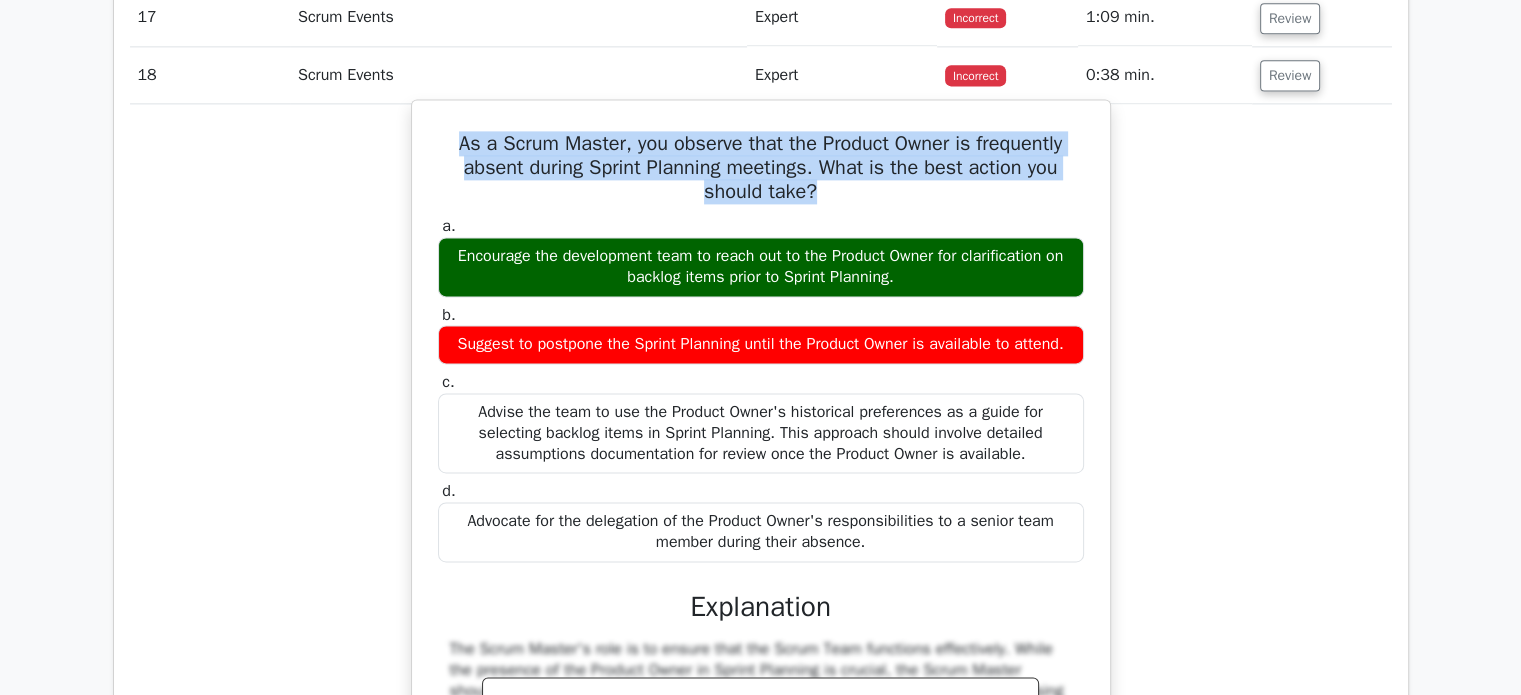 scroll, scrollTop: 2783, scrollLeft: 0, axis: vertical 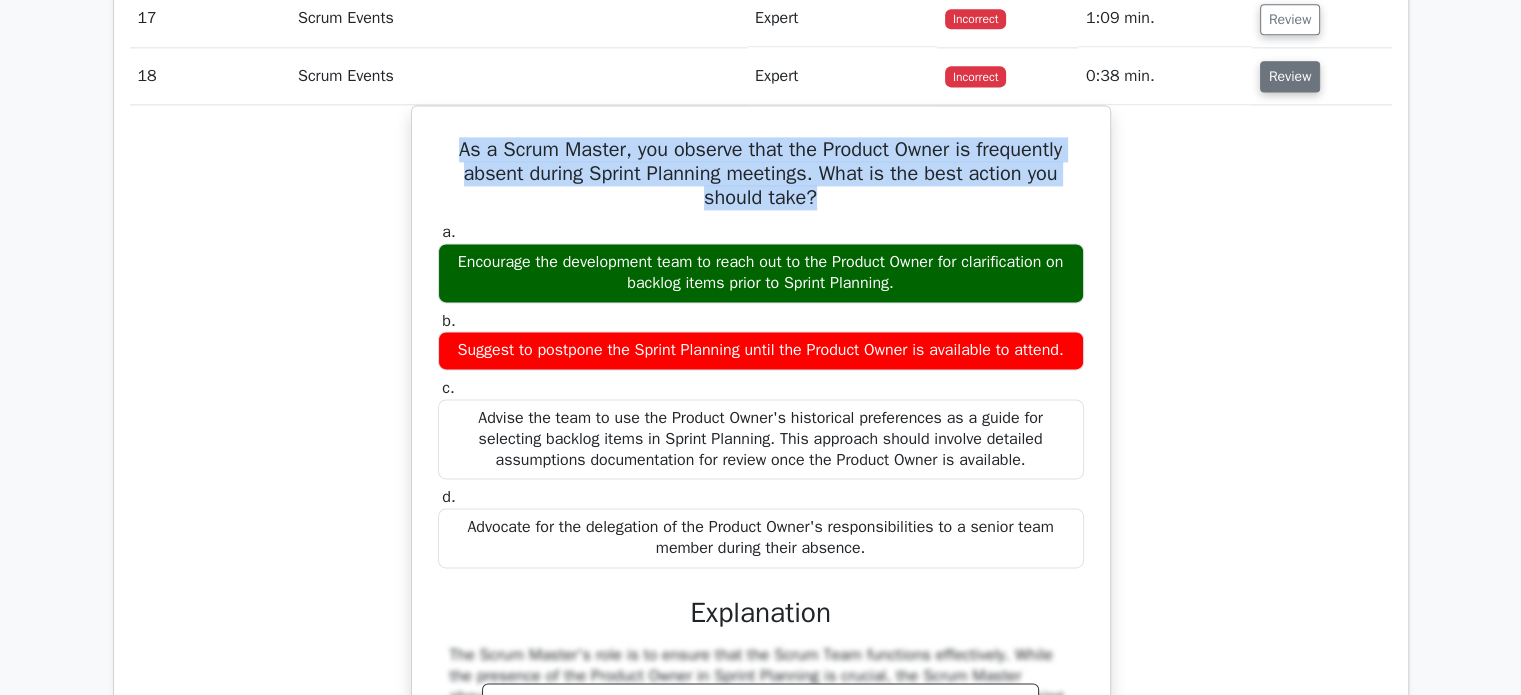 click on "Review" at bounding box center (1290, 76) 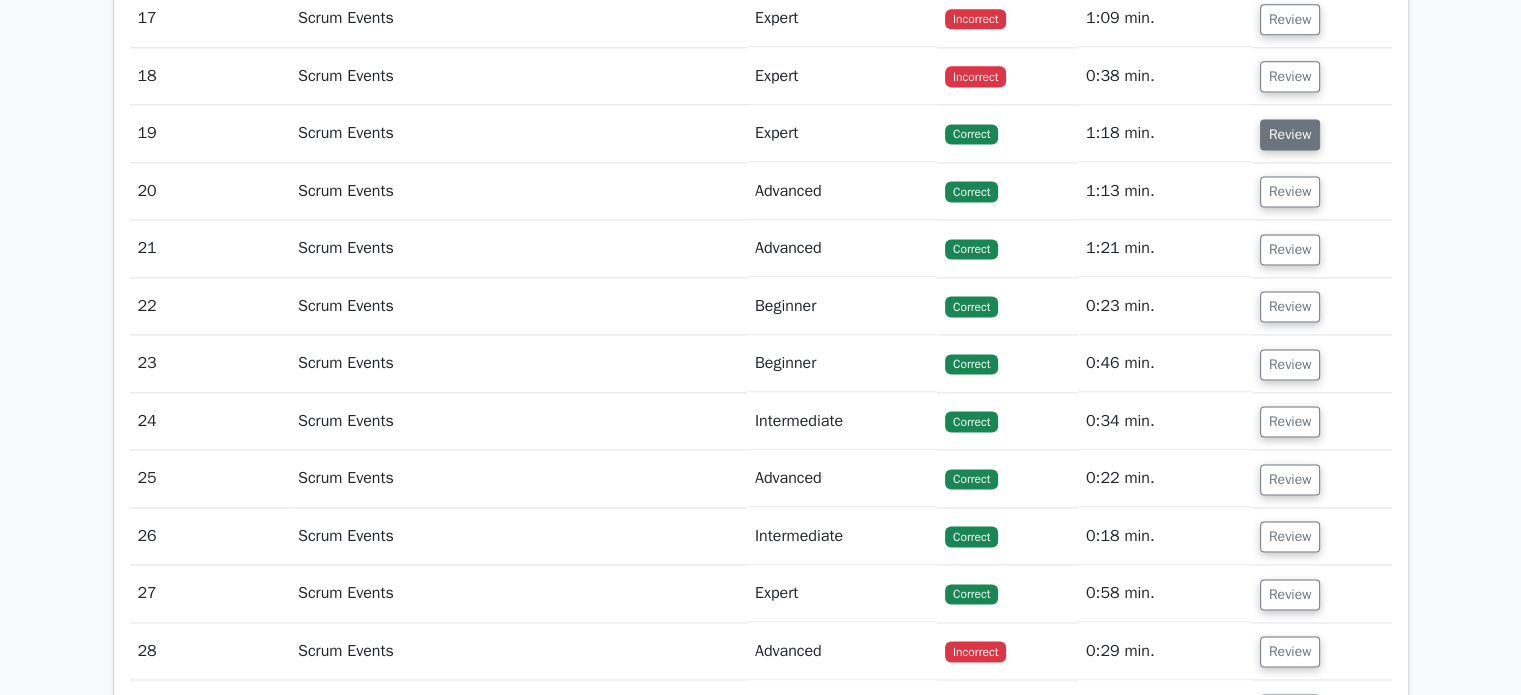 click on "Review" at bounding box center [1290, 134] 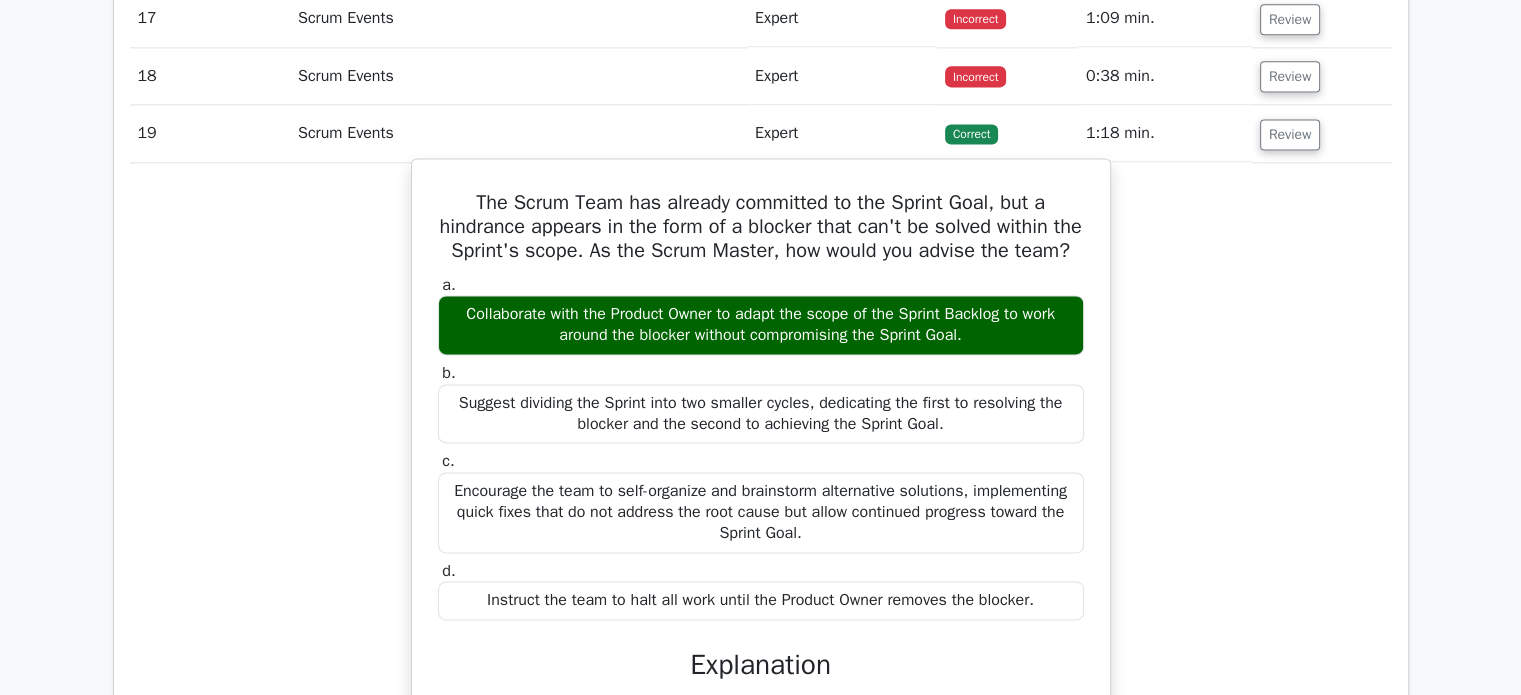 click on "The Scrum Team has already committed to the Sprint Goal, but a hindrance appears in the form of a blocker that can't be solved within the Sprint's scope. As the Scrum Master, how would you advise the team?" at bounding box center [761, 227] 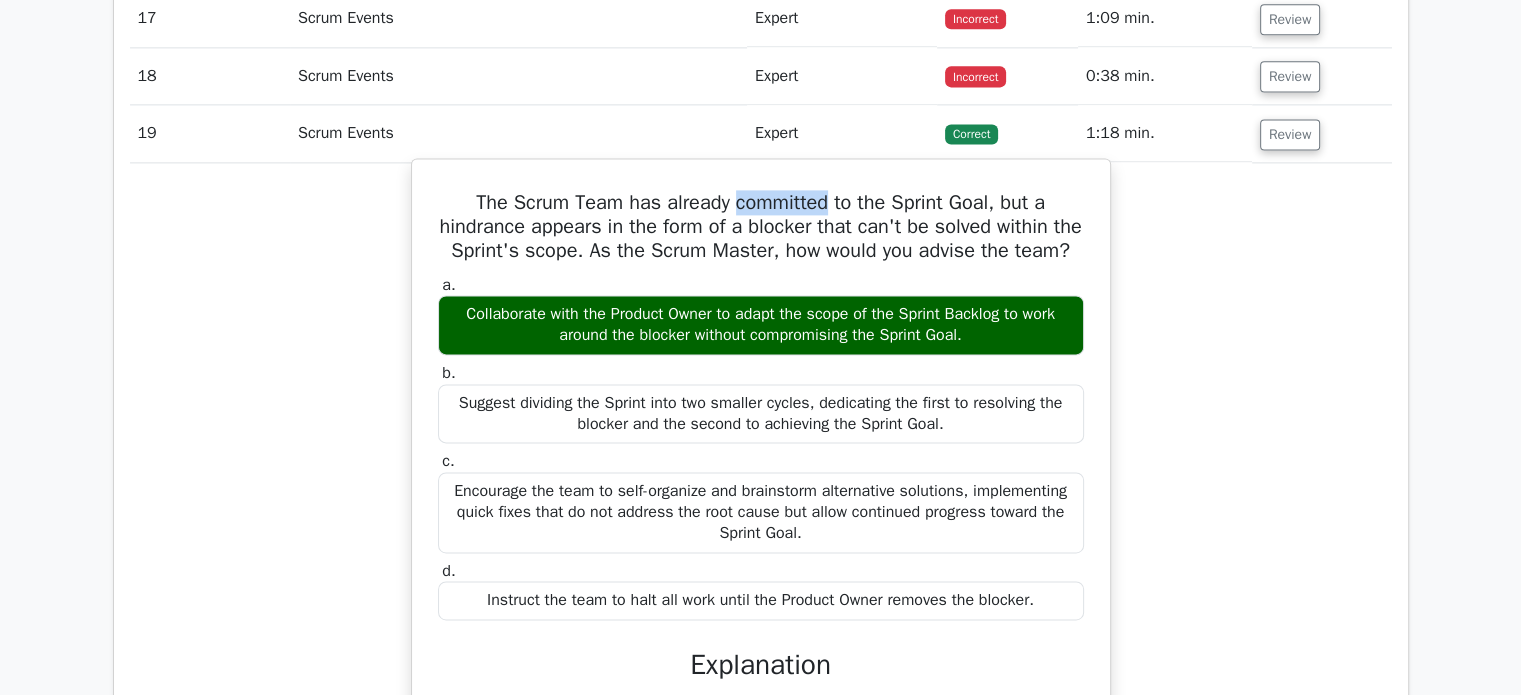 click on "The Scrum Team has already committed to the Sprint Goal, but a hindrance appears in the form of a blocker that can't be solved within the Sprint's scope. As the Scrum Master, how would you advise the team?" at bounding box center [761, 227] 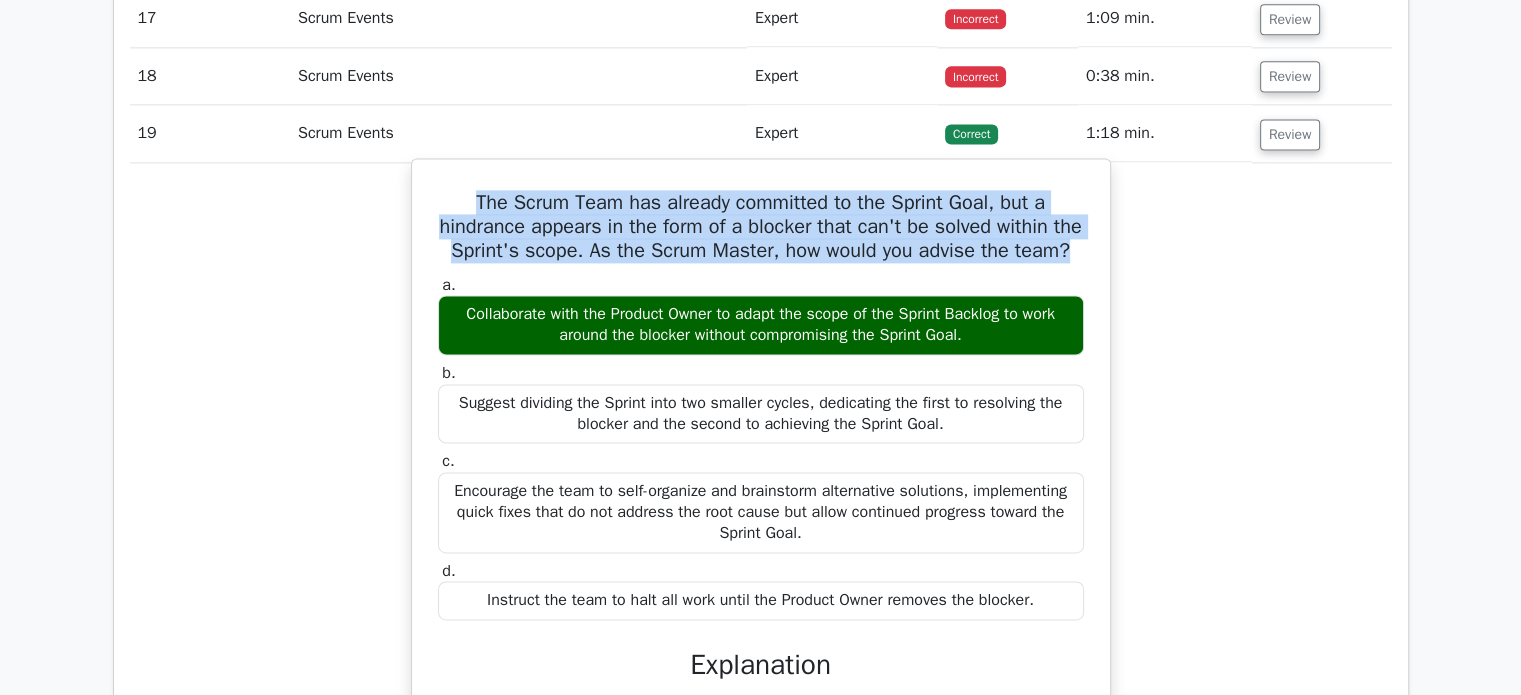 click on "The Scrum Team has already committed to the Sprint Goal, but a hindrance appears in the form of a blocker that can't be solved within the Sprint's scope. As the Scrum Master, how would you advise the team?" at bounding box center (761, 227) 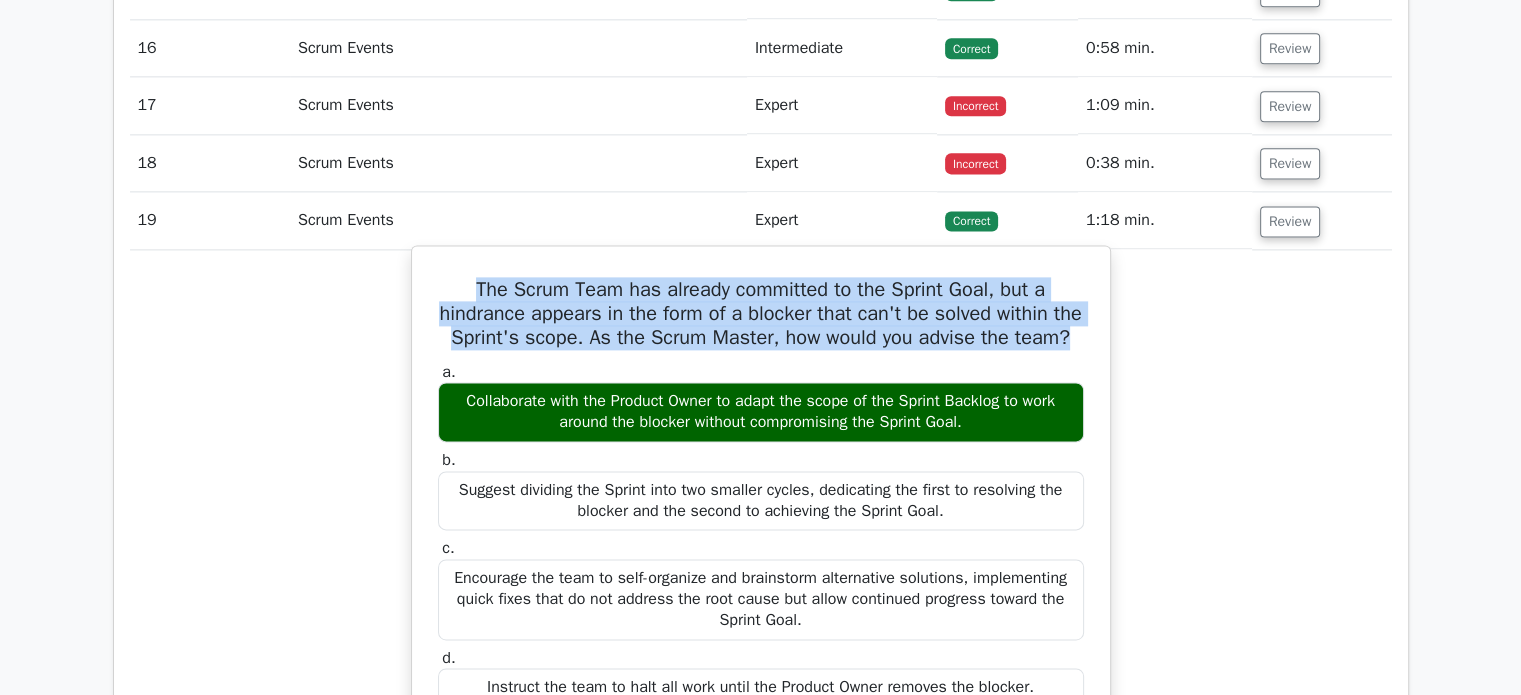 scroll, scrollTop: 2694, scrollLeft: 0, axis: vertical 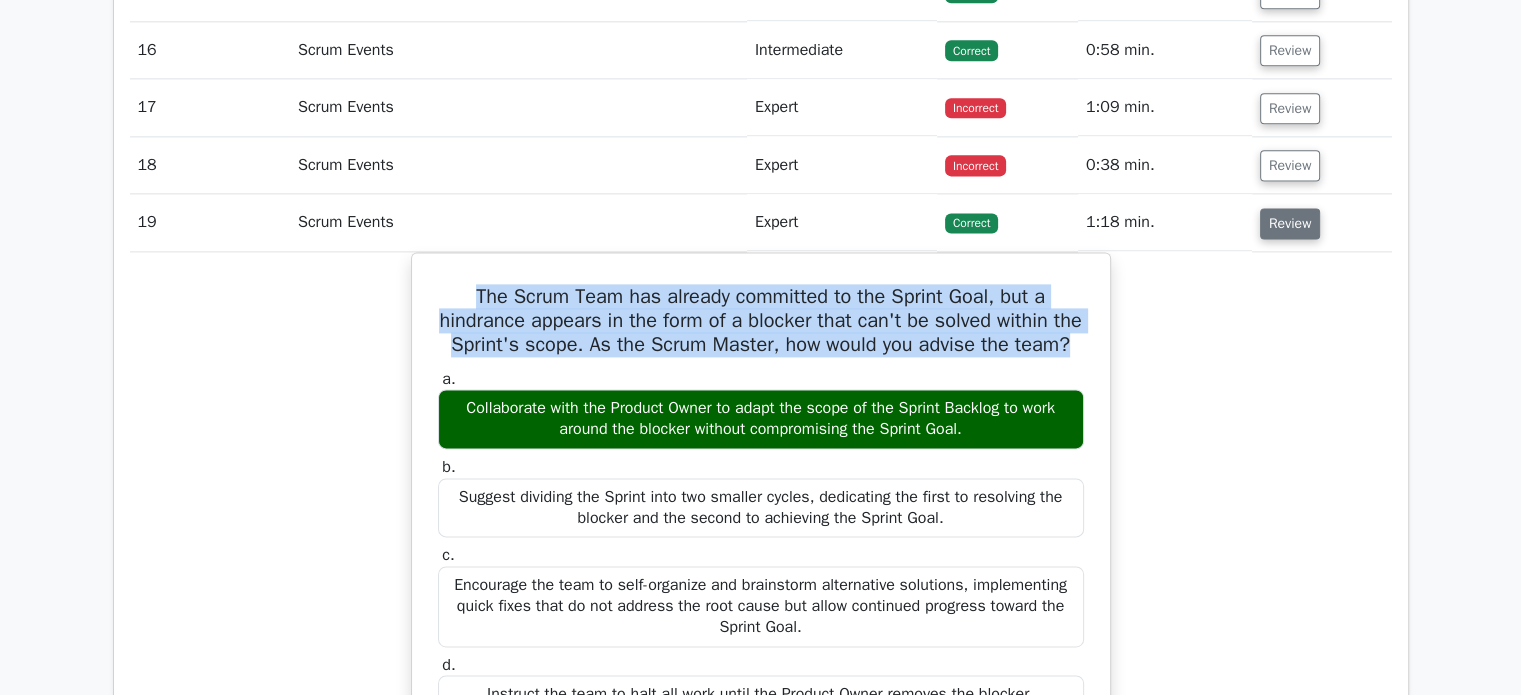 click on "Review" at bounding box center (1290, 223) 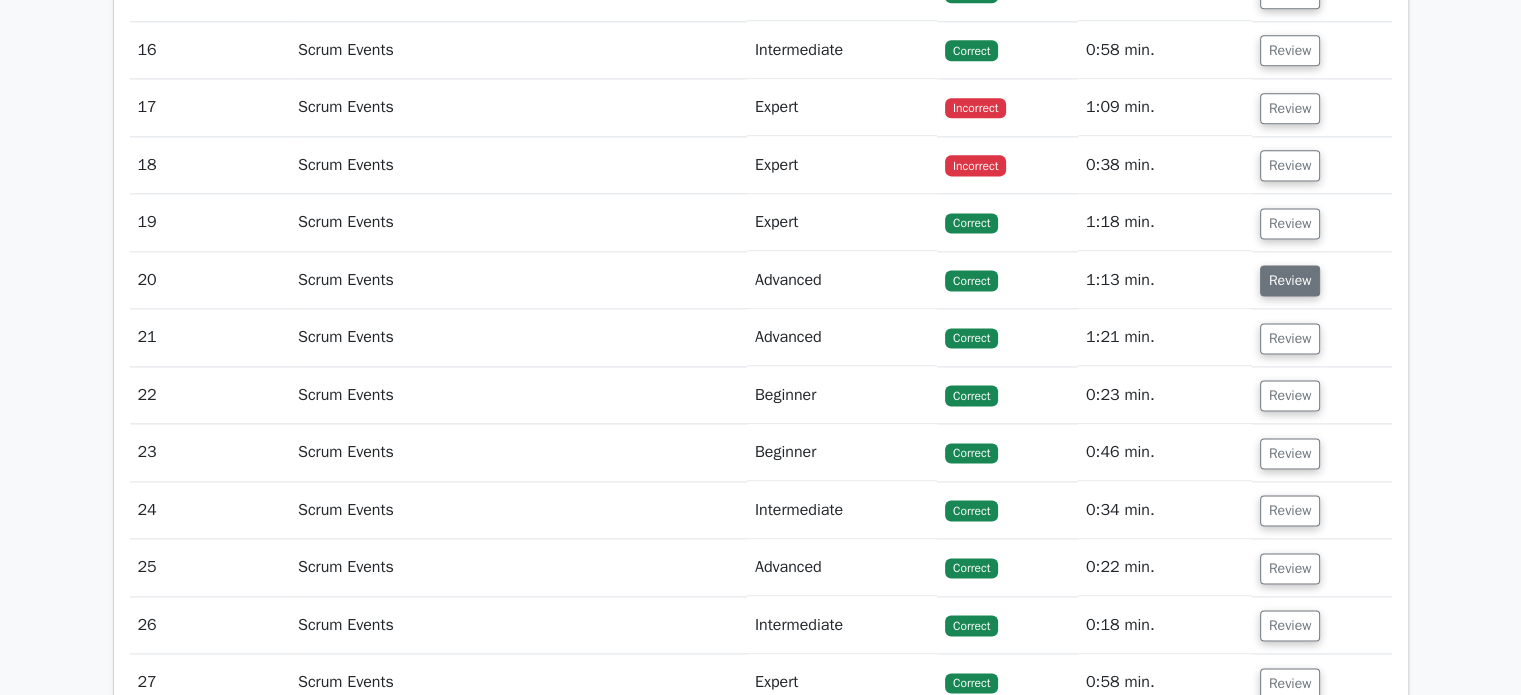 click on "Review" at bounding box center [1290, 280] 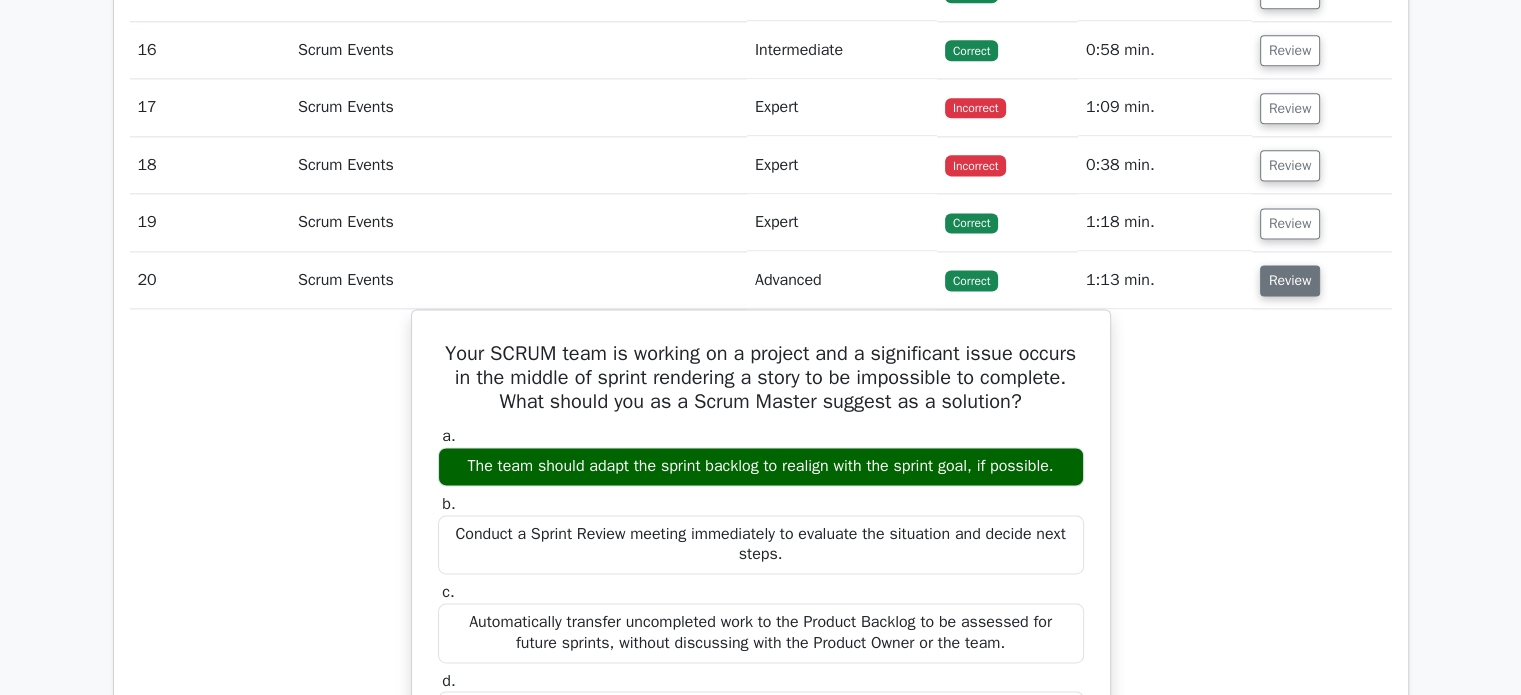 click on "Review" at bounding box center (1290, 280) 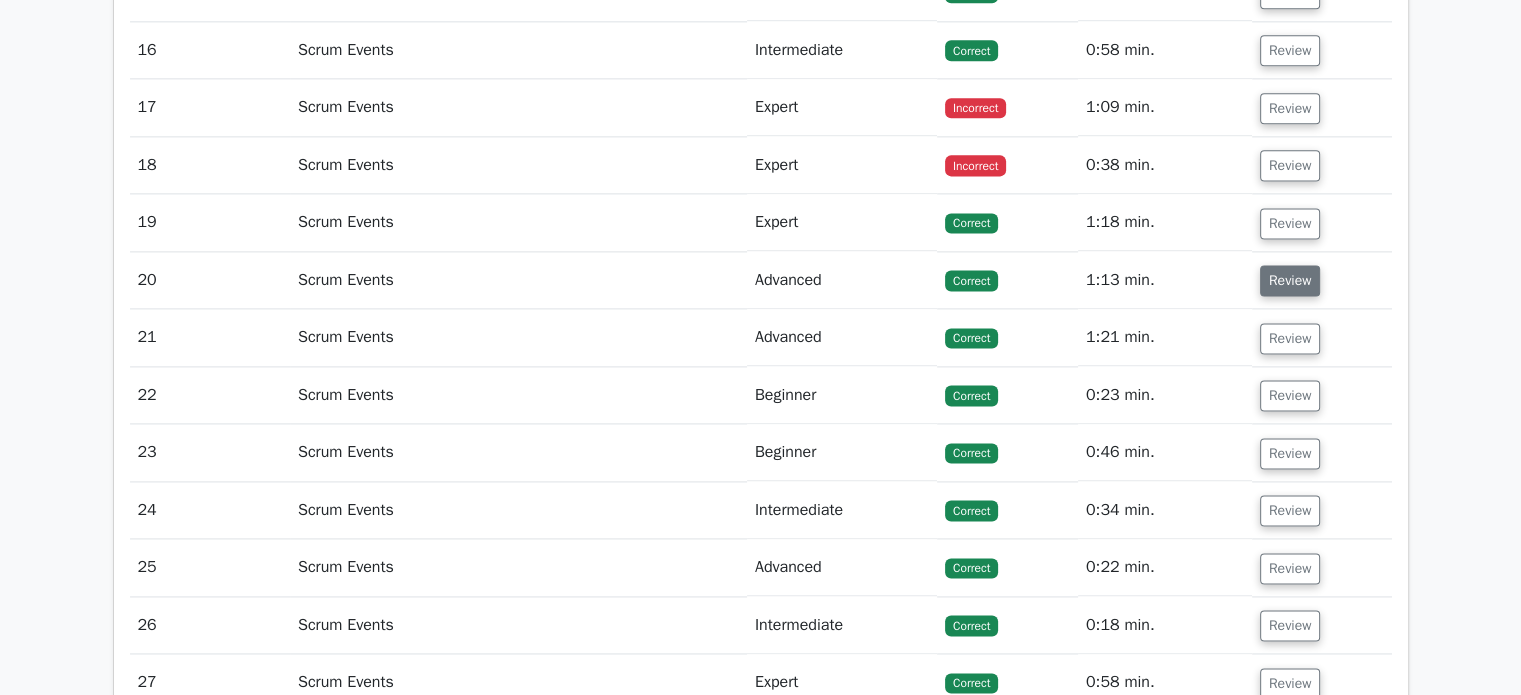 click on "Review" at bounding box center [1290, 280] 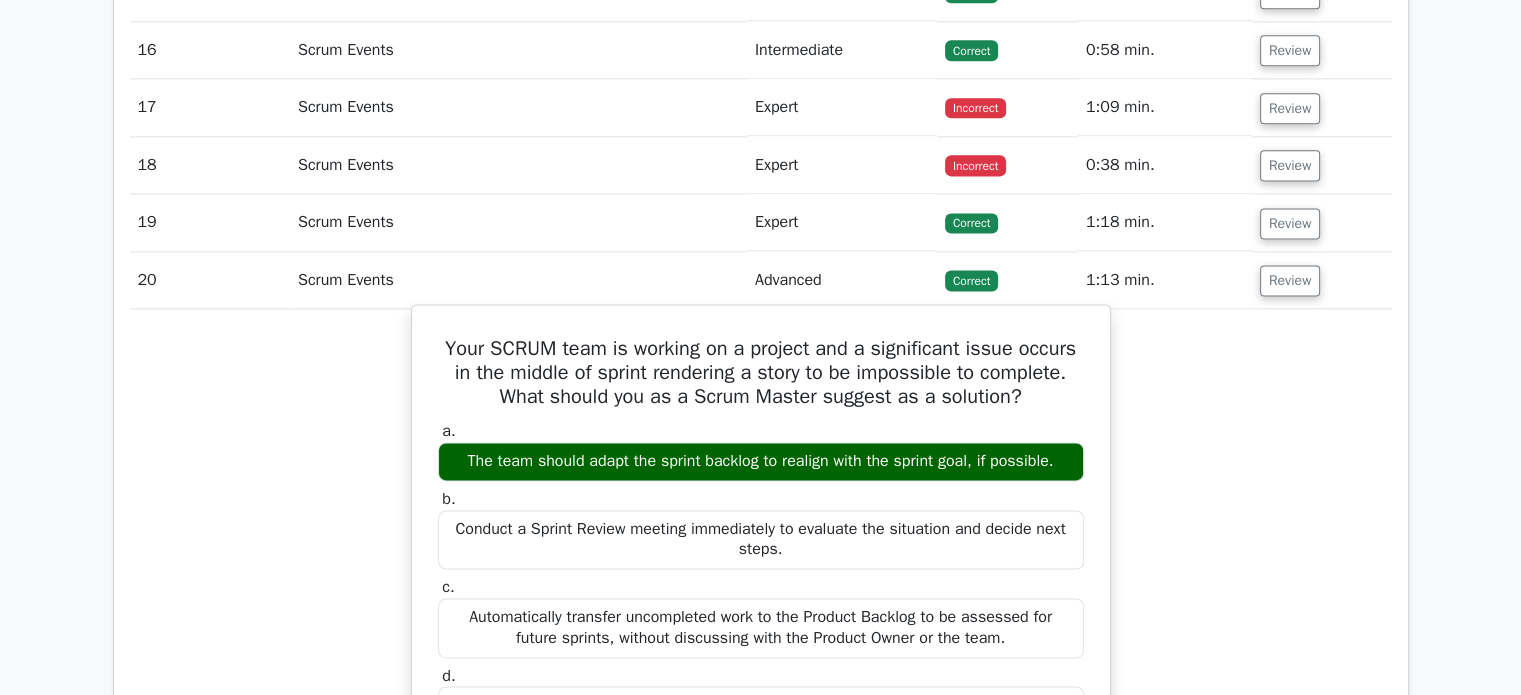 click on "Your SCRUM team is working on a project and a significant issue occurs in the middle of sprint rendering a story to be impossible to complete. What should you as a Scrum Master suggest as a solution?" at bounding box center (761, 373) 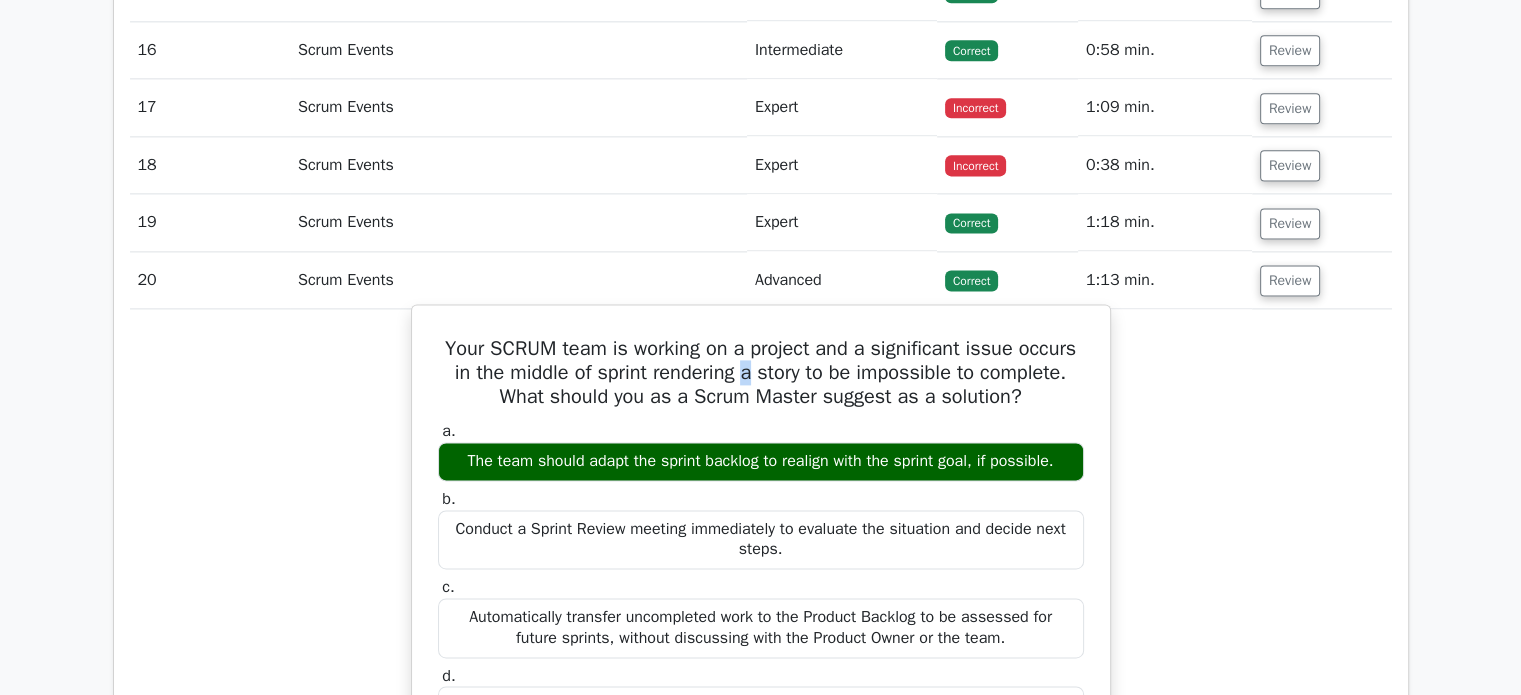 click on "Your SCRUM team is working on a project and a significant issue occurs in the middle of sprint rendering a story to be impossible to complete. What should you as a Scrum Master suggest as a solution?" at bounding box center (761, 373) 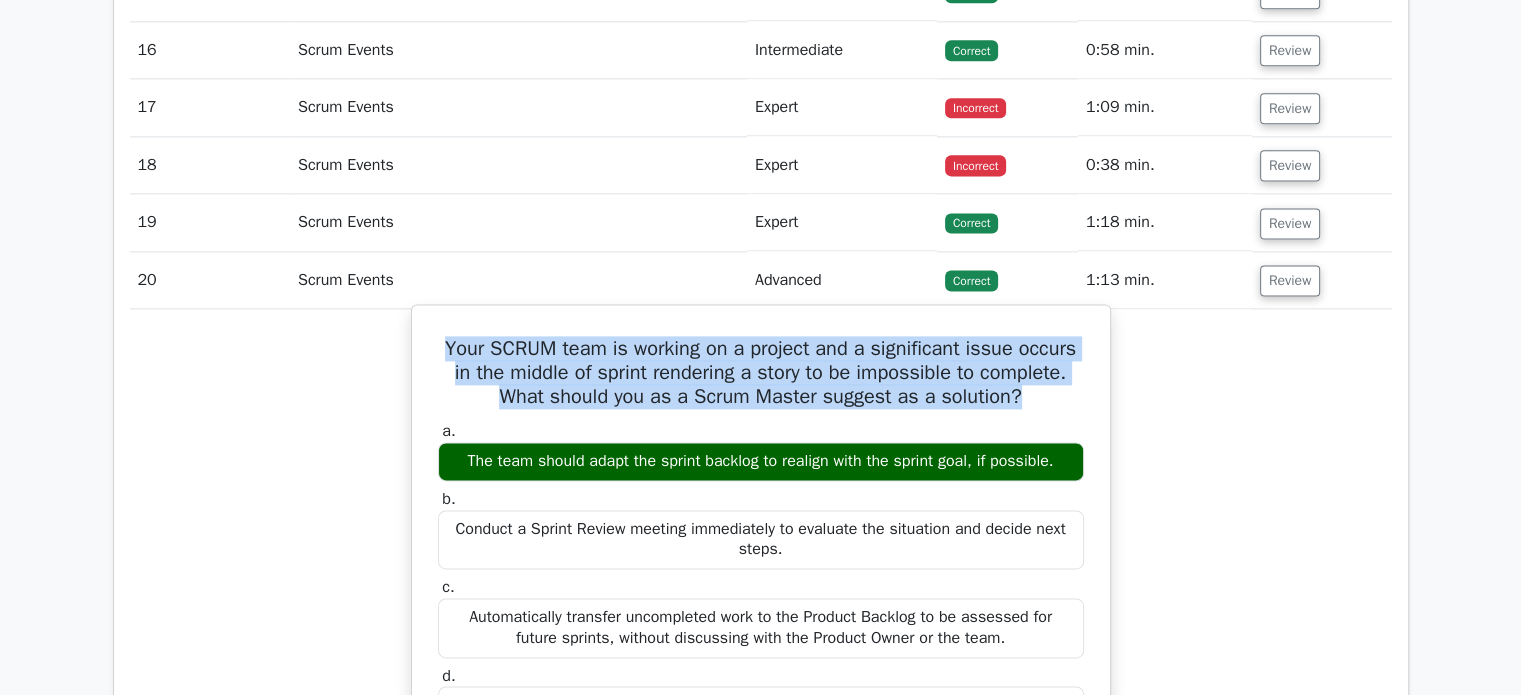 click on "Your SCRUM team is working on a project and a significant issue occurs in the middle of sprint rendering a story to be impossible to complete. What should you as a Scrum Master suggest as a solution?" at bounding box center [761, 373] 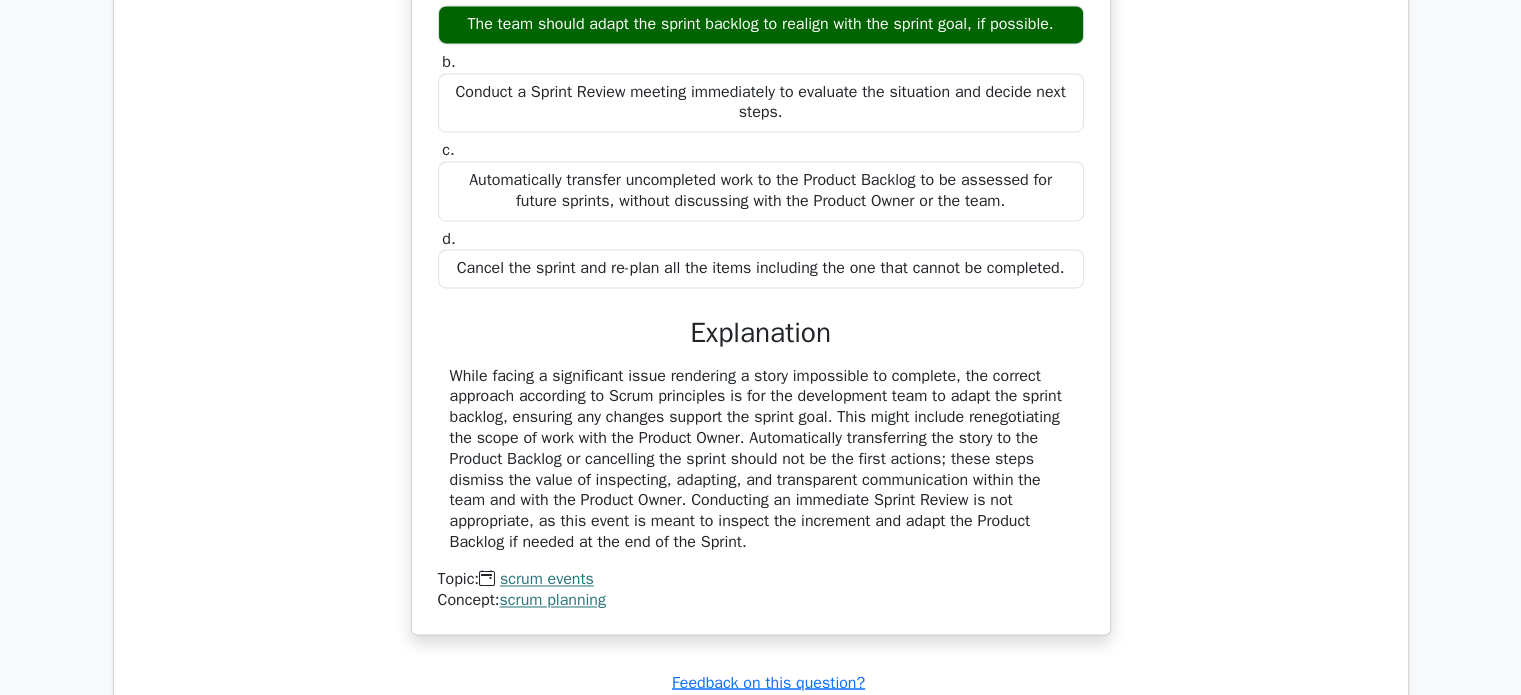 scroll, scrollTop: 3135, scrollLeft: 0, axis: vertical 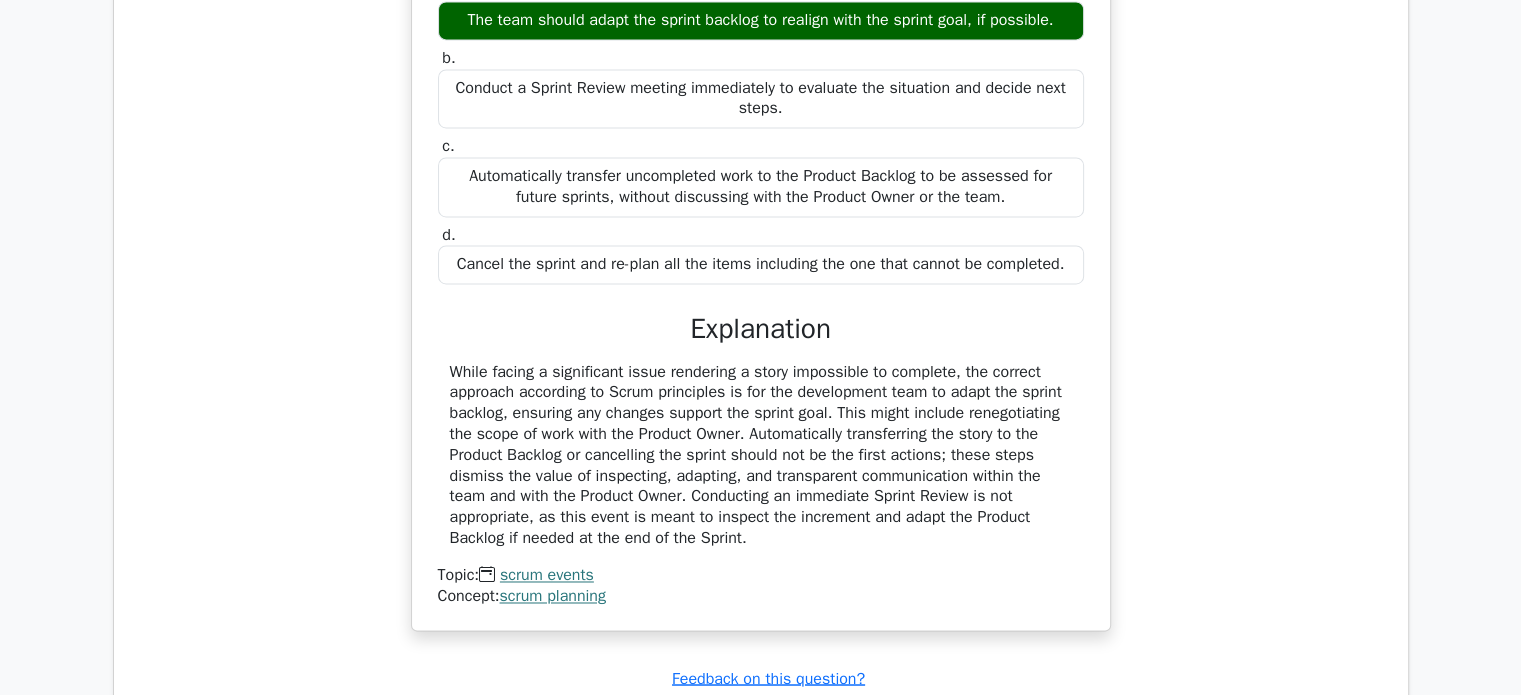 click on "While facing a significant issue rendering a story impossible to complete, the correct approach according to Scrum principles is for the development team to adapt the sprint backlog, ensuring any changes support the sprint goal. This might include renegotiating the scope of work with the Product Owner. Automatically transferring the story to the Product Backlog or cancelling the sprint should not be the first actions; these steps dismiss the value of inspecting, adapting, and transparent communication within the team and with the Product Owner. Conducting an immediate Sprint Review is not appropriate, as this event is meant to inspect the increment and adapt the Product Backlog if needed at the end of the Sprint." at bounding box center [761, 455] 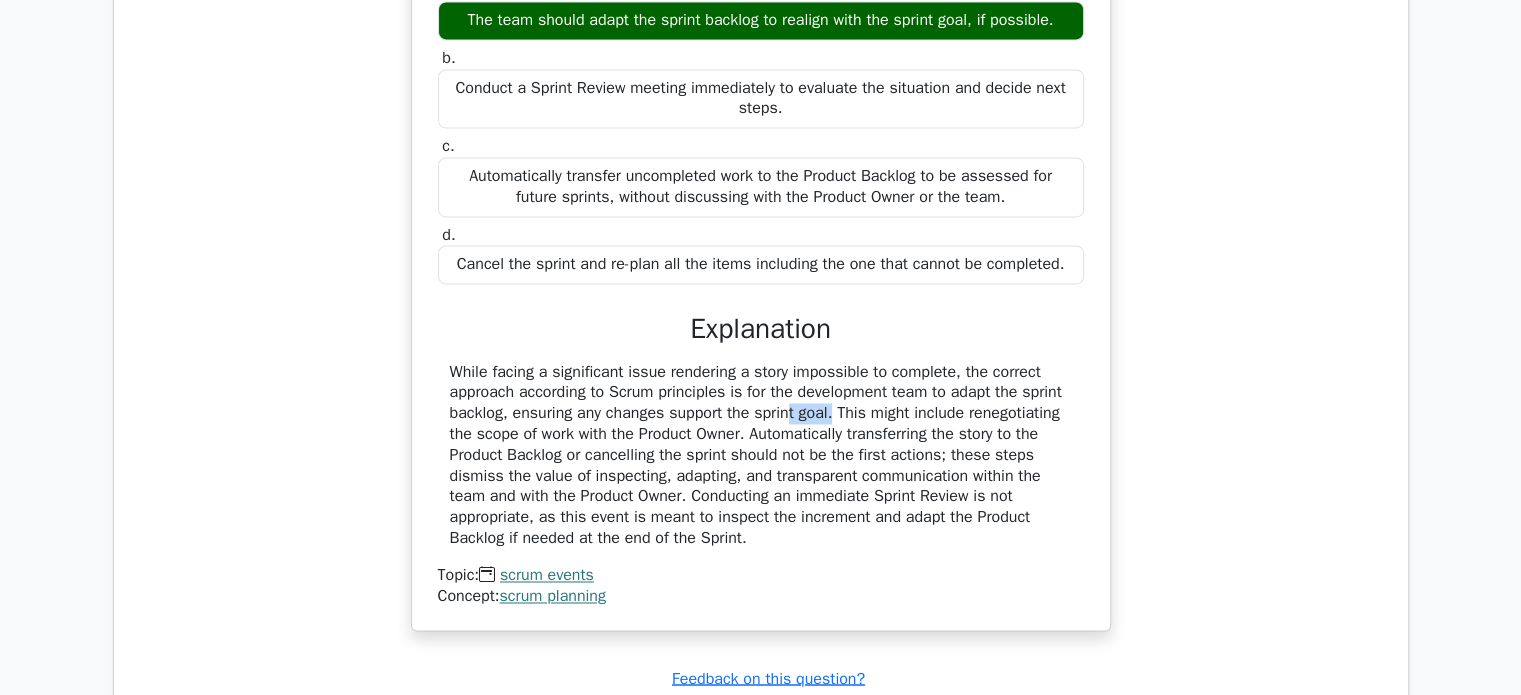click on "While facing a significant issue rendering a story impossible to complete, the correct approach according to Scrum principles is for the development team to adapt the sprint backlog, ensuring any changes support the sprint goal. This might include renegotiating the scope of work with the Product Owner. Automatically transferring the story to the Product Backlog or cancelling the sprint should not be the first actions; these steps dismiss the value of inspecting, adapting, and transparent communication within the team and with the Product Owner. Conducting an immediate Sprint Review is not appropriate, as this event is meant to inspect the increment and adapt the Product Backlog if needed at the end of the Sprint." at bounding box center (761, 455) 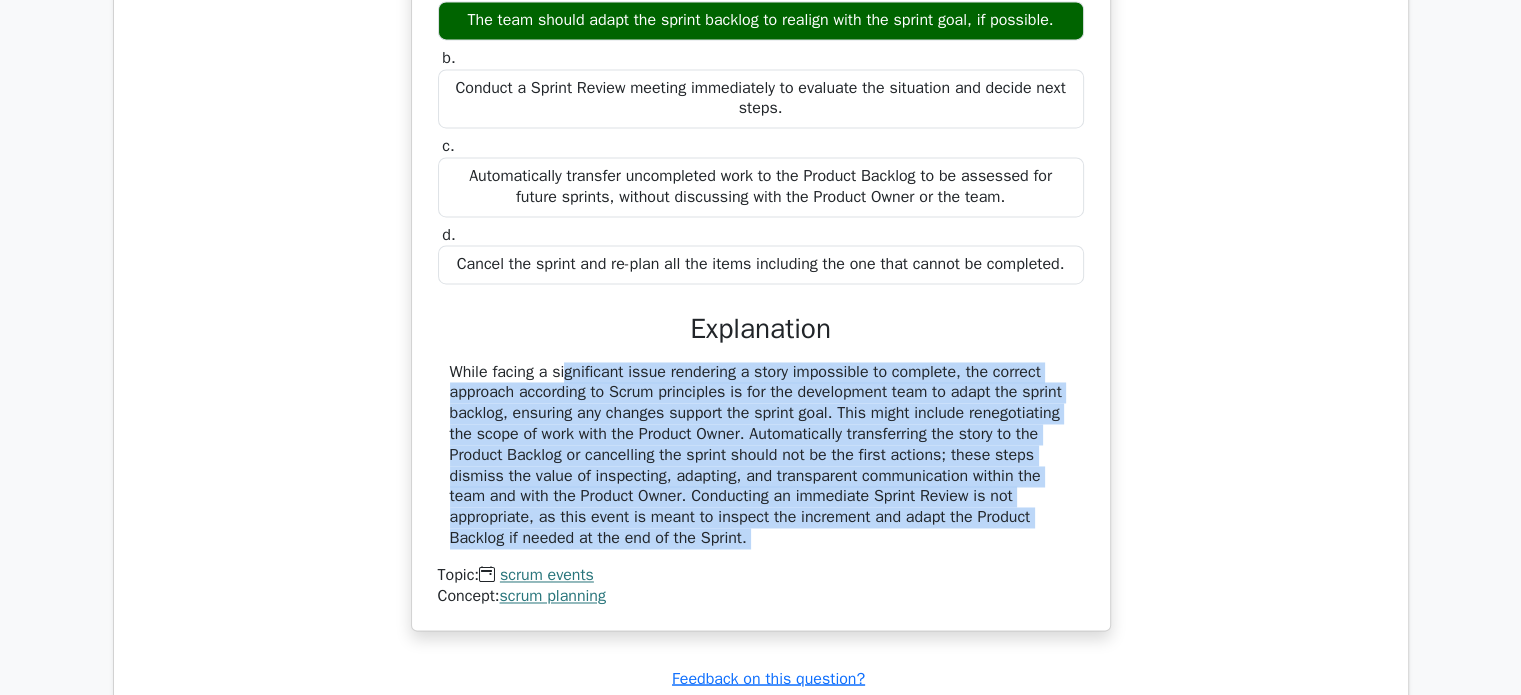 click on "While facing a significant issue rendering a story impossible to complete, the correct approach according to Scrum principles is for the development team to adapt the sprint backlog, ensuring any changes support the sprint goal. This might include renegotiating the scope of work with the Product Owner. Automatically transferring the story to the Product Backlog or cancelling the sprint should not be the first actions; these steps dismiss the value of inspecting, adapting, and transparent communication within the team and with the Product Owner. Conducting an immediate Sprint Review is not appropriate, as this event is meant to inspect the increment and adapt the Product Backlog if needed at the end of the Sprint." at bounding box center [761, 455] 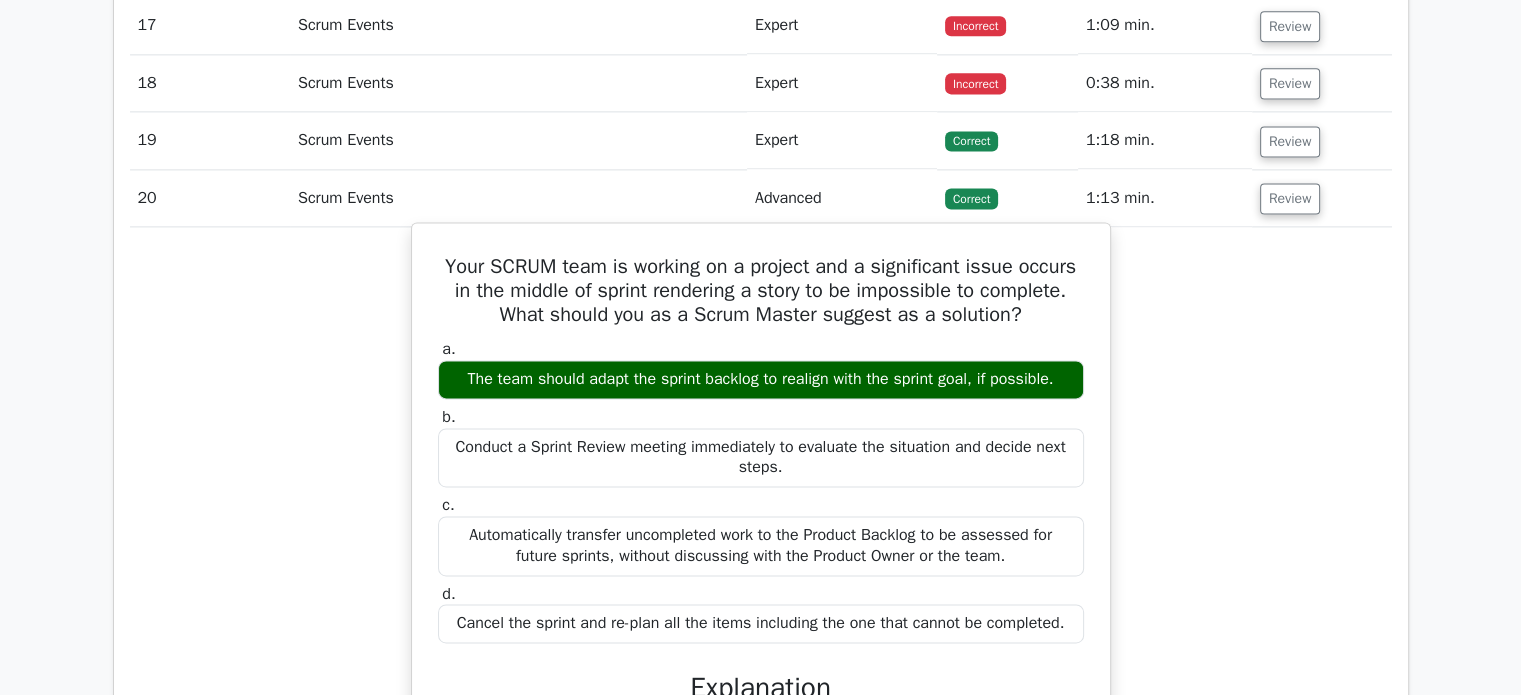 scroll, scrollTop: 2776, scrollLeft: 0, axis: vertical 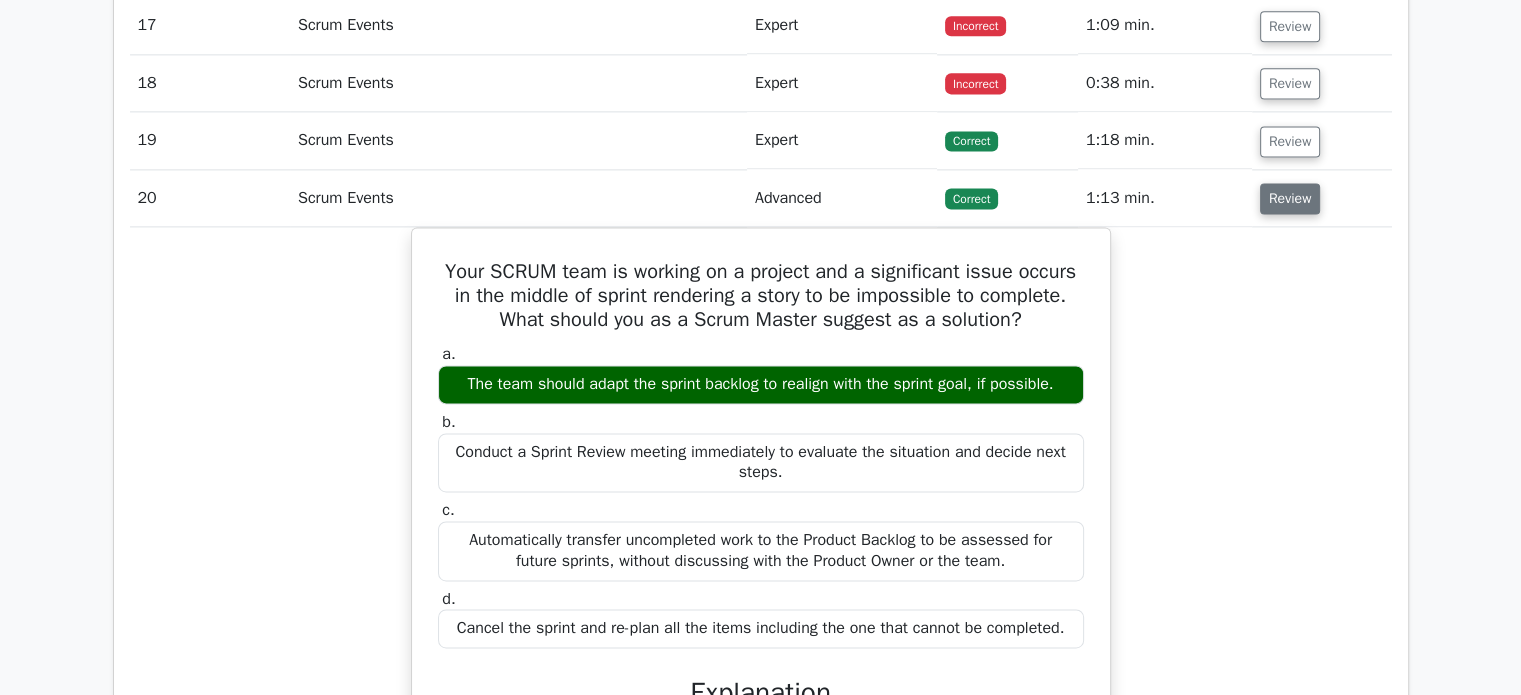 click on "Review" at bounding box center [1290, 198] 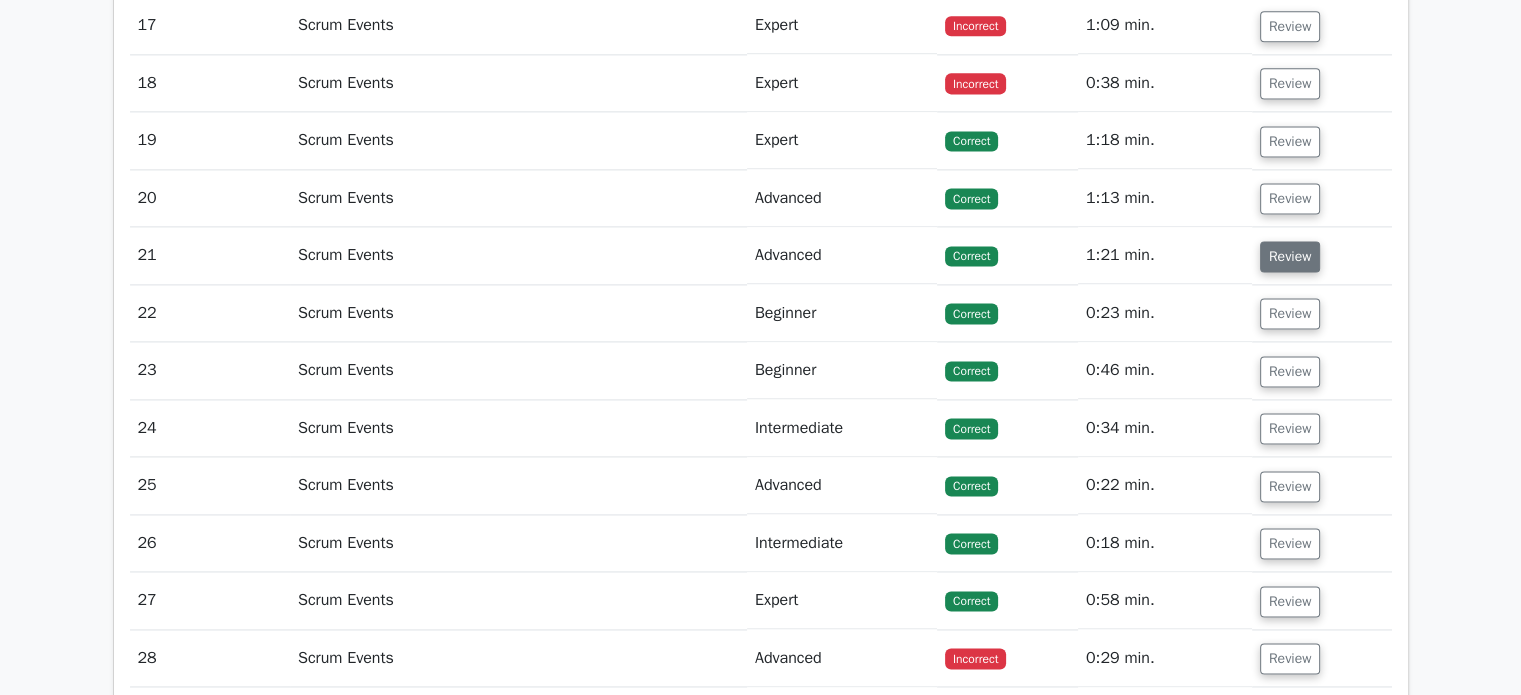 click on "Review" at bounding box center [1290, 256] 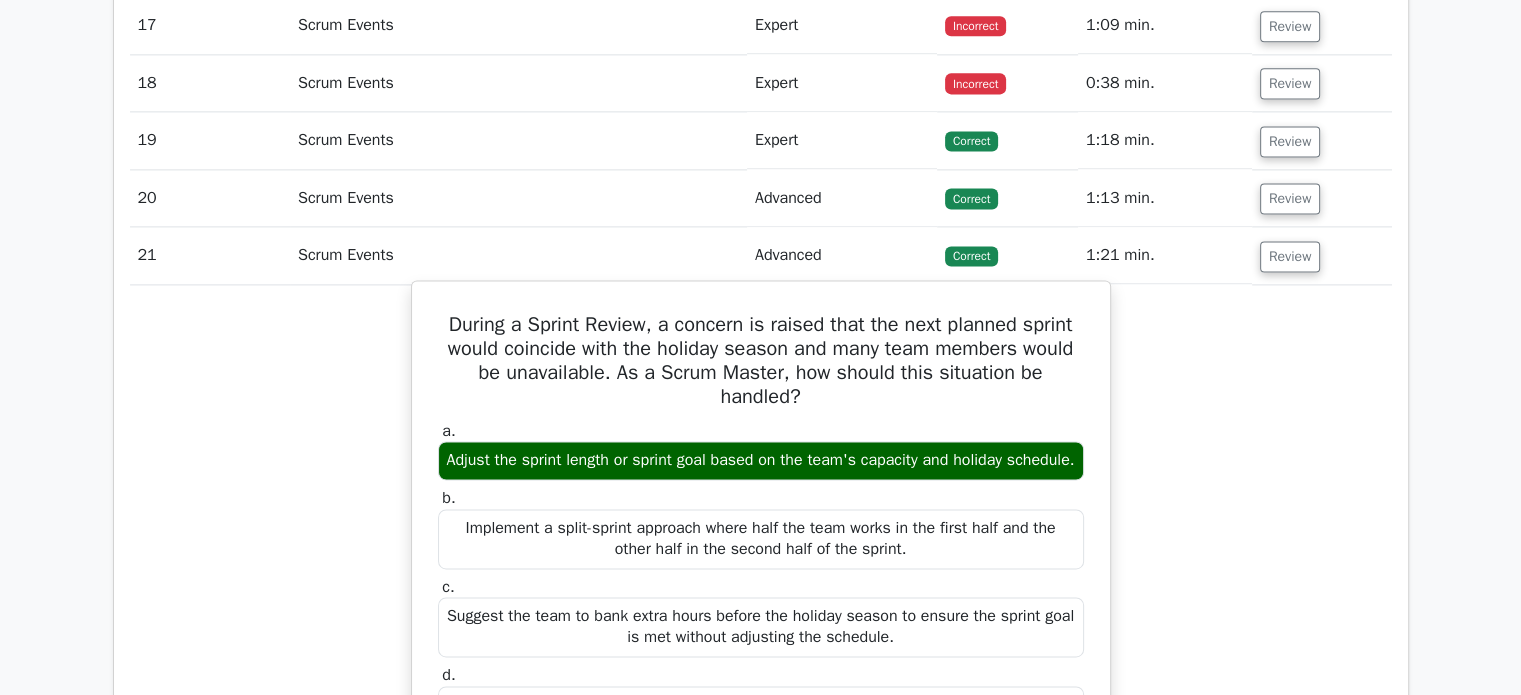 click on "During a Sprint Review, a concern is raised that the next planned sprint would coincide with the holiday season and many team members would be unavailable. As a Scrum Master, how should this situation be handled?" at bounding box center [761, 361] 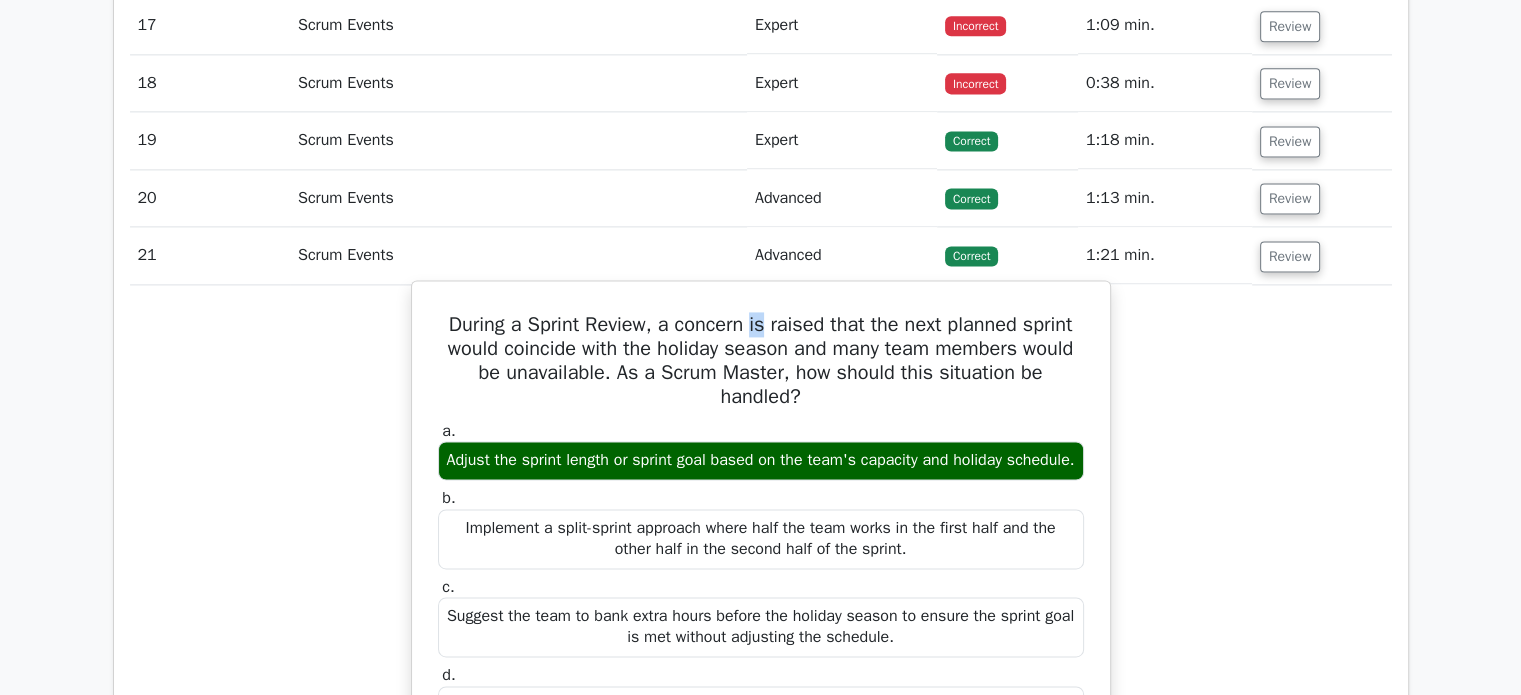 click on "During a Sprint Review, a concern is raised that the next planned sprint would coincide with the holiday season and many team members would be unavailable. As a Scrum Master, how should this situation be handled?" at bounding box center (761, 361) 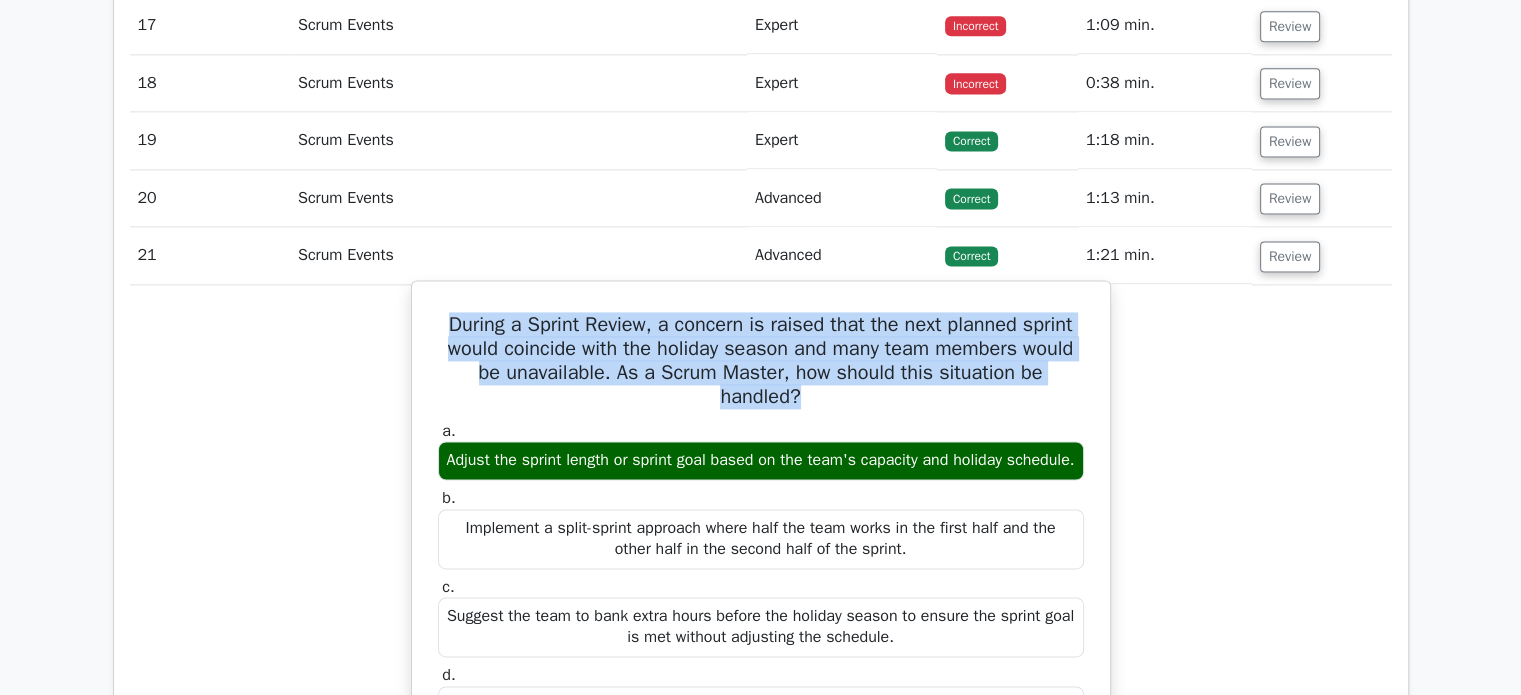 click on "During a Sprint Review, a concern is raised that the next planned sprint would coincide with the holiday season and many team members would be unavailable. As a Scrum Master, how should this situation be handled?" at bounding box center [761, 361] 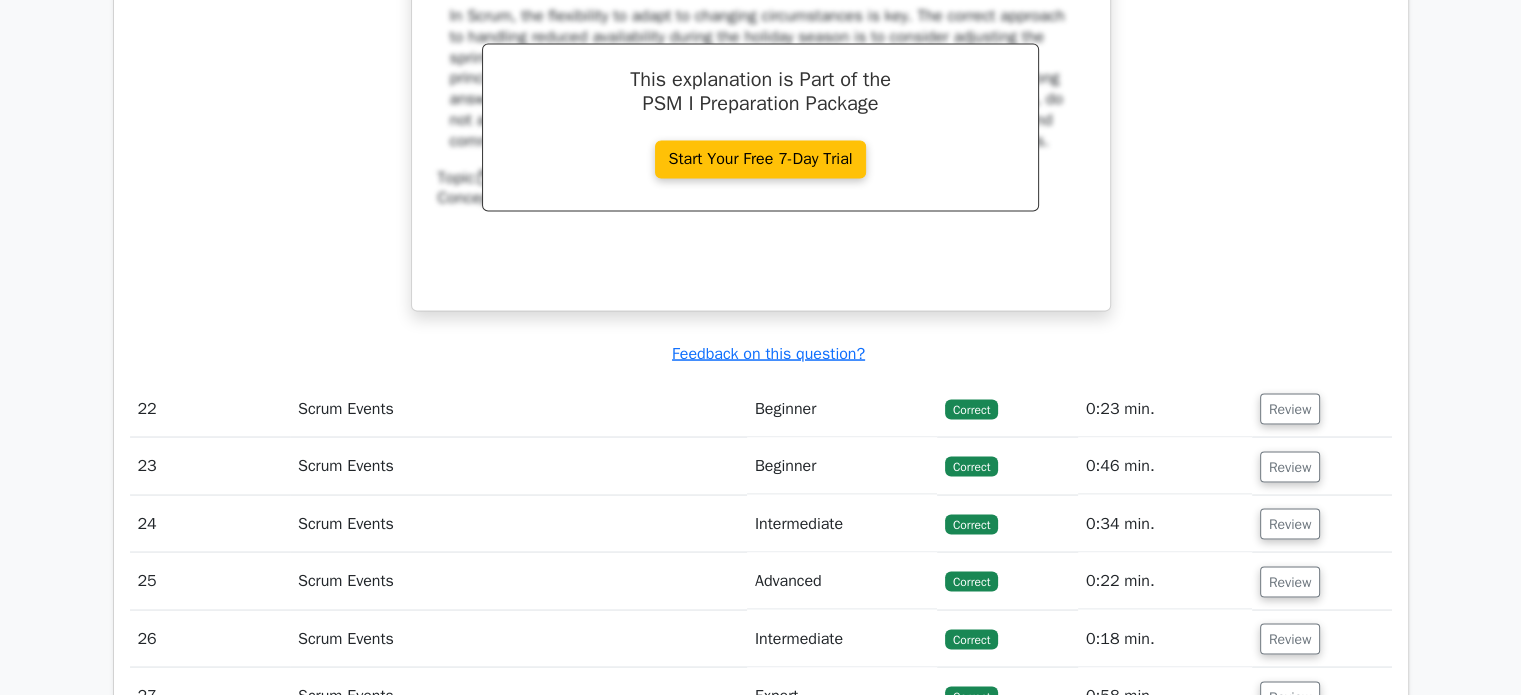 scroll, scrollTop: 3611, scrollLeft: 0, axis: vertical 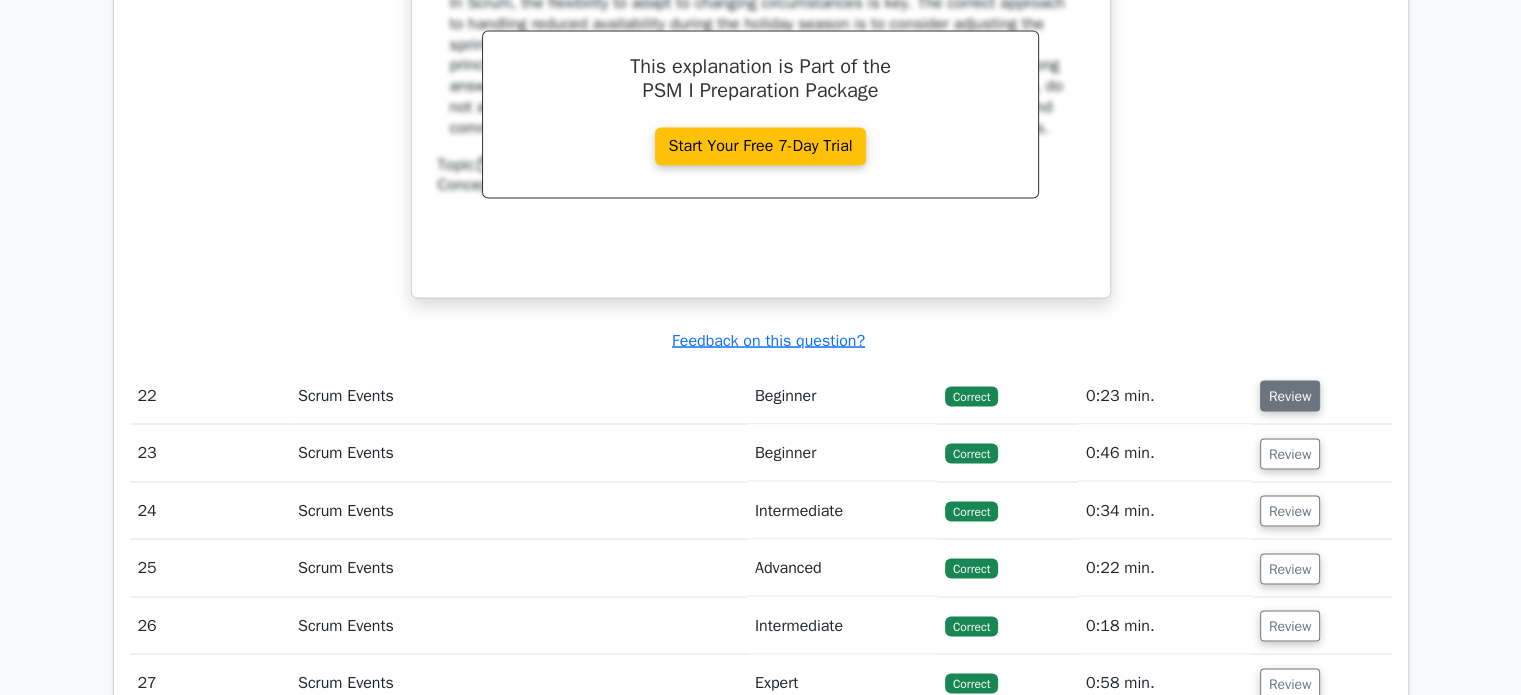 click on "Review" at bounding box center (1290, 395) 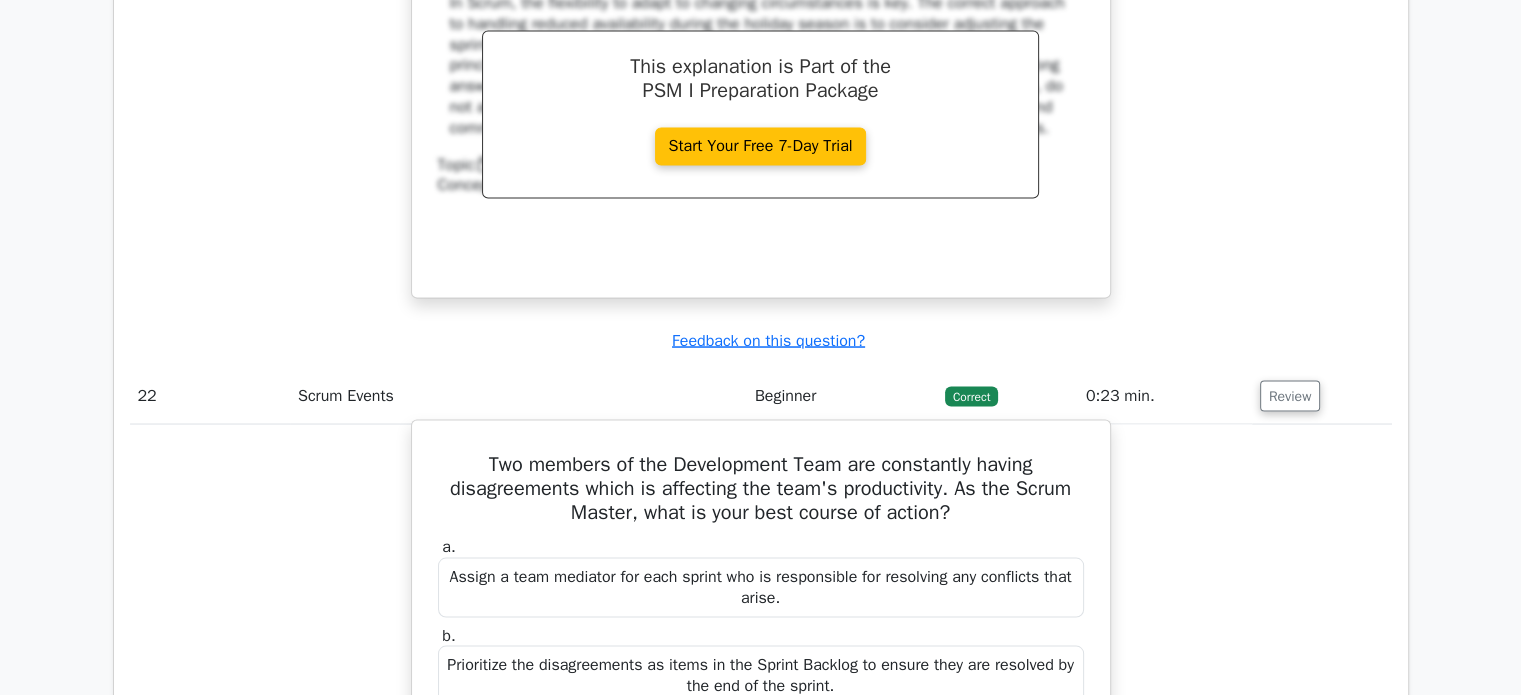 click on "Two members of the Development Team are constantly having disagreements which is affecting the team's productivity. As the Scrum Master, what is your best course of action?" at bounding box center [761, 488] 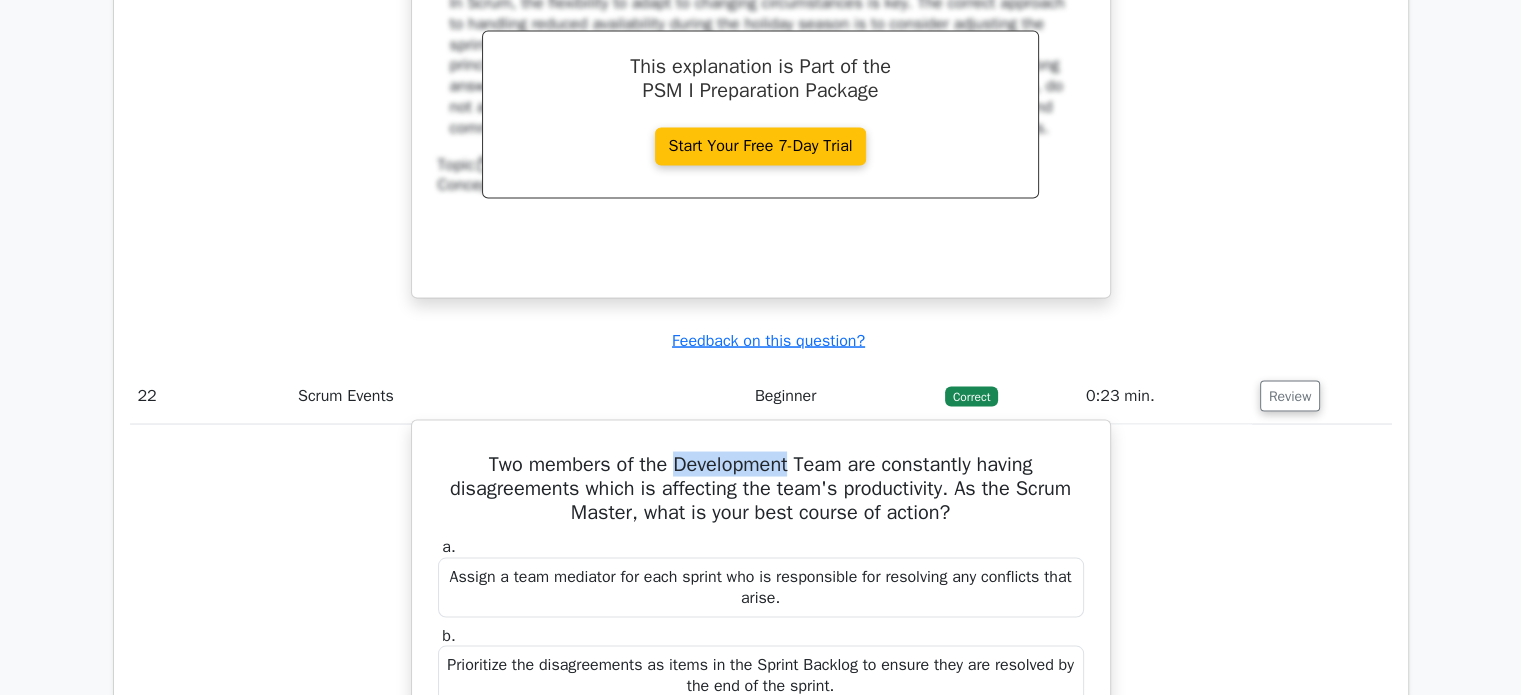 click on "Two members of the Development Team are constantly having disagreements which is affecting the team's productivity. As the Scrum Master, what is your best course of action?" at bounding box center (761, 488) 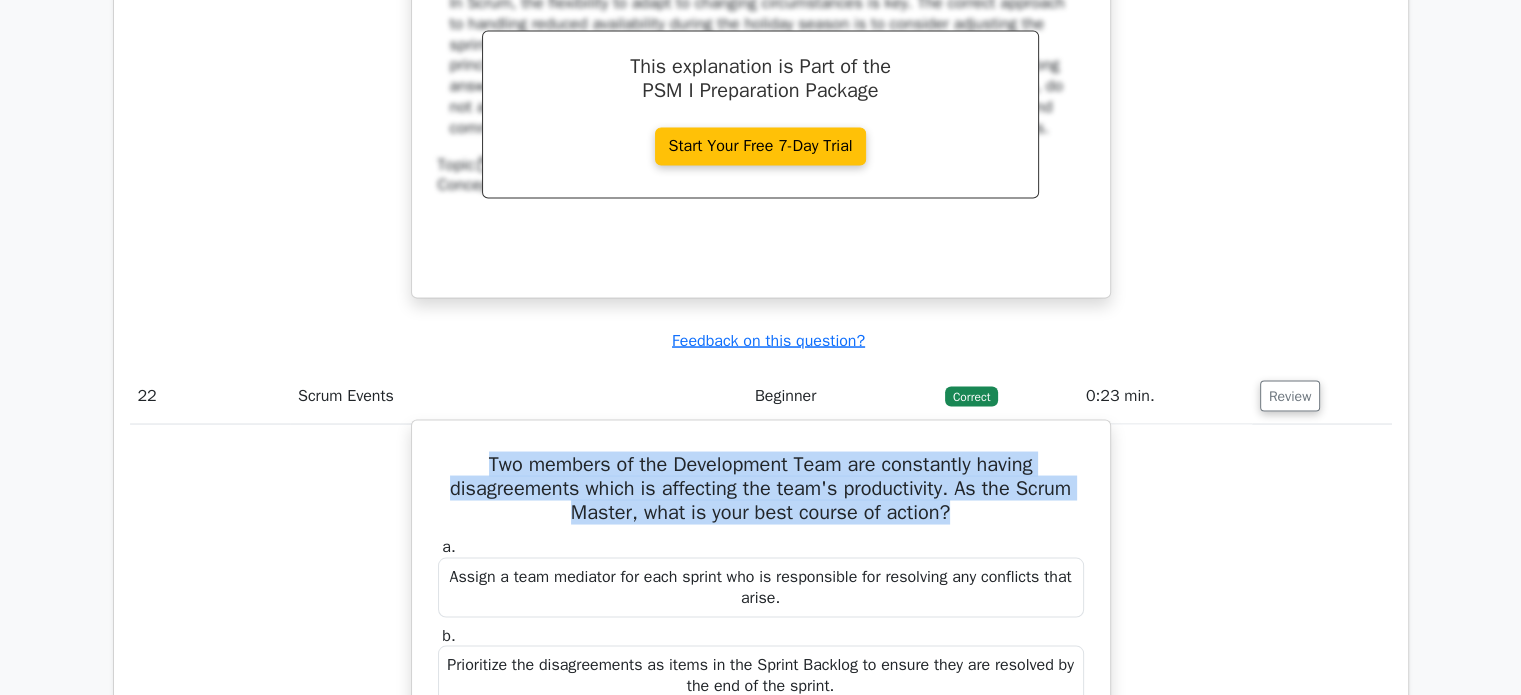 click on "Two members of the Development Team are constantly having disagreements which is affecting the team's productivity. As the Scrum Master, what is your best course of action?" at bounding box center [761, 488] 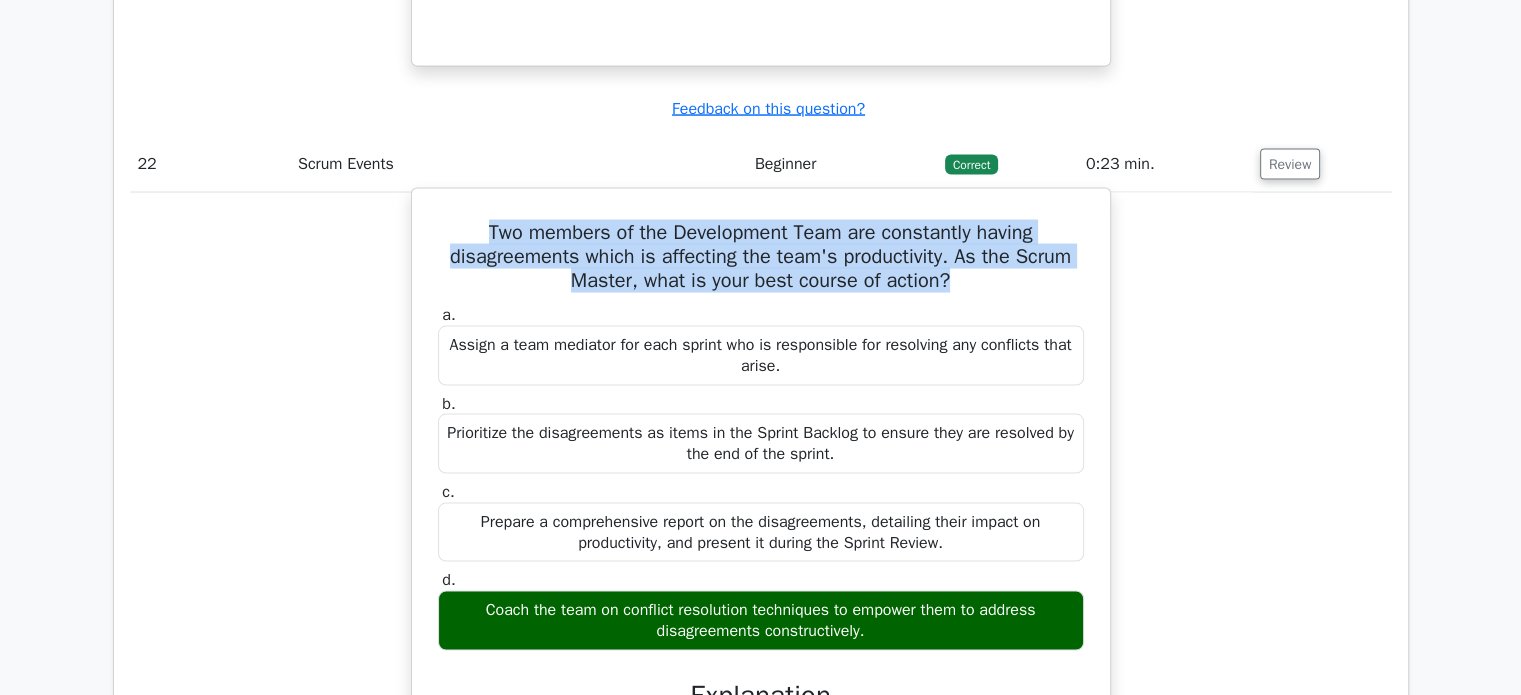 scroll, scrollTop: 3844, scrollLeft: 0, axis: vertical 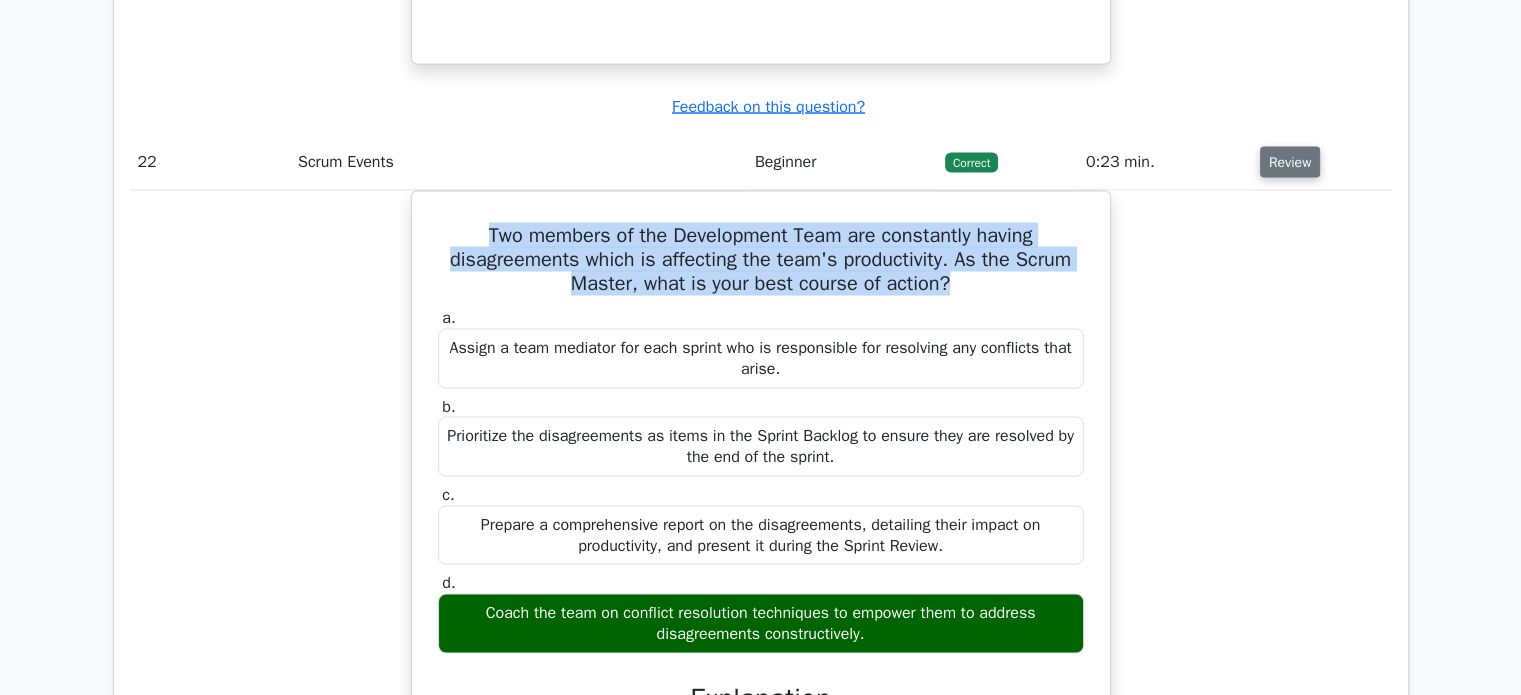 click on "Review" at bounding box center (1290, 162) 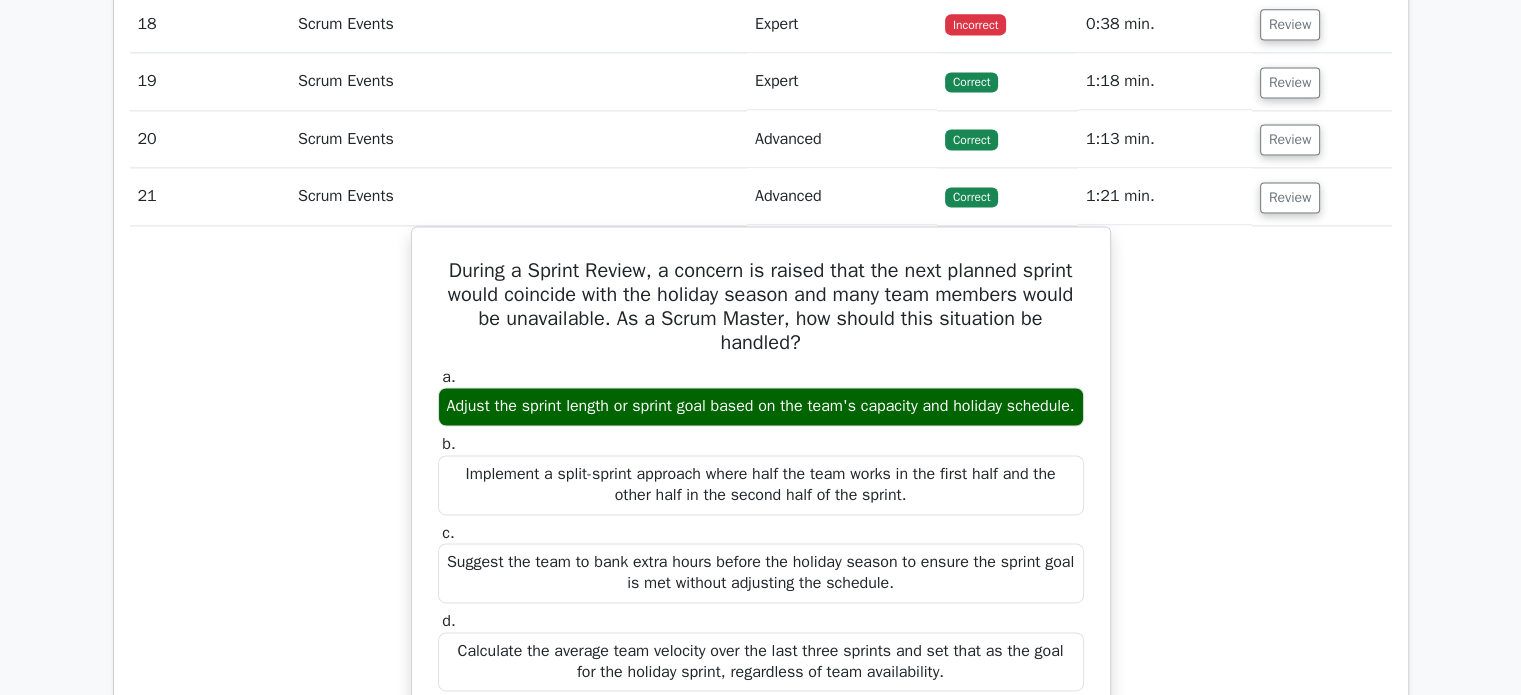 scroll, scrollTop: 2834, scrollLeft: 0, axis: vertical 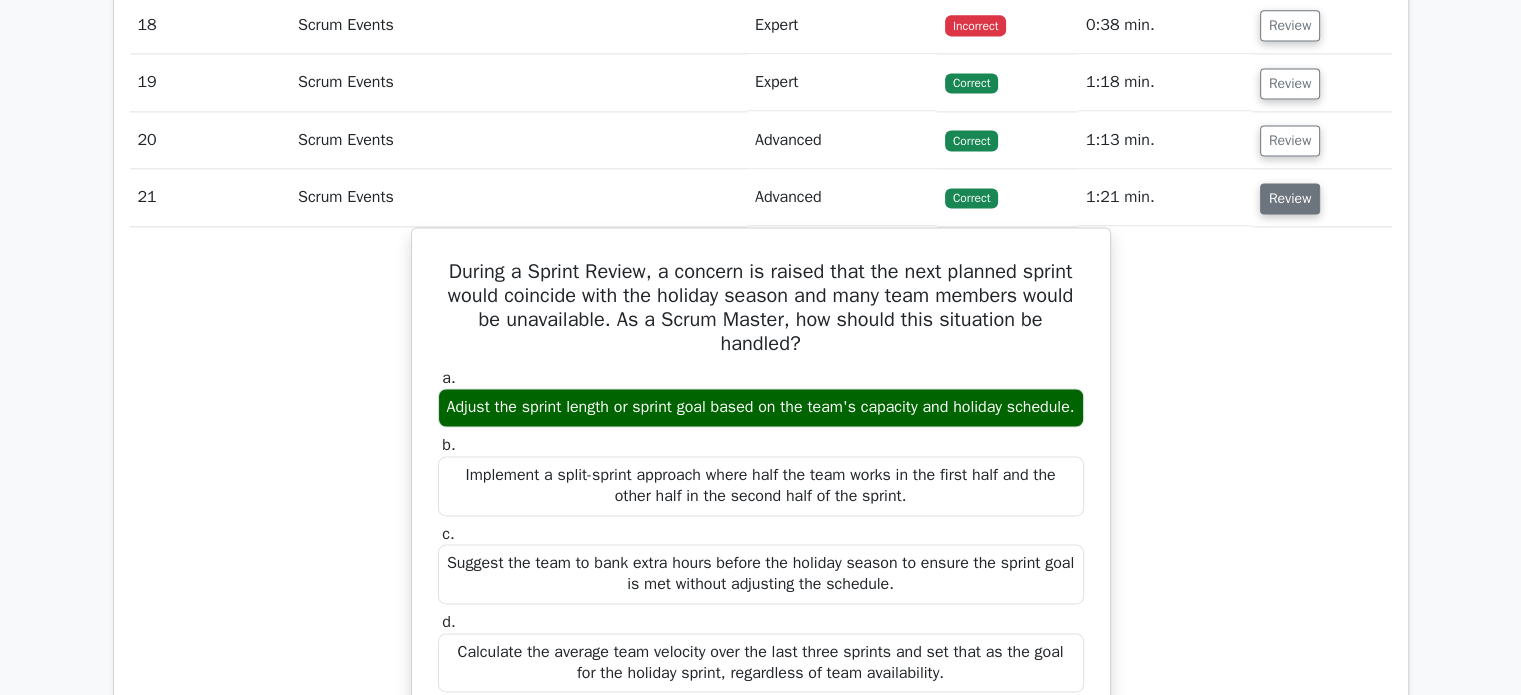 click on "Review" at bounding box center (1290, 198) 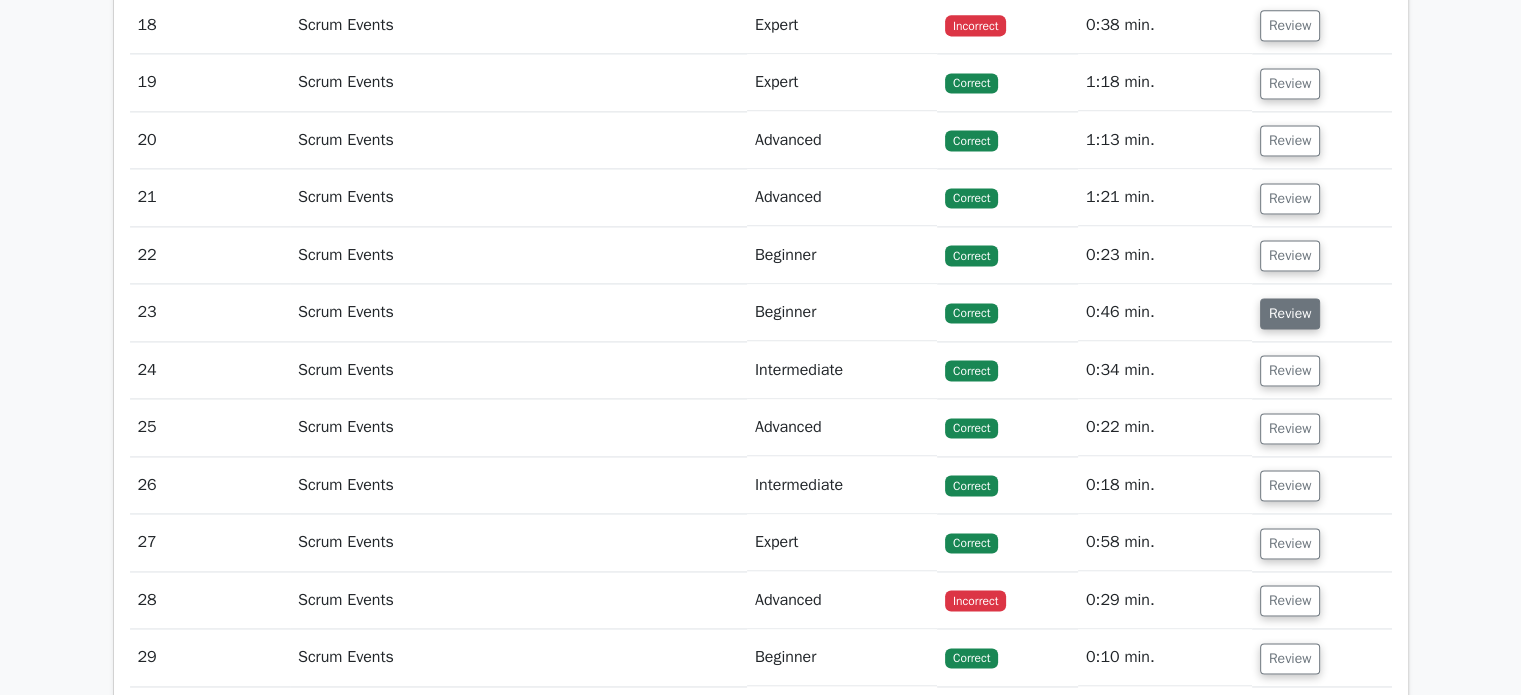 click on "Review" at bounding box center [1290, 313] 